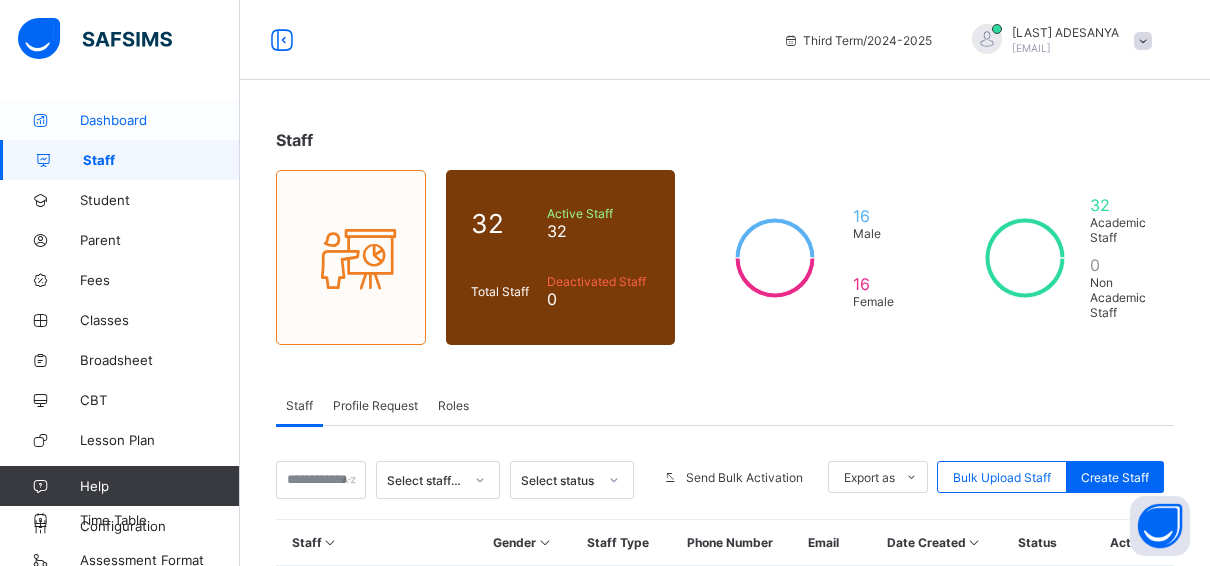 scroll, scrollTop: 100, scrollLeft: 0, axis: vertical 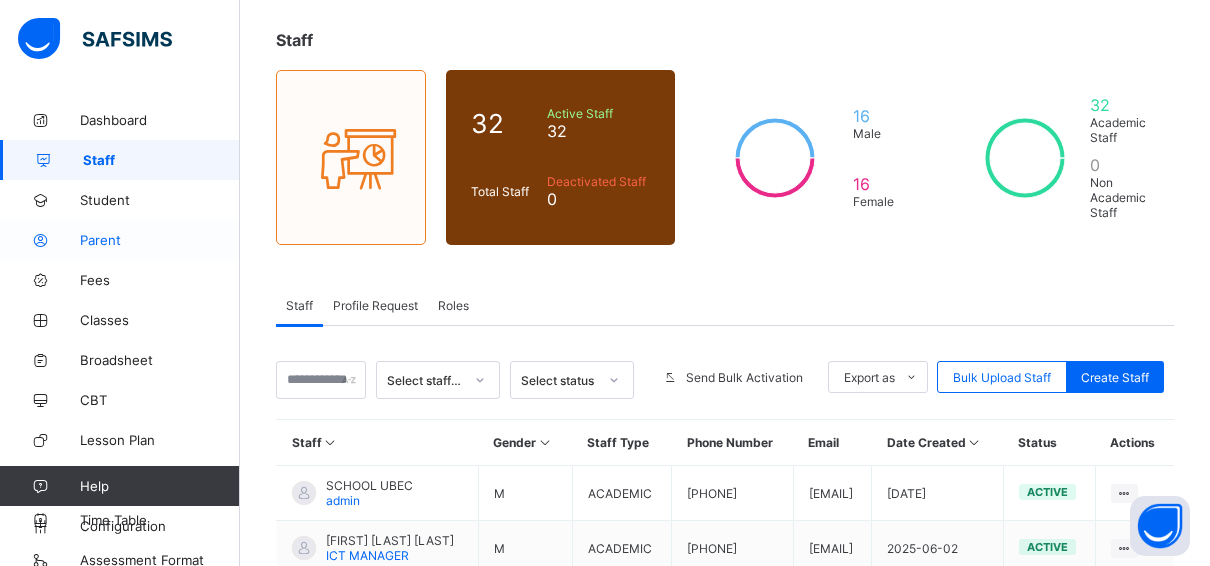 click on "Parent" at bounding box center [160, 240] 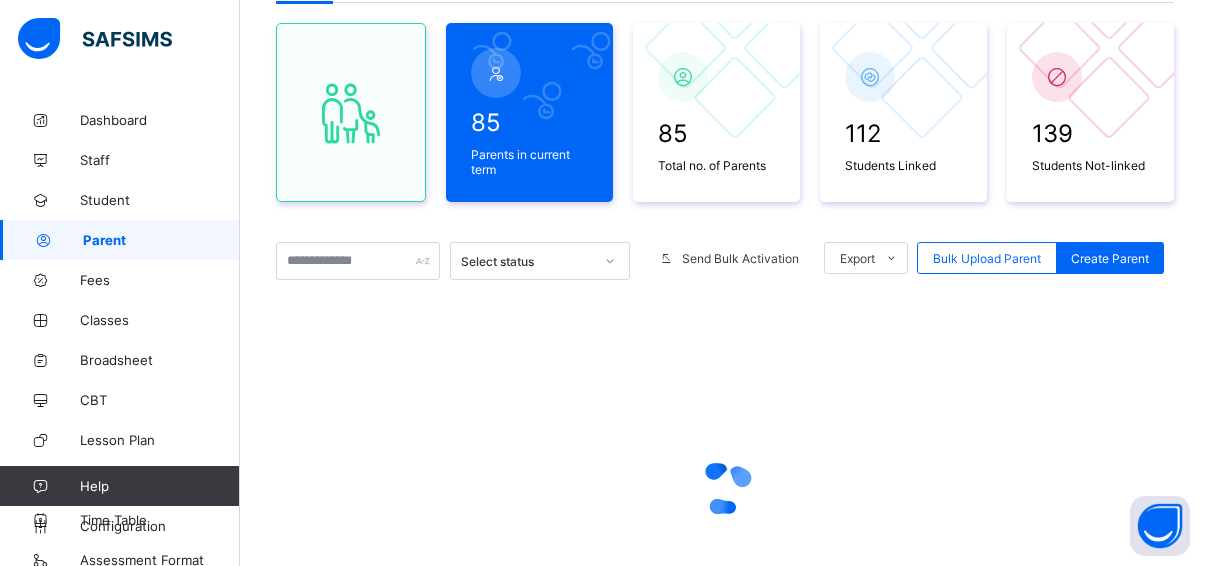 scroll, scrollTop: 200, scrollLeft: 0, axis: vertical 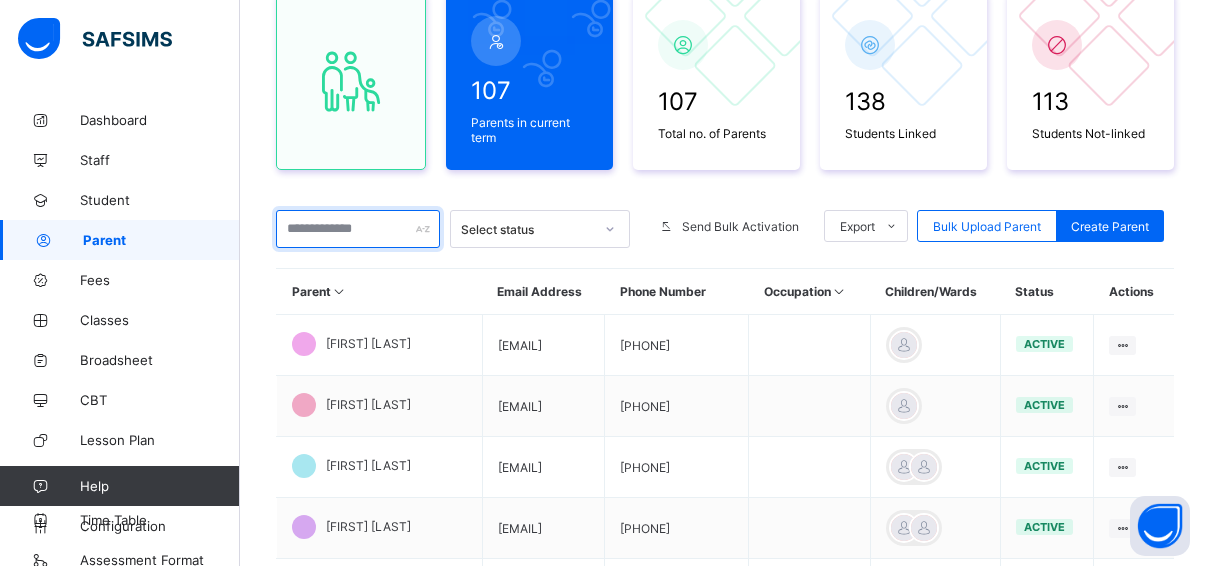click at bounding box center (358, 229) 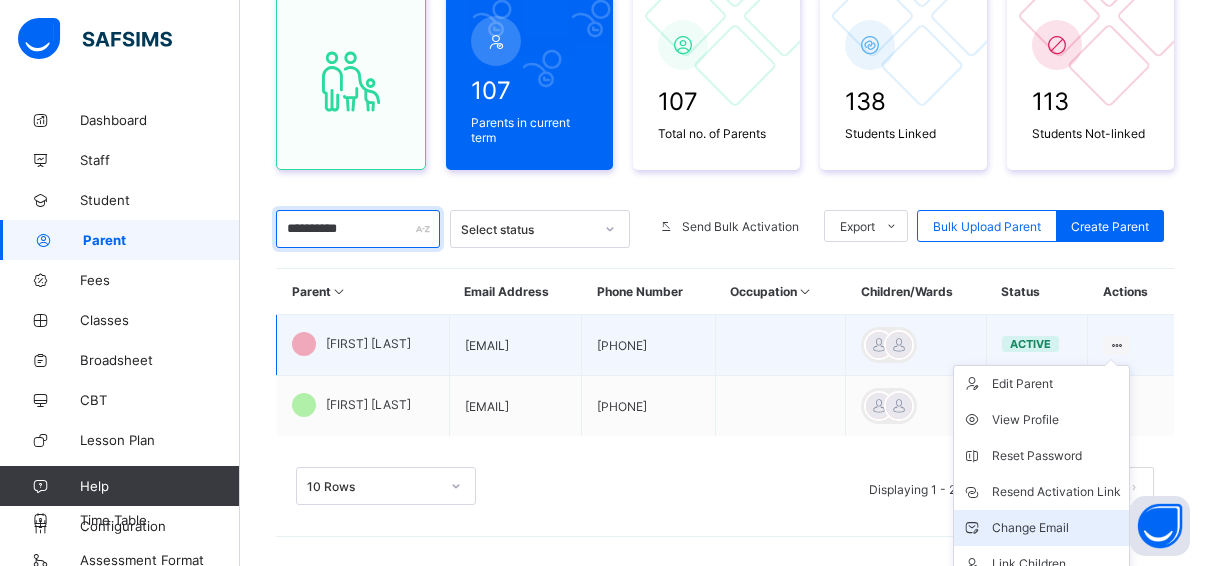 type on "**********" 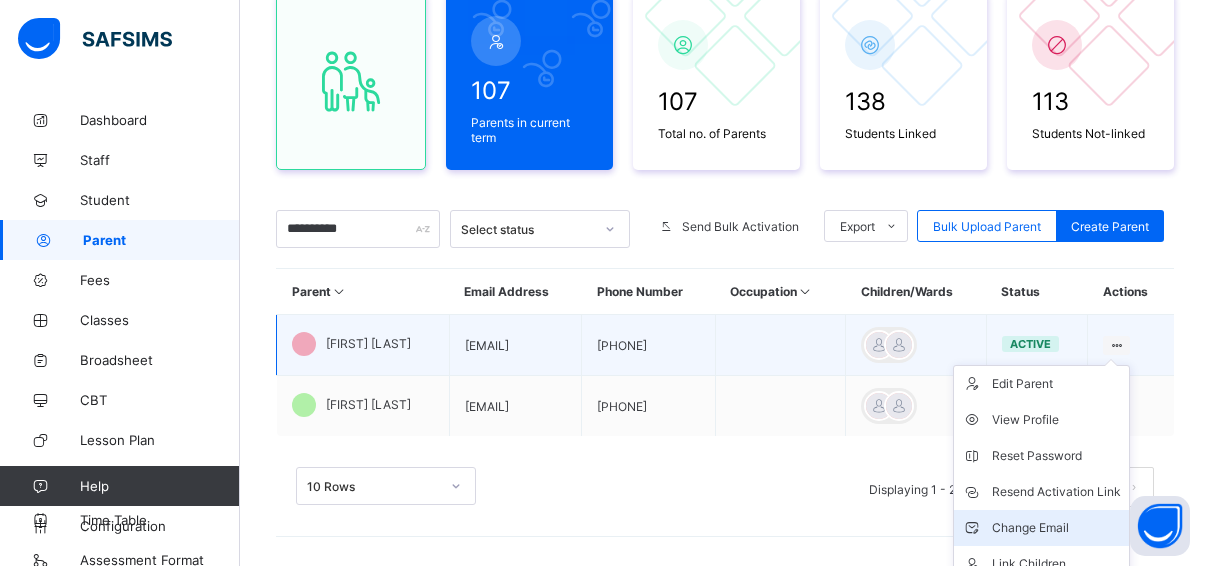 click on "Change Email" at bounding box center [1056, 528] 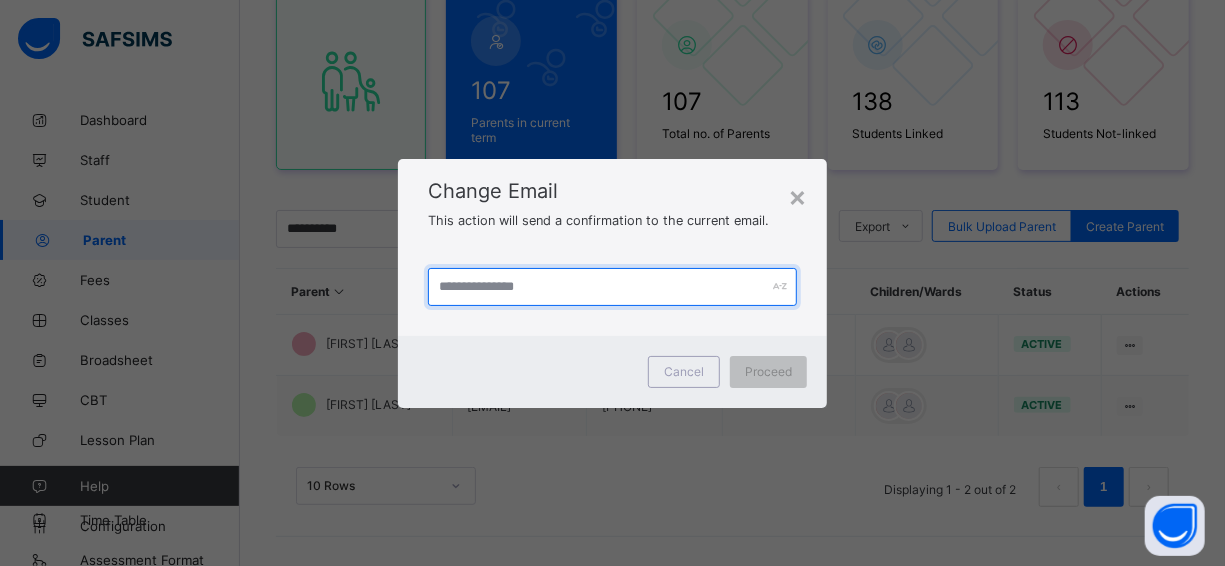 click at bounding box center [612, 287] 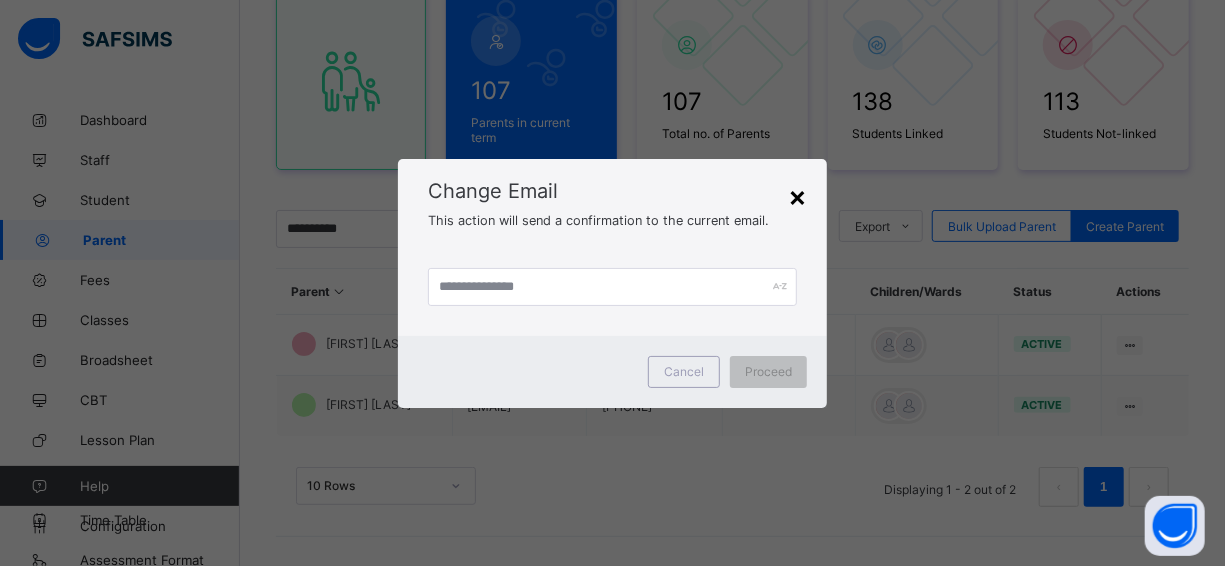 click on "×" at bounding box center [797, 196] 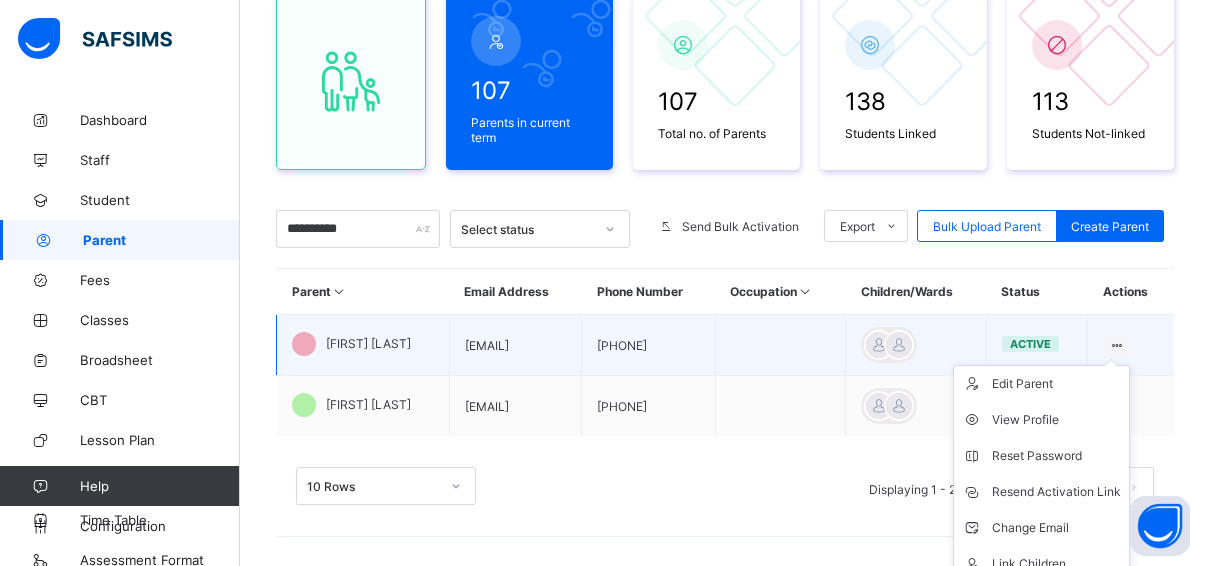 click at bounding box center [1116, 345] 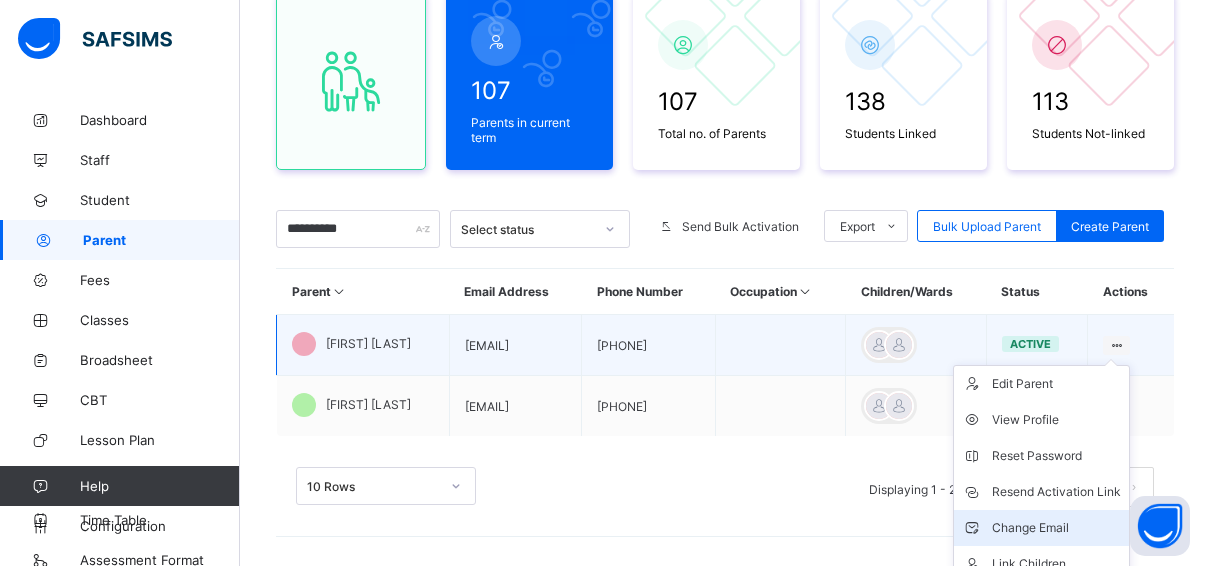 click on "Change Email" at bounding box center [1056, 528] 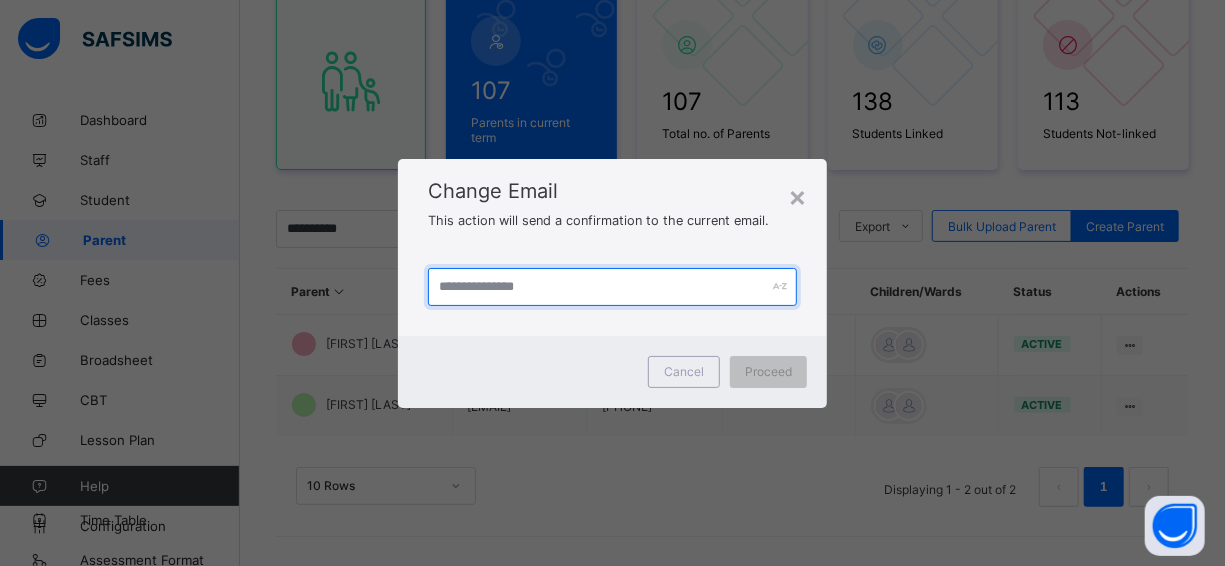 click at bounding box center [612, 287] 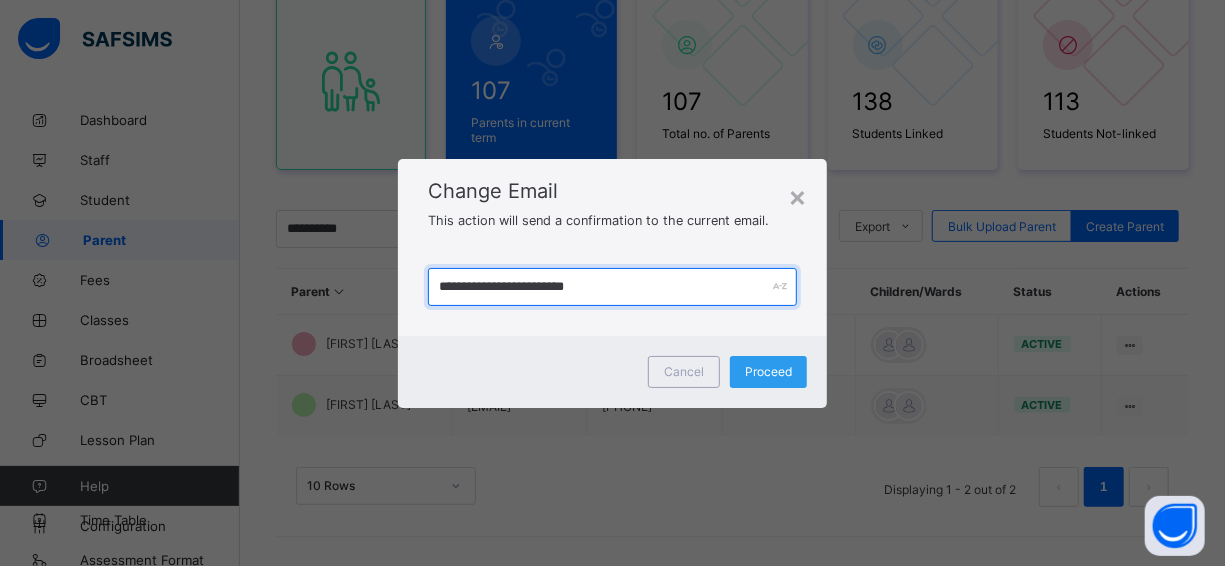 type on "**********" 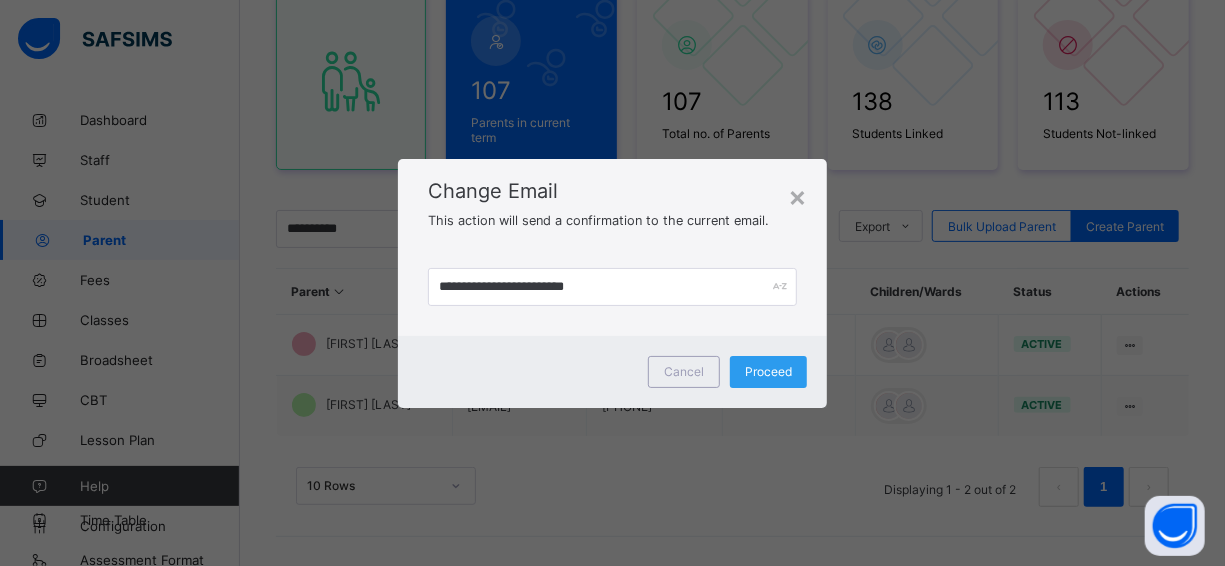 click on "Proceed" at bounding box center (768, 371) 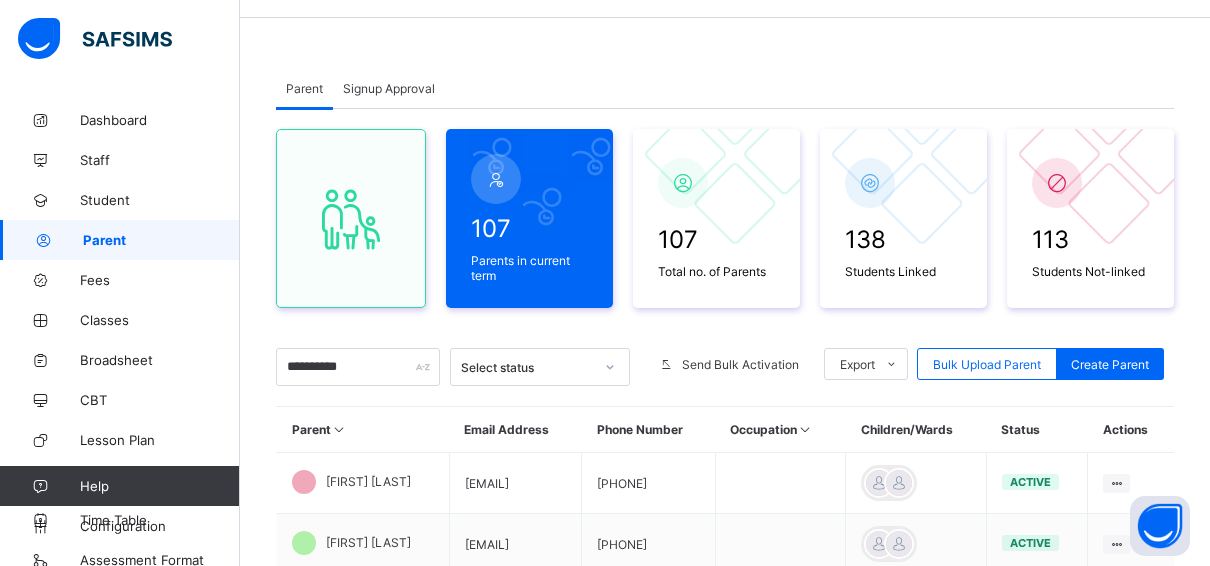 scroll, scrollTop: 0, scrollLeft: 0, axis: both 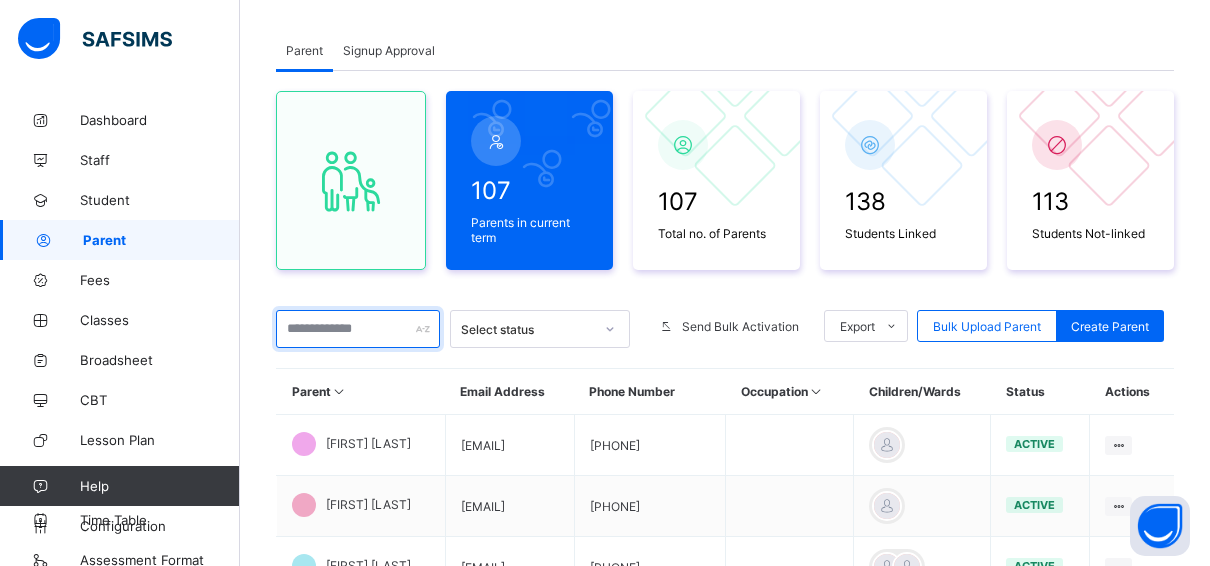 click at bounding box center [358, 329] 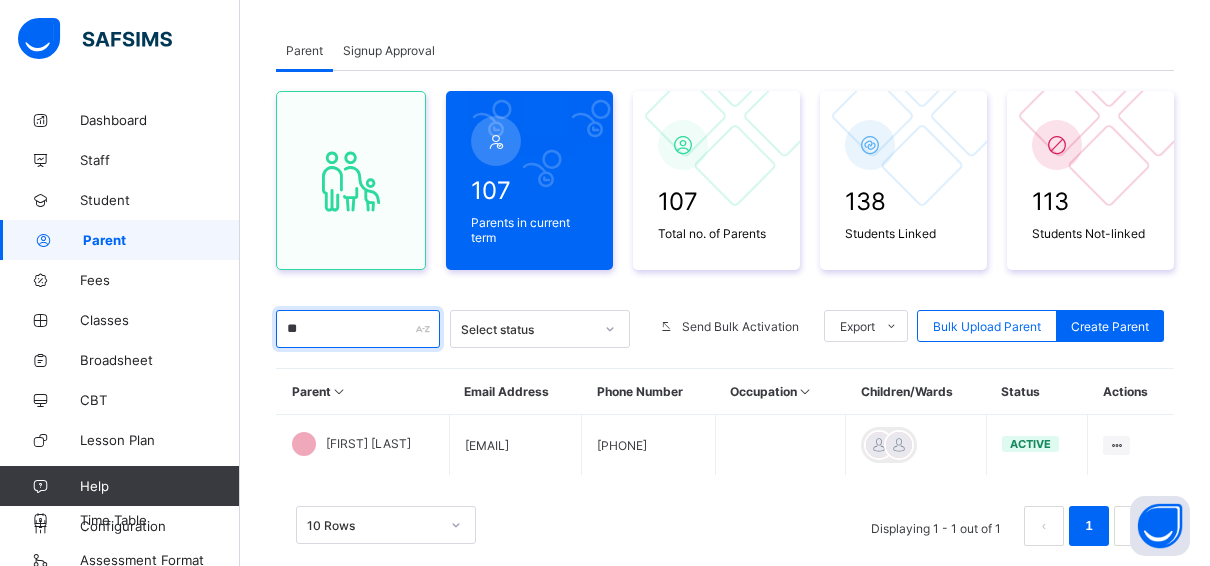 type on "*" 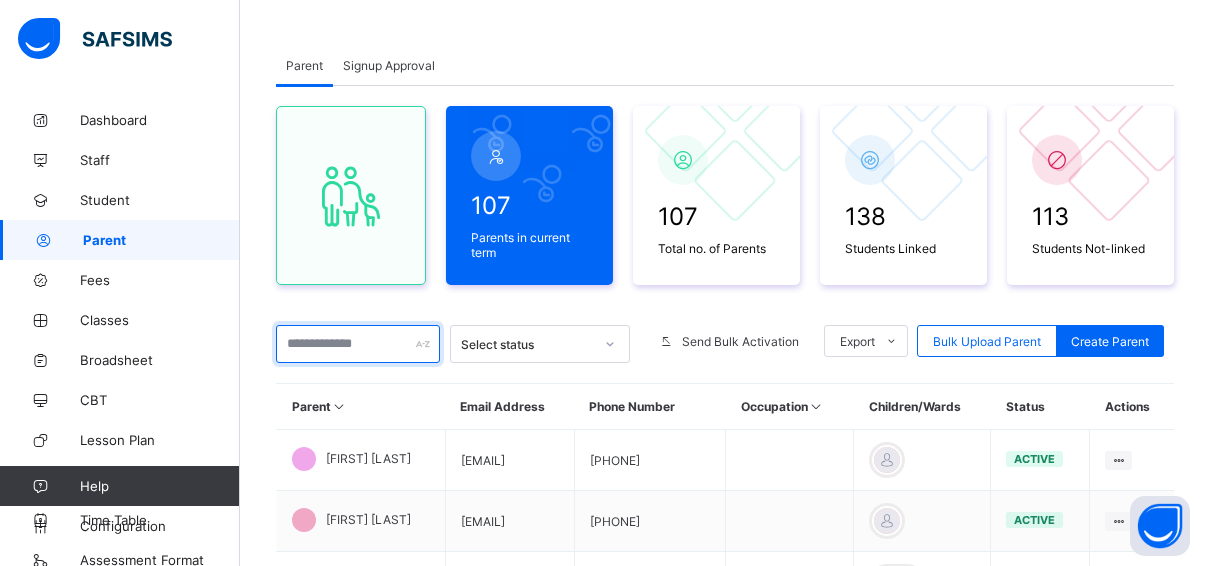 scroll, scrollTop: 49, scrollLeft: 0, axis: vertical 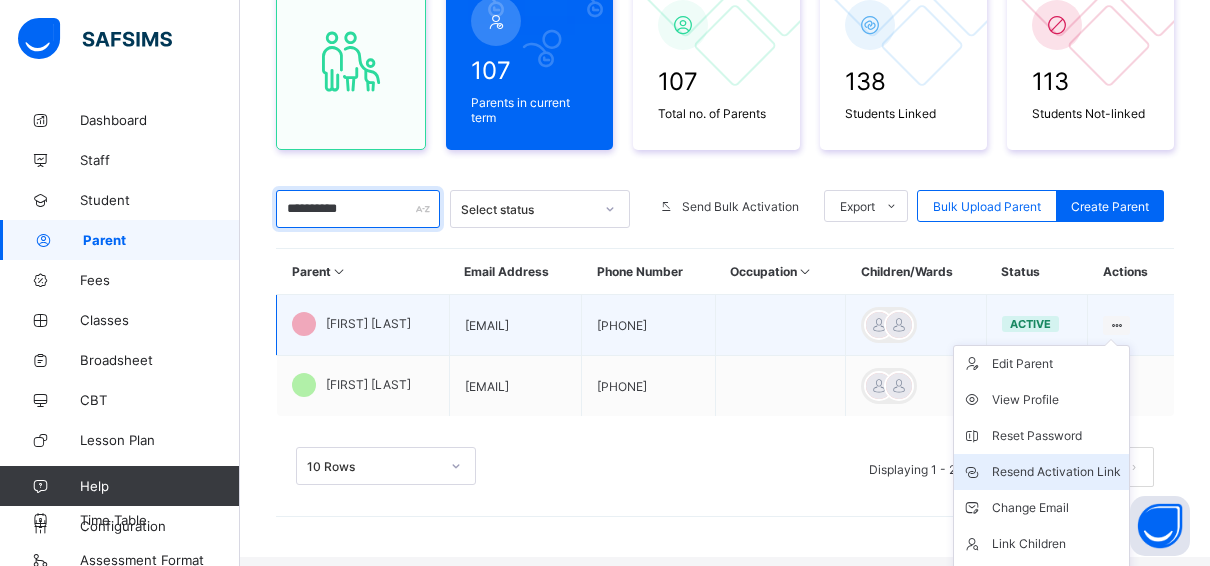 type on "**********" 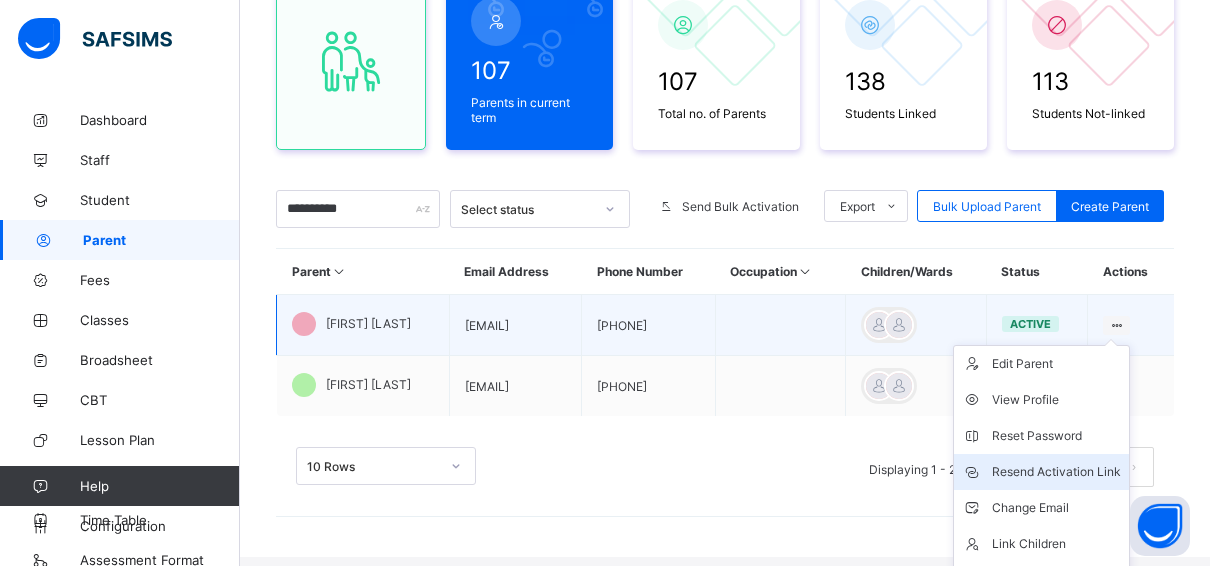 click on "Resend Activation Link" at bounding box center (1056, 472) 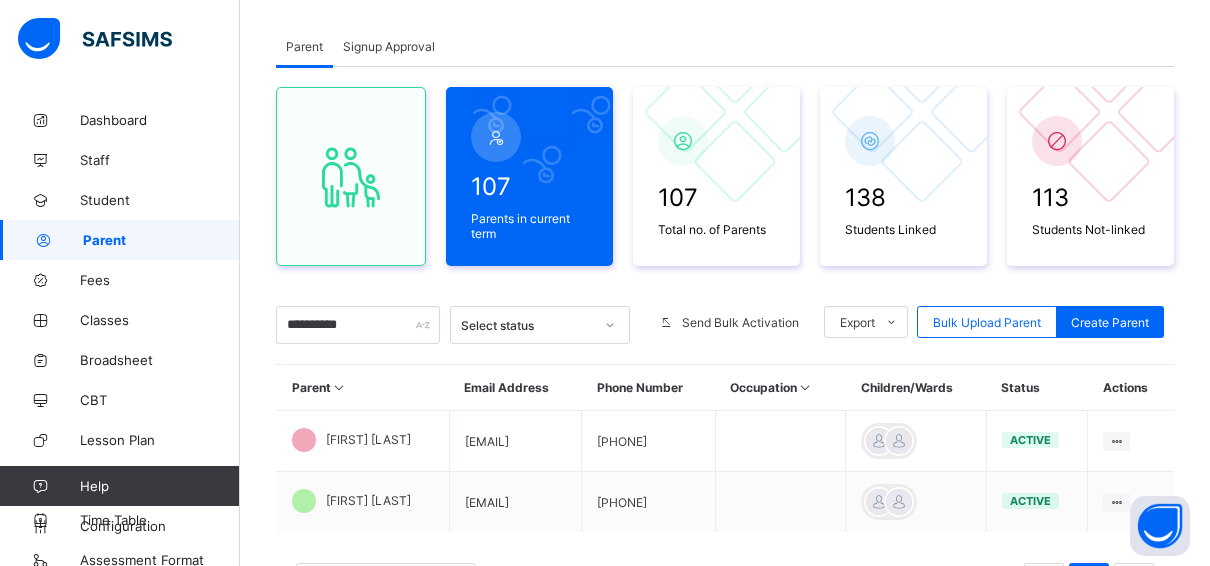 scroll, scrollTop: 220, scrollLeft: 0, axis: vertical 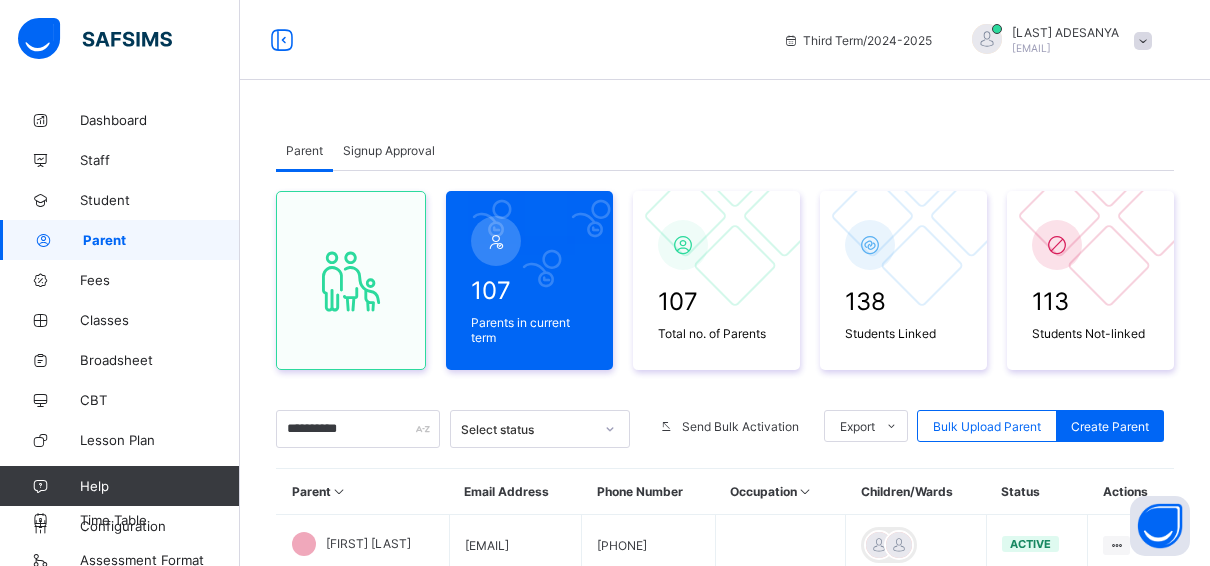 click on "Signup Approval" at bounding box center [389, 150] 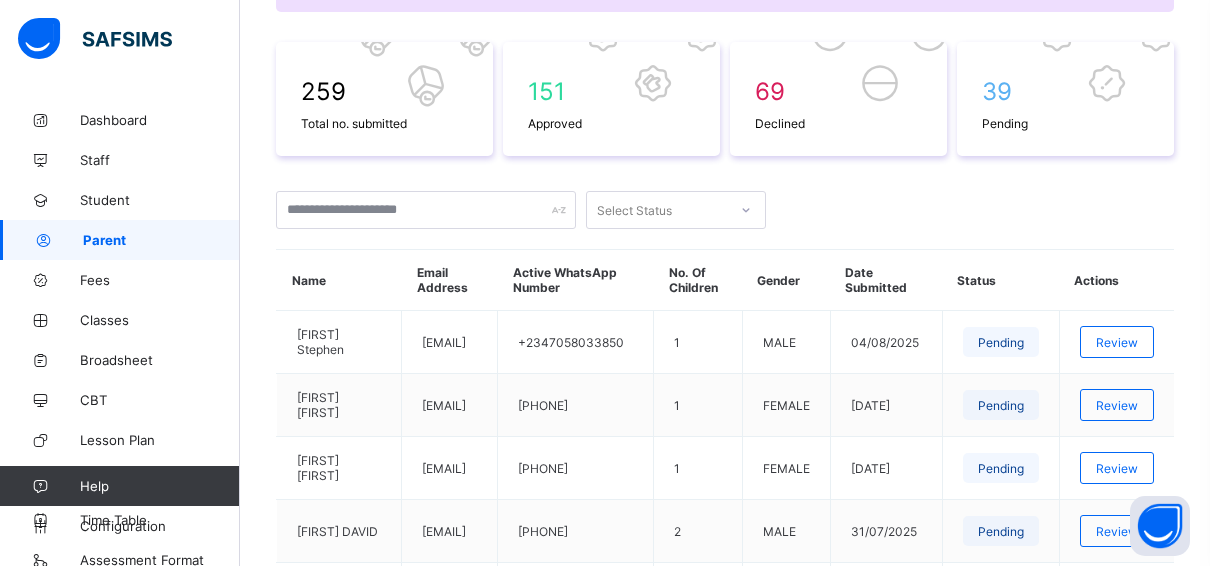 scroll, scrollTop: 0, scrollLeft: 0, axis: both 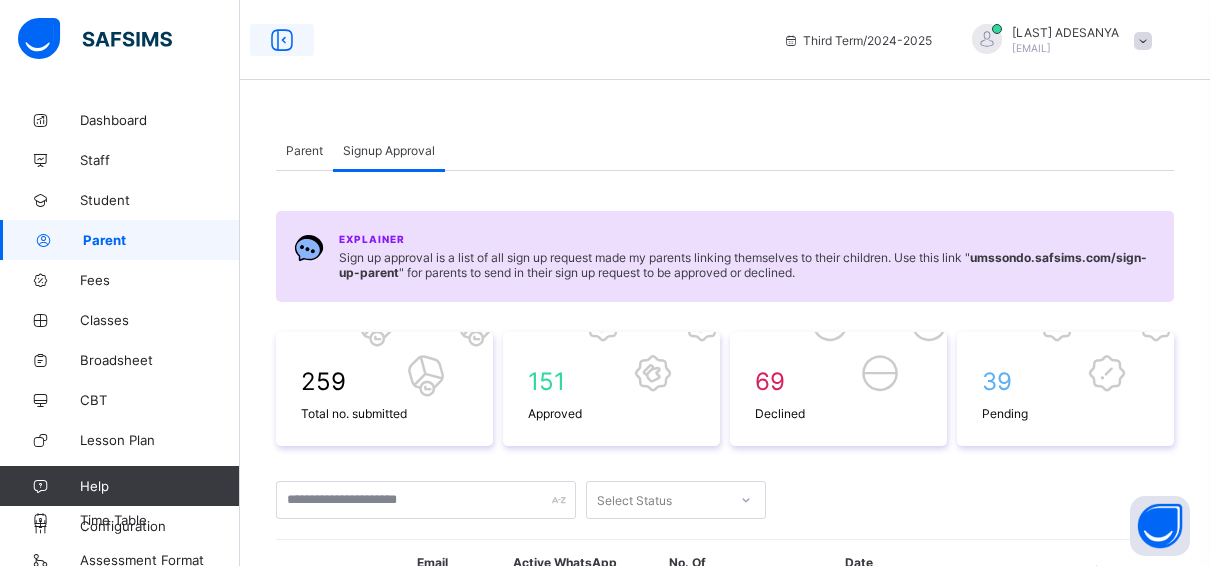 click at bounding box center (282, 40) 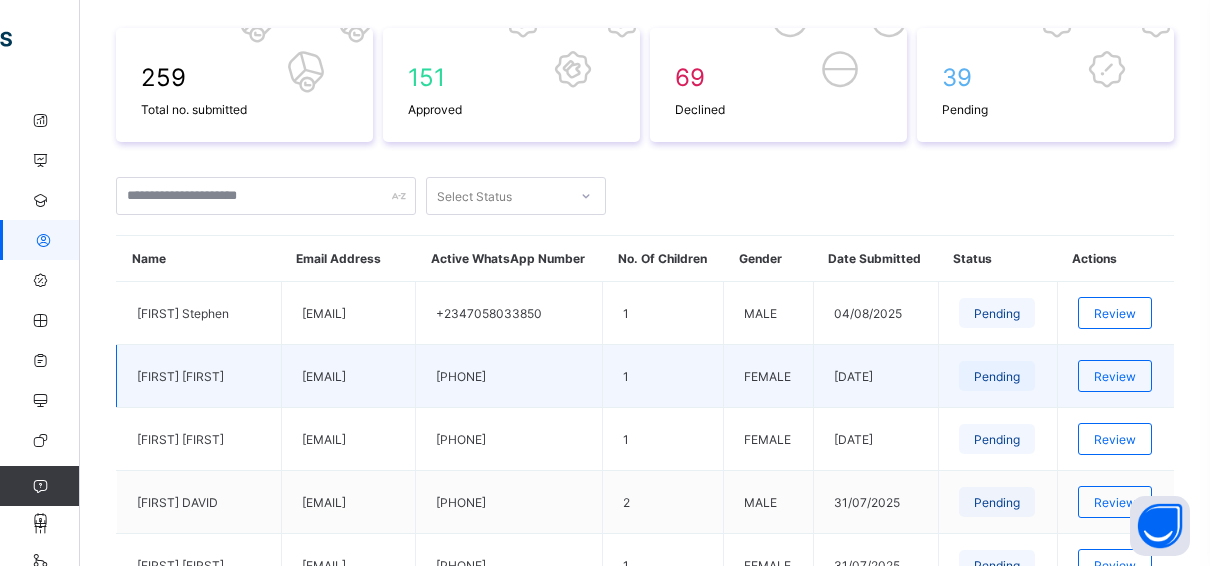 scroll, scrollTop: 400, scrollLeft: 0, axis: vertical 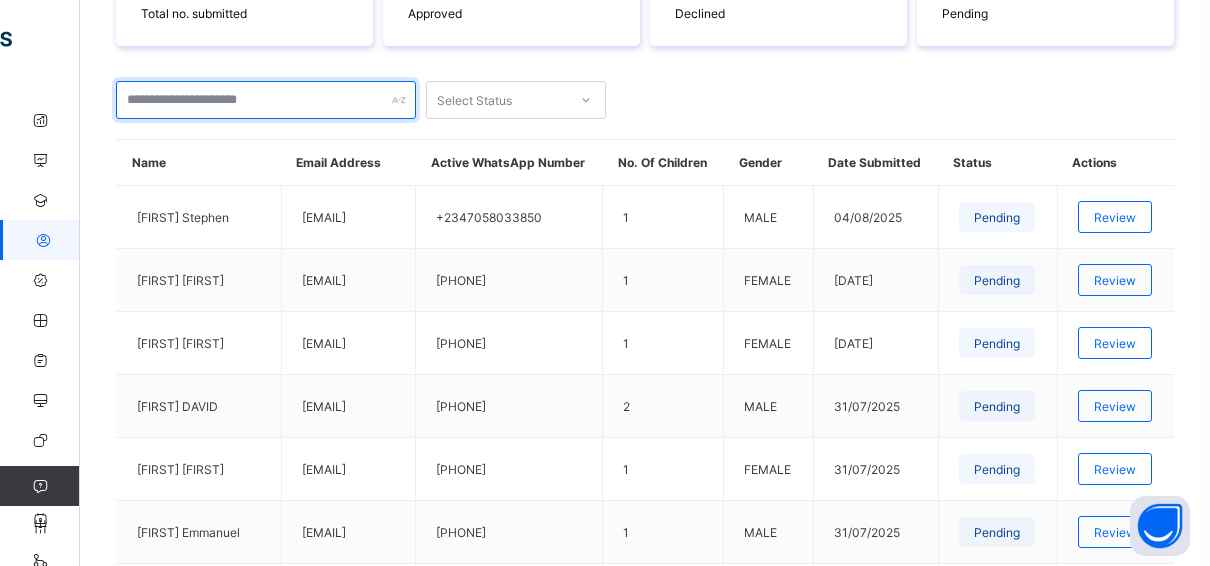click at bounding box center [266, 100] 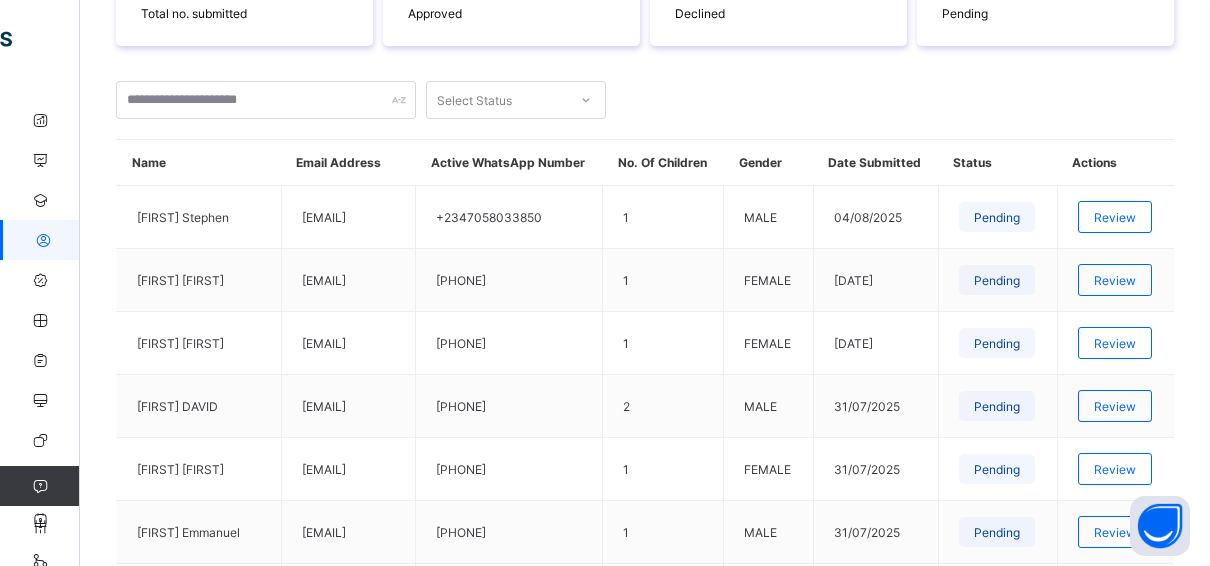 click on "Name" at bounding box center (199, 163) 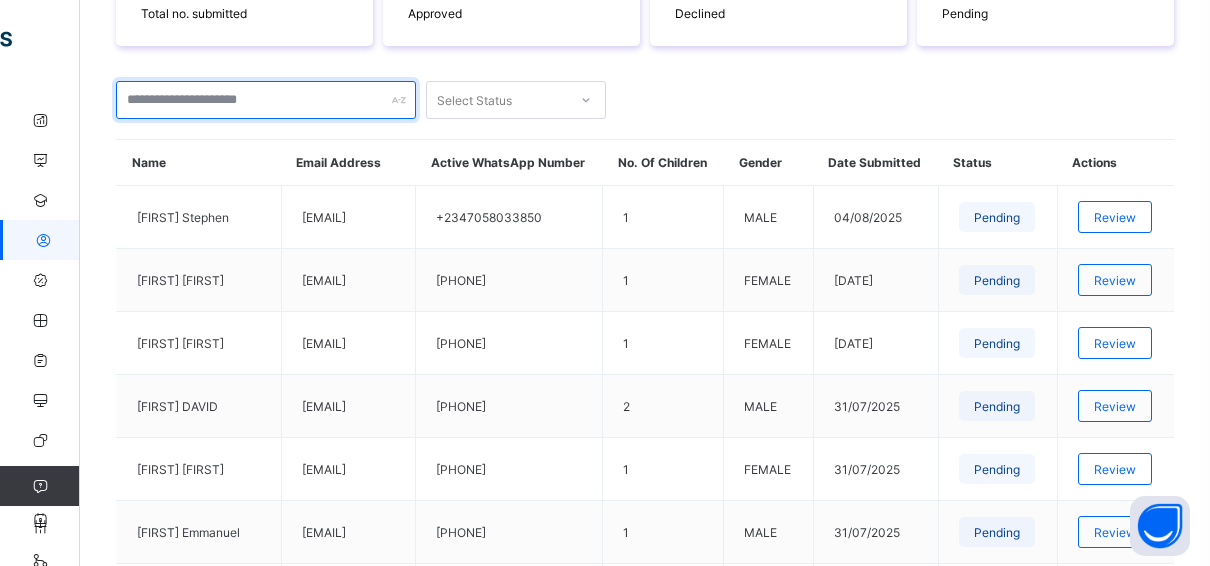 click at bounding box center [266, 100] 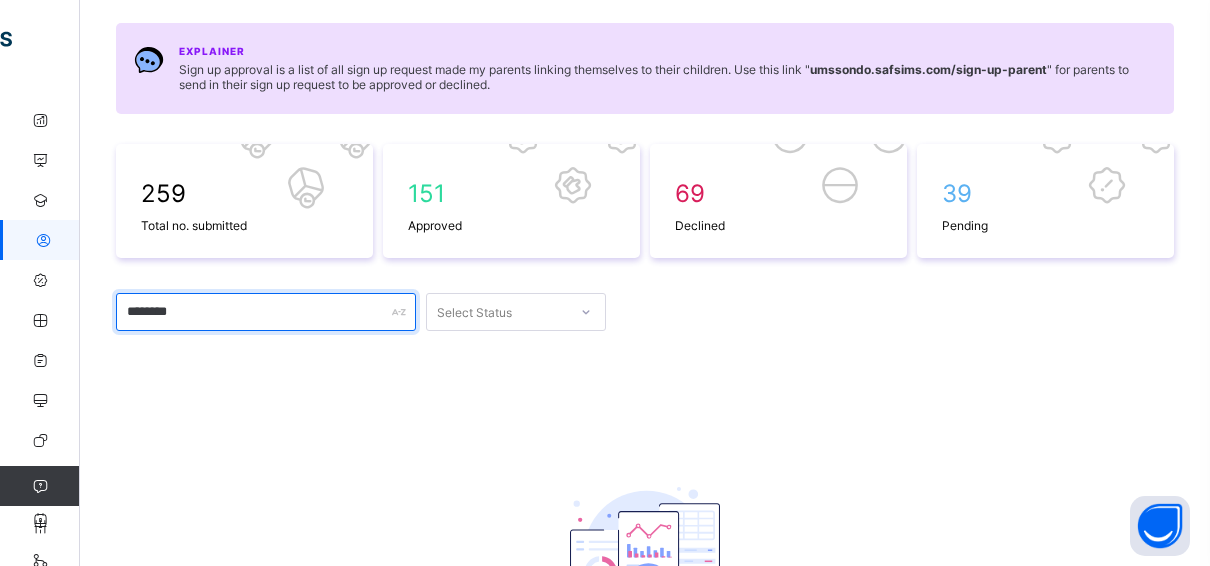 scroll, scrollTop: 0, scrollLeft: 0, axis: both 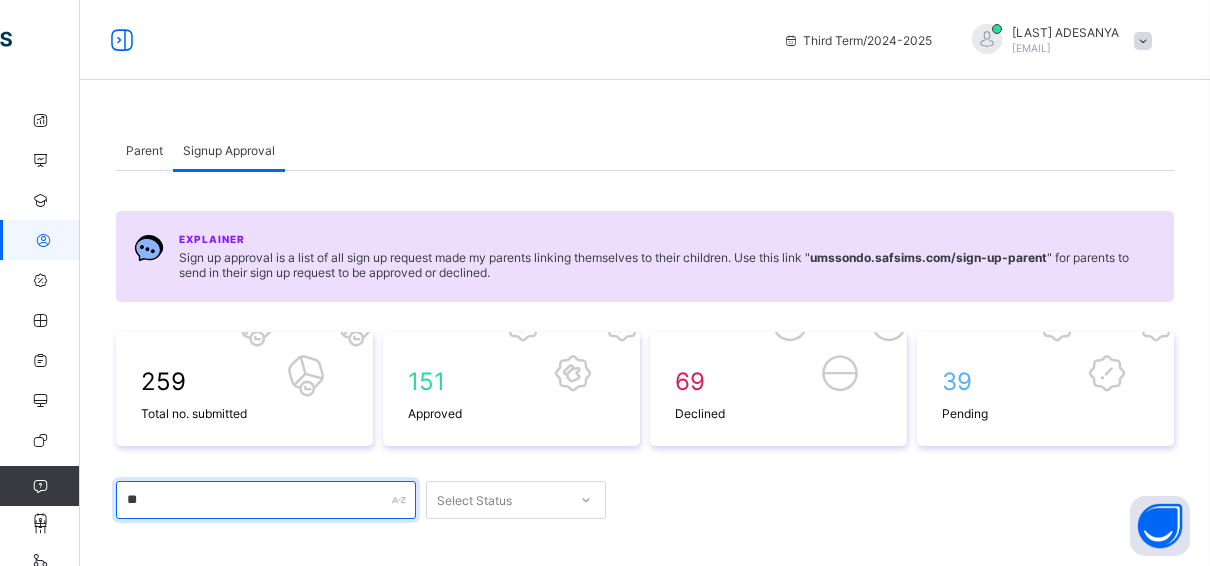 type on "*" 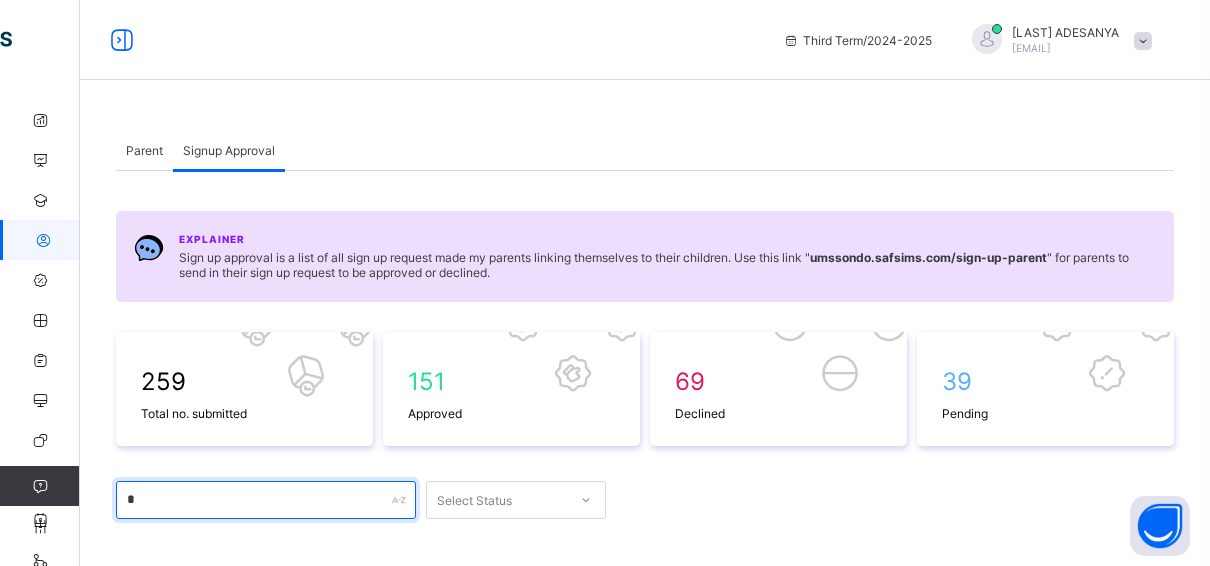type 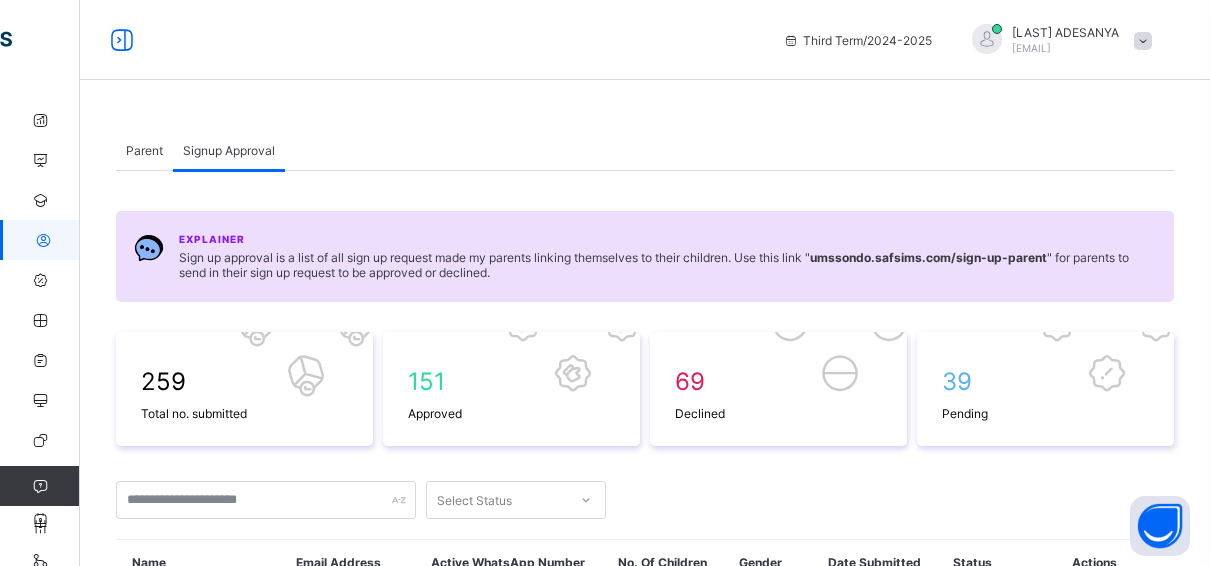 click on "Parent" at bounding box center [144, 150] 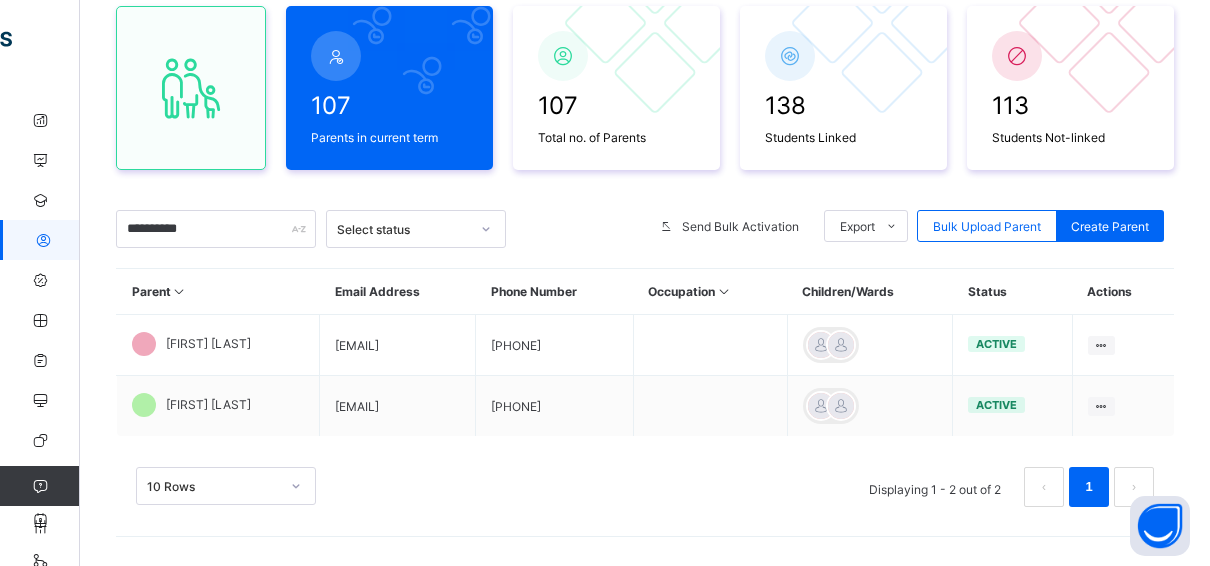 scroll, scrollTop: 192, scrollLeft: 0, axis: vertical 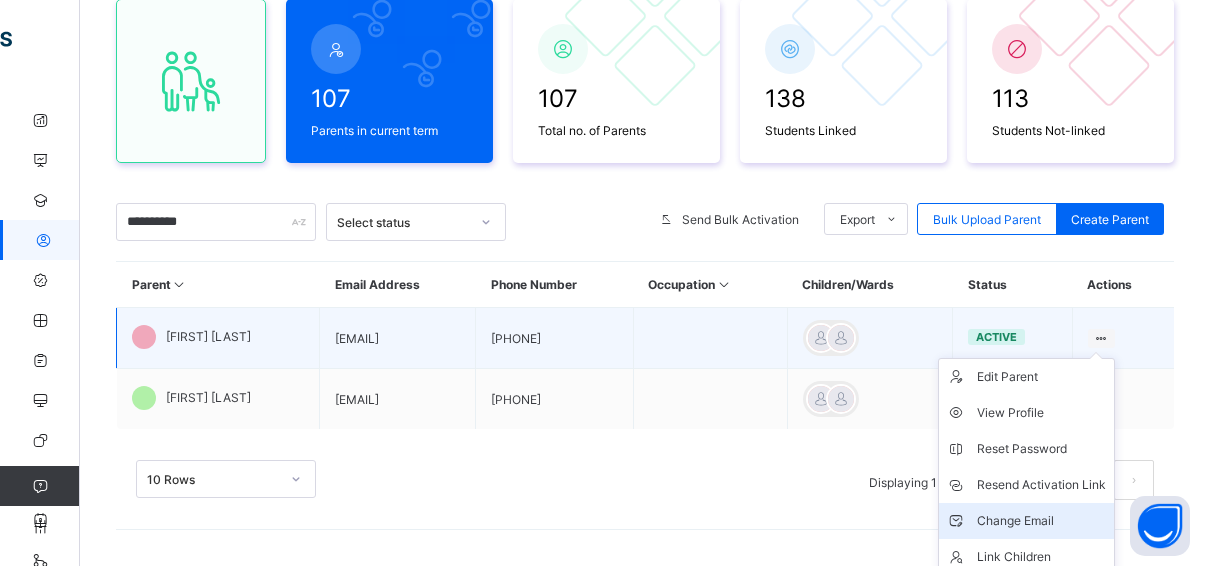 click on "Change Email" at bounding box center [1041, 521] 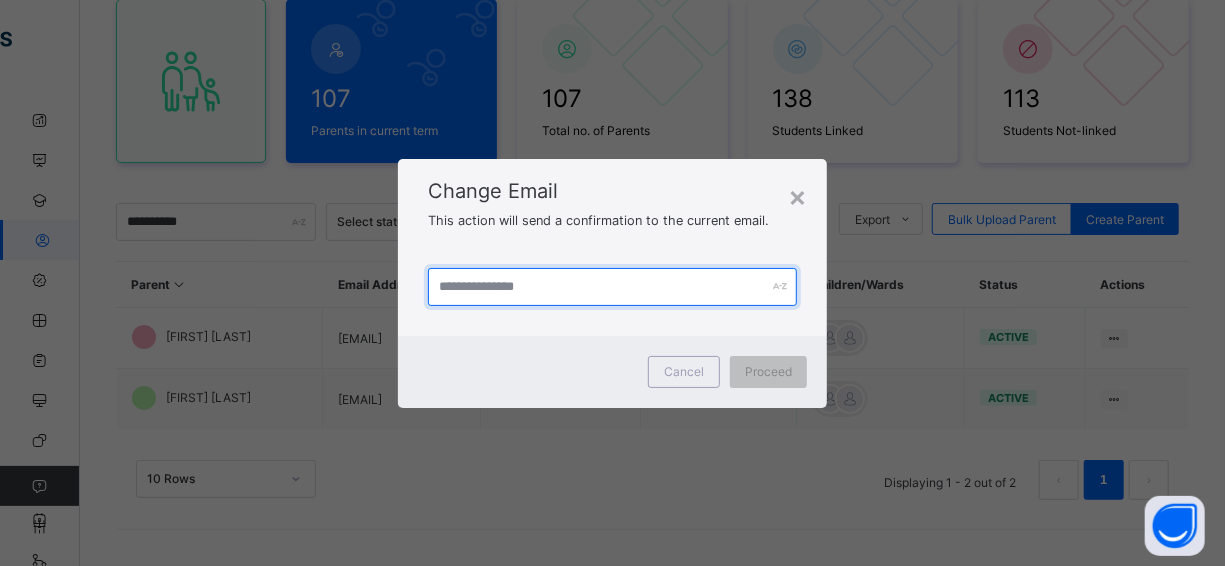 click at bounding box center [612, 287] 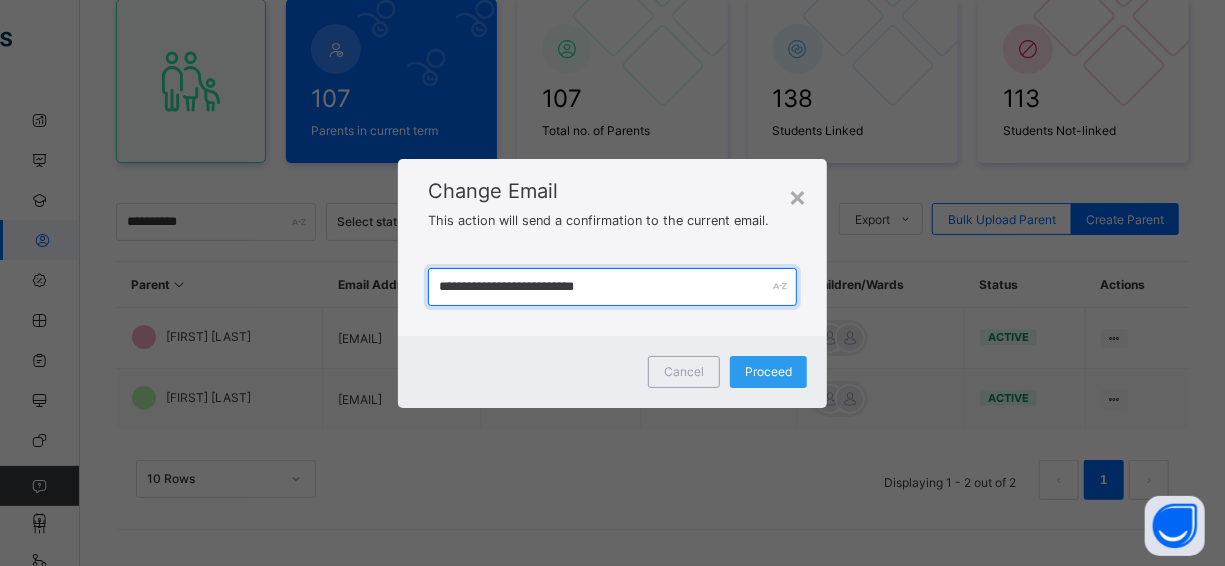 type on "**********" 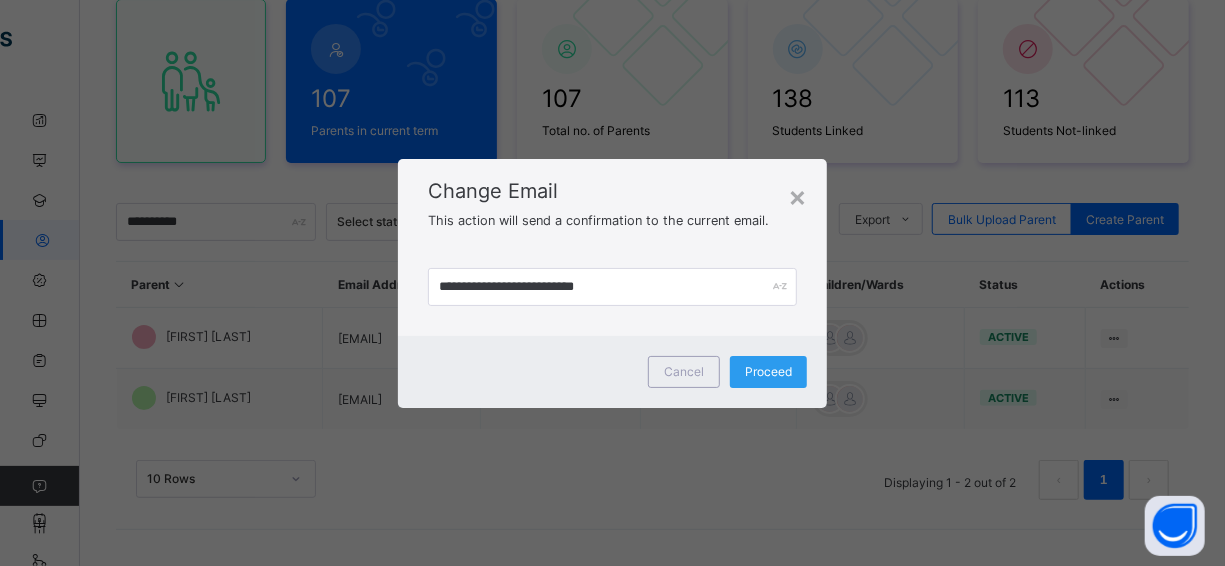 click on "Proceed" at bounding box center (768, 371) 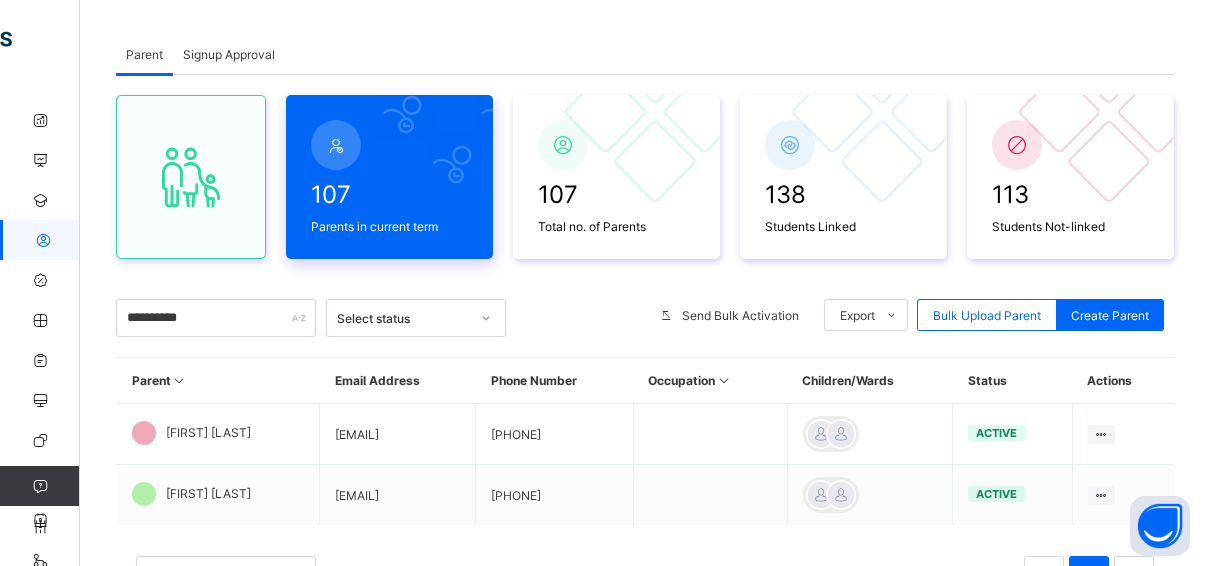 scroll, scrollTop: 0, scrollLeft: 0, axis: both 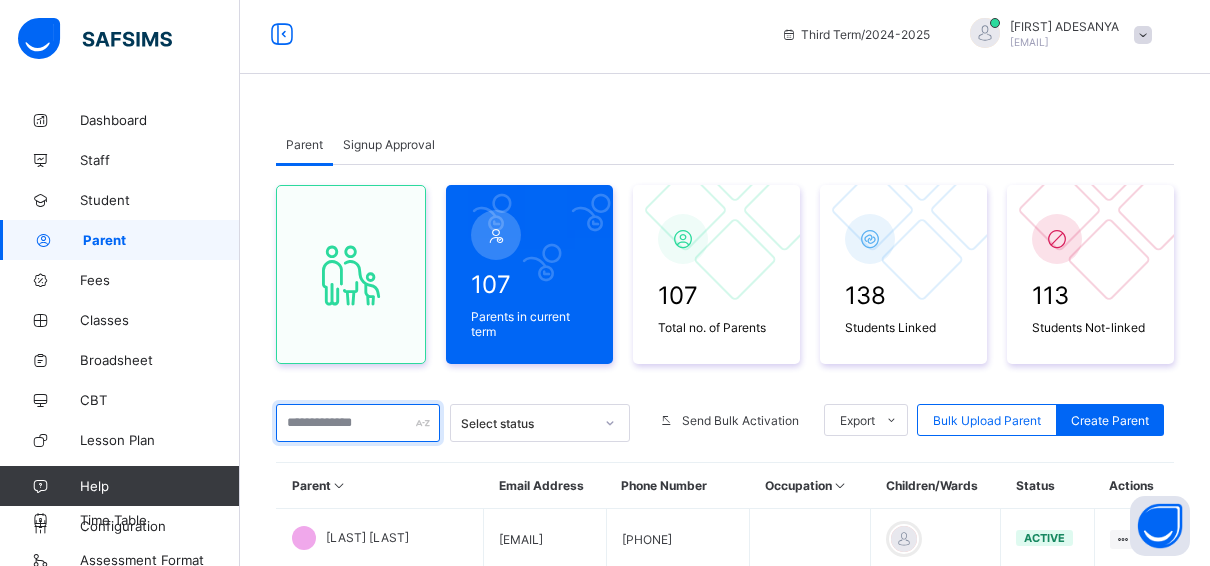 click at bounding box center [358, 423] 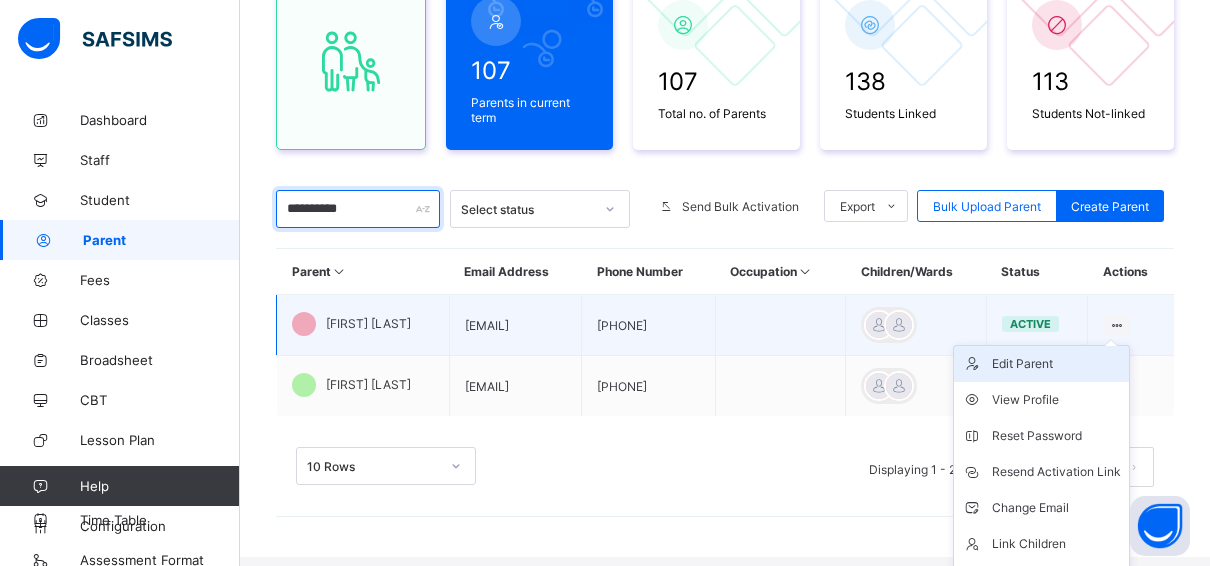 scroll, scrollTop: 262, scrollLeft: 15, axis: both 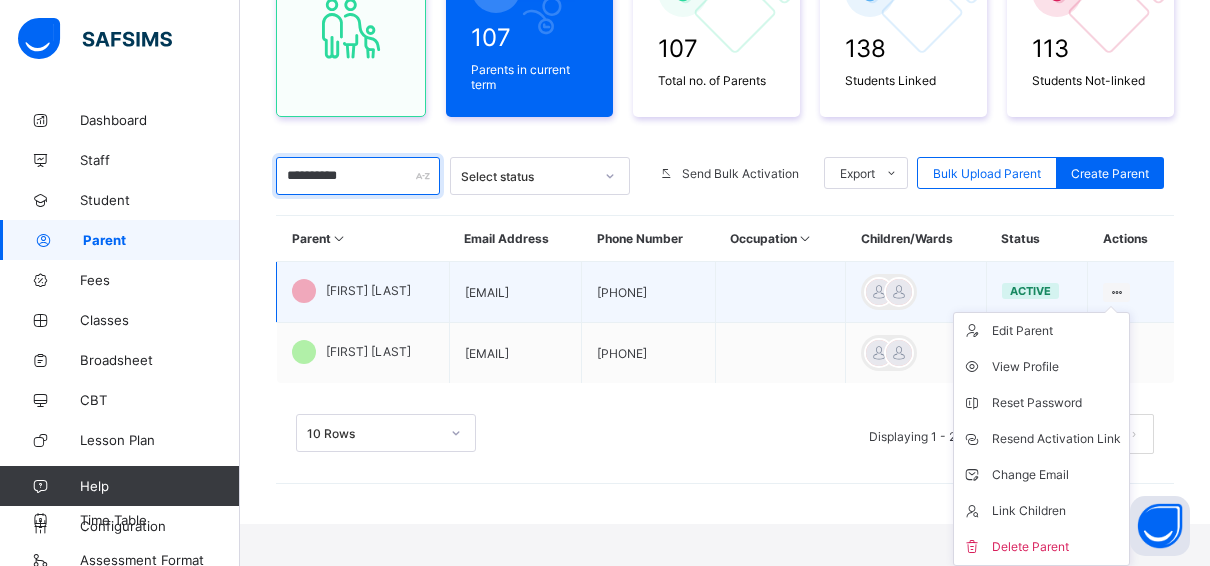type on "**********" 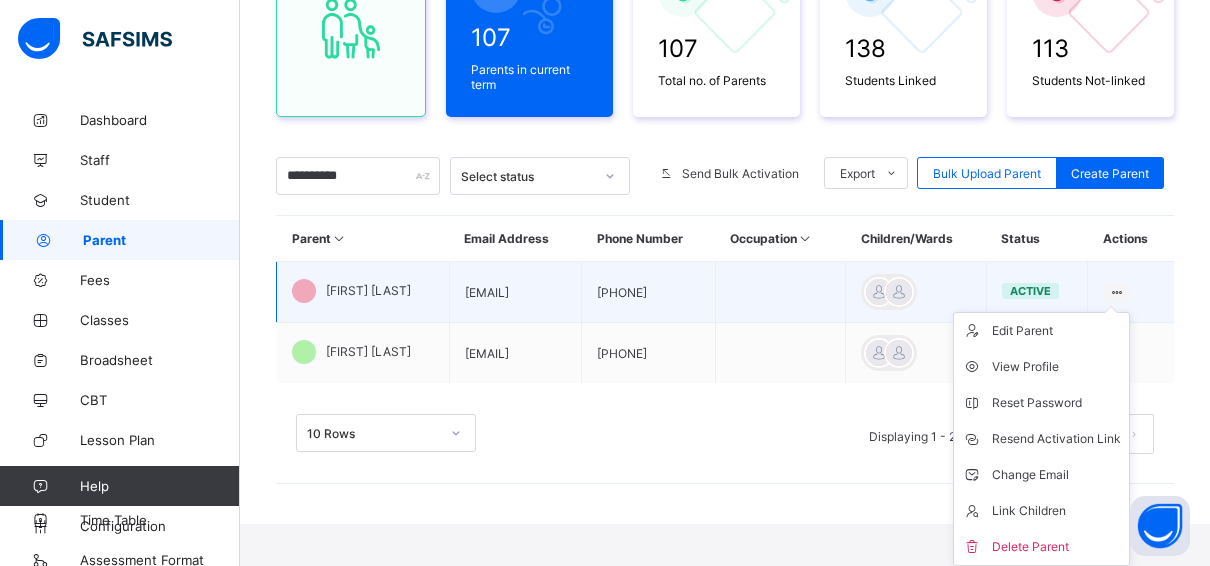 click on "Edit Parent View Profile Reset Password Resend Activation Link Change Email Link Children Delete Parent" at bounding box center (1041, 439) 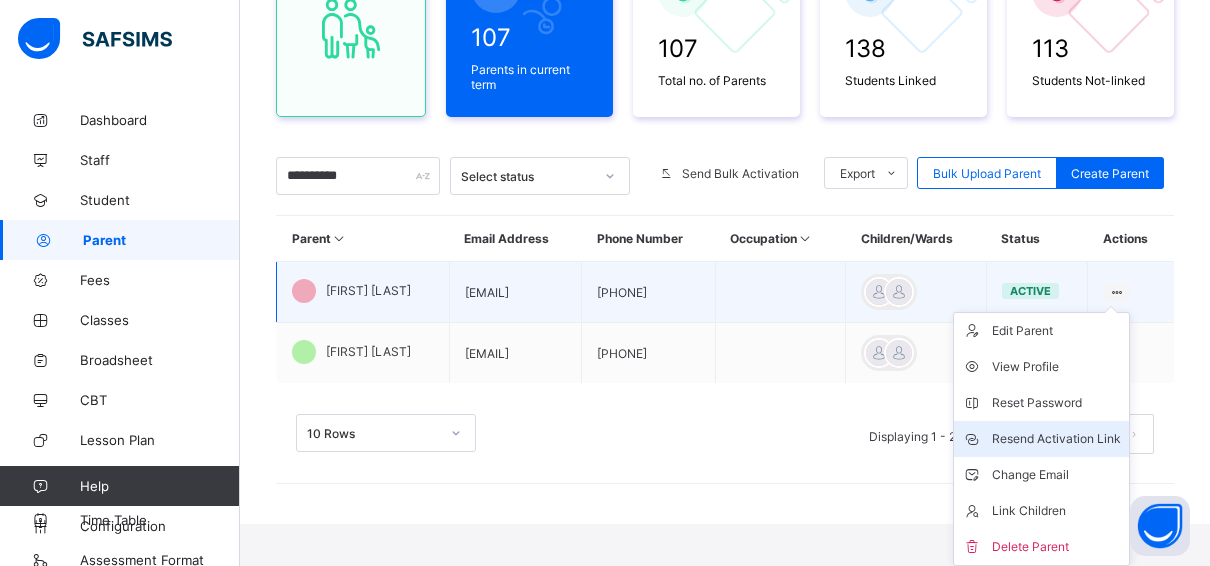 click on "Resend Activation Link" at bounding box center (1056, 439) 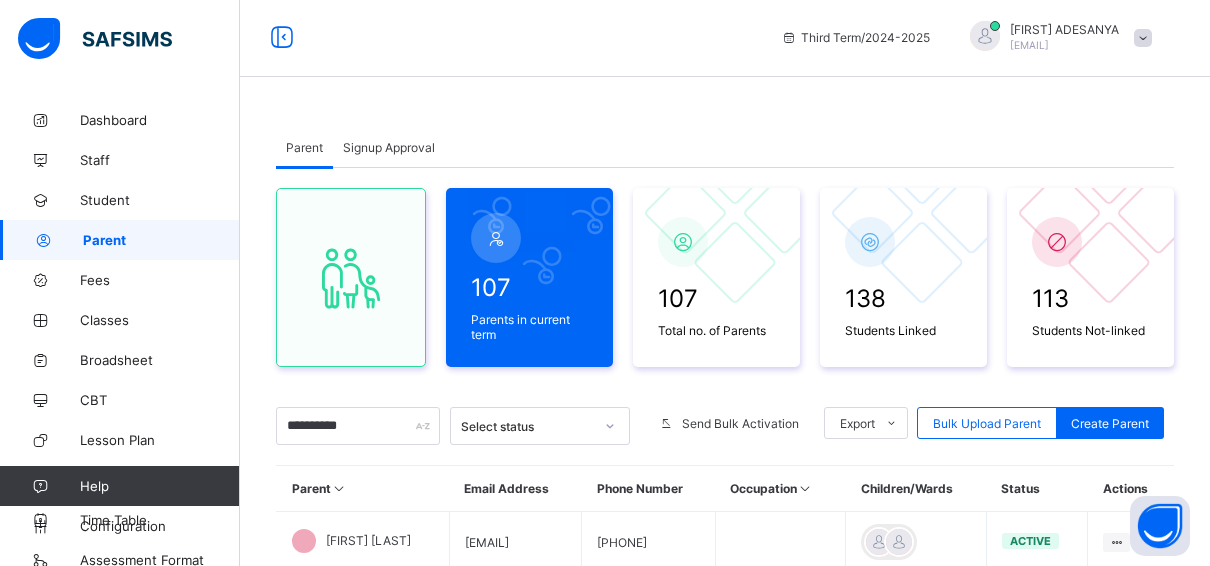 scroll, scrollTop: 0, scrollLeft: 15, axis: horizontal 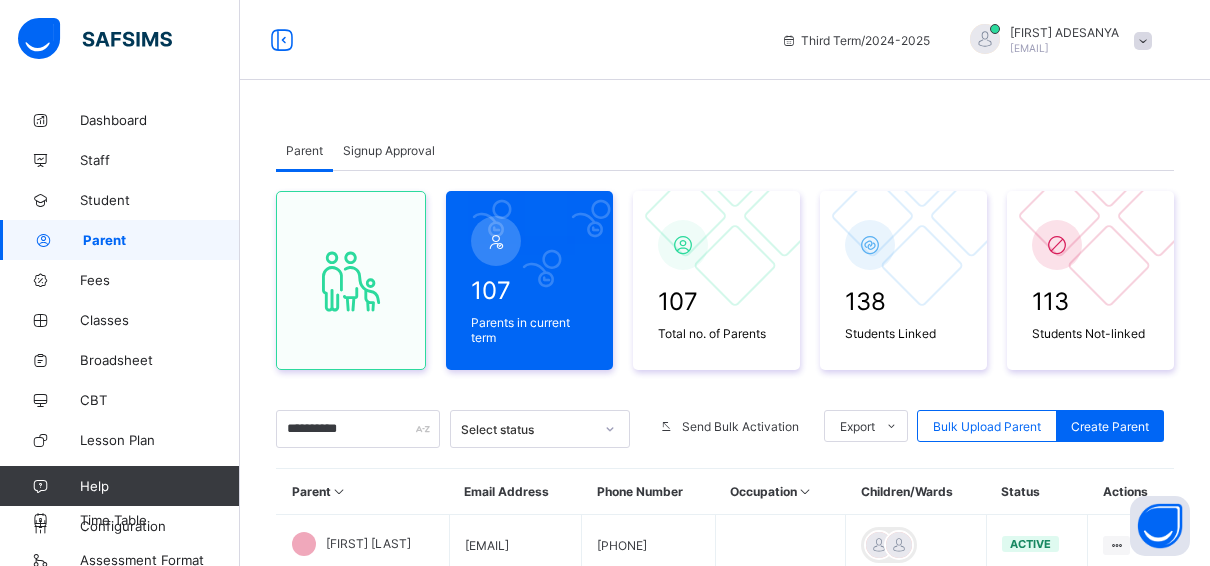 click on "Signup Approval" at bounding box center [389, 150] 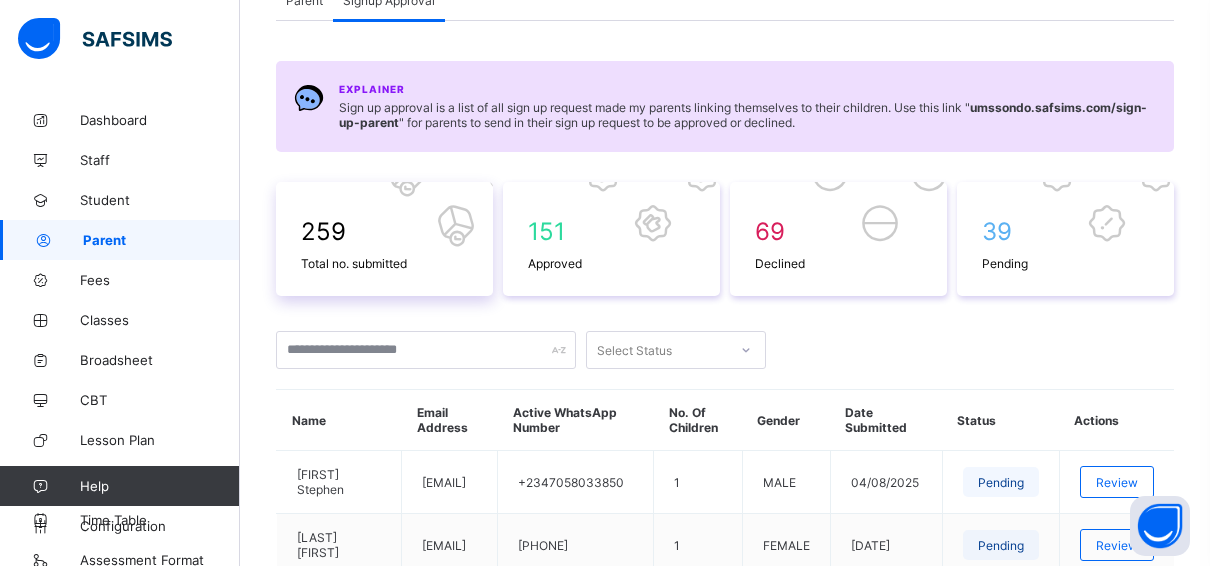 scroll, scrollTop: 100, scrollLeft: 15, axis: both 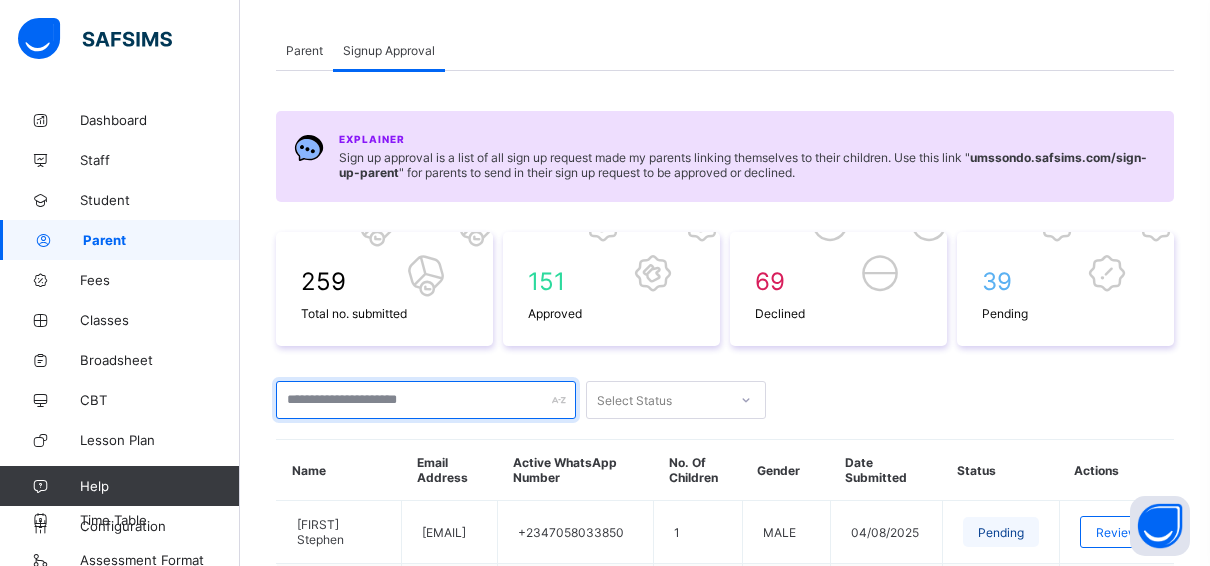 click at bounding box center [426, 400] 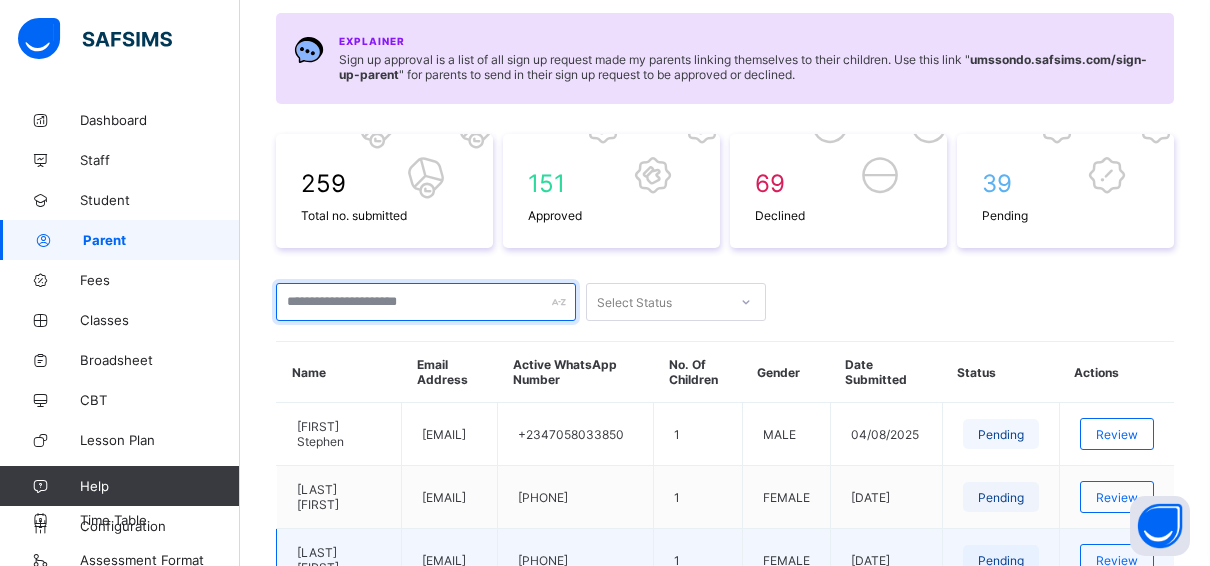 scroll, scrollTop: 400, scrollLeft: 15, axis: both 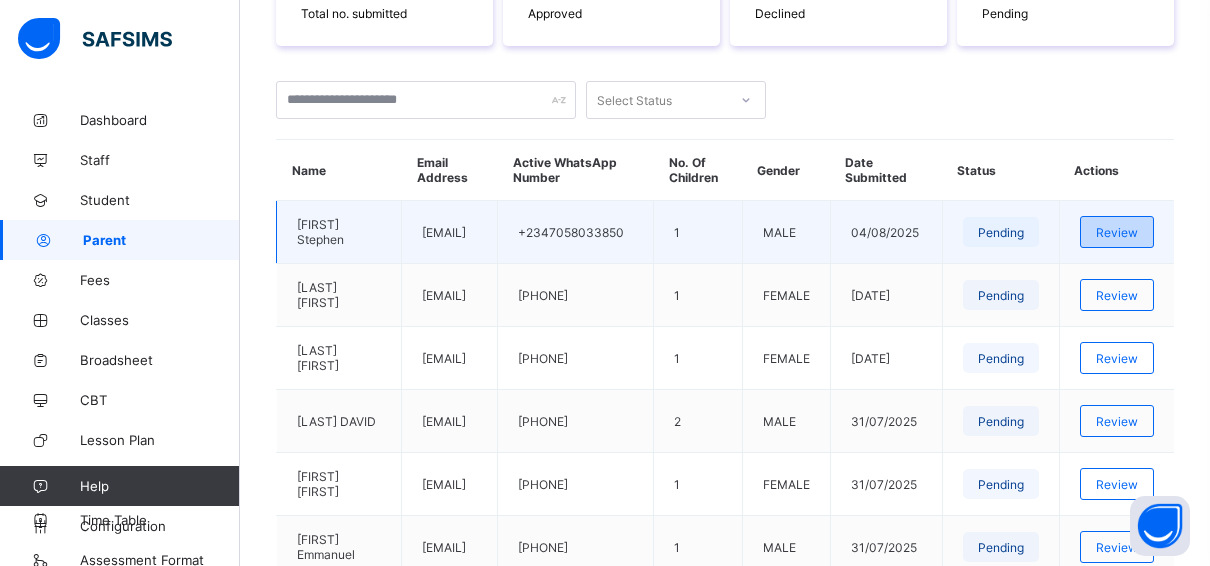 click on "Review" at bounding box center [1117, 232] 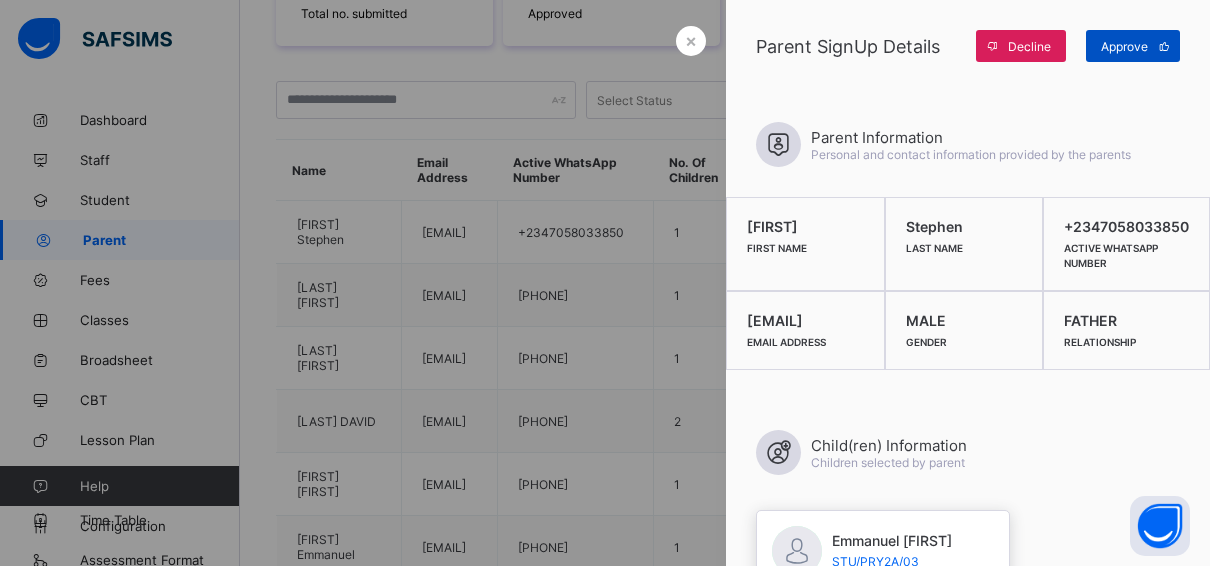 click on "Approve" at bounding box center (1124, 46) 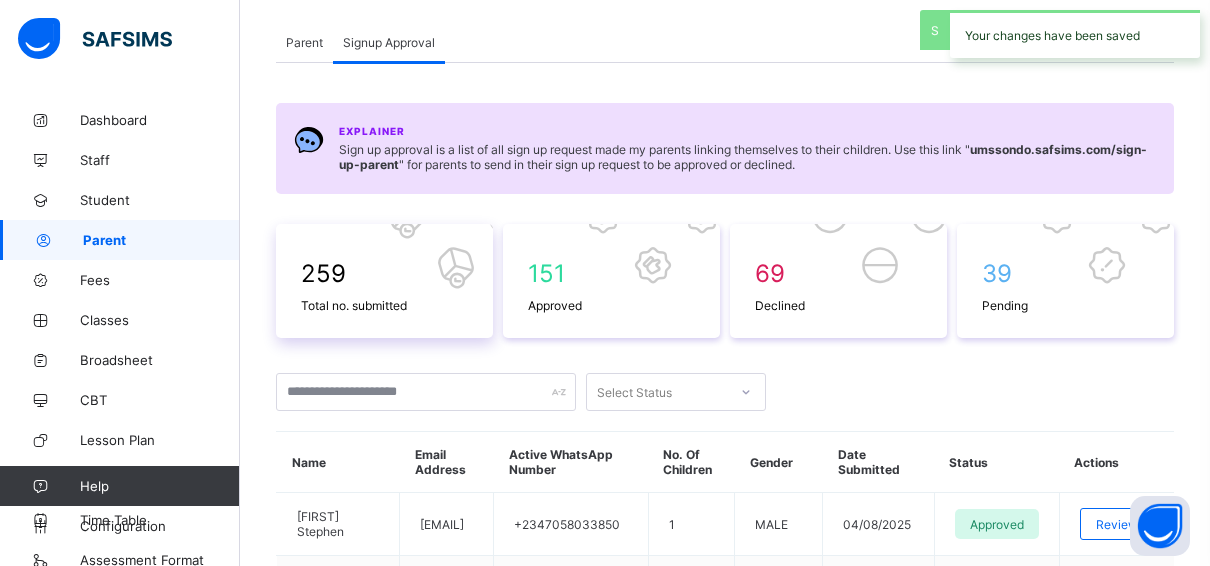 scroll, scrollTop: 100, scrollLeft: 15, axis: both 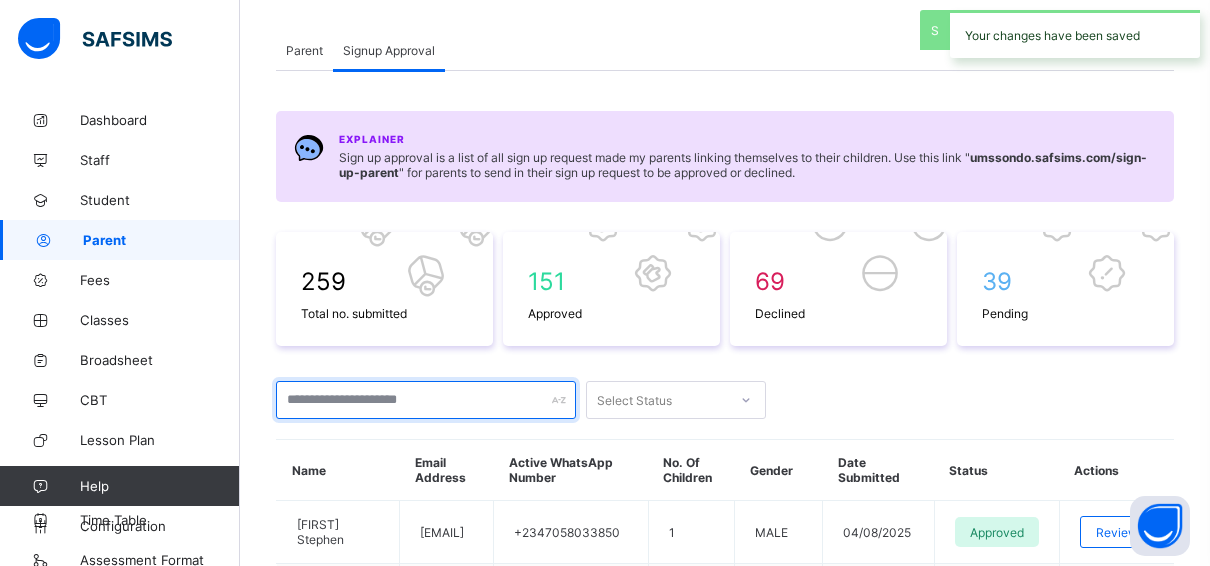 click at bounding box center [426, 400] 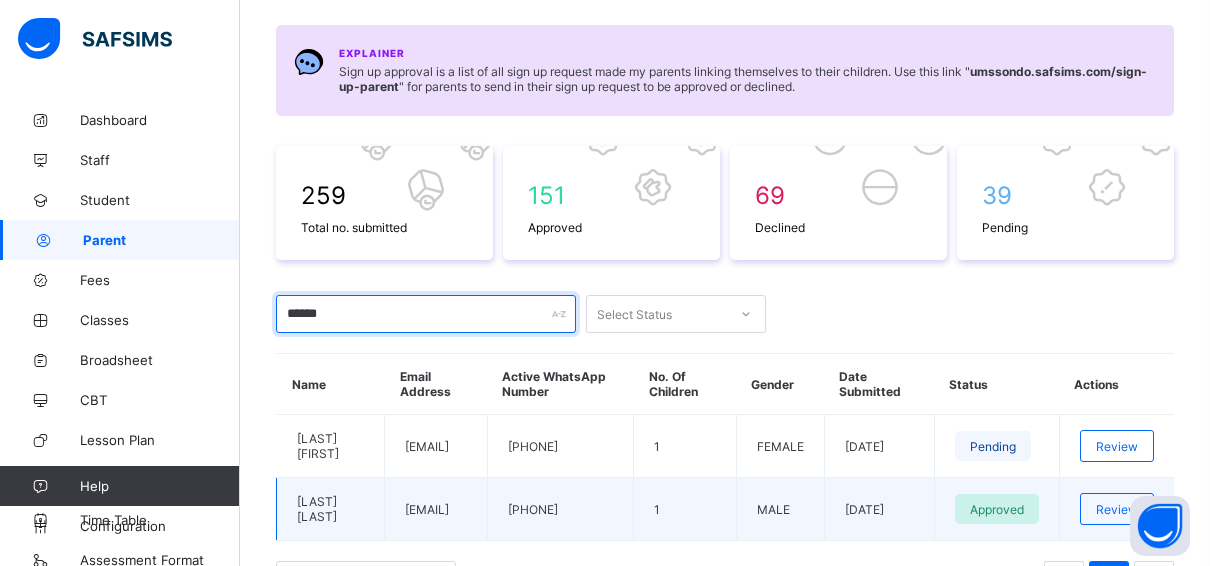 scroll, scrollTop: 285, scrollLeft: 15, axis: both 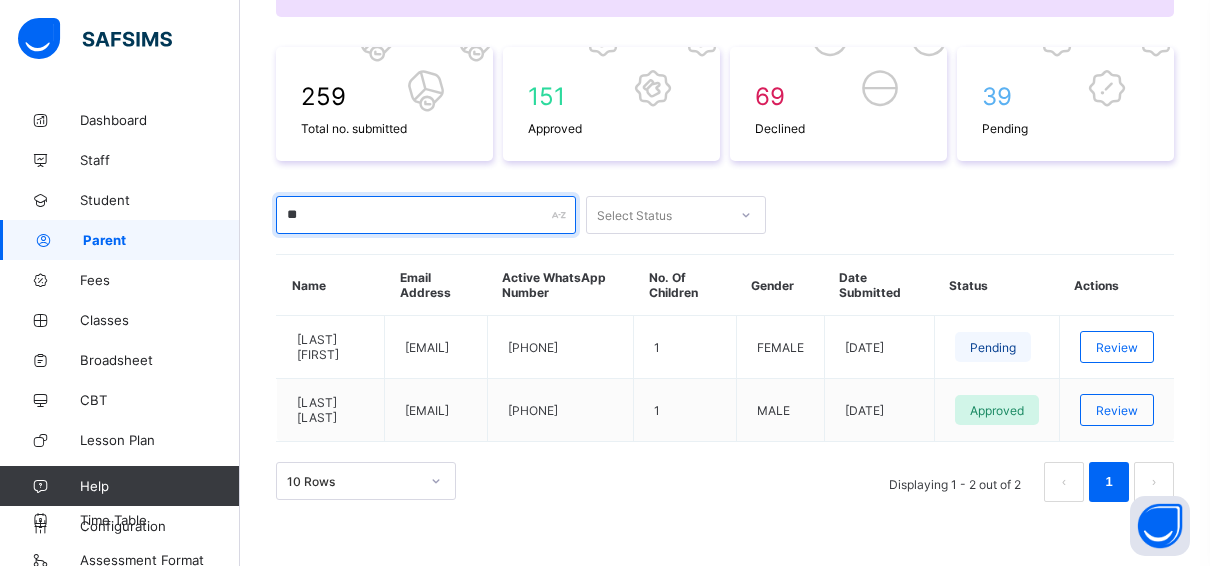 type on "*" 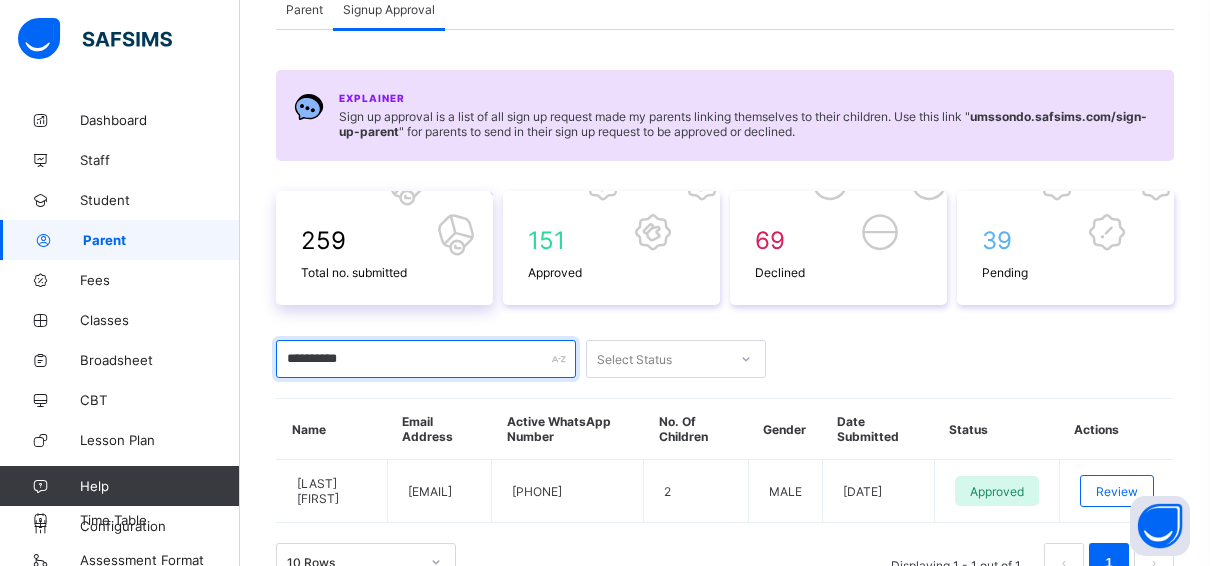 scroll, scrollTop: 122, scrollLeft: 15, axis: both 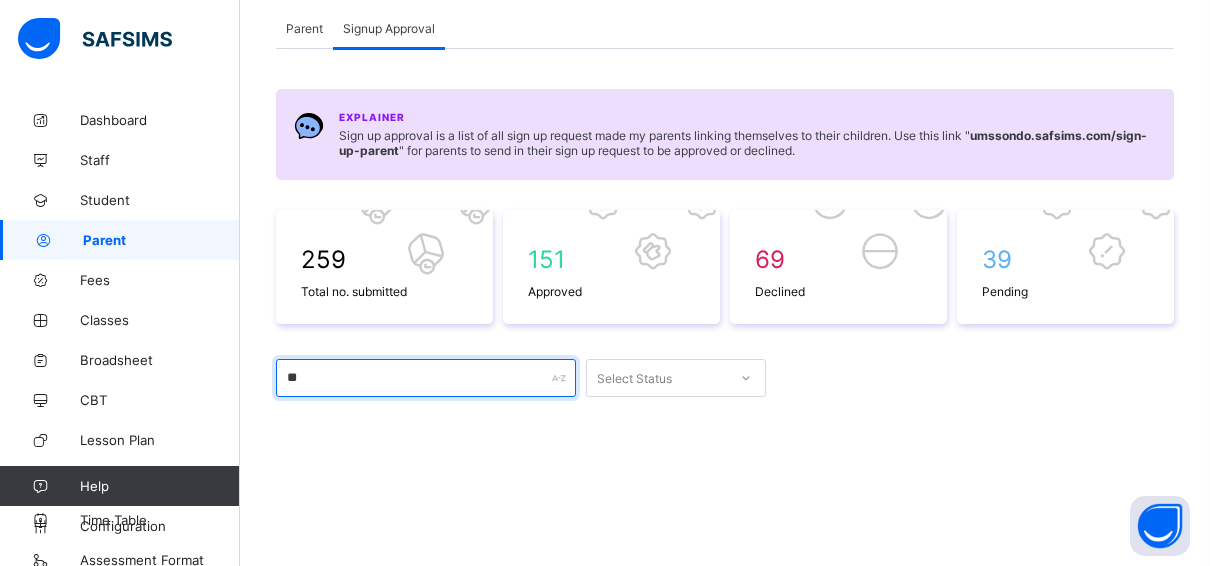 type on "*" 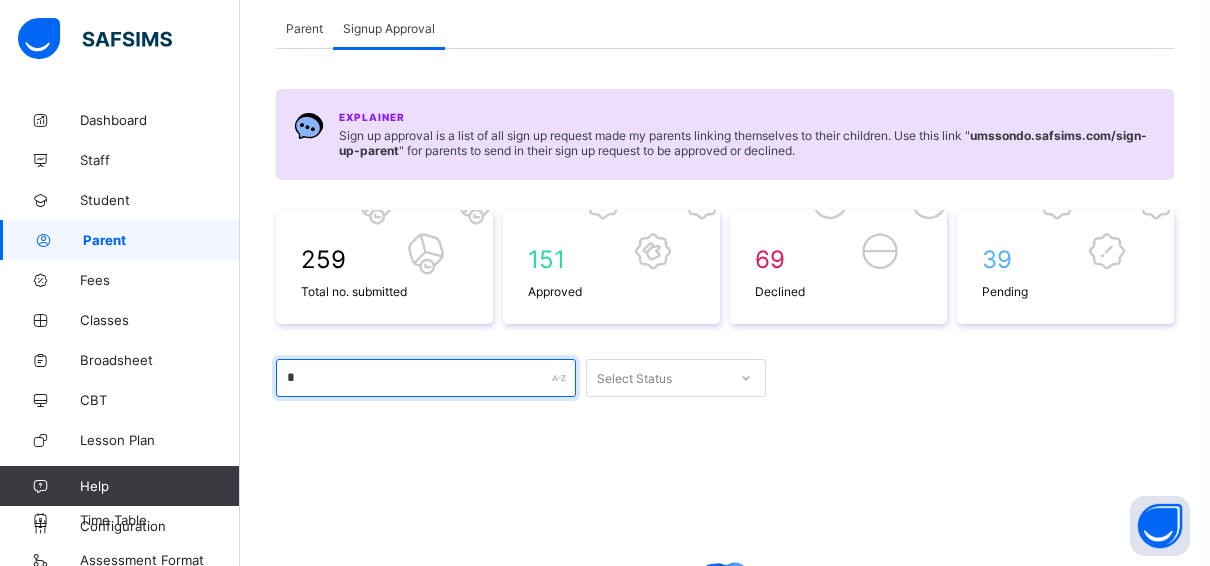 type 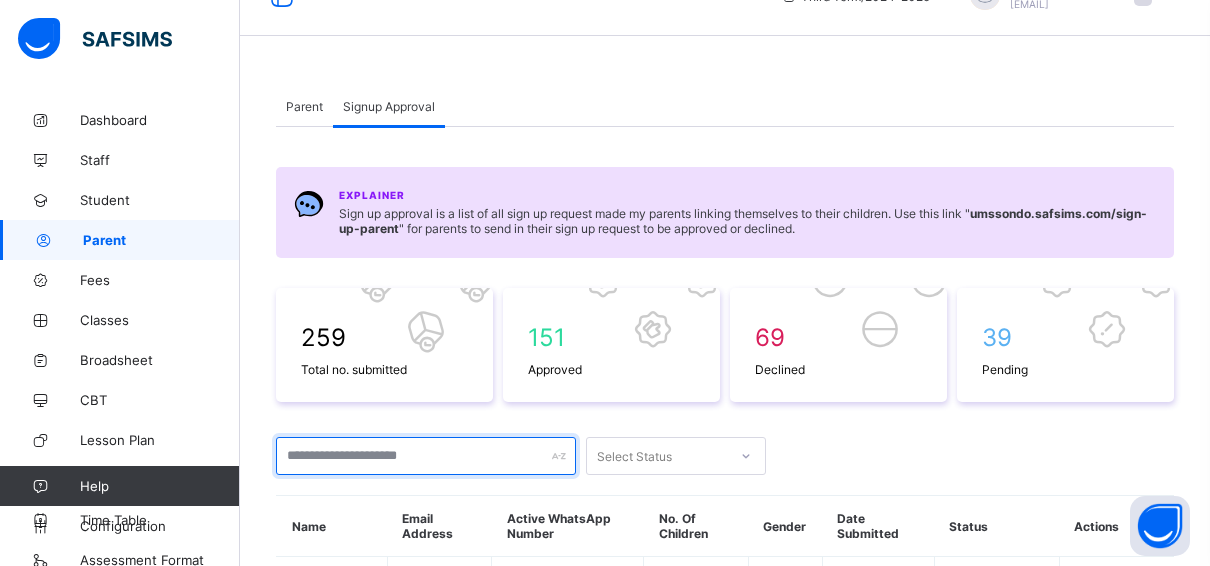 scroll, scrollTop: 0, scrollLeft: 15, axis: horizontal 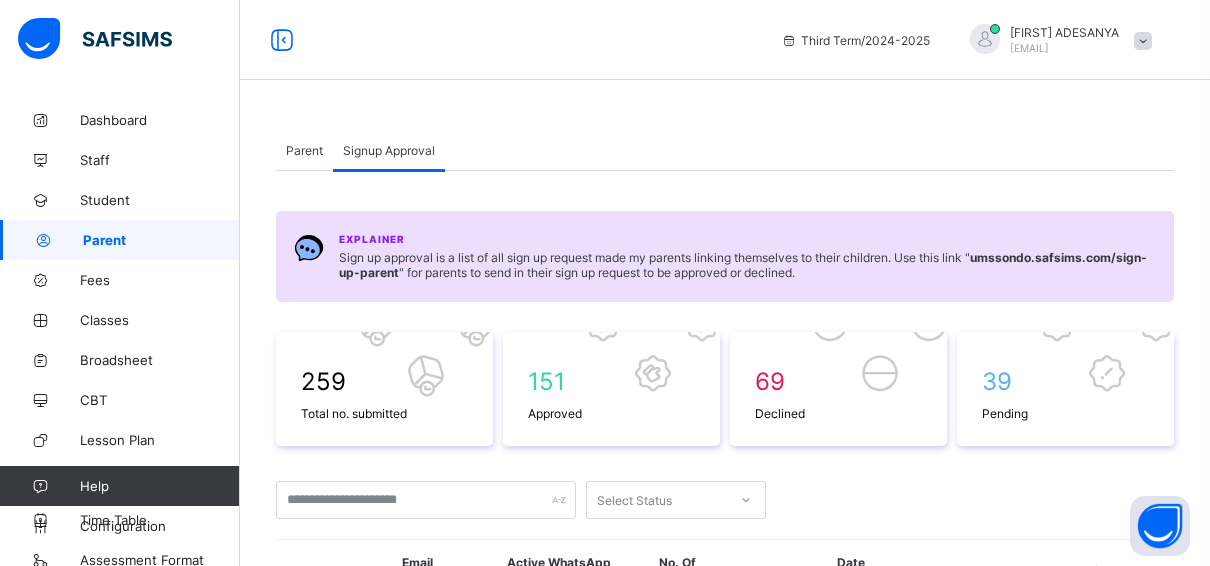 click on "Parent" at bounding box center [304, 150] 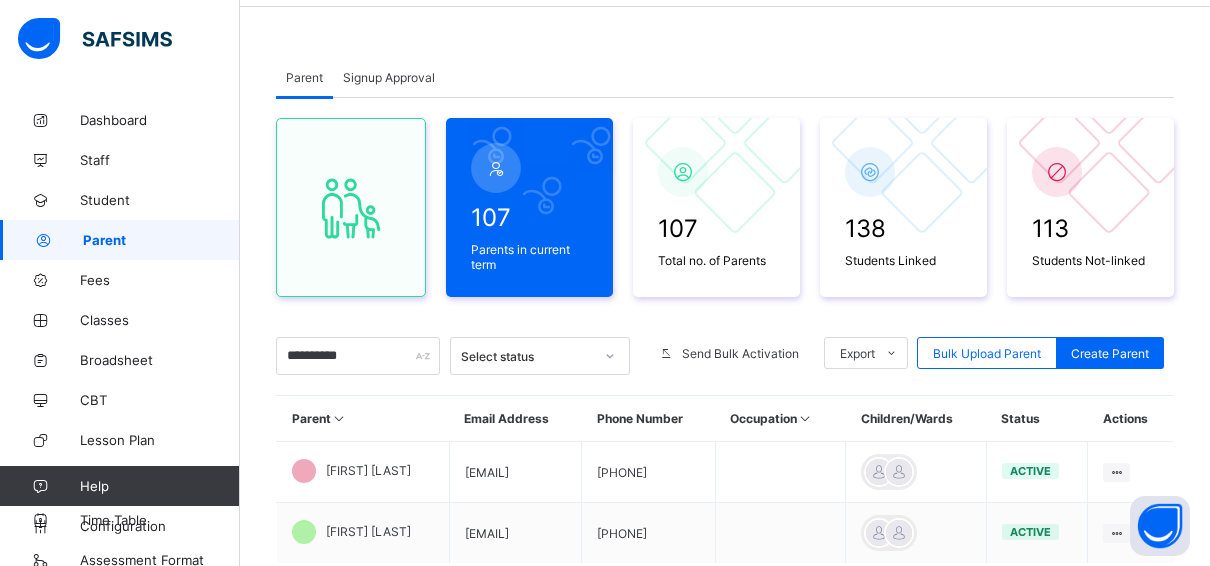 scroll, scrollTop: 220, scrollLeft: 15, axis: both 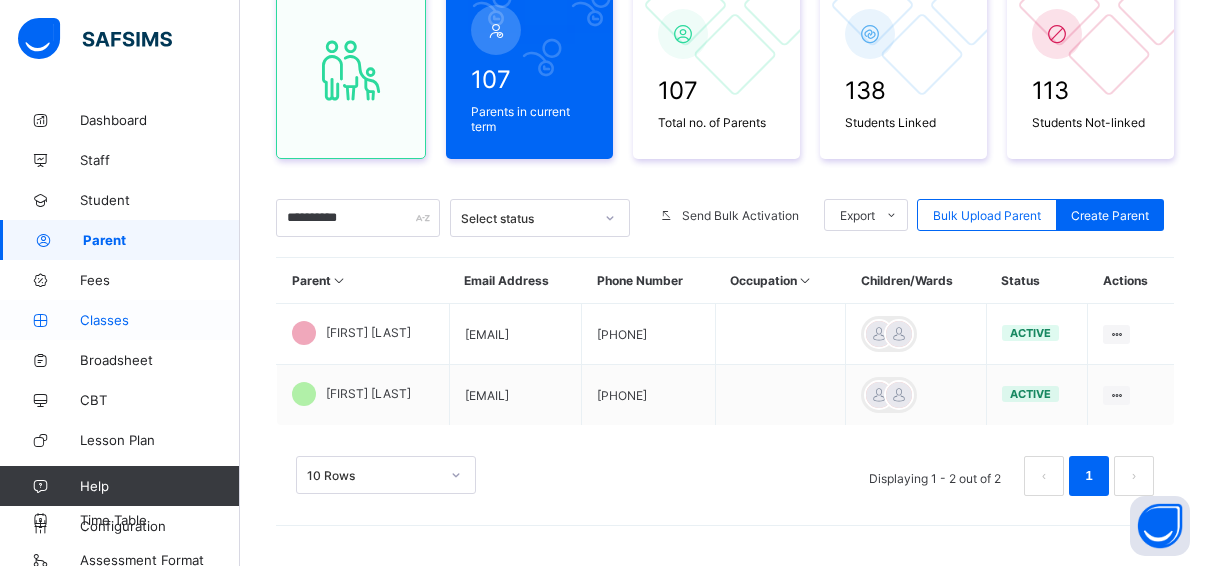 click on "Classes" at bounding box center [160, 320] 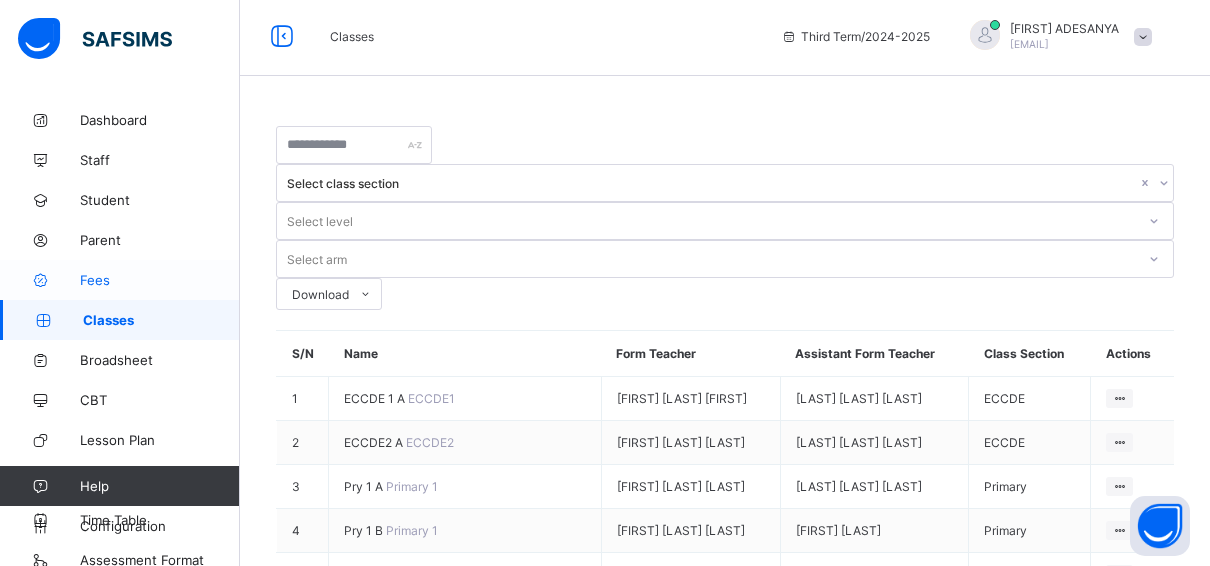 scroll, scrollTop: 0, scrollLeft: 15, axis: horizontal 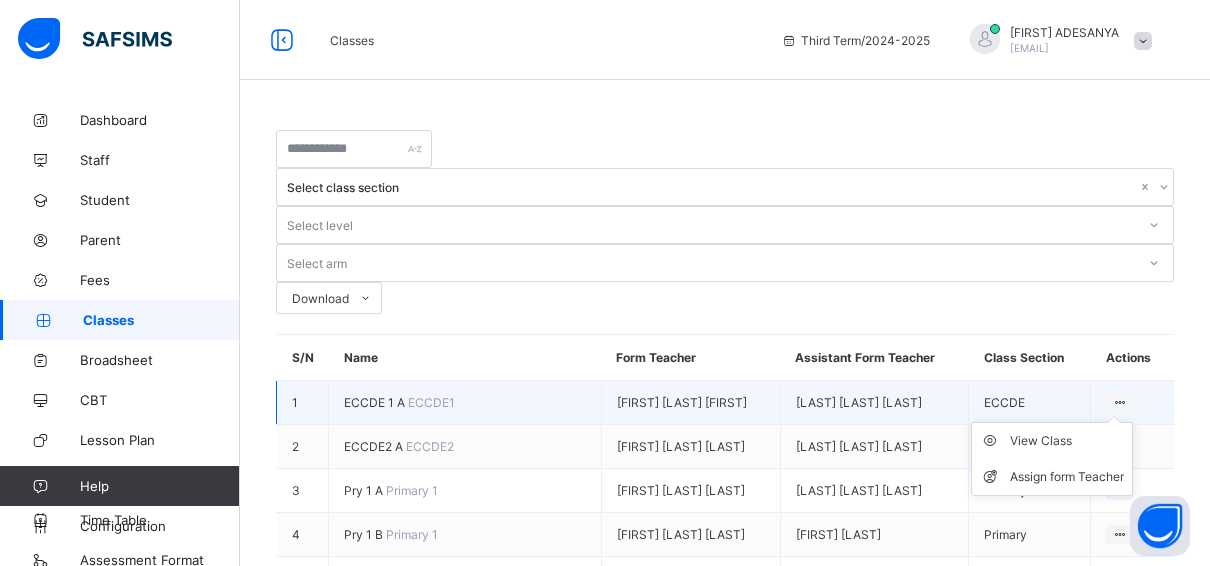 click at bounding box center (1119, 402) 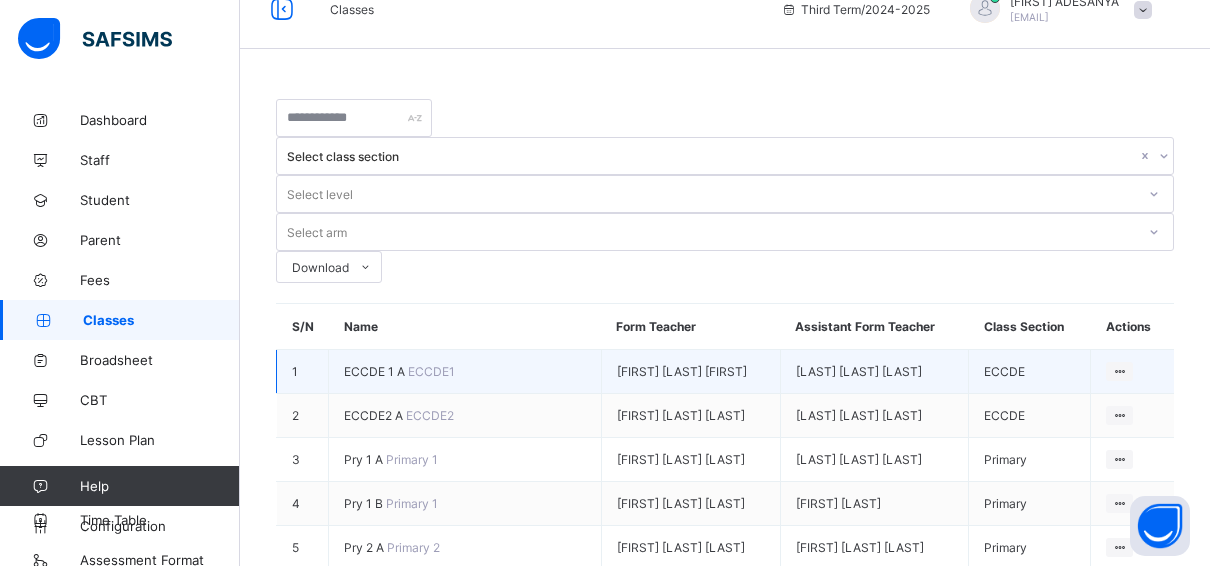 scroll, scrollTop: 0, scrollLeft: 15, axis: horizontal 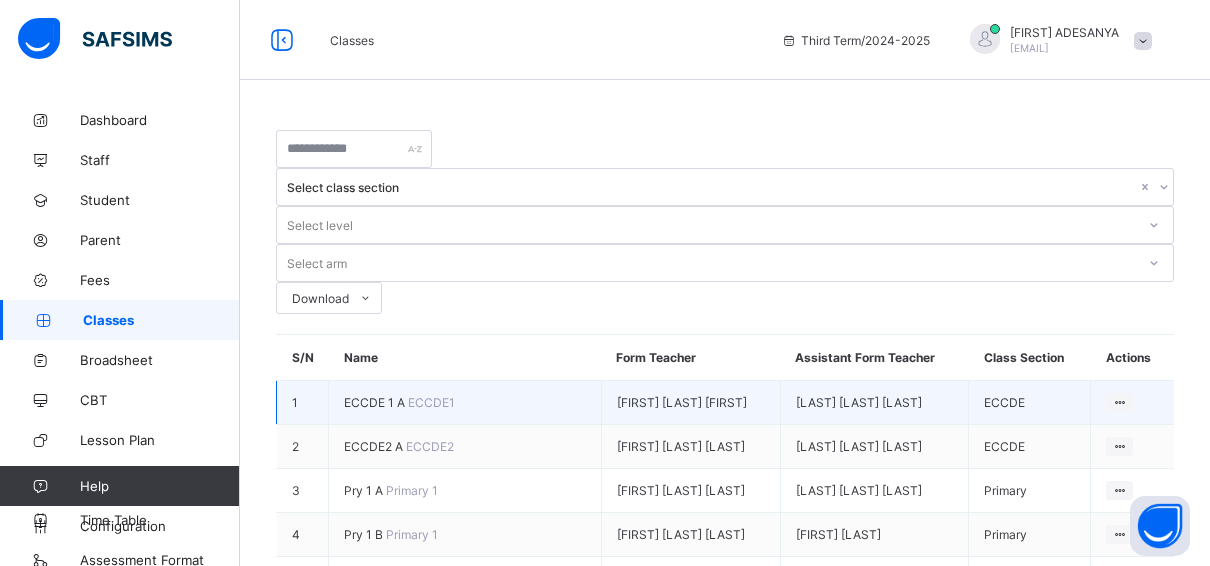 click on "ECCDE 1   A   ECCDE1" at bounding box center [465, 403] 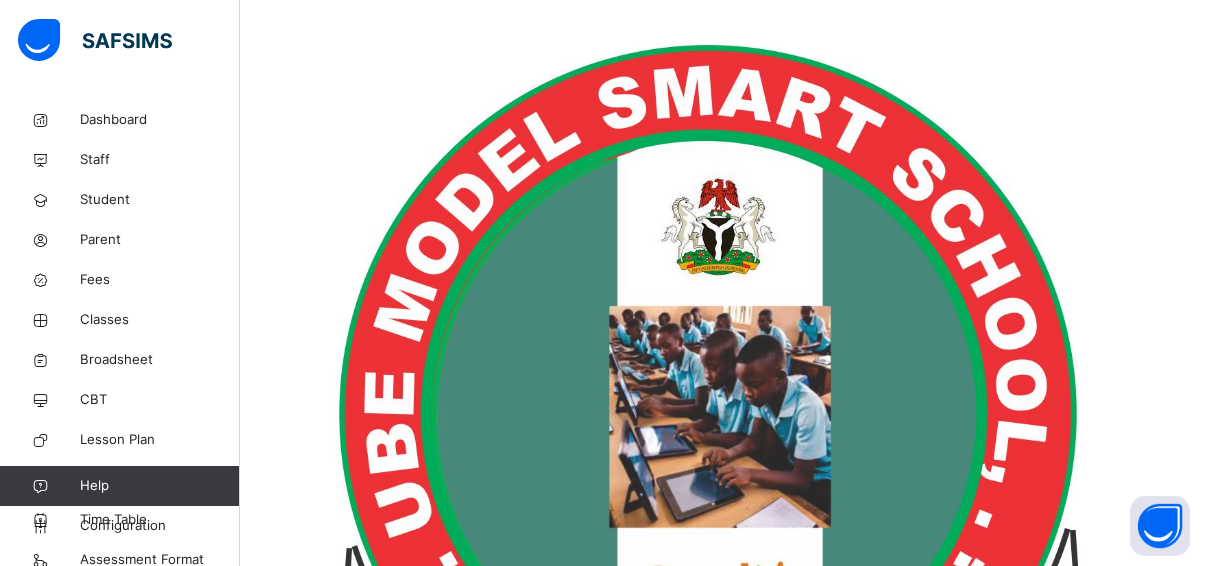 scroll, scrollTop: 400, scrollLeft: 15, axis: both 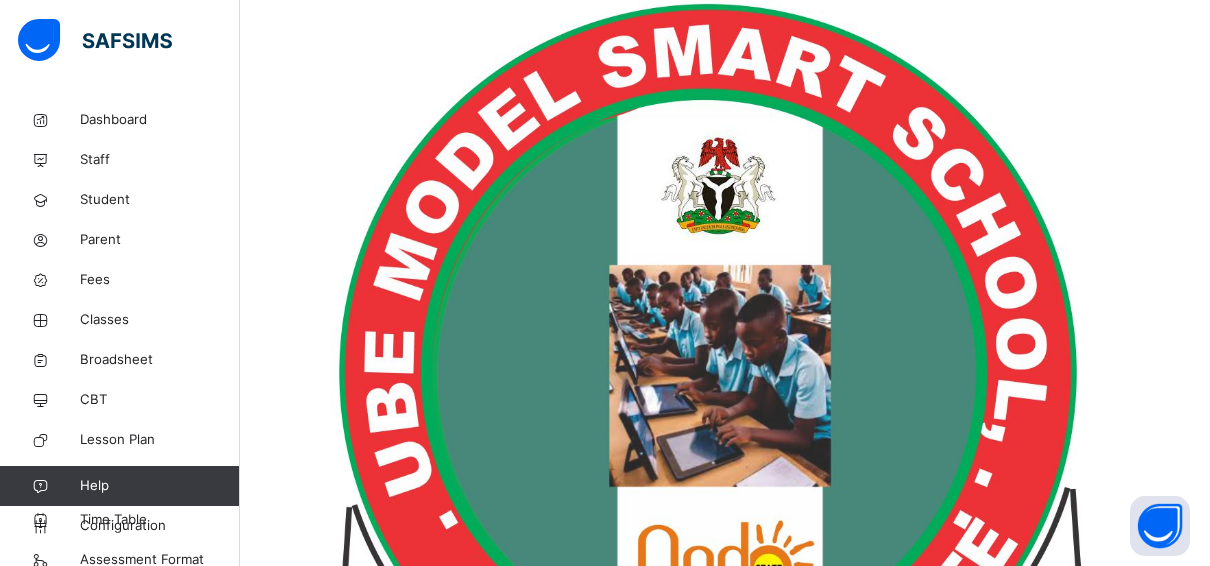 click at bounding box center [347, -138] 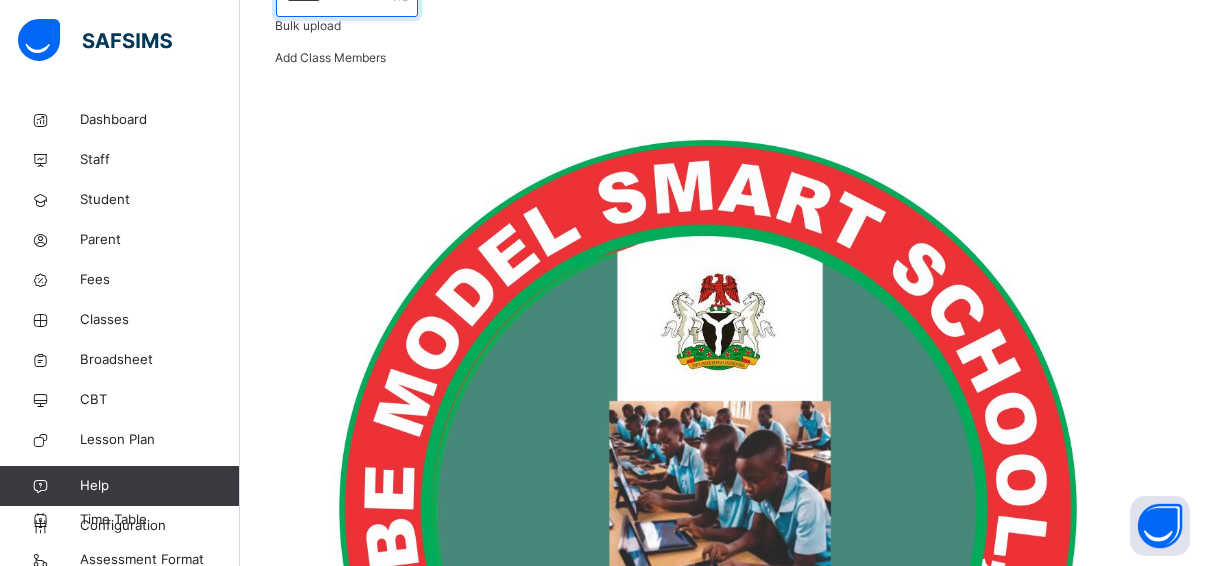 type on "*******" 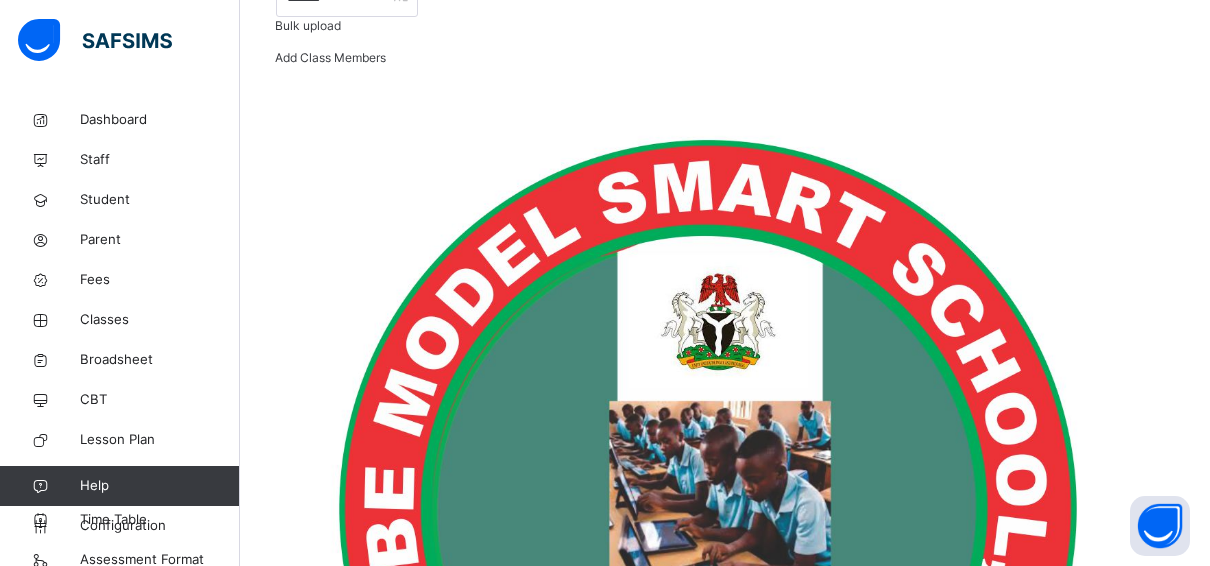 click on "Results" at bounding box center [494, -78] 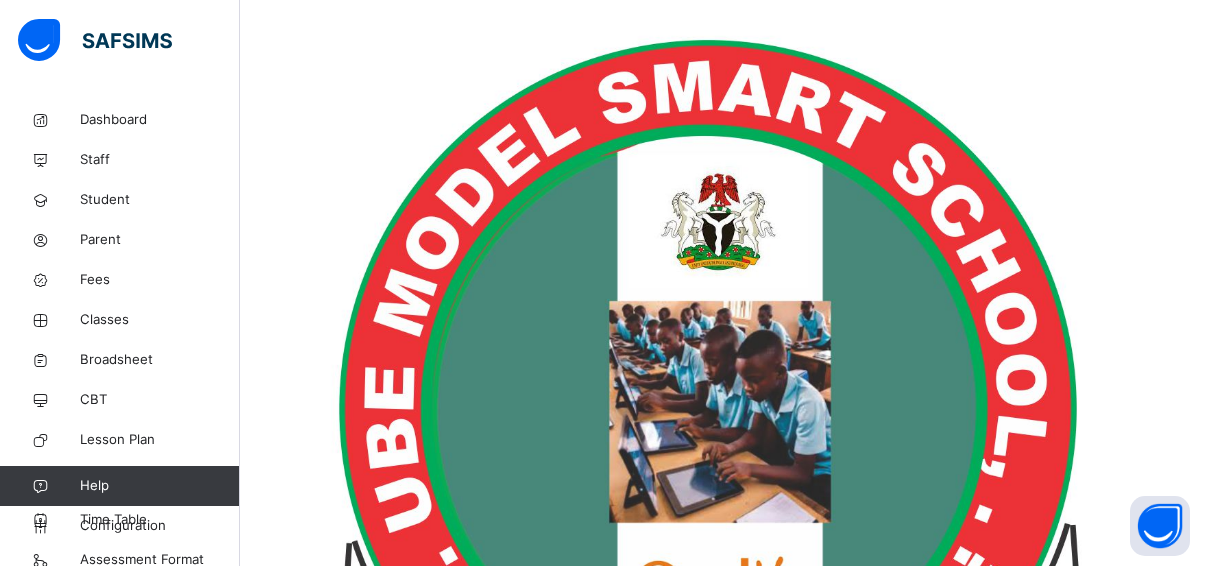 click at bounding box center [336, 1689] 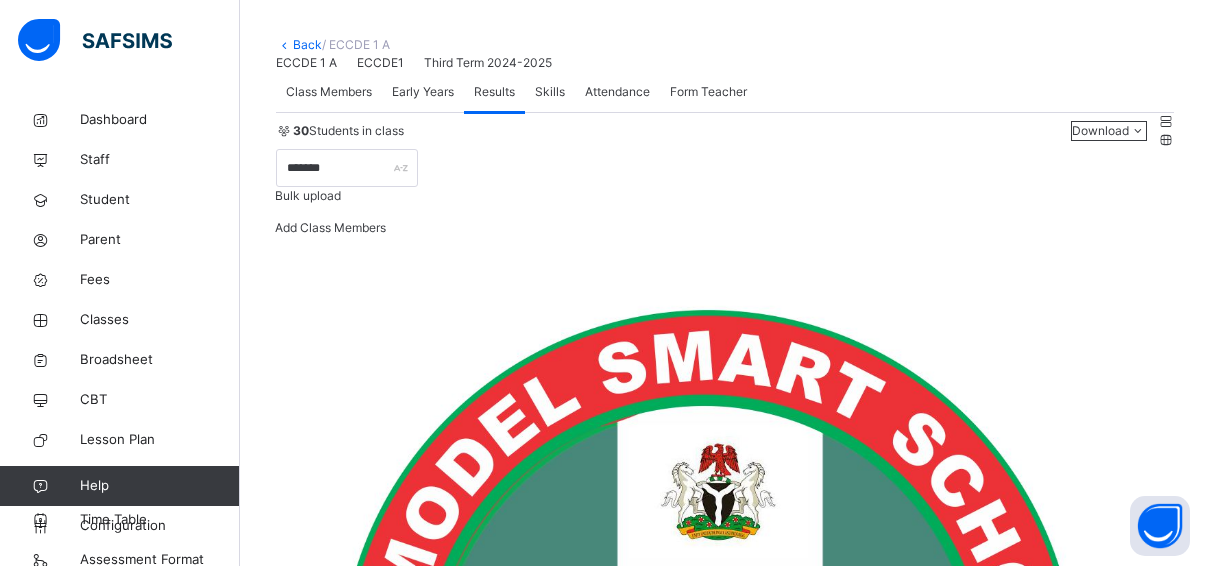 scroll, scrollTop: 0, scrollLeft: 15, axis: horizontal 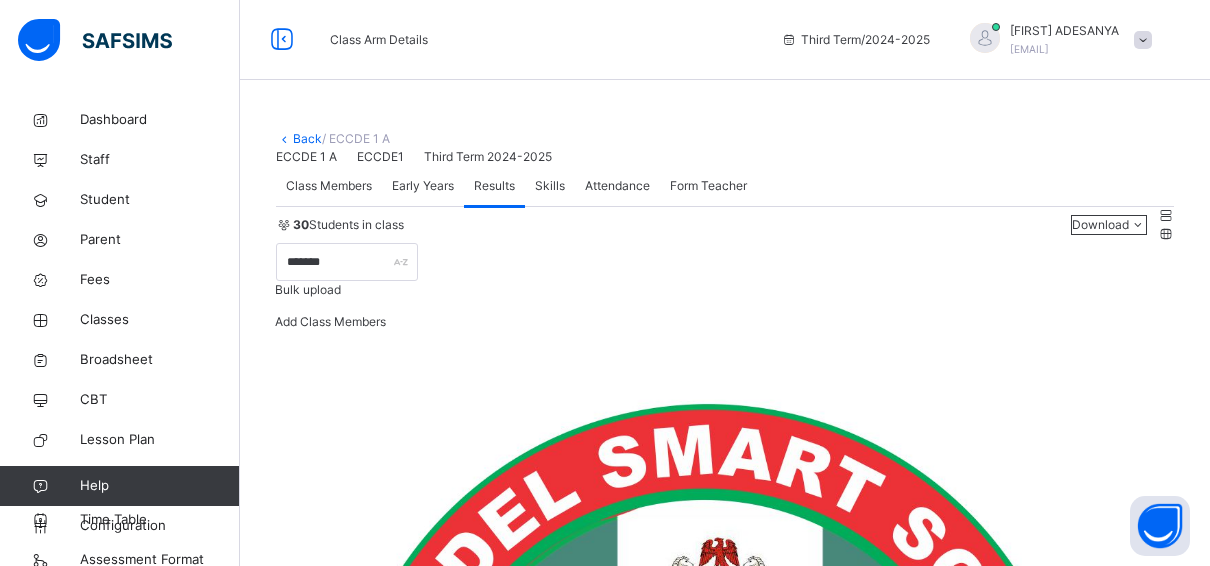 click on "Back" at bounding box center (307, 138) 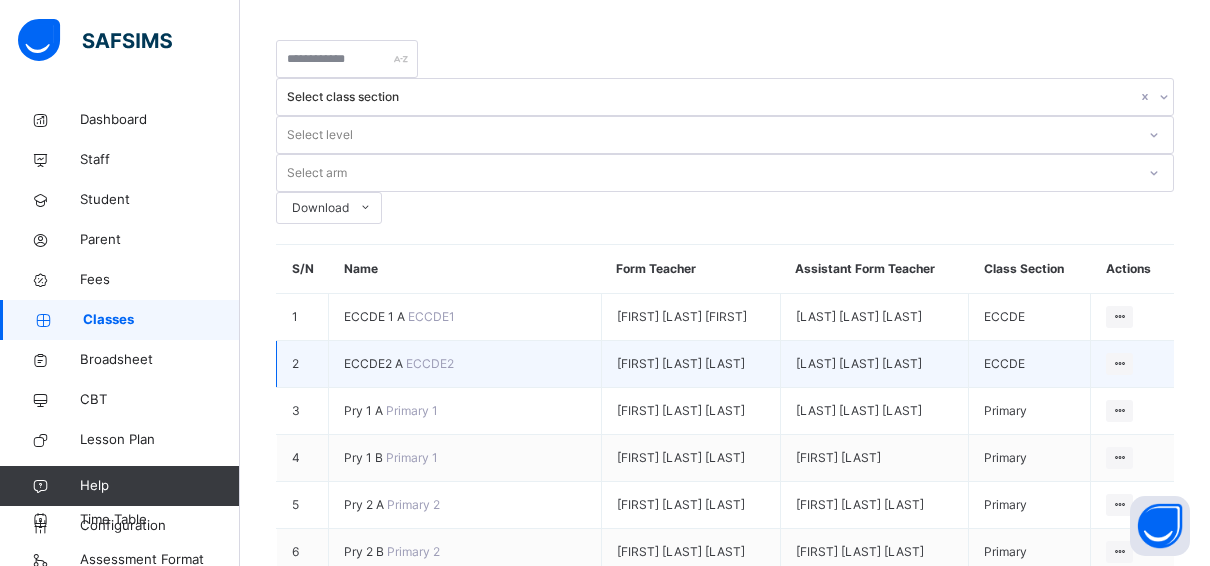 scroll, scrollTop: 100, scrollLeft: 0, axis: vertical 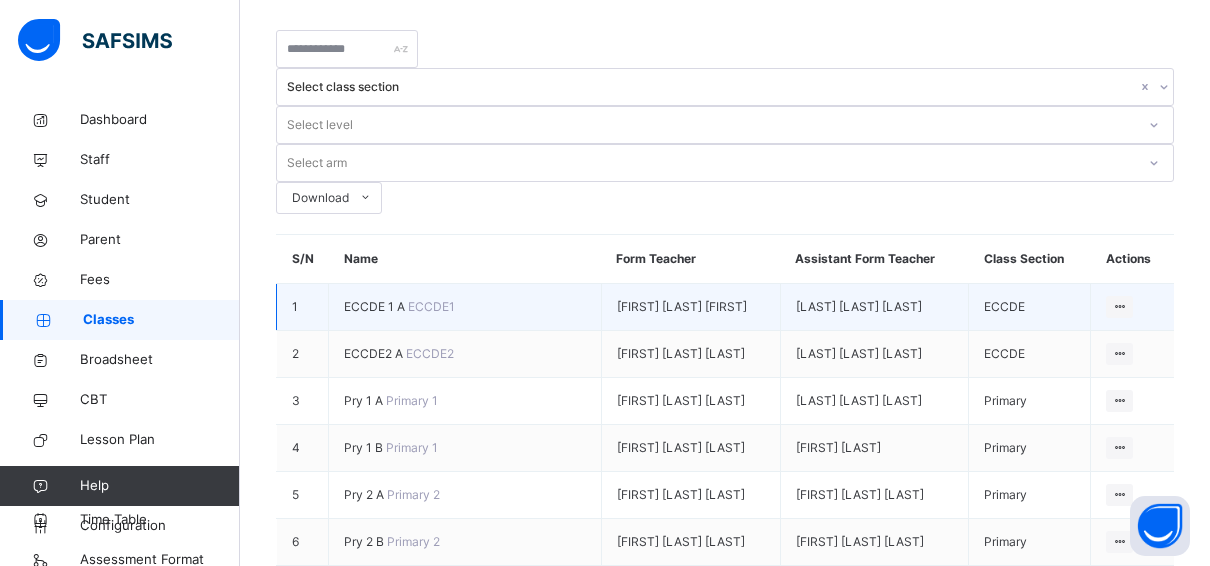 click on "ECCDE 1   A" at bounding box center (376, 306) 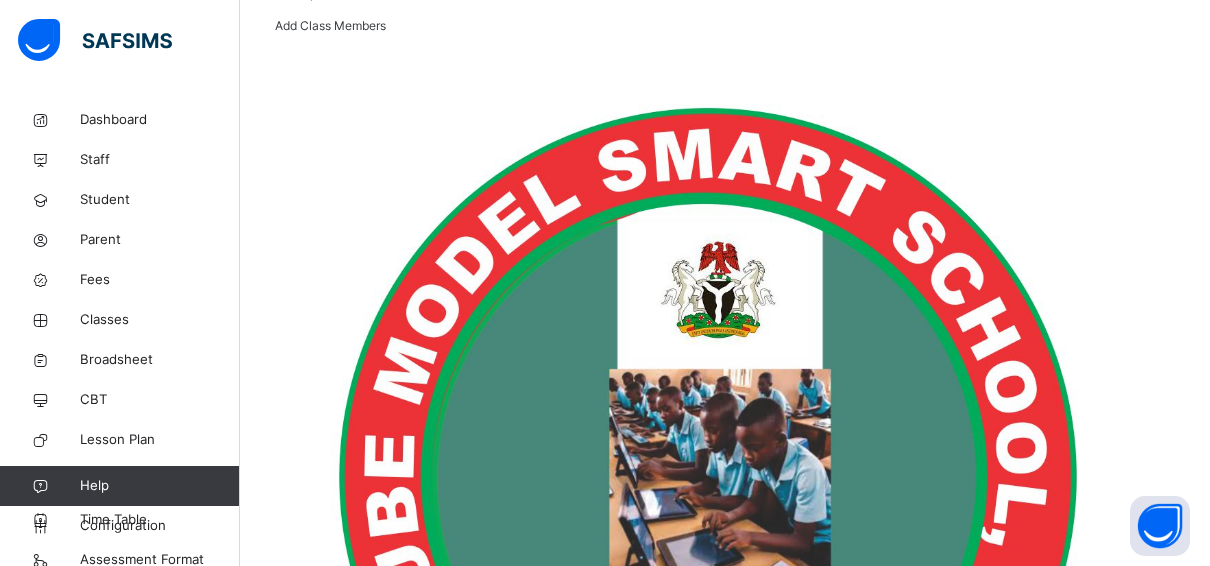 scroll, scrollTop: 100, scrollLeft: 0, axis: vertical 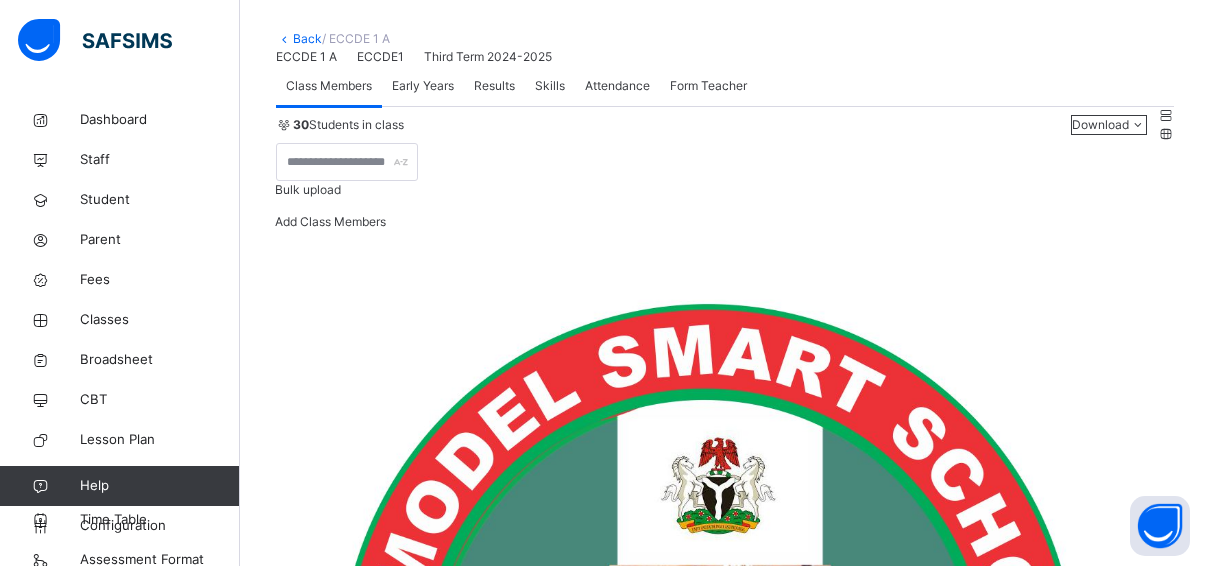 click on "Results" at bounding box center (494, 86) 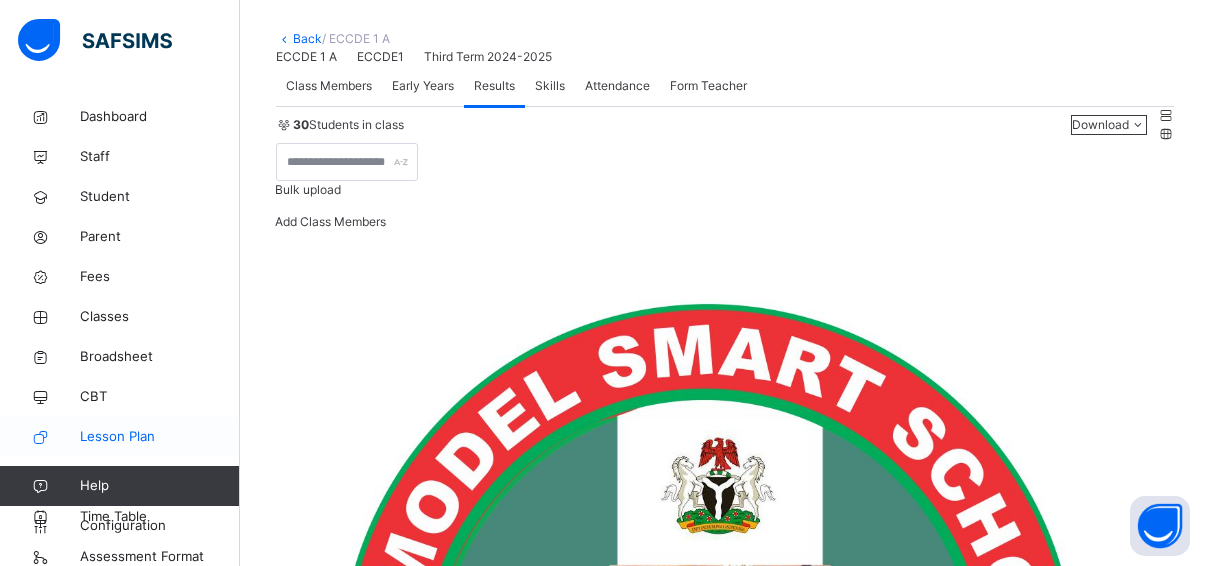 scroll, scrollTop: 0, scrollLeft: 0, axis: both 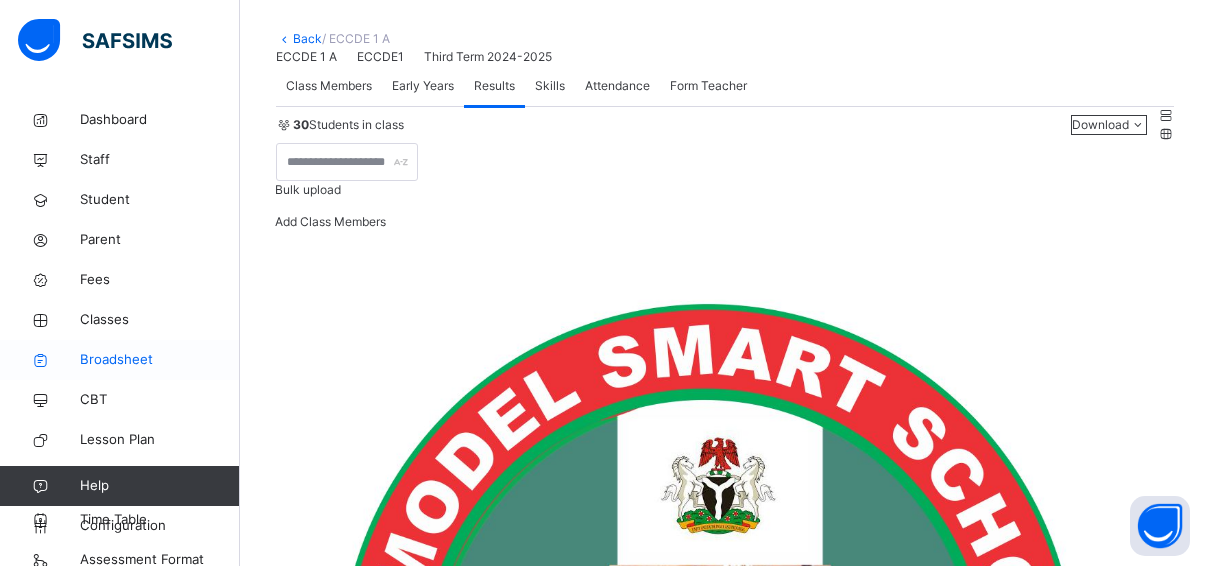 click on "Broadsheet" at bounding box center [160, 360] 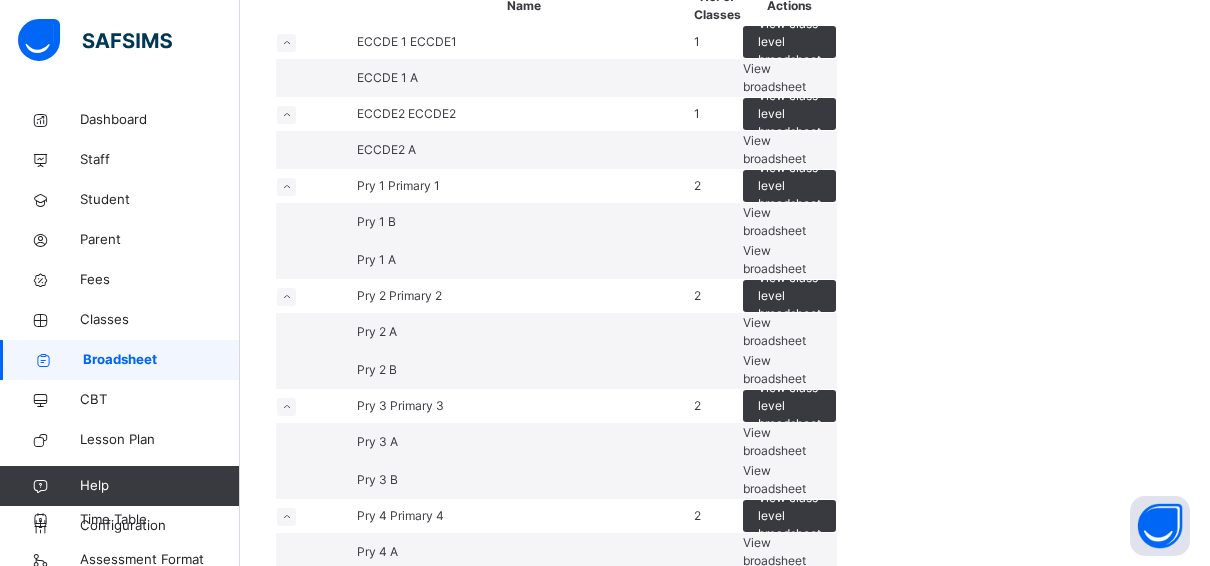 scroll, scrollTop: 200, scrollLeft: 0, axis: vertical 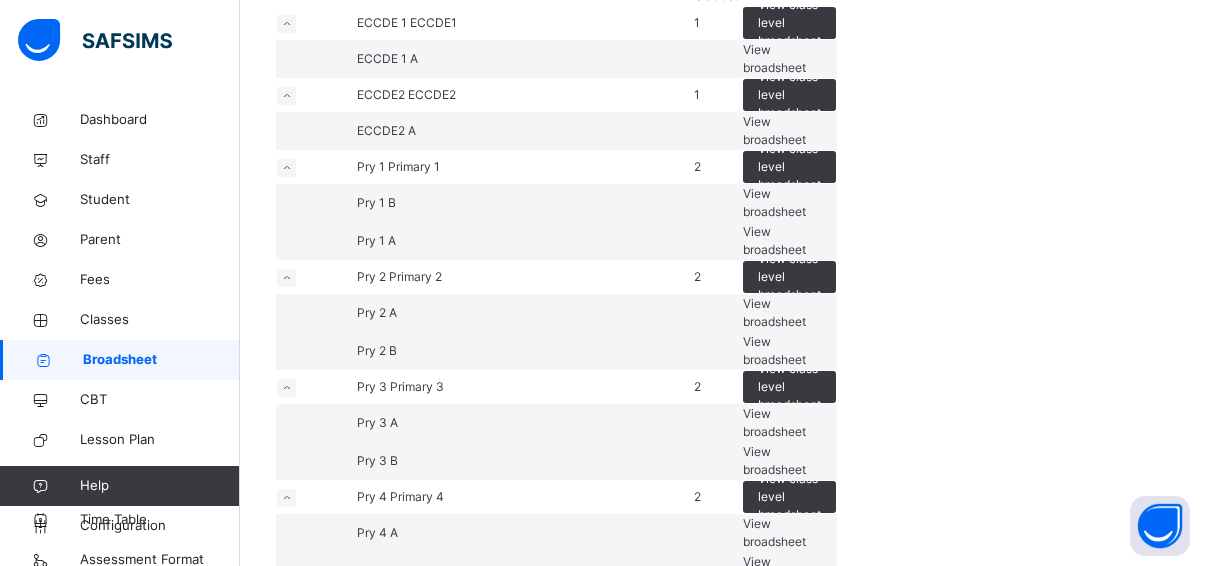 click on "View broadsheet" at bounding box center [774, 58] 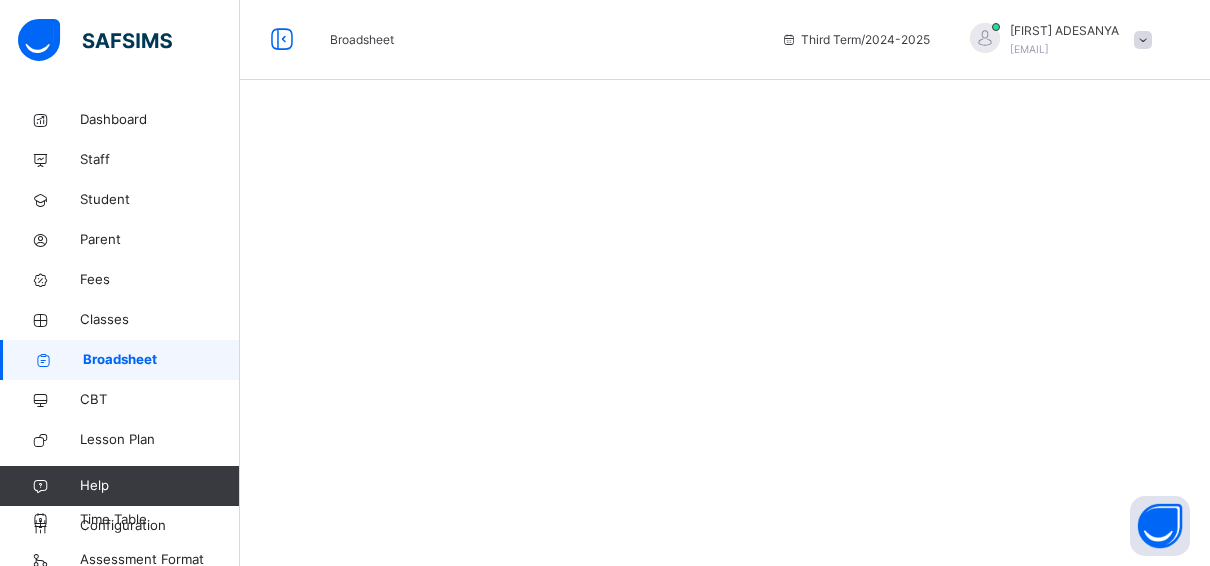 scroll, scrollTop: 0, scrollLeft: 0, axis: both 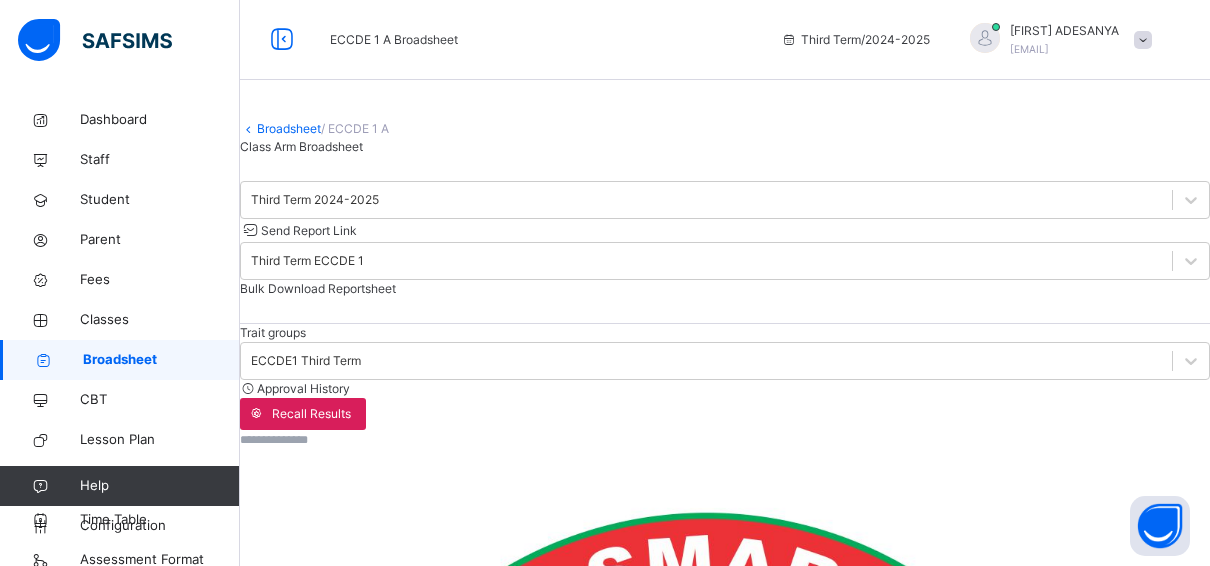 click on "Bulk Download Reportsheet" at bounding box center (318, 288) 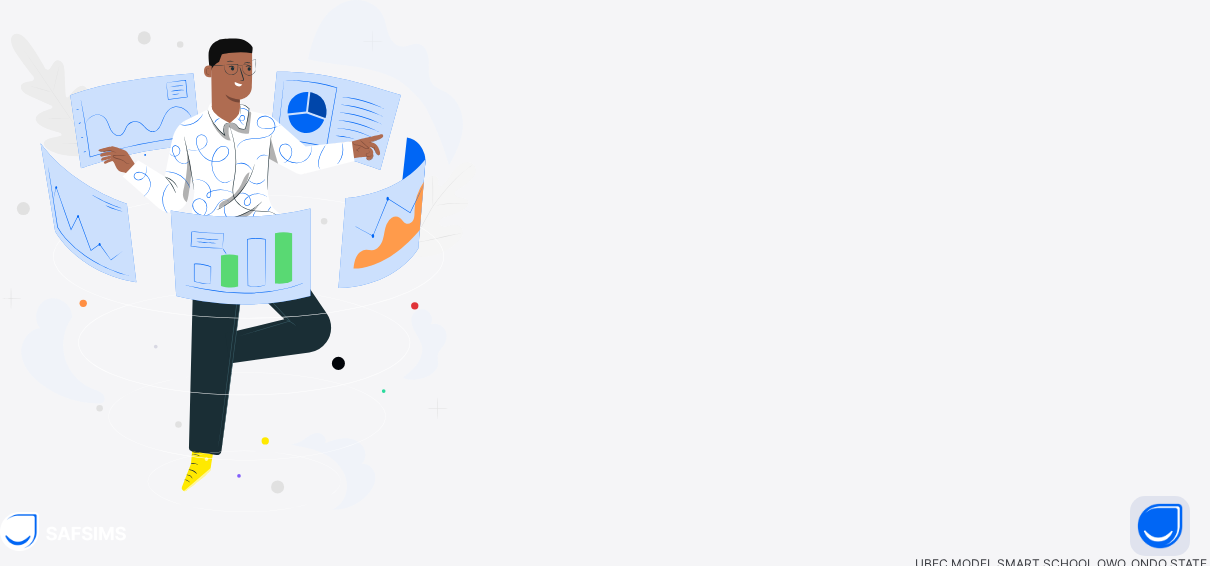 click at bounding box center [80, 621] 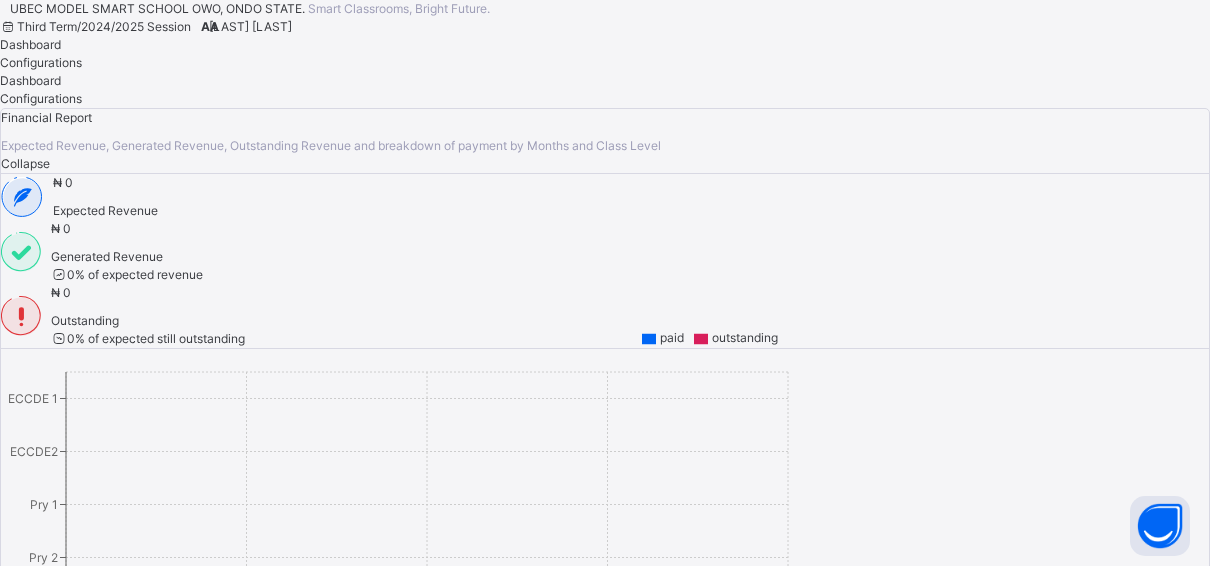 click on "ADERIBIGBE ADESANYA" at bounding box center [250, 26] 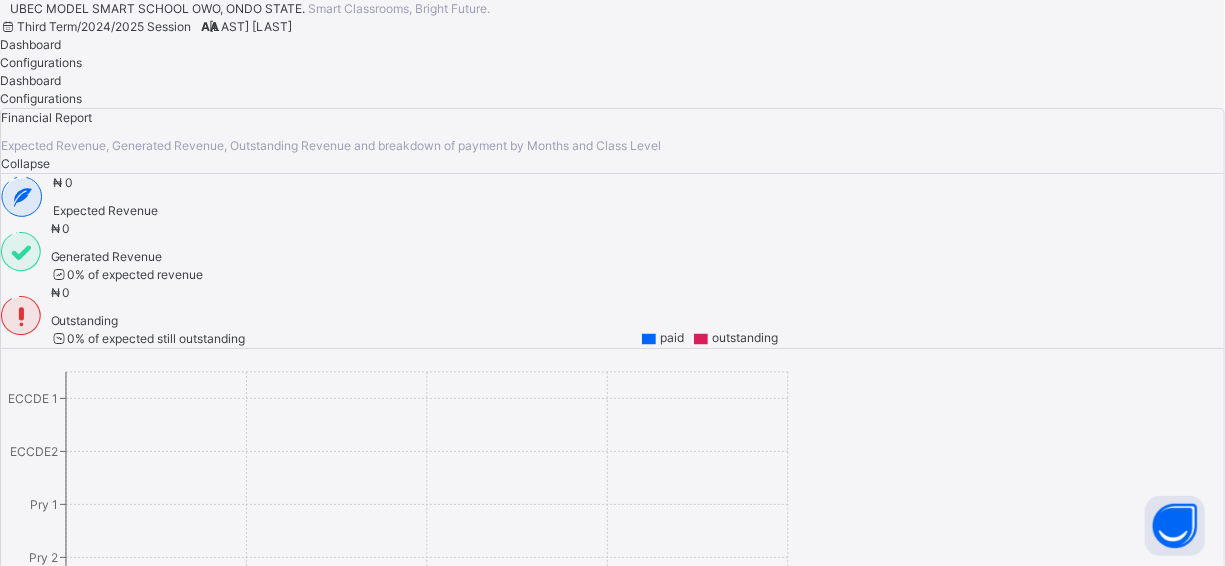click on "10" at bounding box center [1185, 4852] 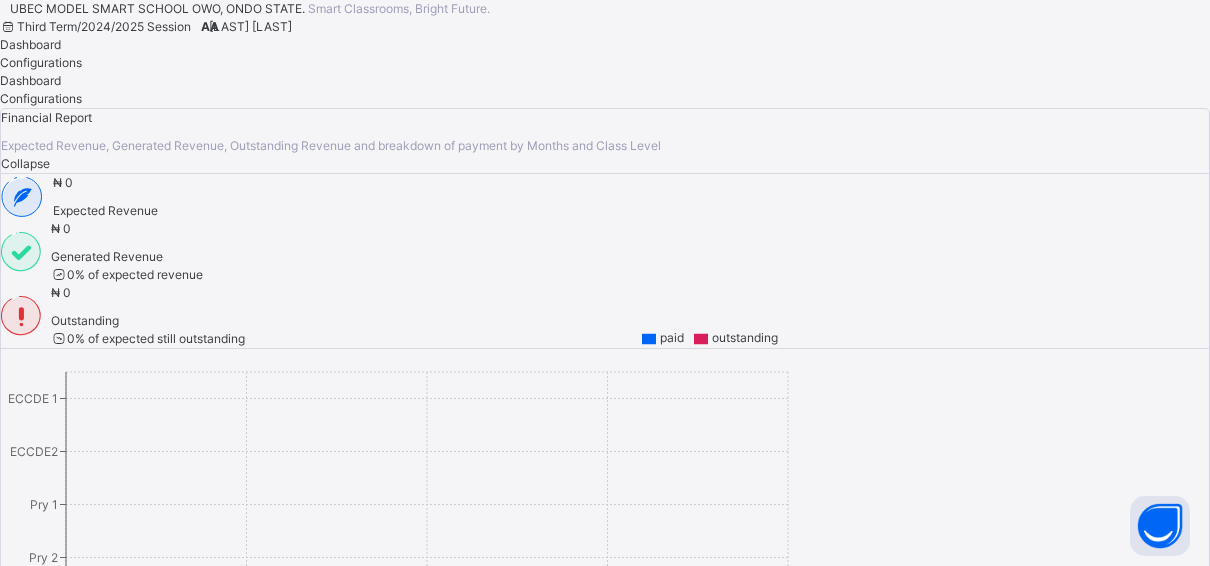 click on "ADERIBIGBE ADESANYA" at bounding box center [250, 26] 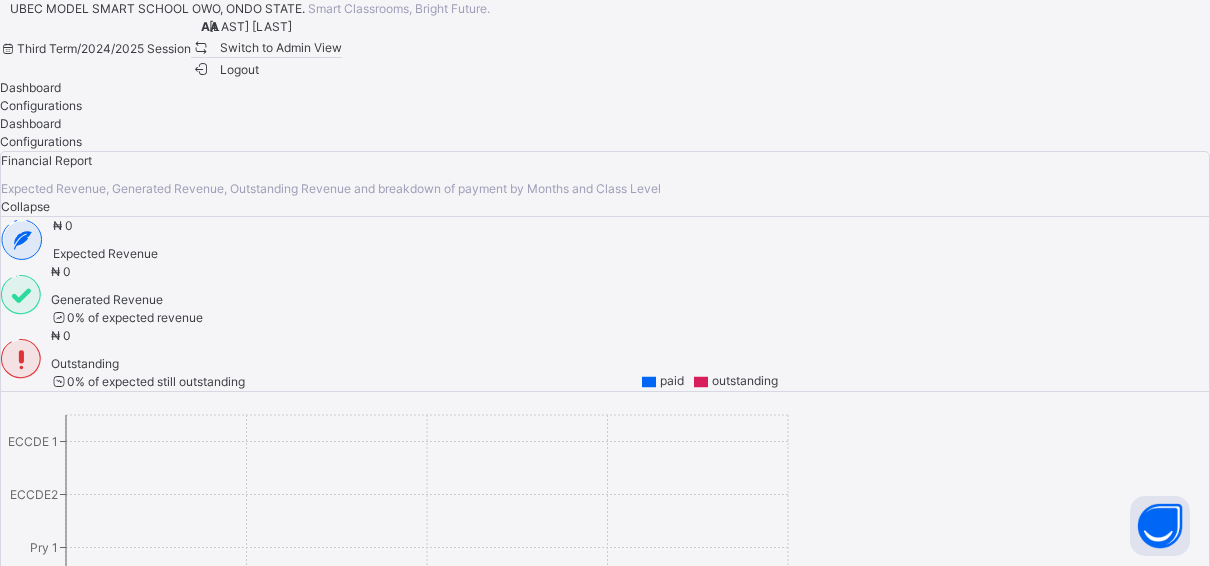 click on "Switch to Admin View" at bounding box center (267, 47) 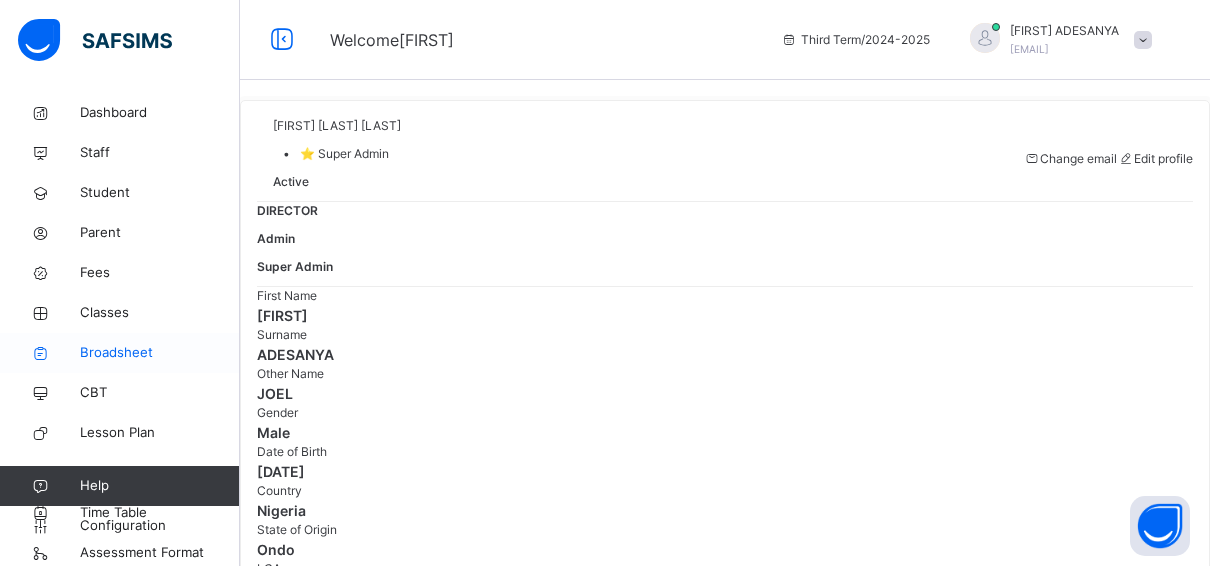 scroll, scrollTop: 14, scrollLeft: 0, axis: vertical 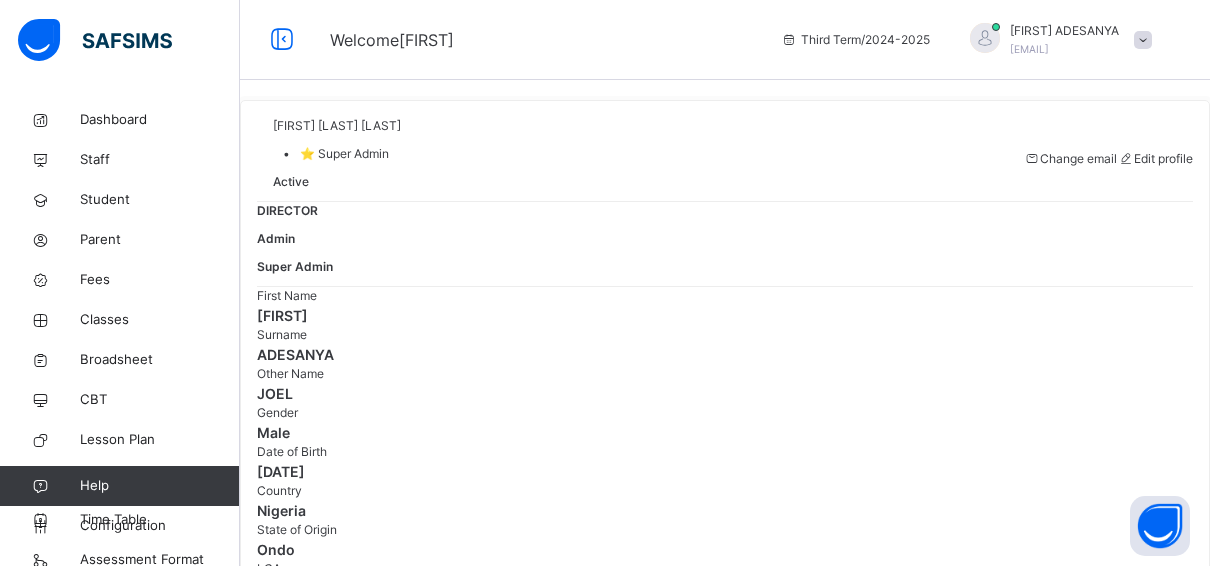 click on "Help" at bounding box center (159, 486) 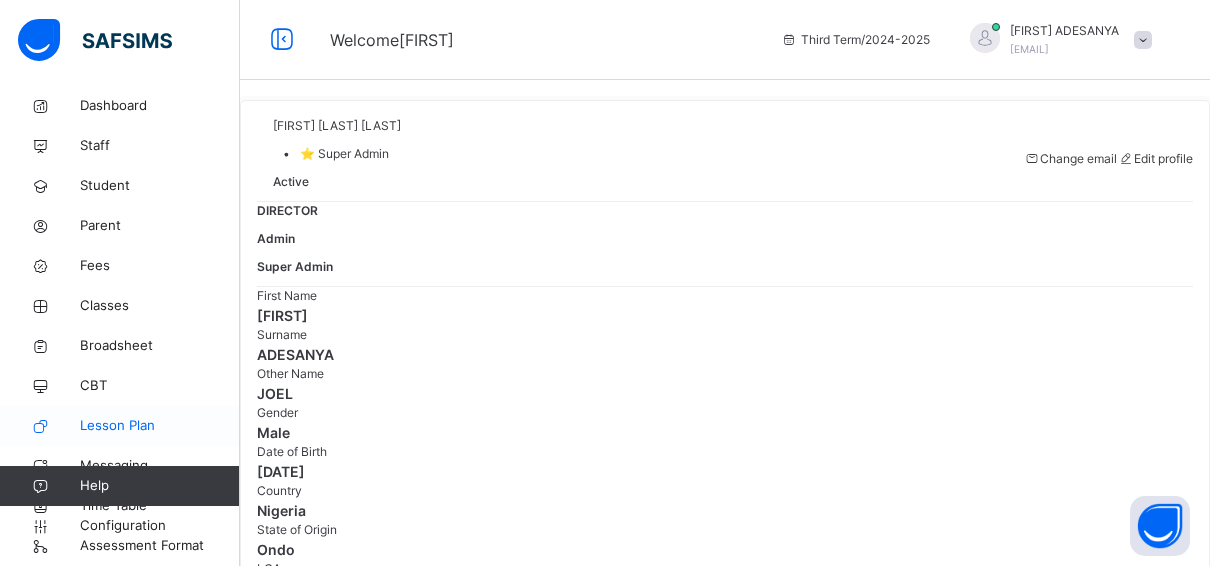 scroll, scrollTop: 0, scrollLeft: 0, axis: both 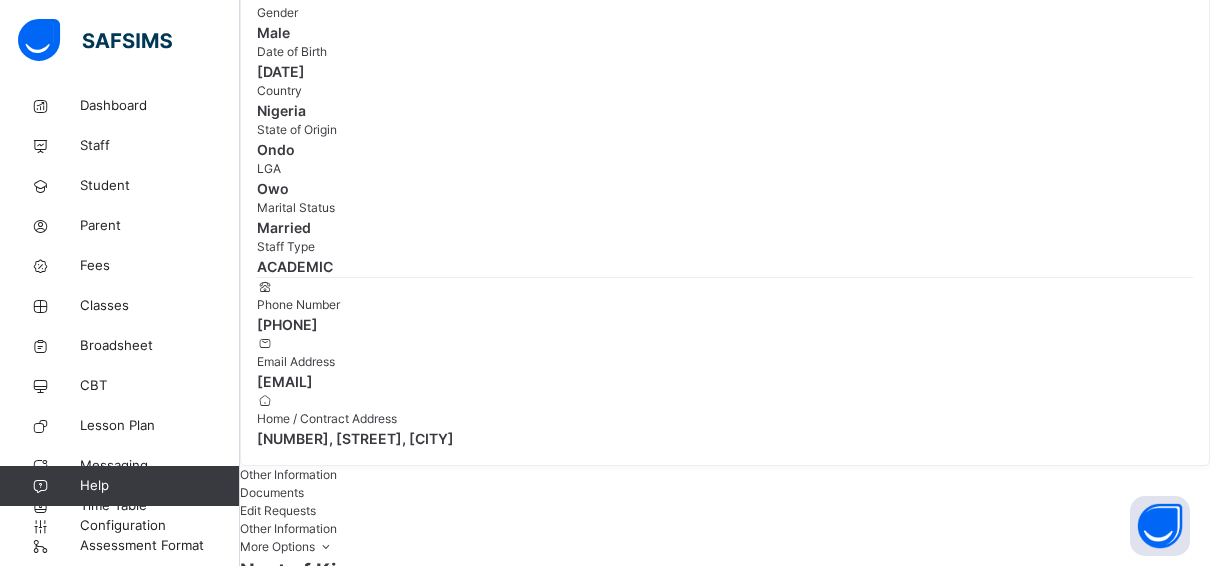 click on "Help" at bounding box center [159, 486] 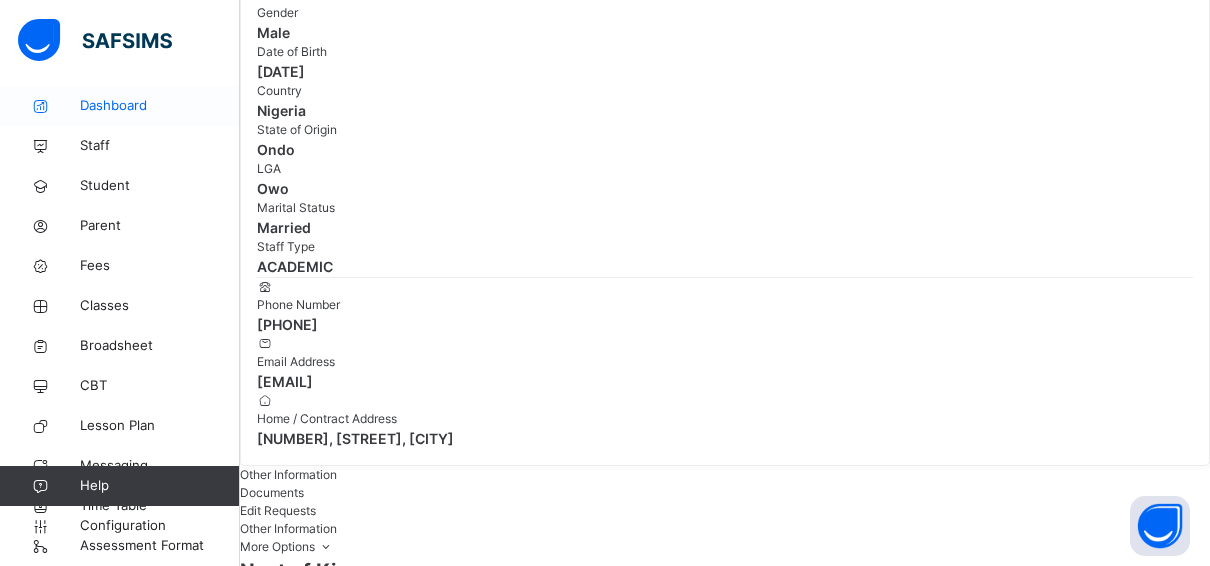 click on "Dashboard" at bounding box center (160, 106) 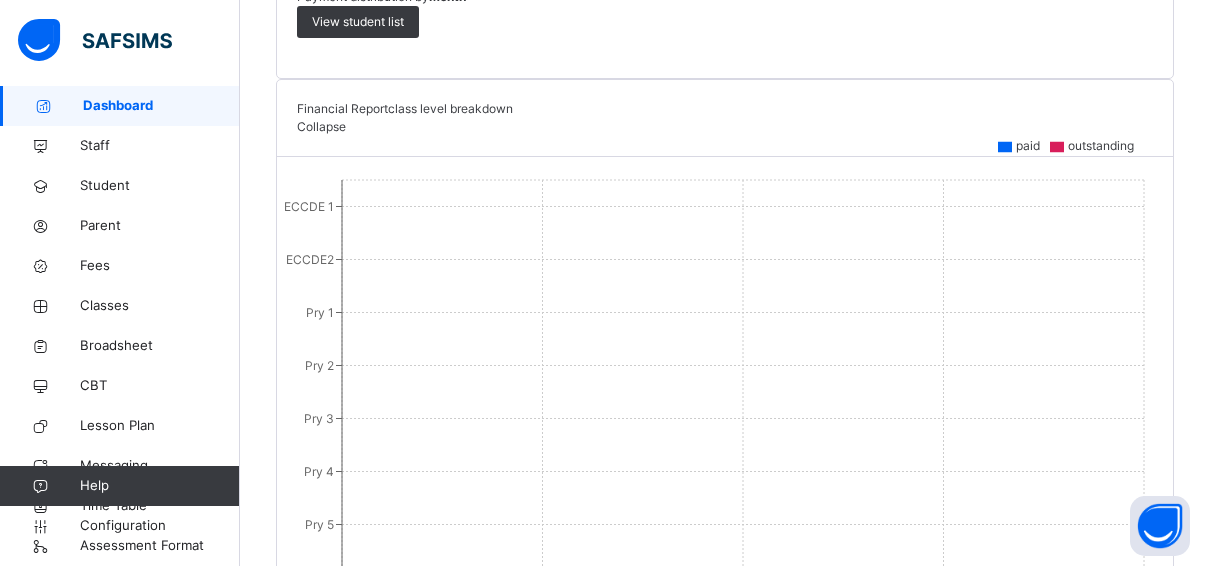 scroll, scrollTop: 1774, scrollLeft: 0, axis: vertical 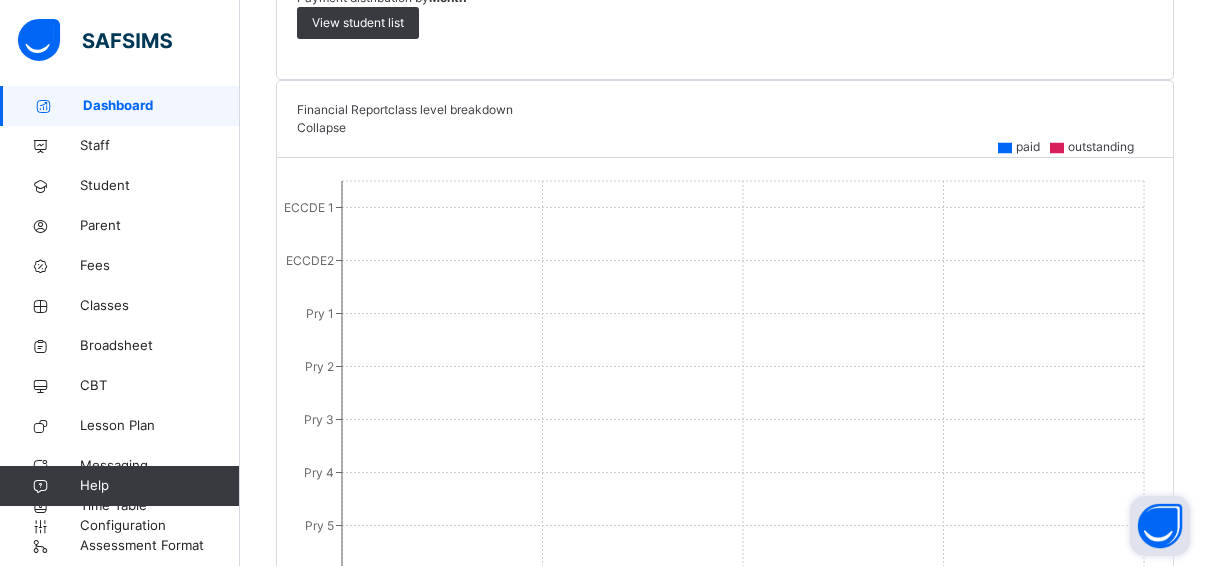 click at bounding box center [1160, 526] 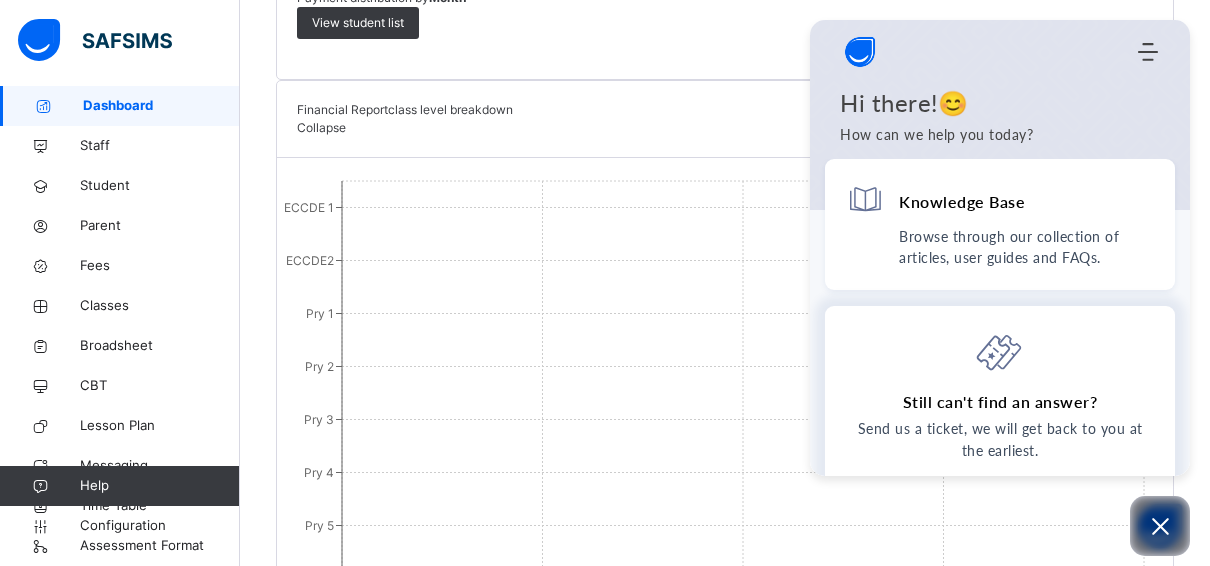 click on "Send us a ticket, we will get back to you at the earliest." at bounding box center (1000, 440) 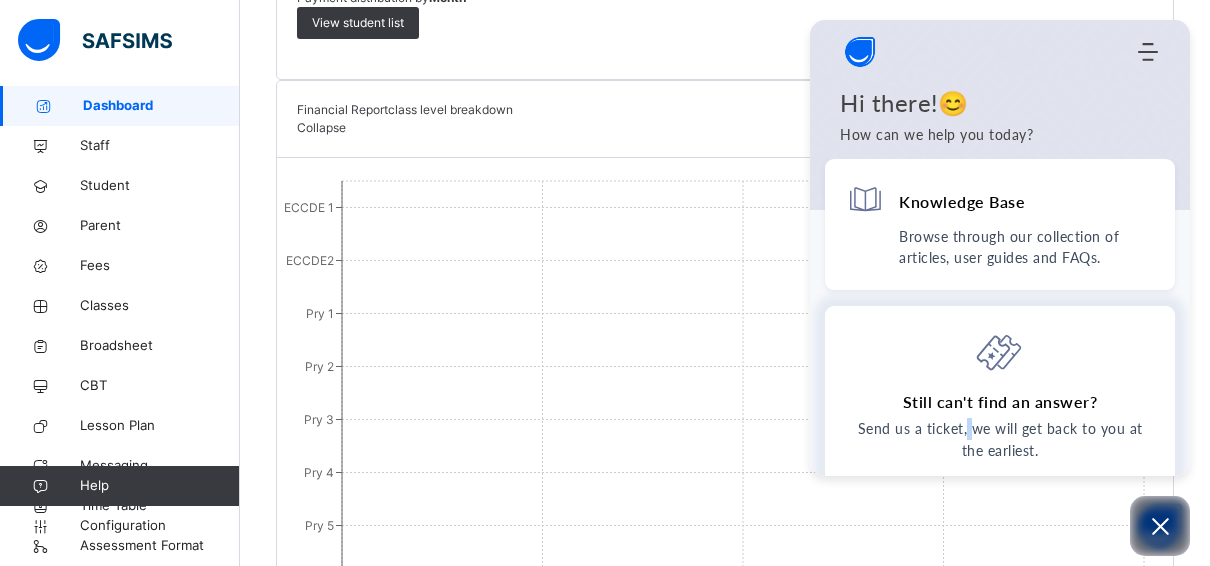 click on "Send us a ticket, we will get back to you at the earliest." at bounding box center (1000, 440) 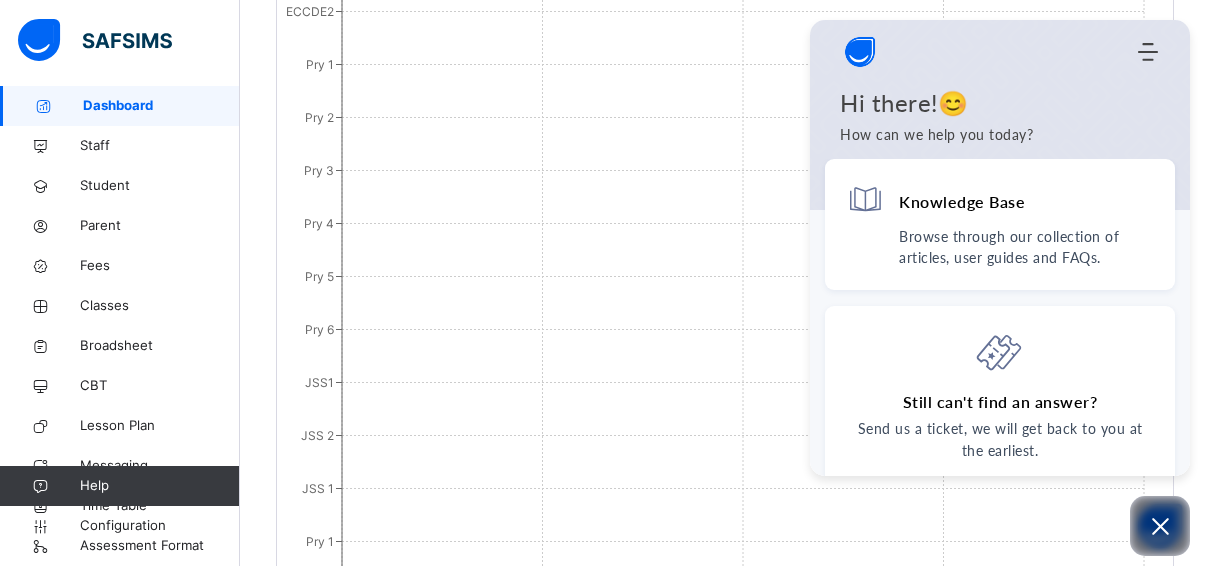 scroll, scrollTop: 2098, scrollLeft: 0, axis: vertical 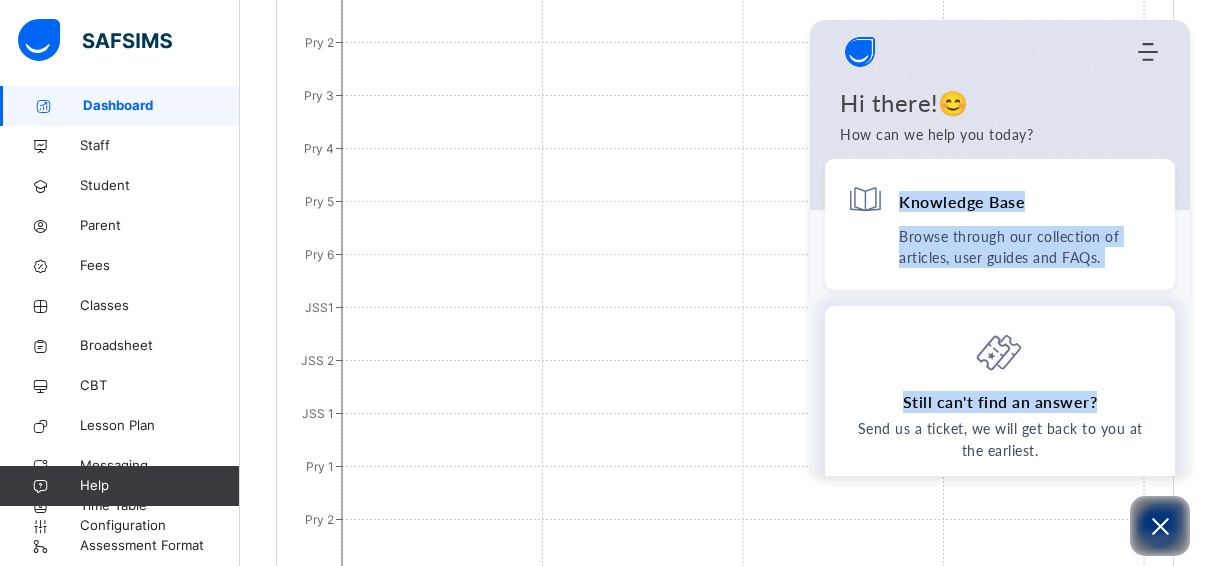 drag, startPoint x: 1185, startPoint y: 173, endPoint x: 1160, endPoint y: 310, distance: 139.26234 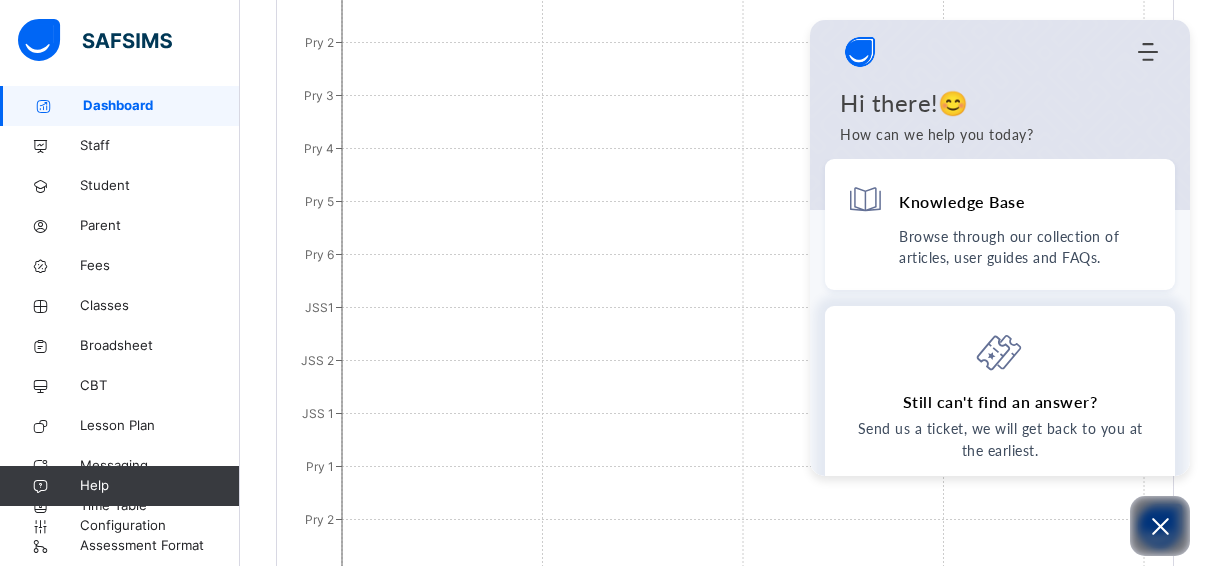 click on "Send us a ticket, we will get back to you at the earliest." at bounding box center [1000, 440] 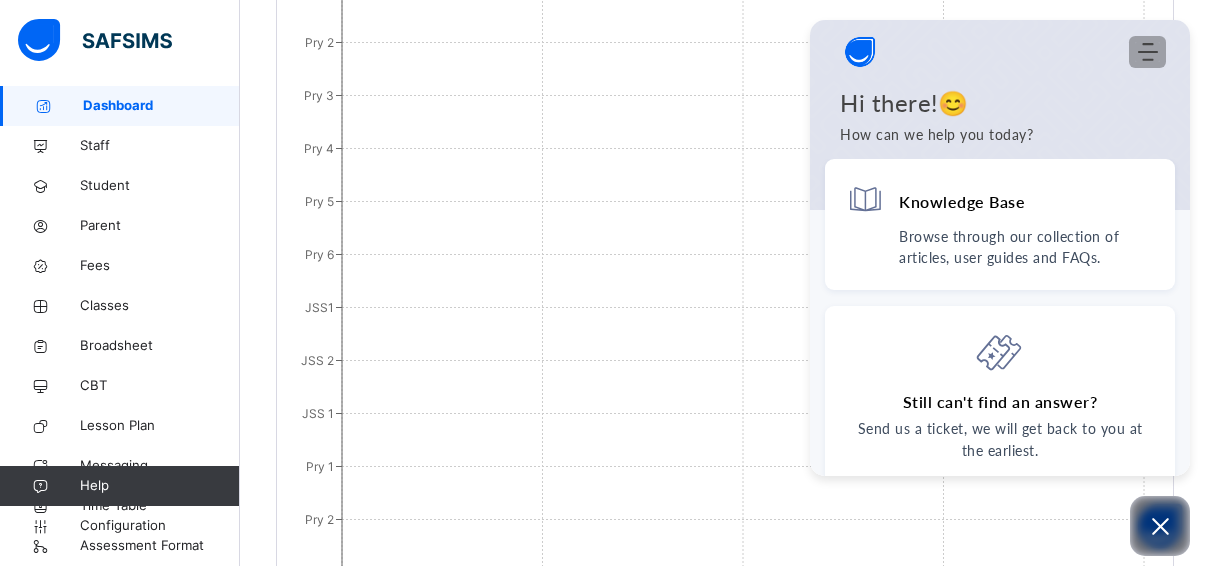 click 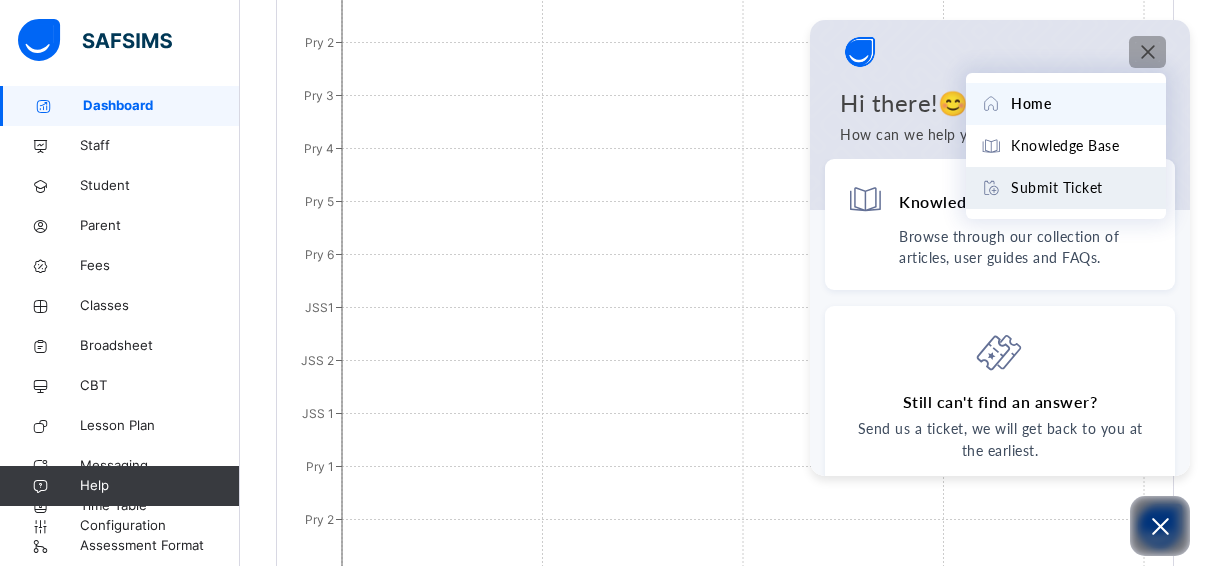 click on "Submit Ticket" at bounding box center [1057, 188] 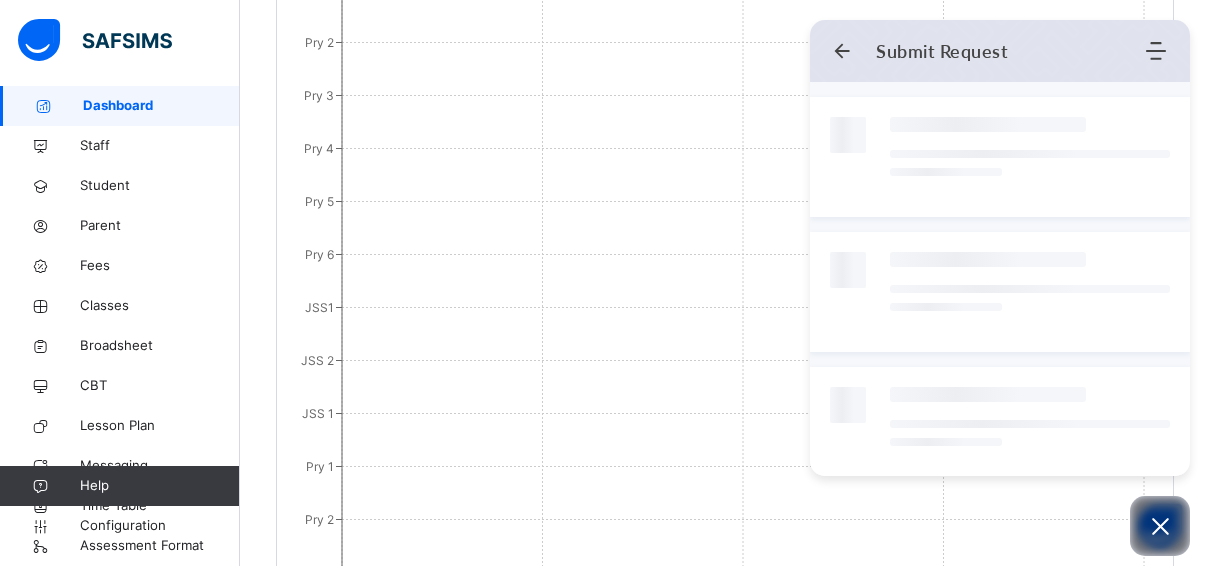 click on "Submit Request" at bounding box center [942, 51] 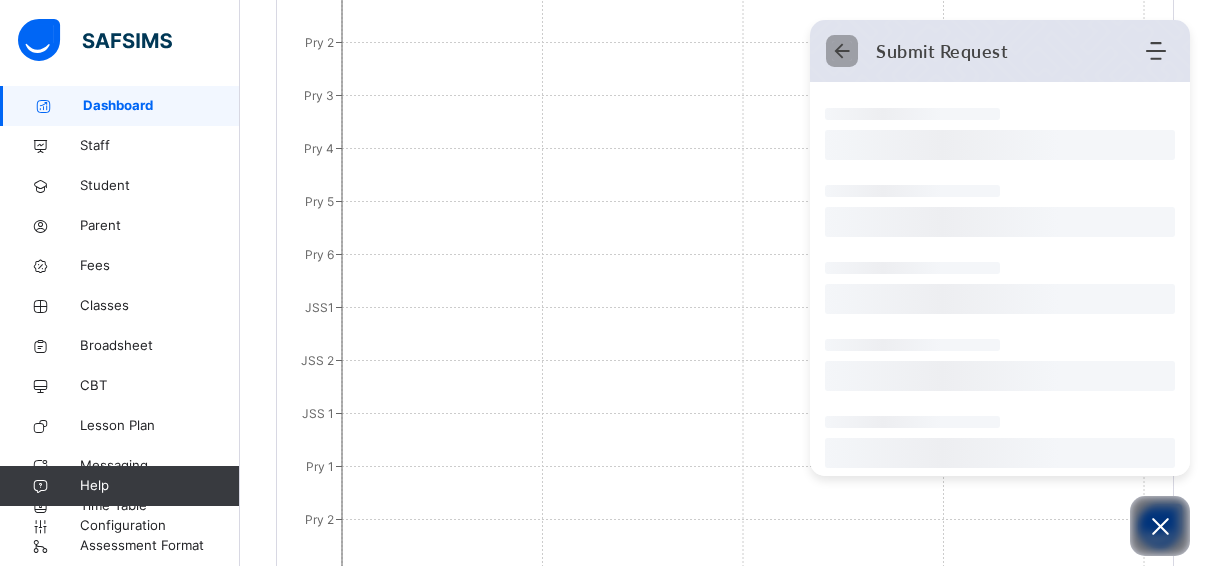 click 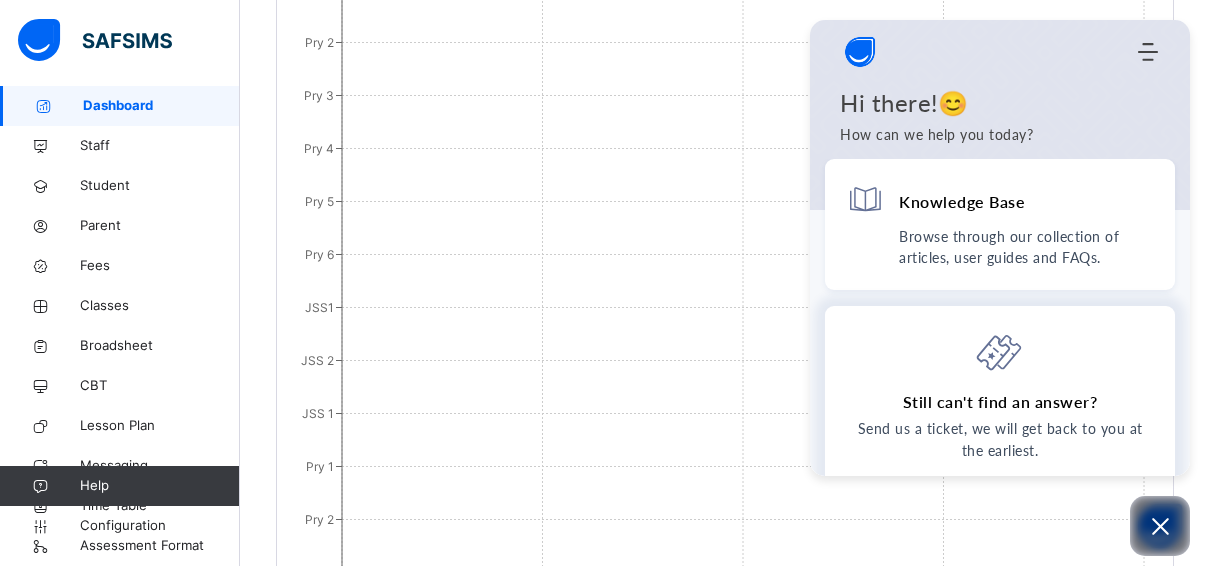 click on "Send us a ticket, we will get back to you at the earliest." at bounding box center [1000, 440] 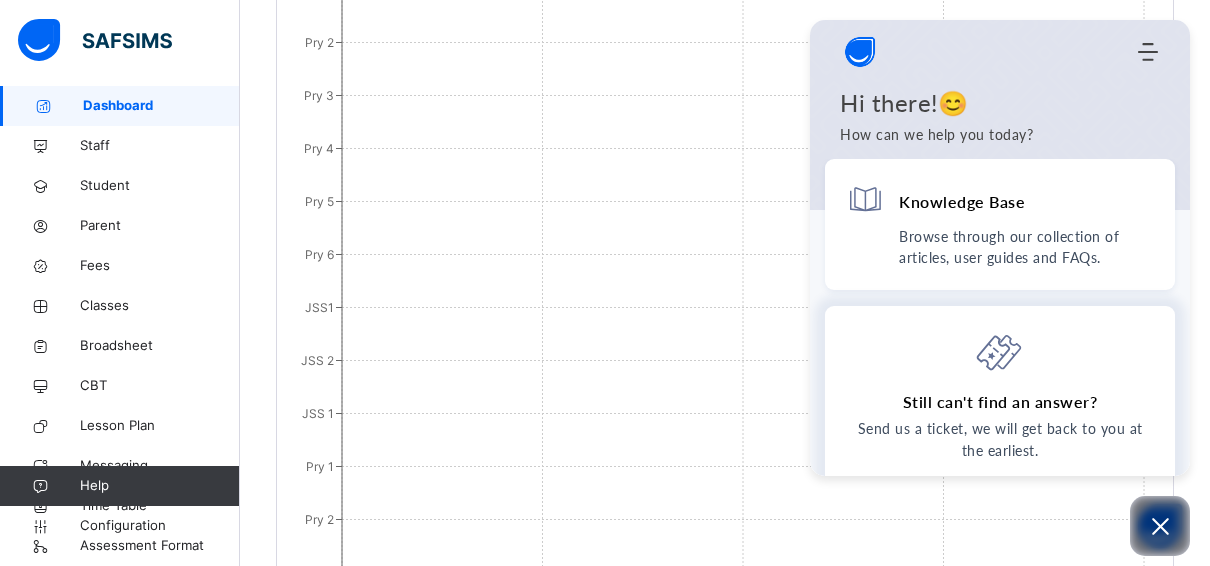 click on "Send us a ticket, we will get back to you at the earliest." at bounding box center [1000, 440] 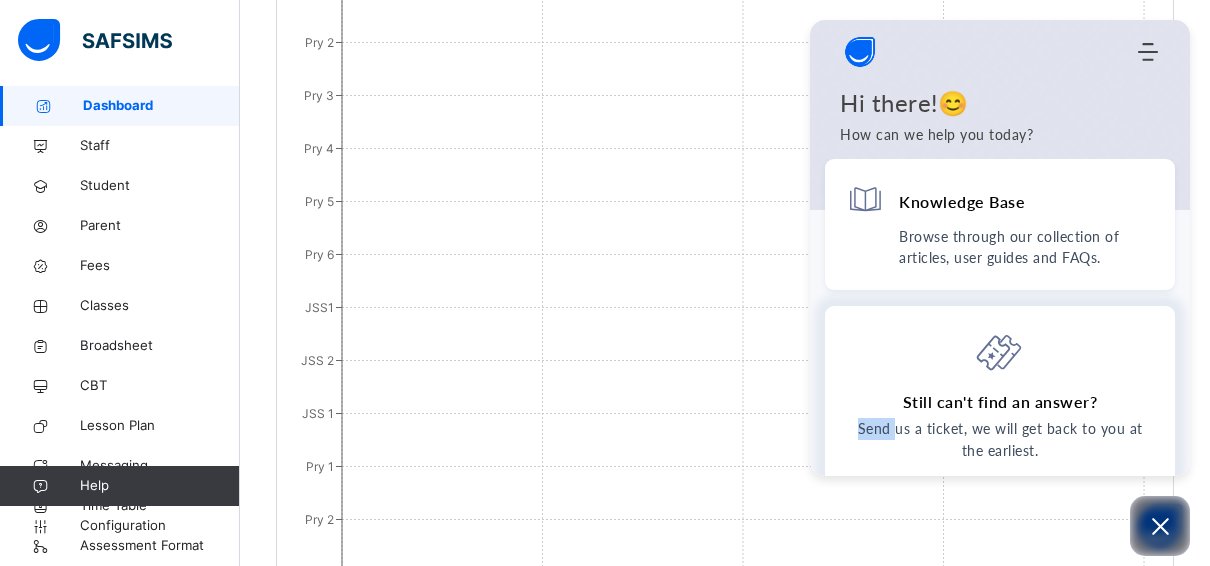 click on "Send us a ticket, we will get back to you at the earliest." at bounding box center [1000, 440] 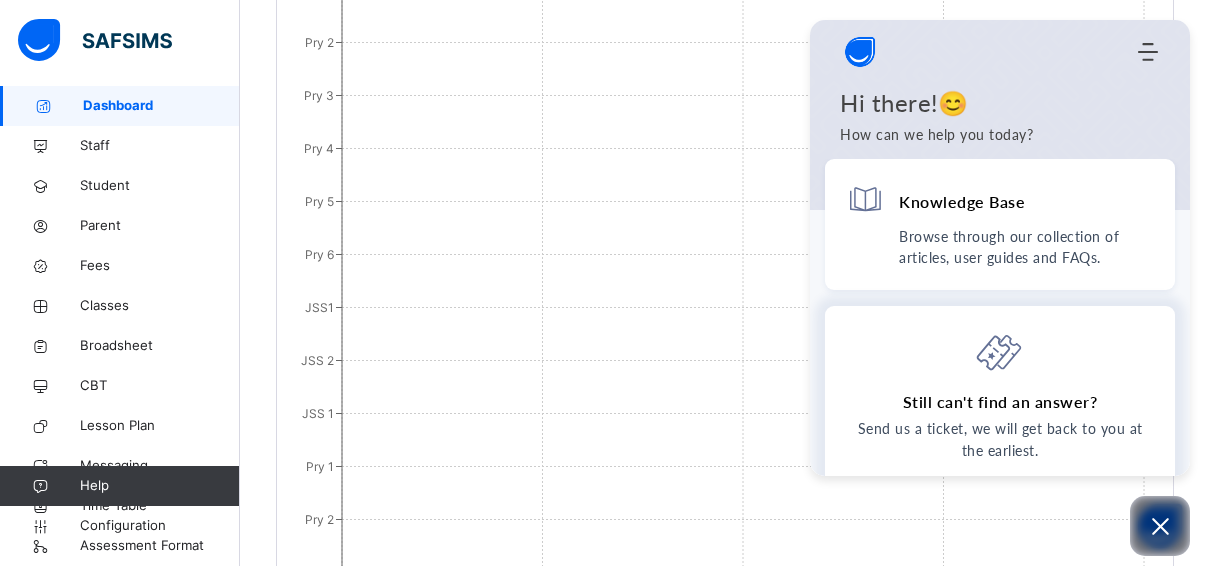 drag, startPoint x: 855, startPoint y: 427, endPoint x: 917, endPoint y: 421, distance: 62.289646 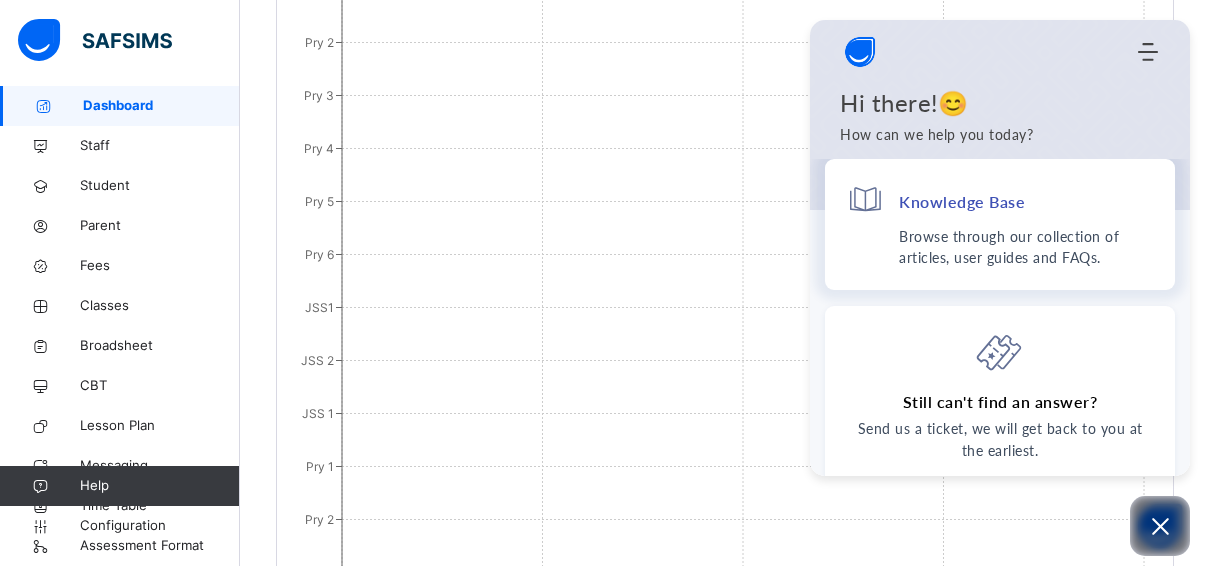click on "Knowledge Base" at bounding box center (962, 201) 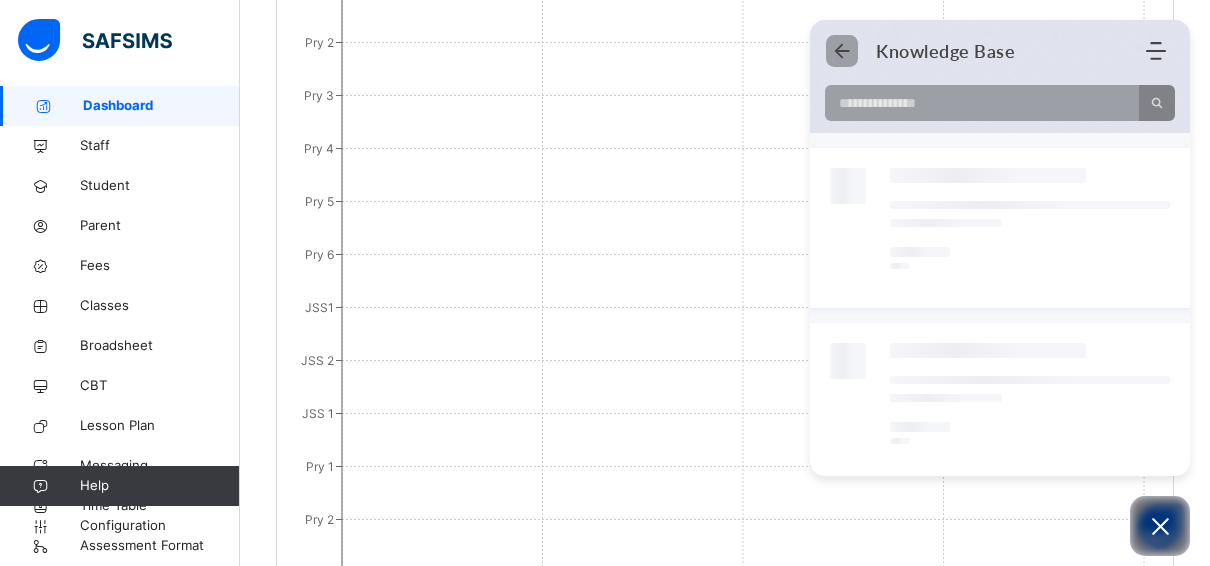 click 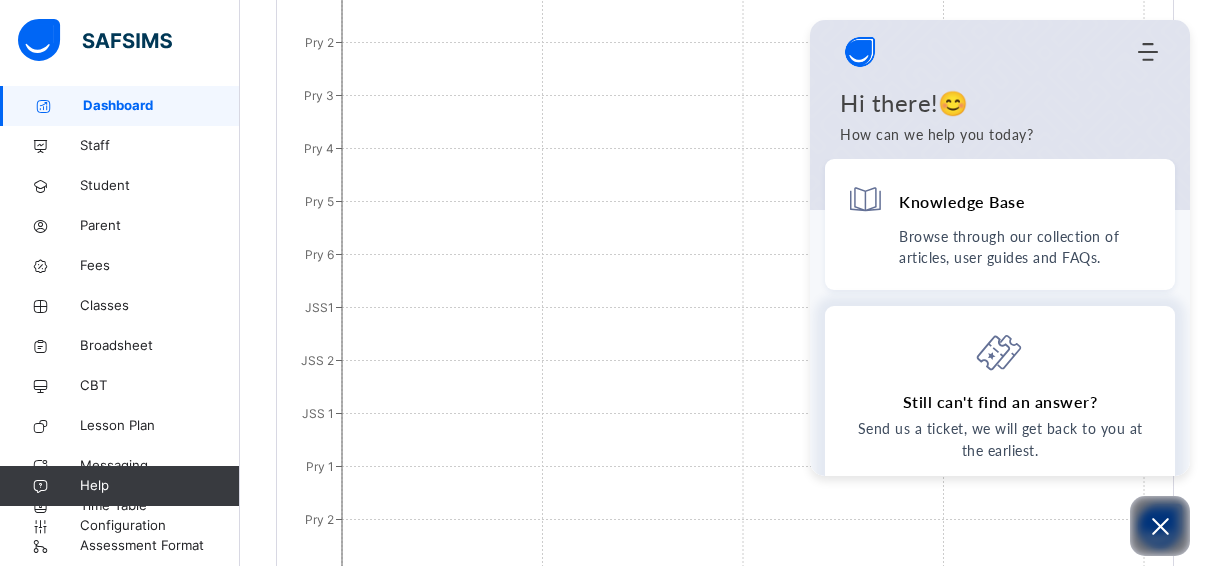 click on "Still can't find an answer?" at bounding box center (1000, 402) 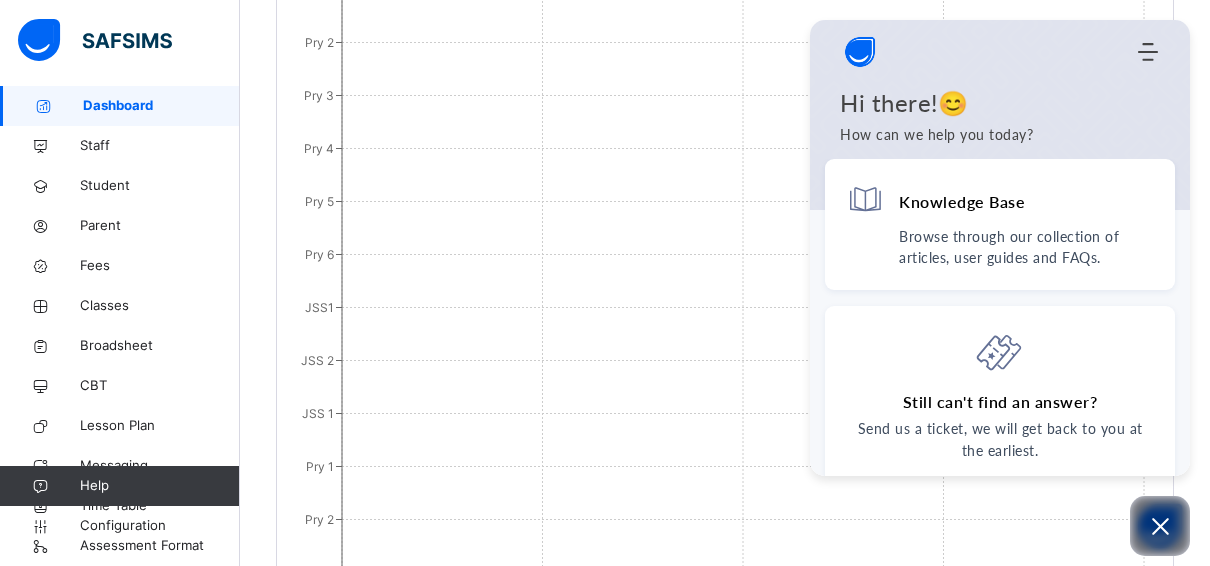 scroll, scrollTop: 2374, scrollLeft: 0, axis: vertical 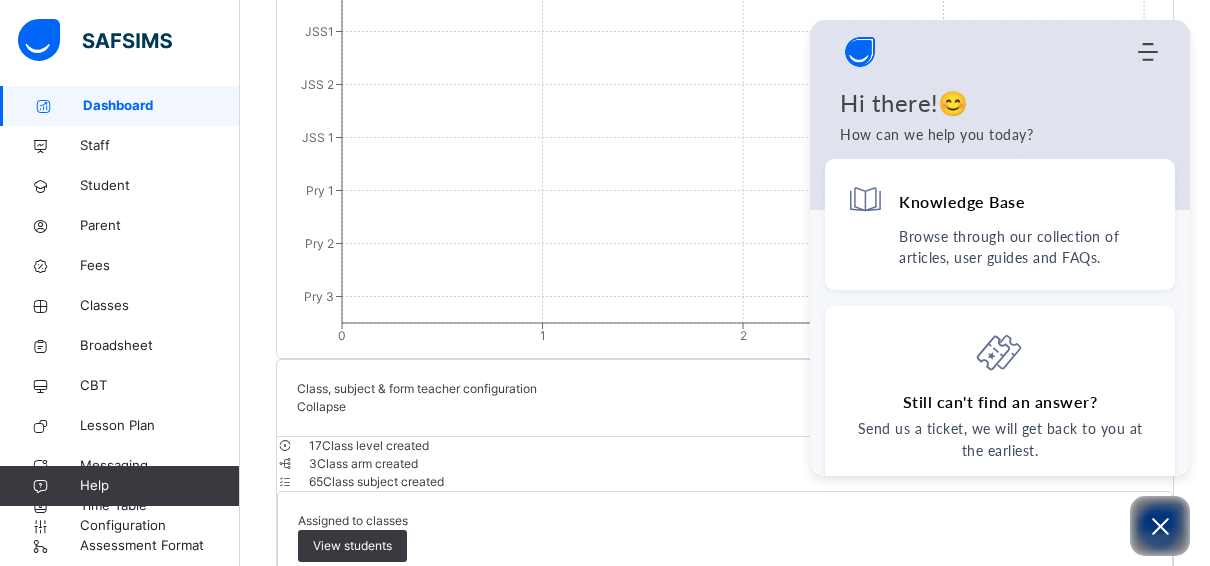 click at bounding box center (95, 40) 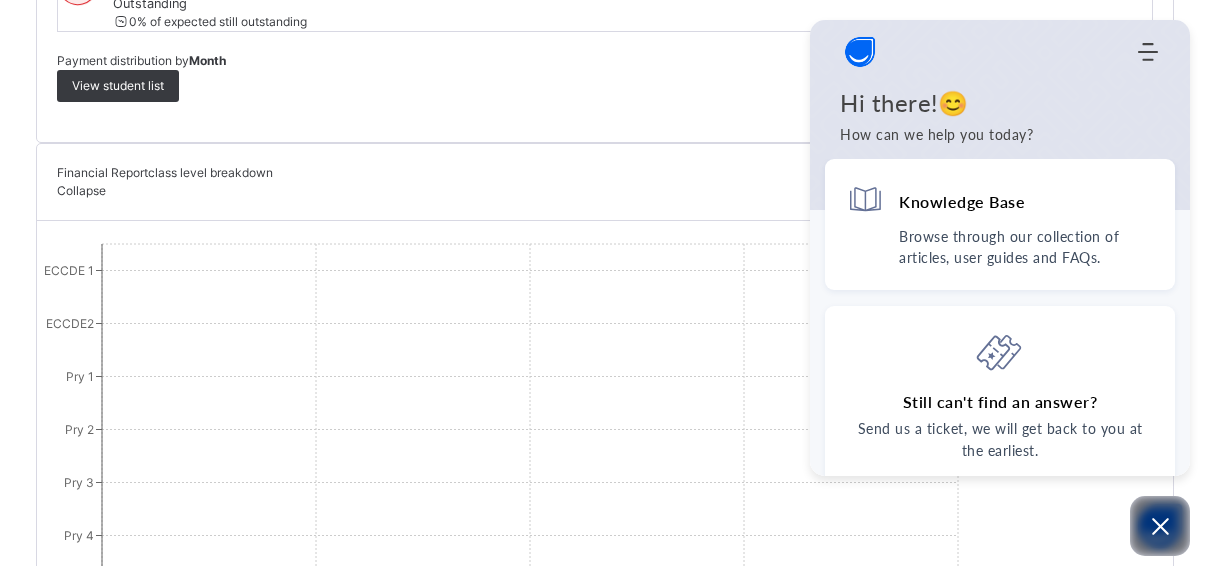 scroll, scrollTop: 2367, scrollLeft: 0, axis: vertical 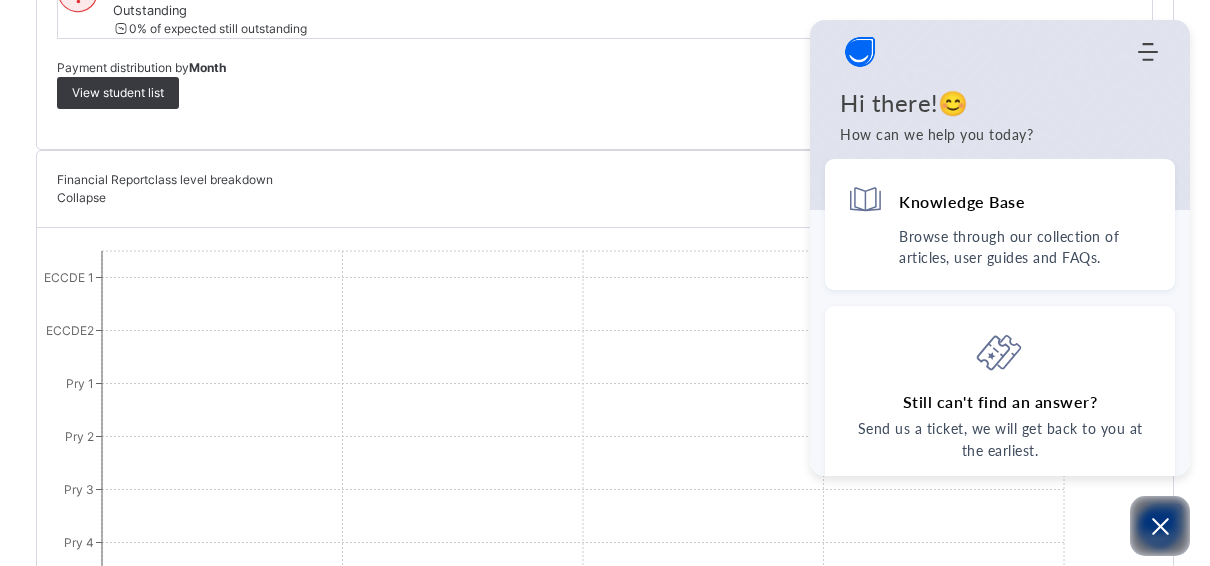 click on "Current Term Progress Today:  4th August, 2025 View expanded timeline     Term start:  5th May, 2025     Term end:  25th July, 2025   Today: 10 February, 2023 Today's Activity   No activity today   107 Total no. Parents / Guardian Linked Parent   107 Non-linked Parent   0   251 Total no. Student Linked Student   138 Non-linked Student   113   32 Total no. Staff Academic Staff   32 Non-Academic Staff   0 Fees Configuration   View list   0 / 12  class levels configured Configured Not Configured  ×  Fees Configuration Status Below are the list of class levels and their configuration status   ECCDE 1   ECCDE1 Not Configured   ECCDE2   ECCDE2 Not Configured   Pry 1   Primary 1 Not Configured   Pry 2   Primary 2 Not Configured   Pry 3   Primary 3 Not Configured   Pry 4   Primary 4 Not Configured   Pry 5   Primary 5 Not Configured   Pry 6   Primary 6 Not Configured   JSS1   Junior Secondary School 1 Not Configured   JSS 2   Junior Secondary School Two Not Configured   JSS 1   Junior Secondary School One   Pry 6" at bounding box center [605, 188] 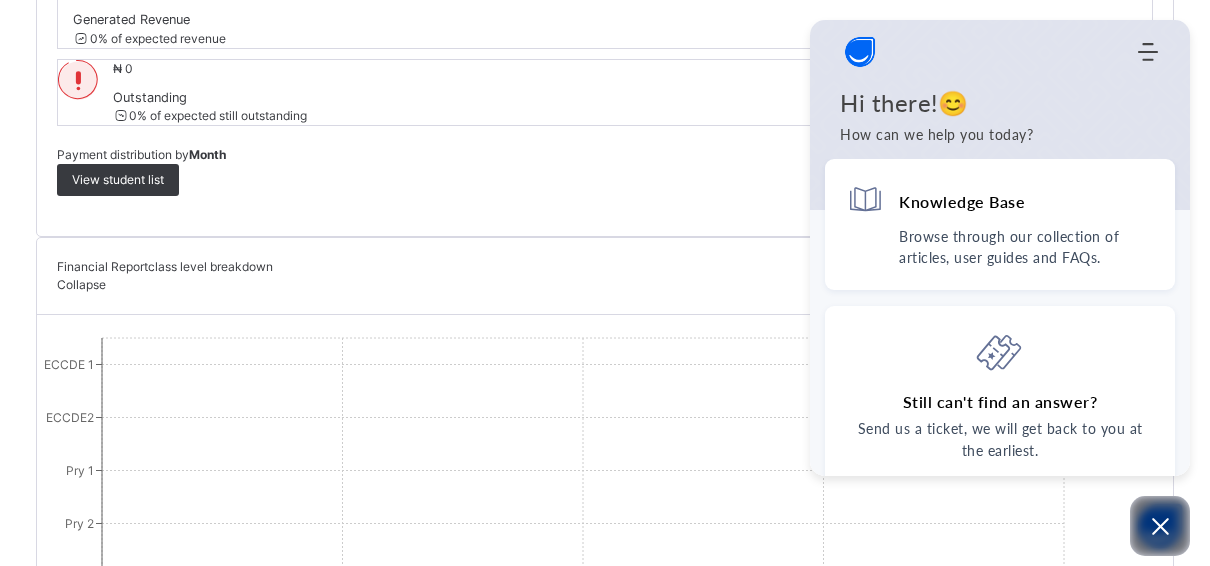 scroll, scrollTop: 2167, scrollLeft: 0, axis: vertical 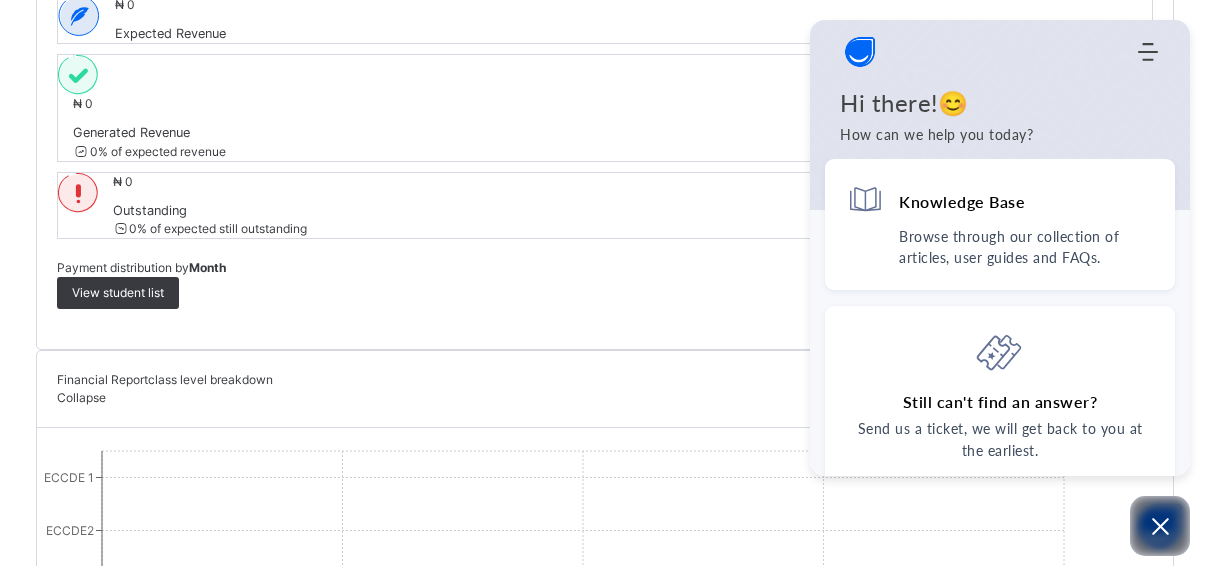 click at bounding box center (605, 41402) 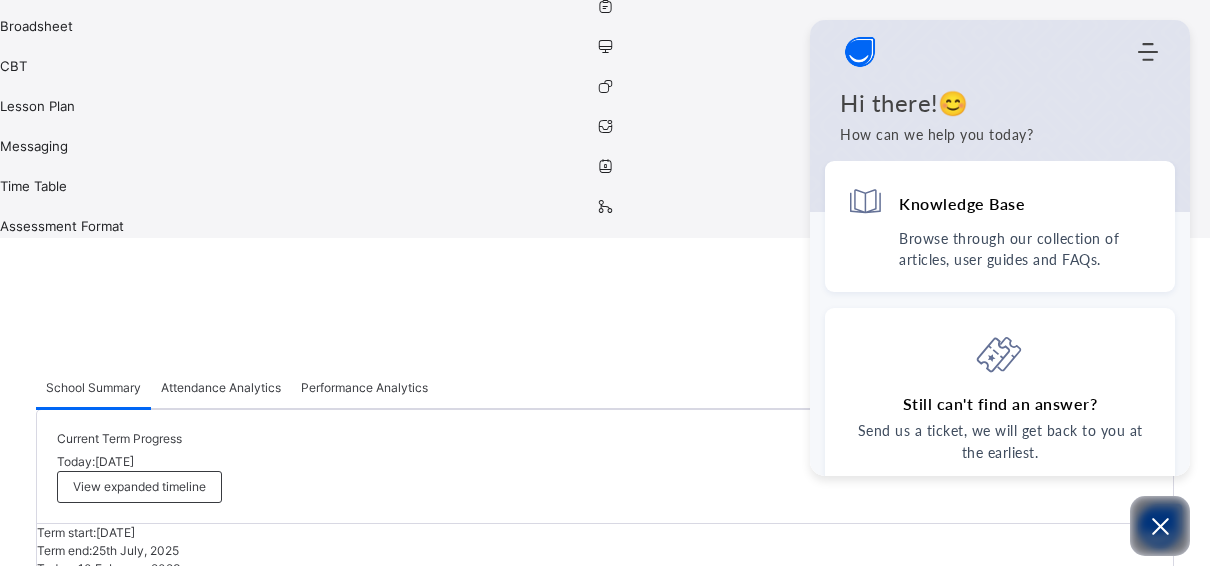 scroll, scrollTop: 0, scrollLeft: 0, axis: both 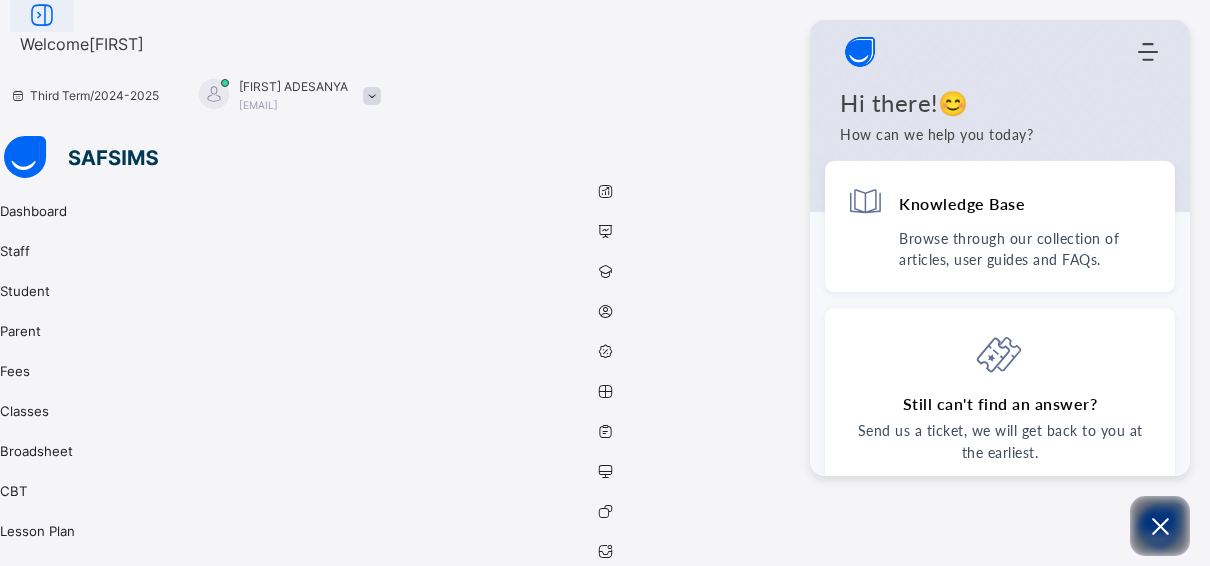 click at bounding box center [42, 16] 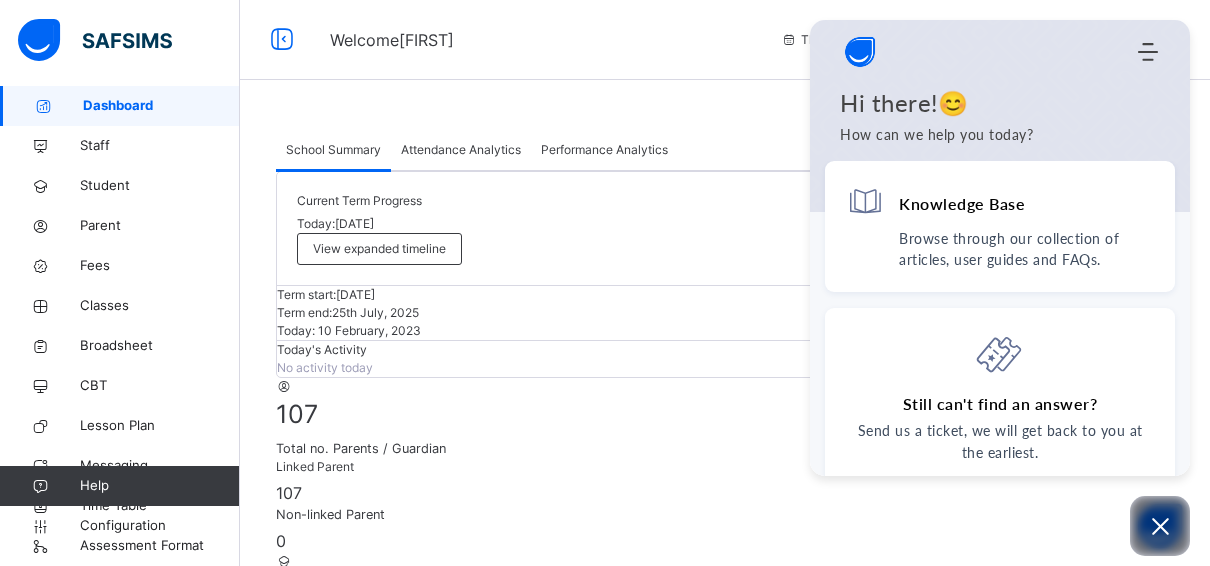 click at bounding box center [95, 40] 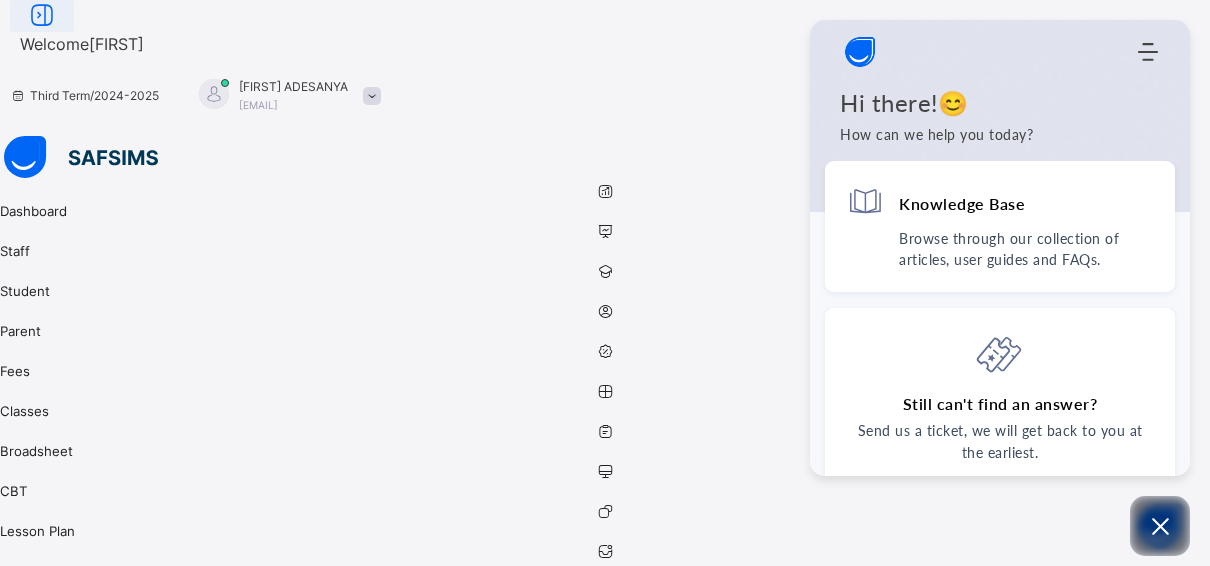 click at bounding box center (42, 16) 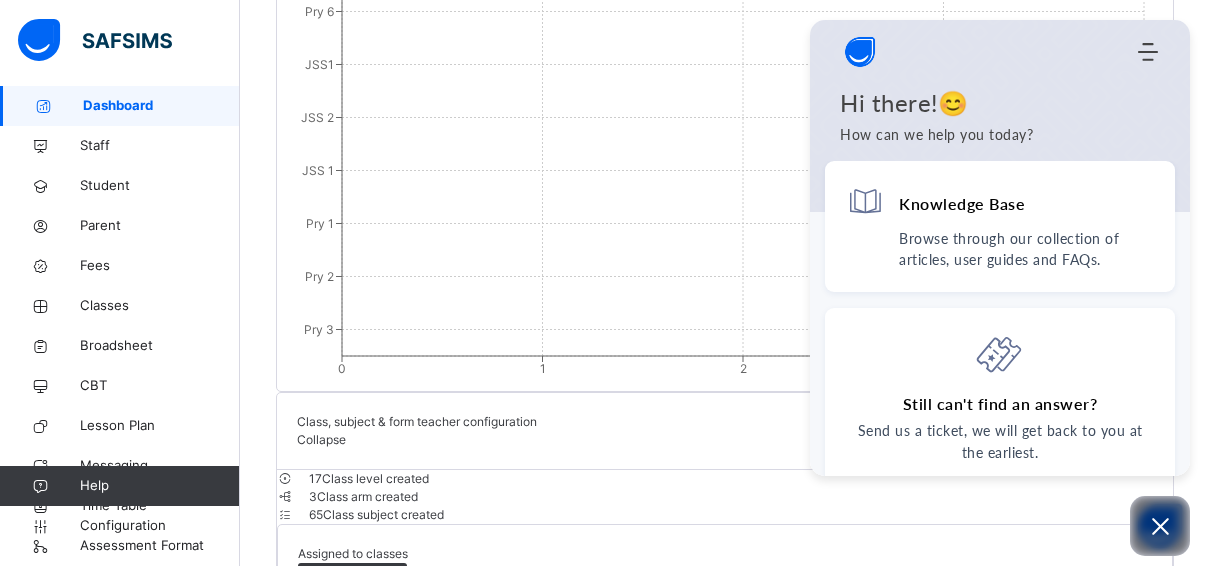 scroll, scrollTop: 2374, scrollLeft: 0, axis: vertical 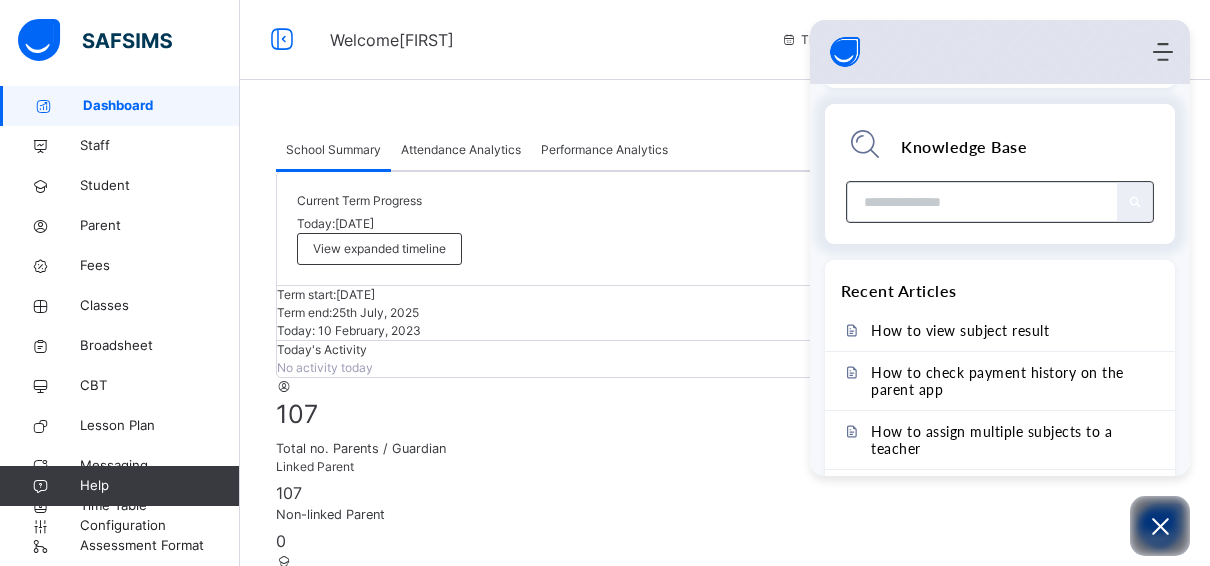 click at bounding box center (984, 202) 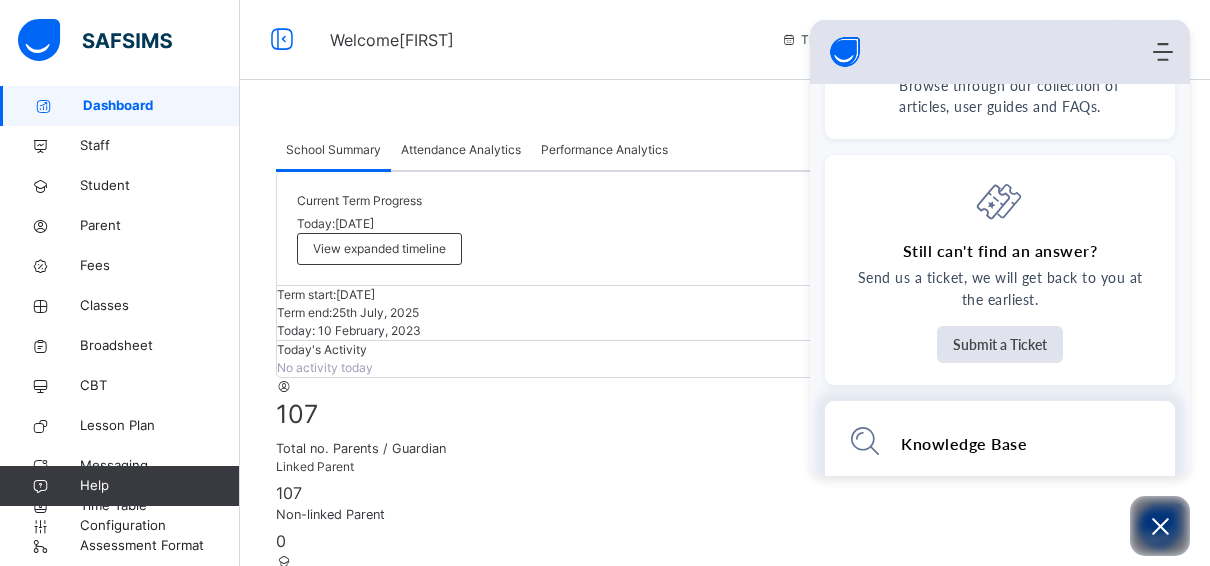 scroll, scrollTop: 73, scrollLeft: 0, axis: vertical 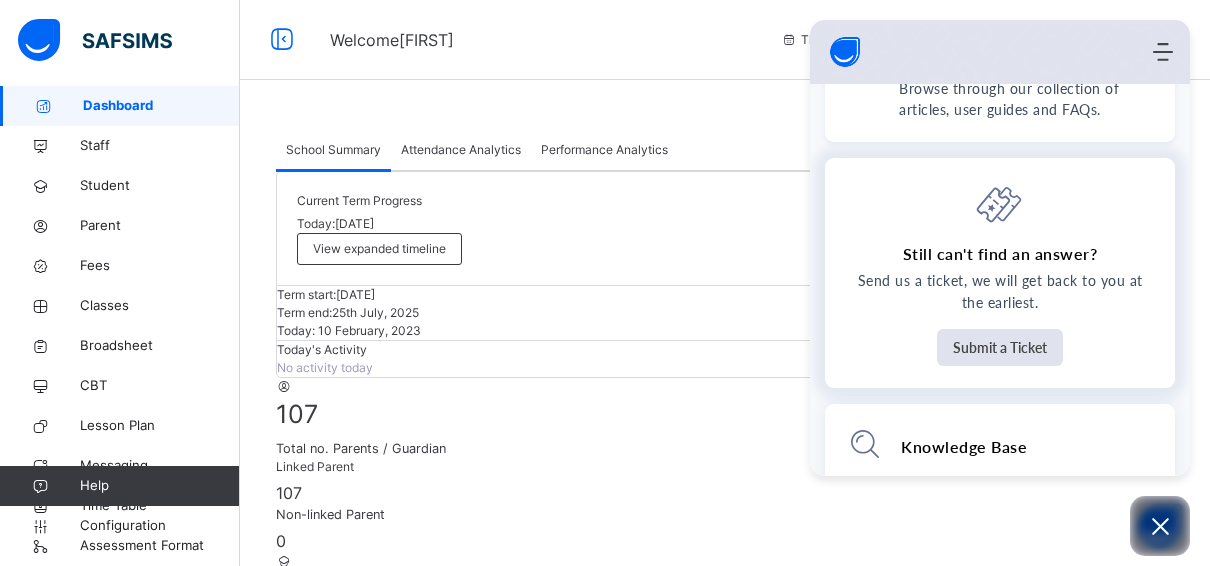 click on "Still can't find an answer?" at bounding box center [1000, 254] 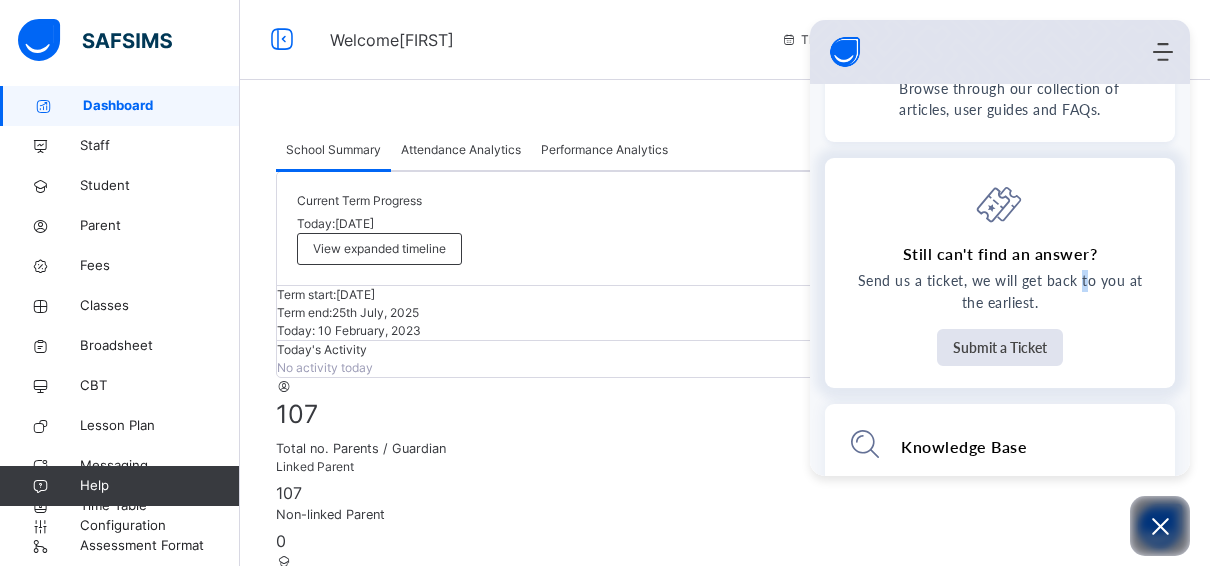 click on "Send us a ticket, we will get back to you at the earliest." at bounding box center (1000, 292) 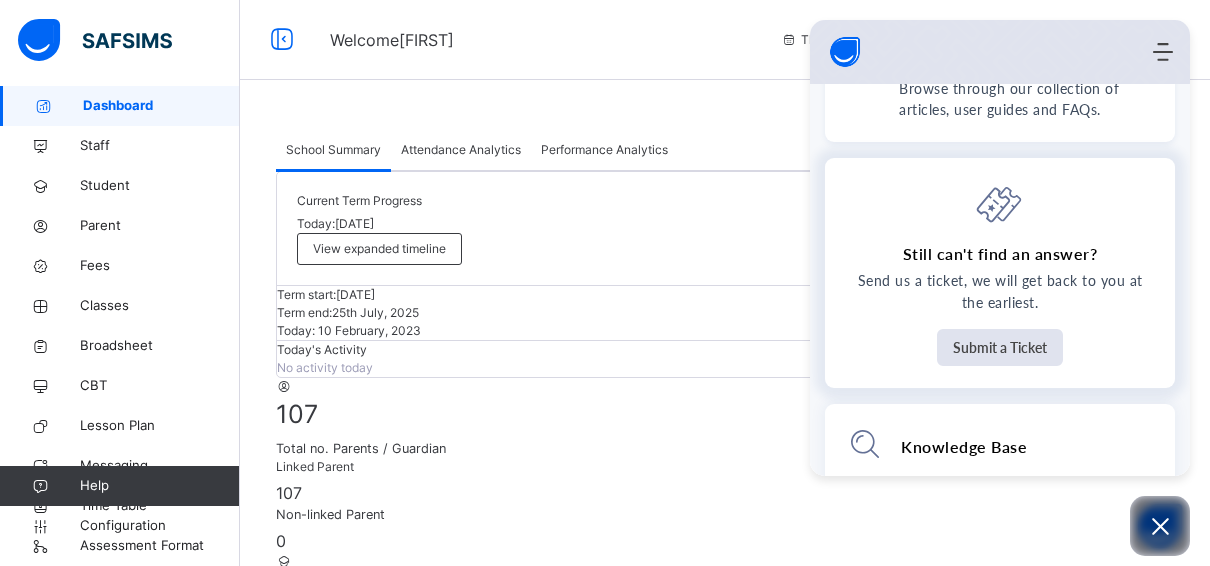 click on "Still can't find an answer? Send us a ticket, we will get back to you at the earliest. Submit a Ticket" at bounding box center [1000, 273] 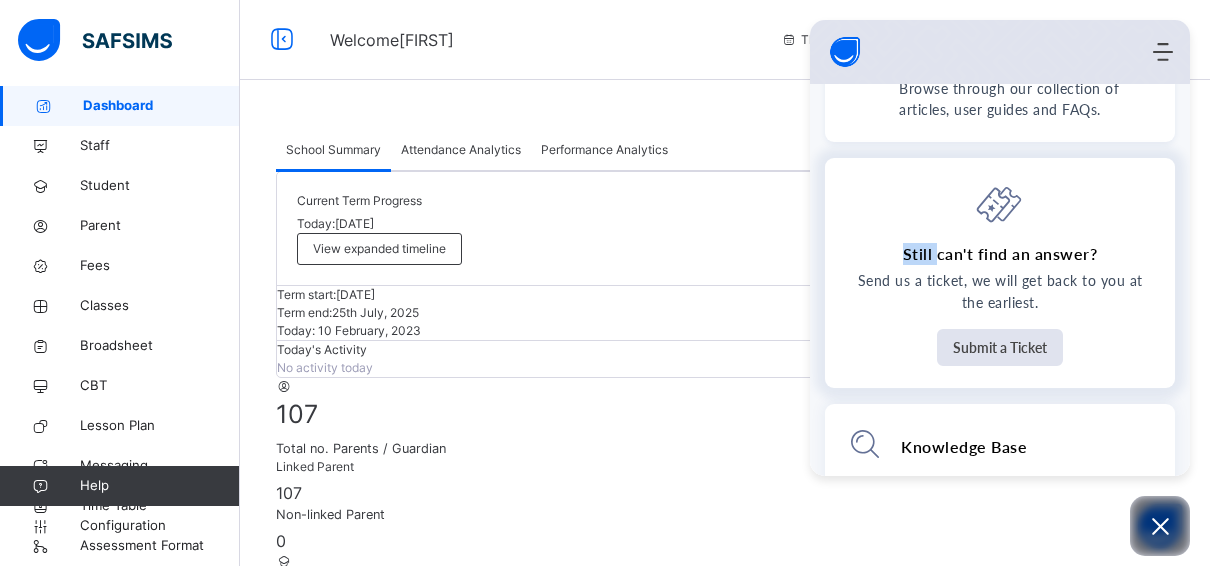 click on "Still can't find an answer? Send us a ticket, we will get back to you at the earliest. Submit a Ticket" at bounding box center [1000, 273] 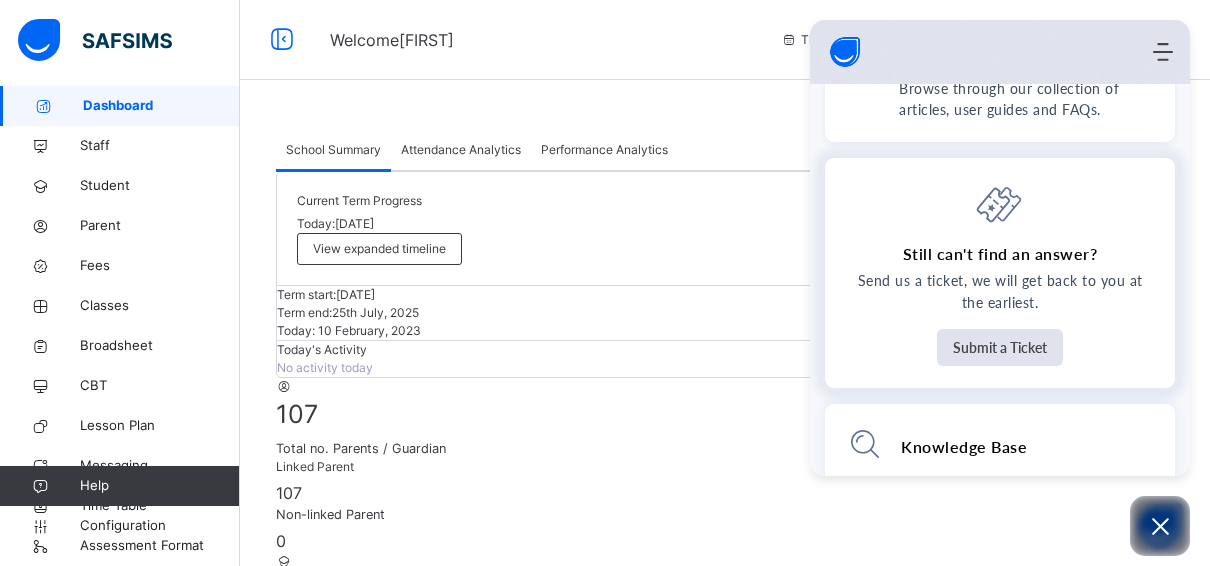 drag, startPoint x: 849, startPoint y: 188, endPoint x: 1003, endPoint y: 200, distance: 154.46683 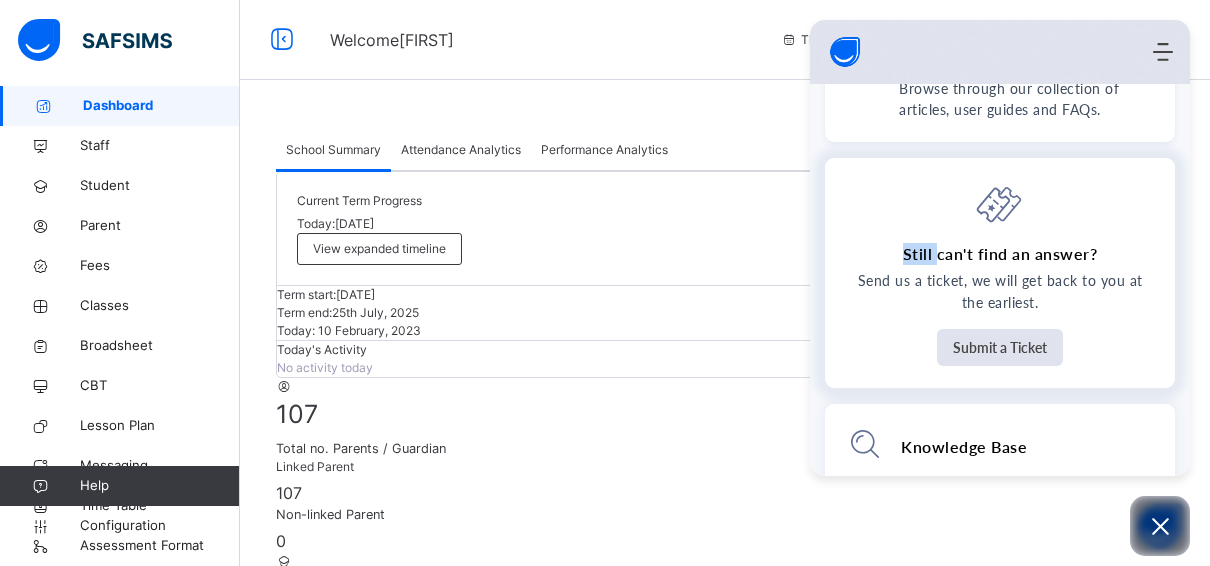 click 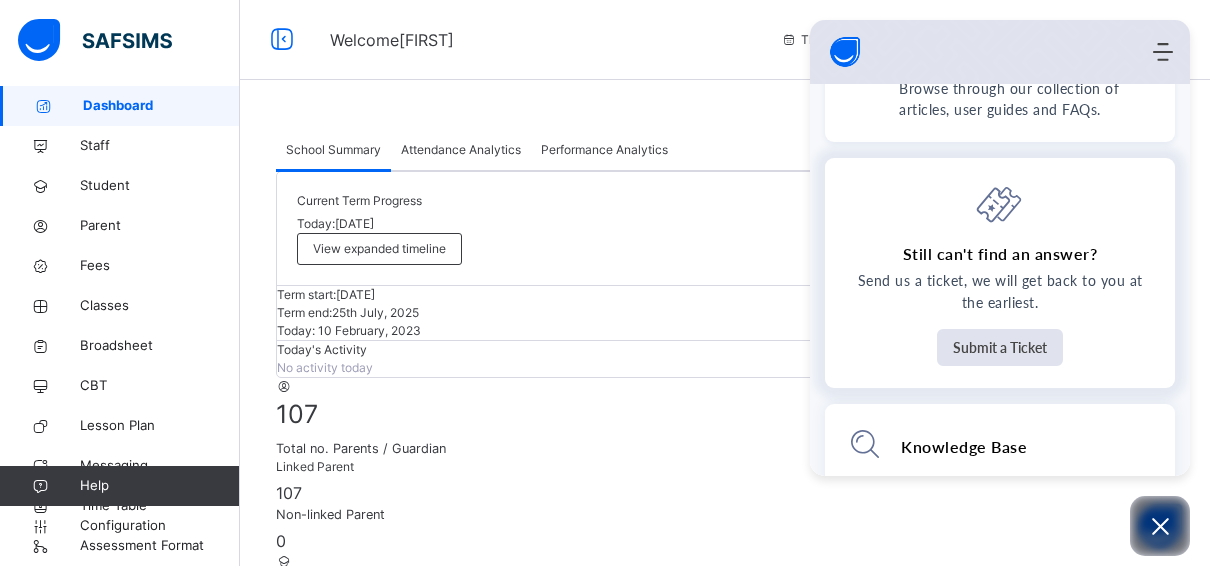 drag, startPoint x: 1003, startPoint y: 200, endPoint x: 1080, endPoint y: 333, distance: 153.68149 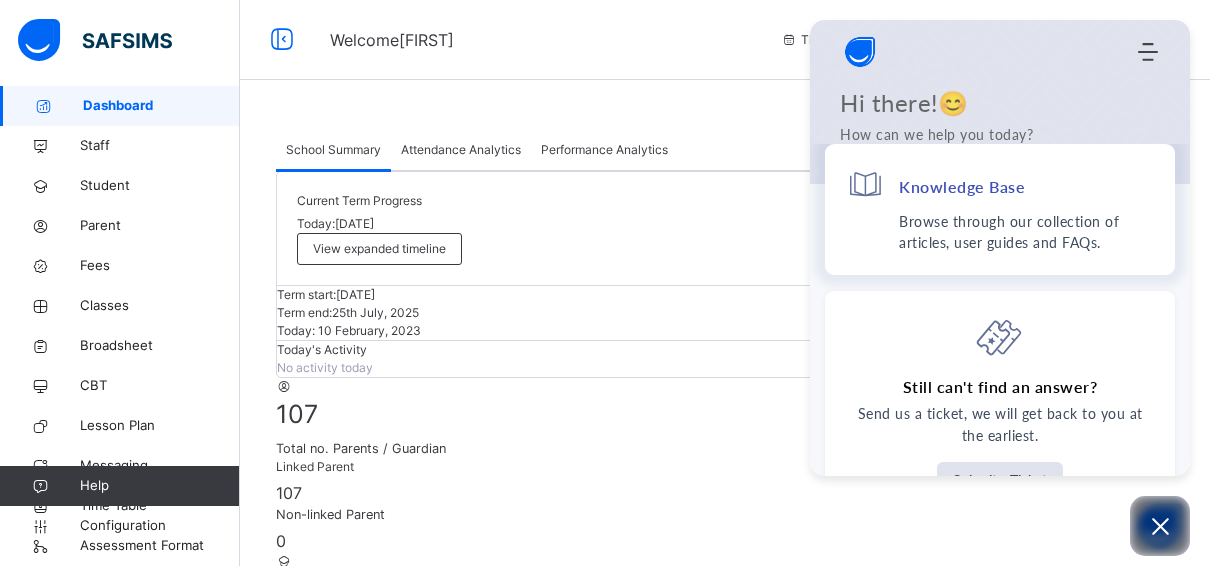 click on "Knowledge Base" at bounding box center (962, 186) 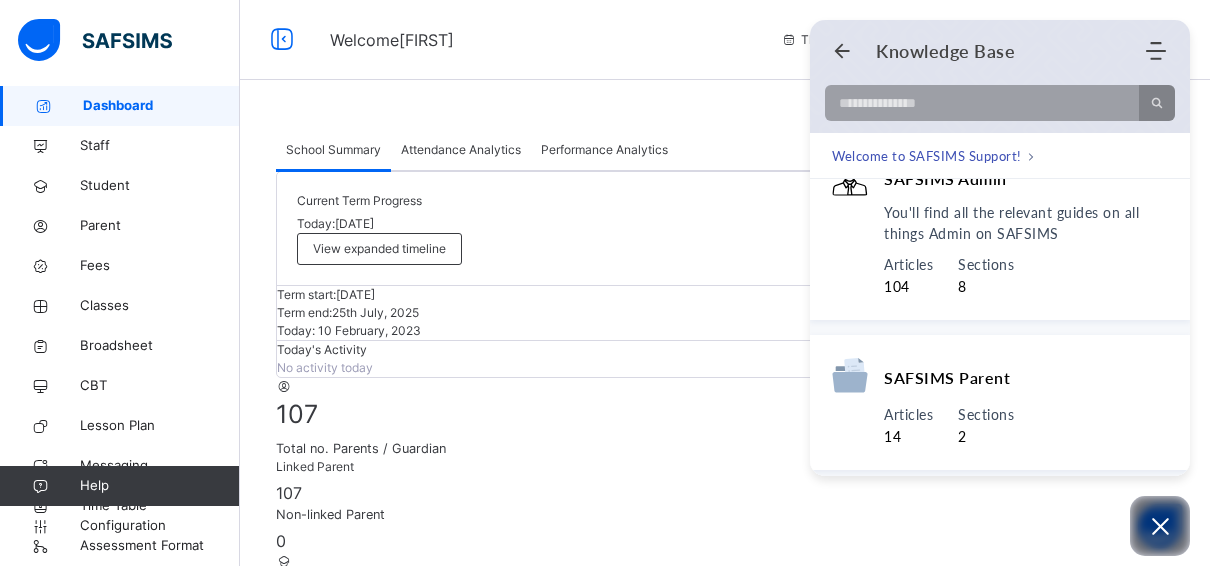 scroll, scrollTop: 100, scrollLeft: 0, axis: vertical 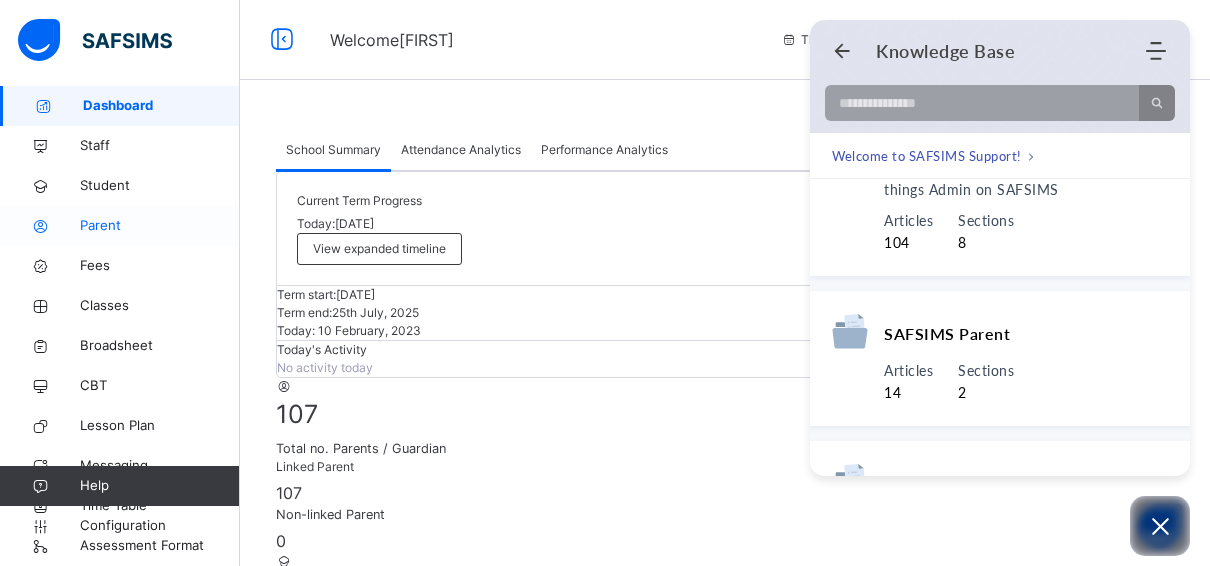 click on "Parent" at bounding box center [160, 226] 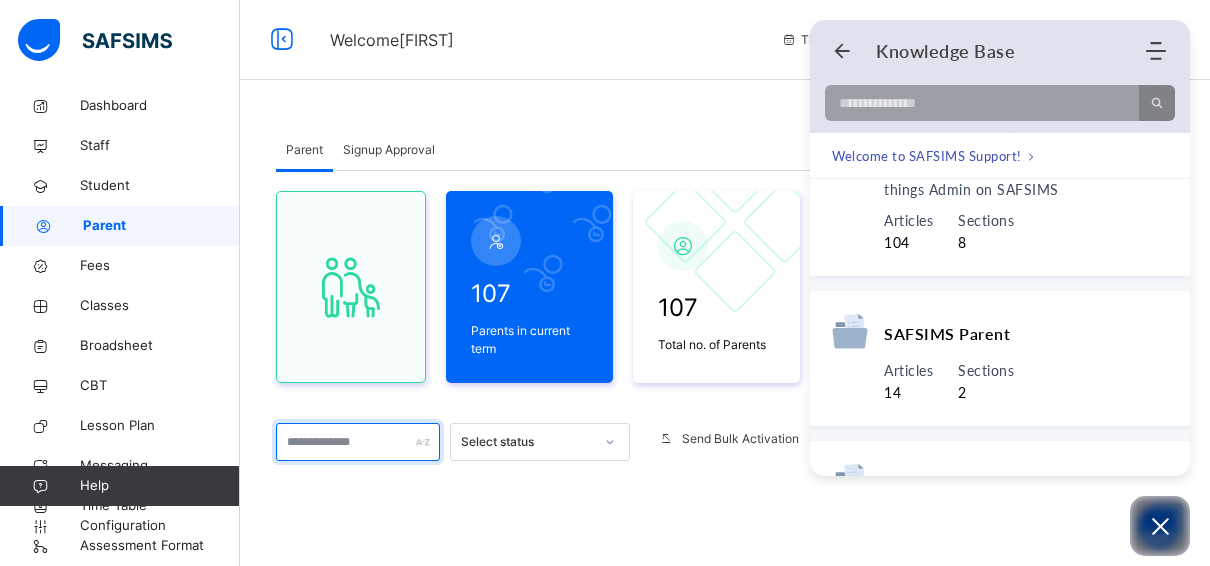 click at bounding box center (358, 442) 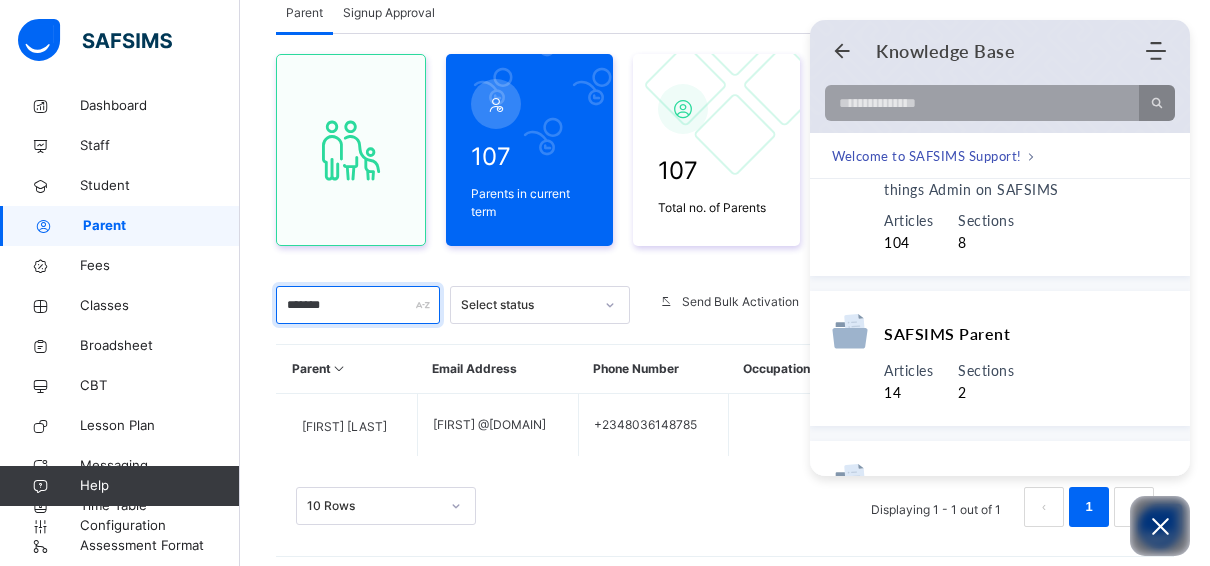 scroll, scrollTop: 166, scrollLeft: 0, axis: vertical 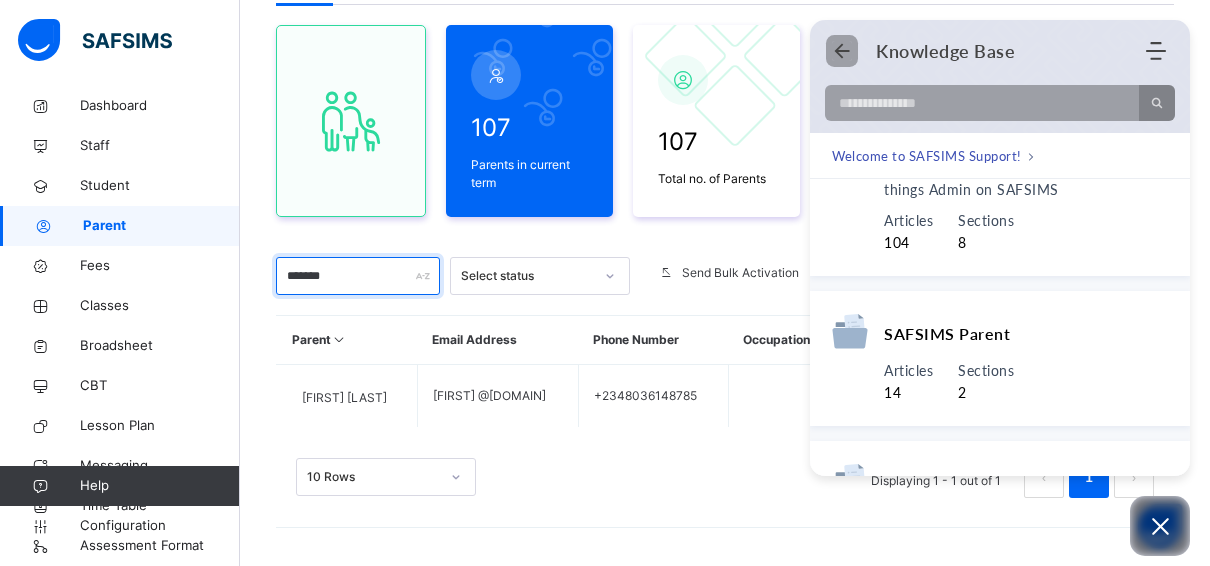 type on "*******" 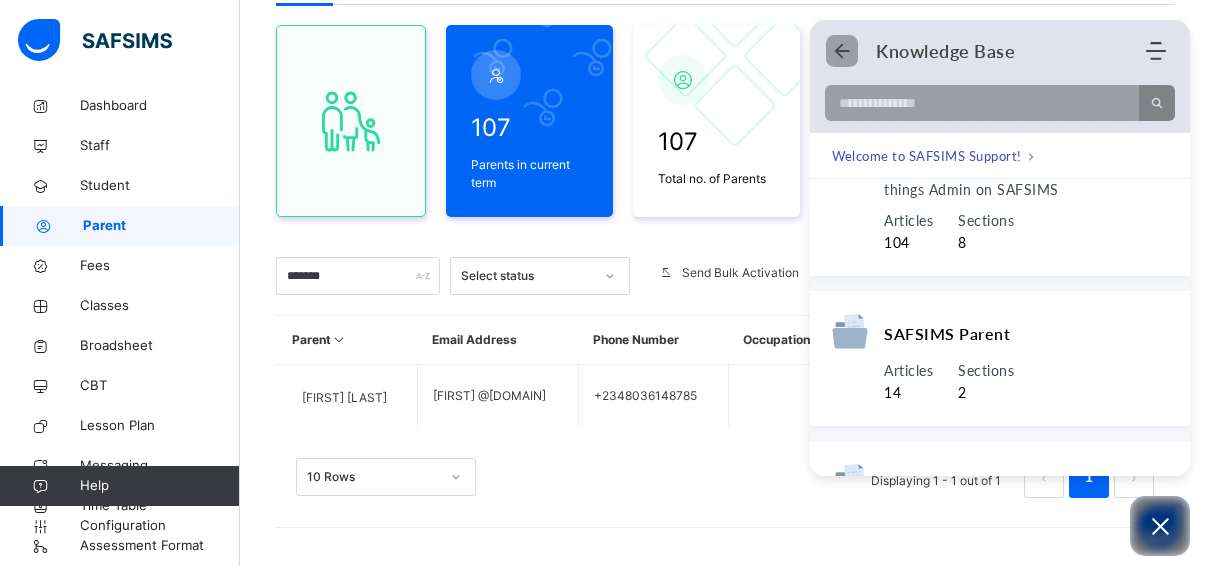 click 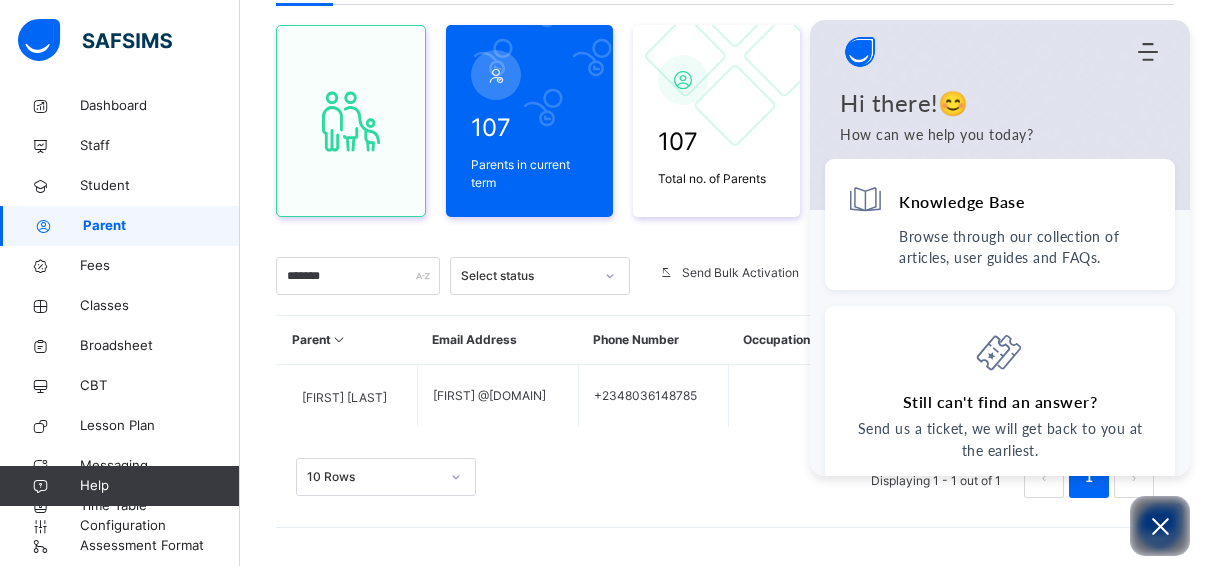 click on "Parent Signup Approval Parent Signup Approval 107 Parents in current term 107 Total no. of Parents 138 Students Linked 113 Students Not-linked ******* Select status Send Bulk Activation Export Pdf Report For All Parents Pdf Report For Parents in Current Term Excel Report For Parents in Current Term Excel Report For All Parents   Bulk Upload Parent Create Parent Parent Email Address Phone Number Occupation Children/Wards Status Actions Mulikat  Nurudeen   oyin @gmail.com +2348036148785 active Edit Parent View Profile Reset Password Resend Activation Link Change Email Link Children Delete Parent 10 Rows Displaying 1 - 1 out of 1 1 × Delete Parent This action would delete      from the system. Are you sure you want to carry on? Cancel Yes, Delete Parent × Send Bulk Activation Link Cancel Yes, send Bulk Upload Parent Upload xlsx File   Select your xlsx file from your computer to upload it using that uploader provided for you below   Drag and Drop files here Select your Excel file Browse file Maximum size 2.5mb" at bounding box center (725, 251) 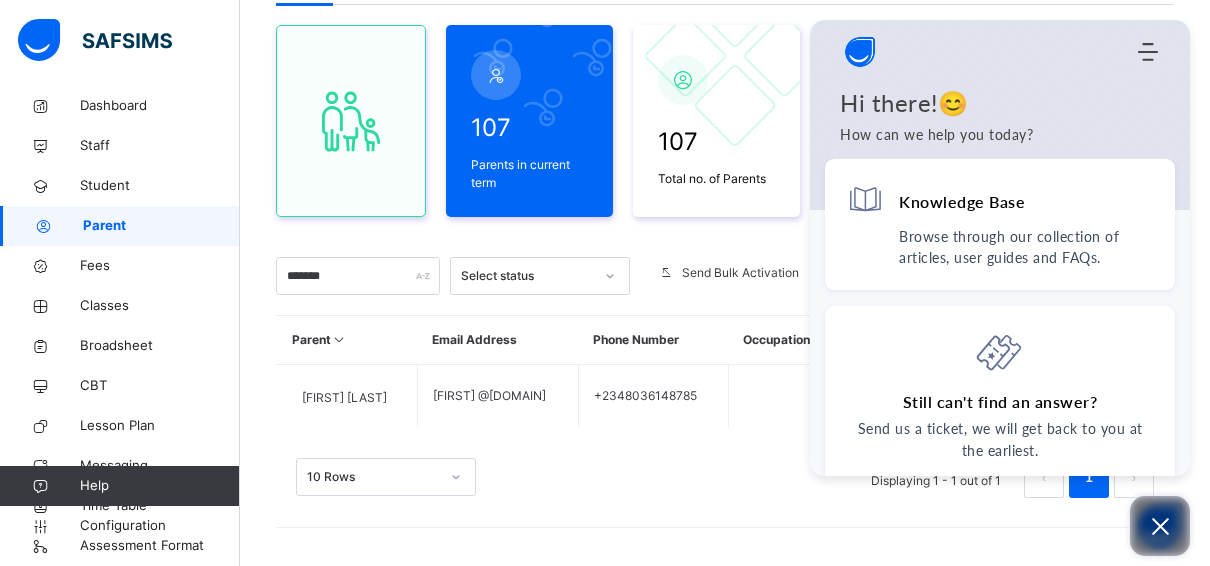 click 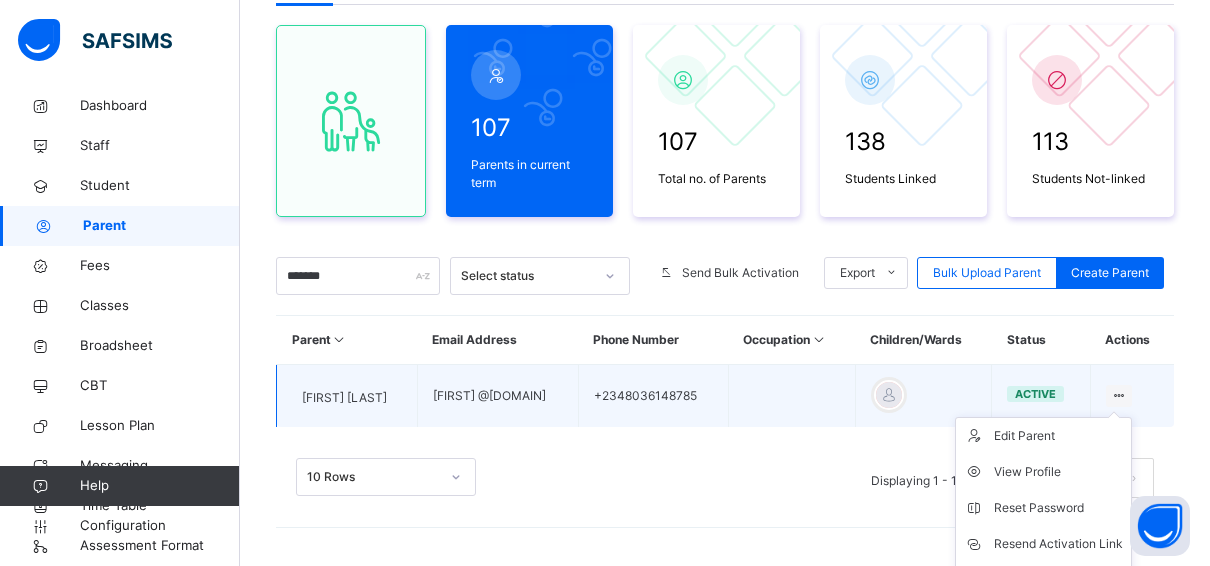 click on "Edit Parent View Profile Reset Password Resend Activation Link Change Email Link Children Delete Parent" at bounding box center [1043, 544] 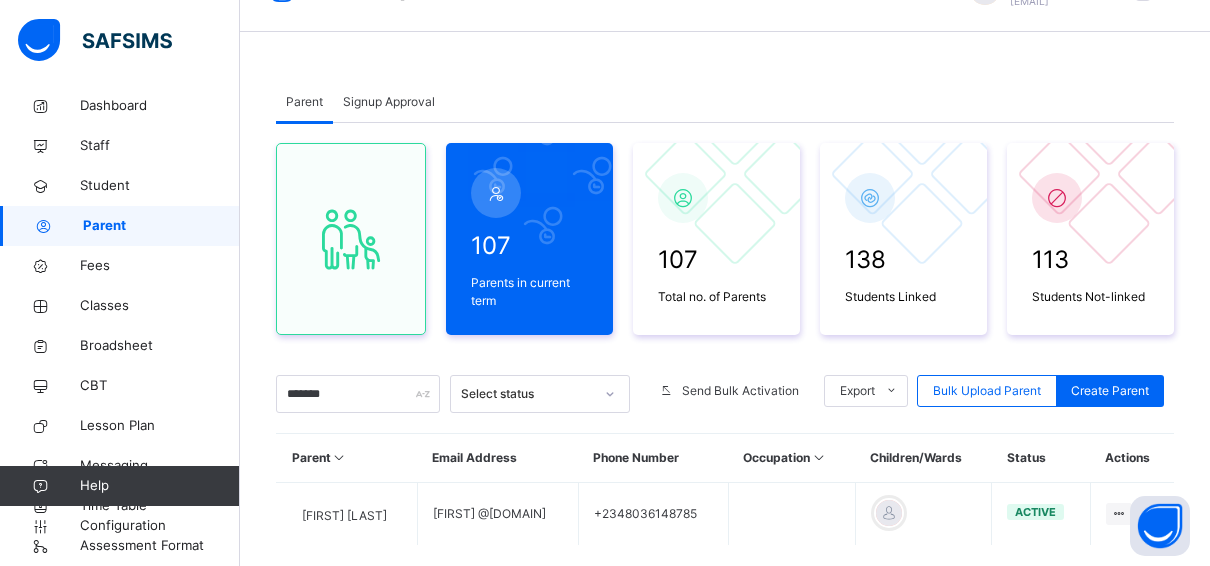 scroll, scrollTop: 0, scrollLeft: 0, axis: both 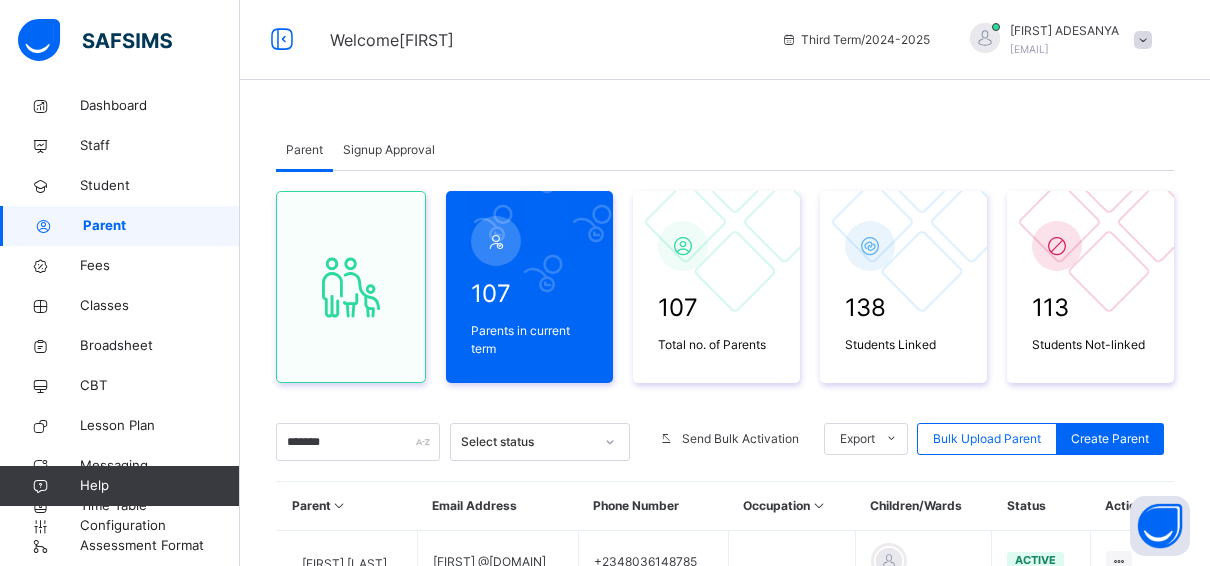 click on "Signup Approval" at bounding box center (389, 150) 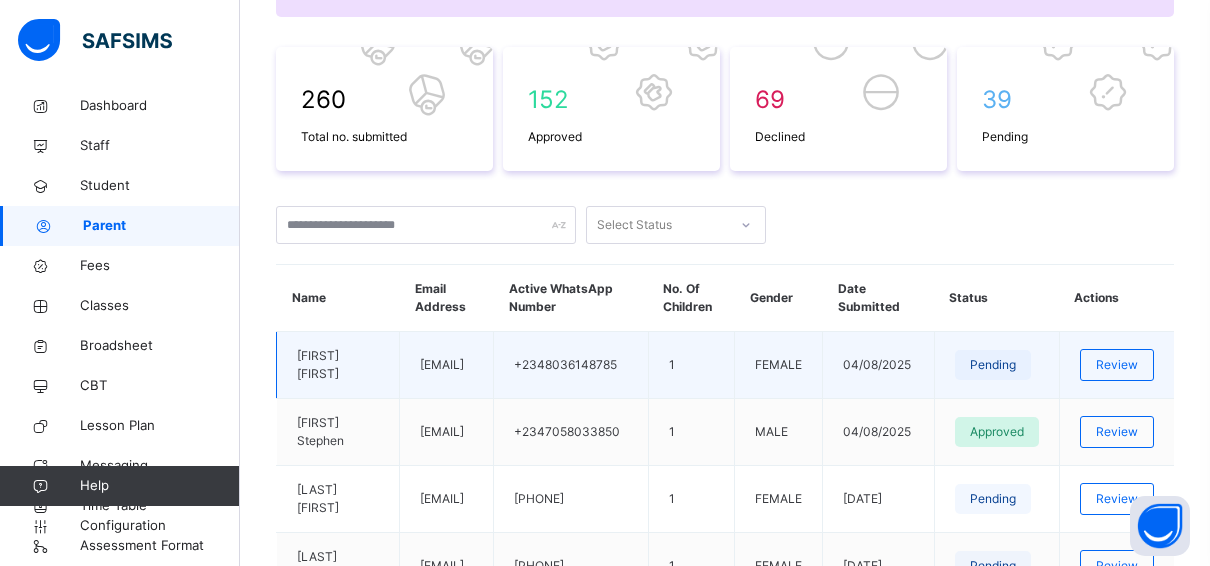 scroll, scrollTop: 300, scrollLeft: 0, axis: vertical 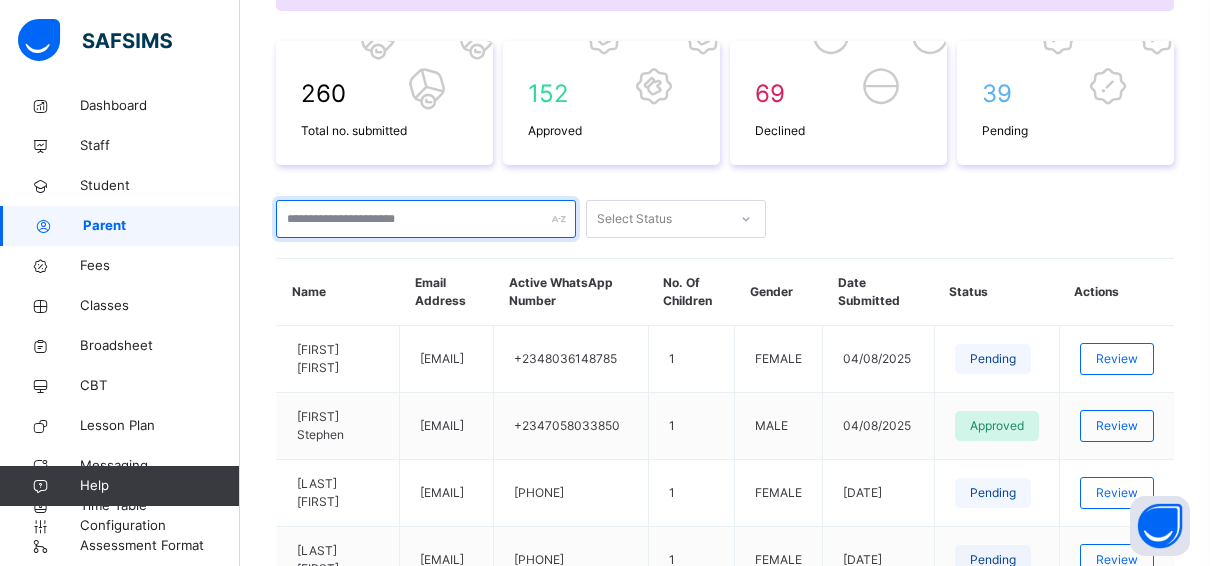 click at bounding box center [426, 219] 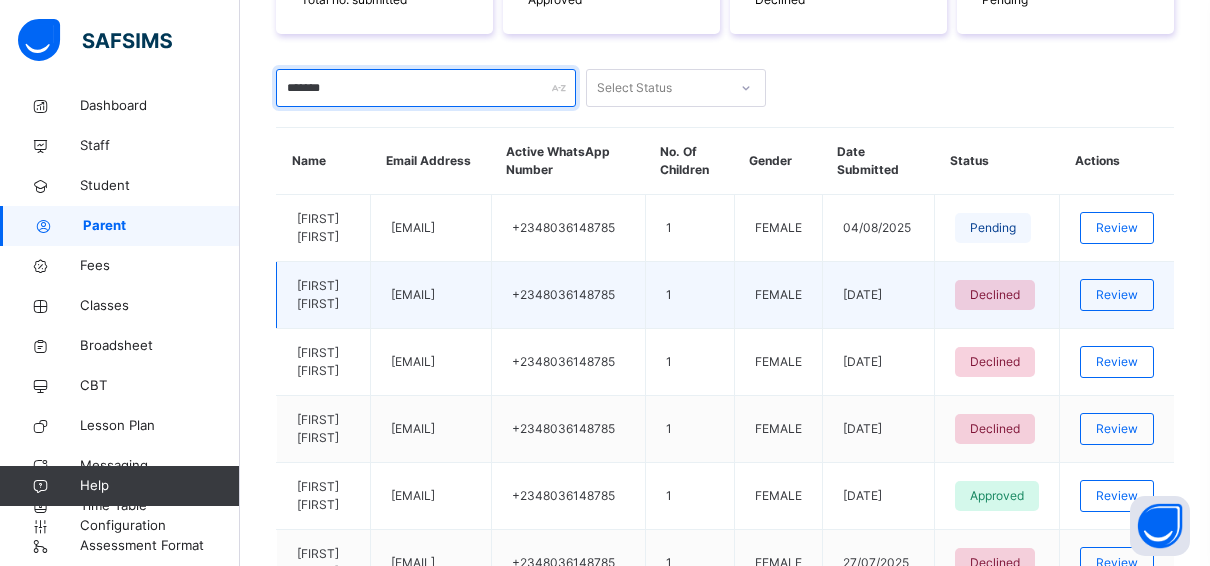 scroll, scrollTop: 400, scrollLeft: 0, axis: vertical 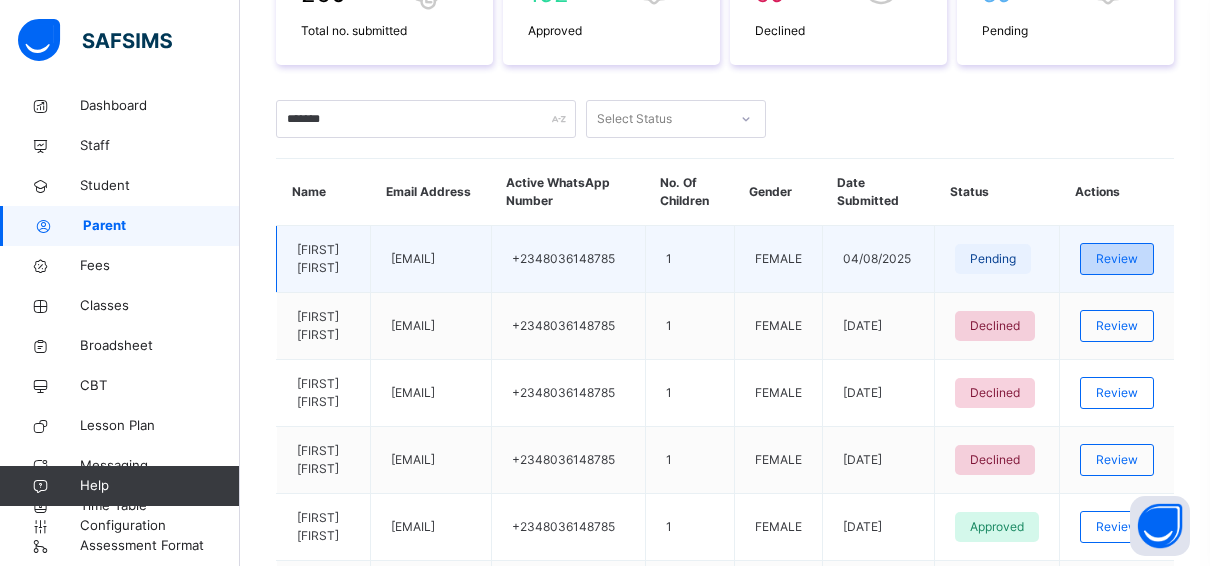 click on "Review" at bounding box center [1117, 259] 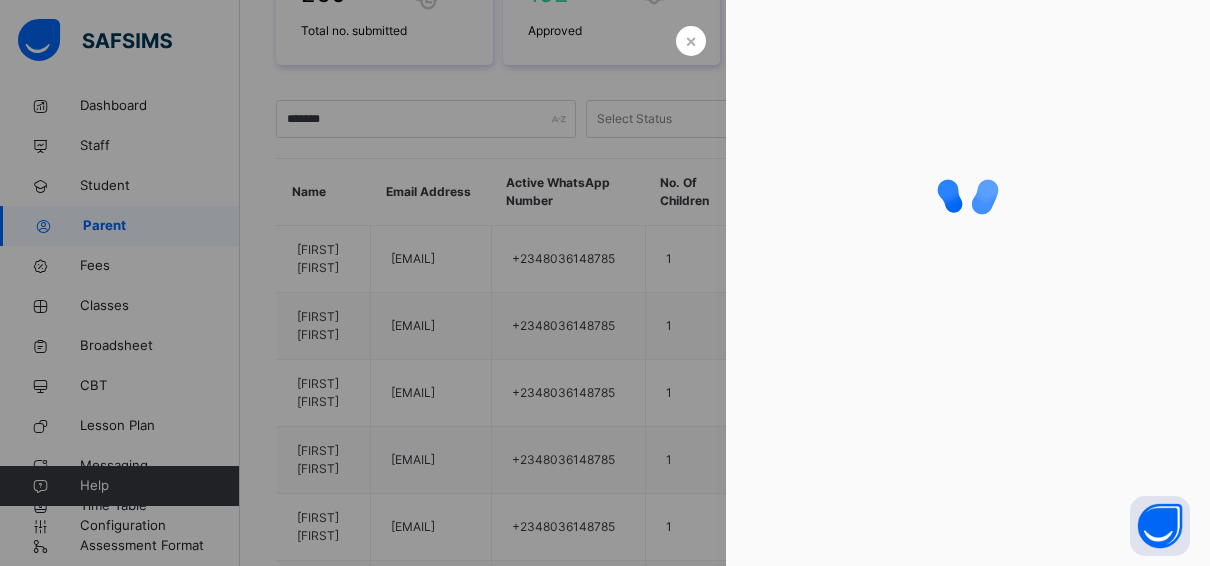 click at bounding box center [605, 283] 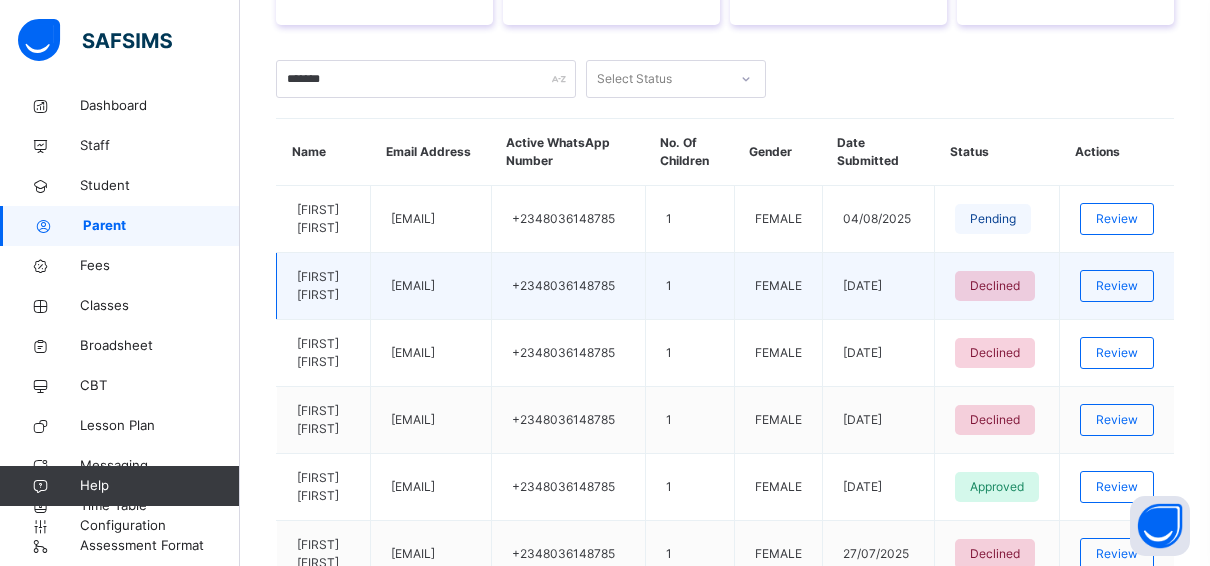 scroll, scrollTop: 400, scrollLeft: 0, axis: vertical 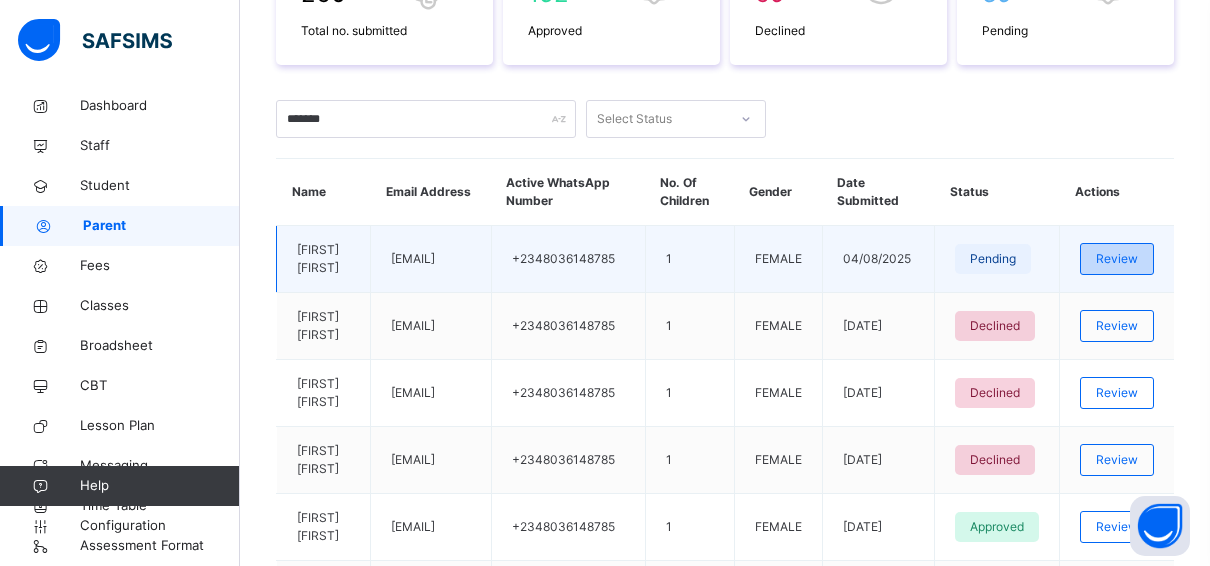 click on "Review" at bounding box center [1117, 259] 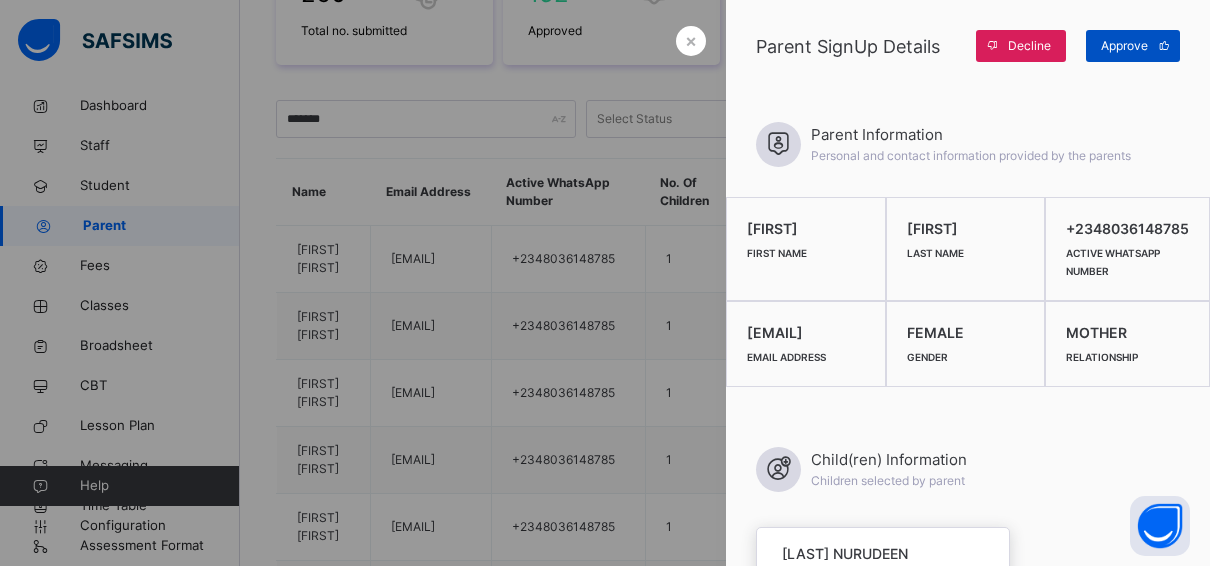 click on "Approve" at bounding box center (1124, 46) 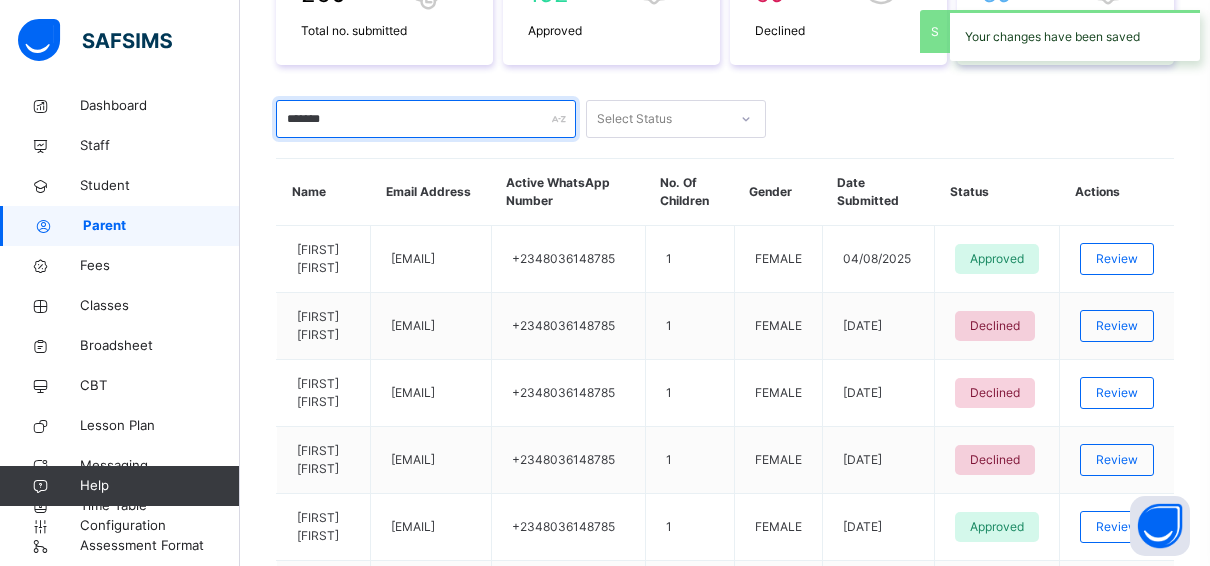 click on "*******" at bounding box center (426, 119) 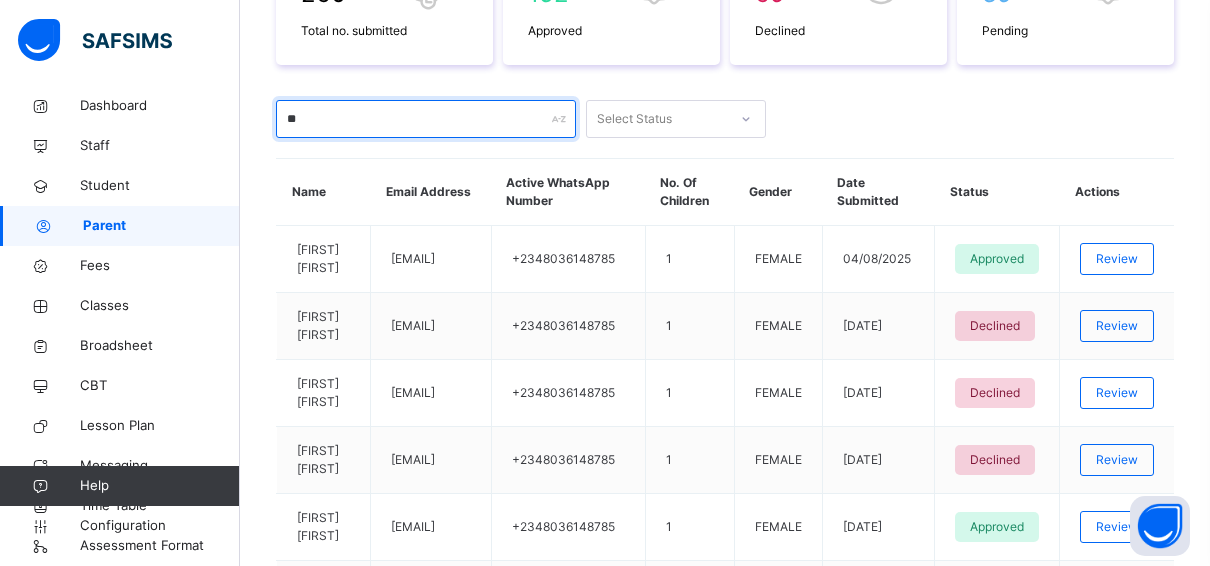 type on "*" 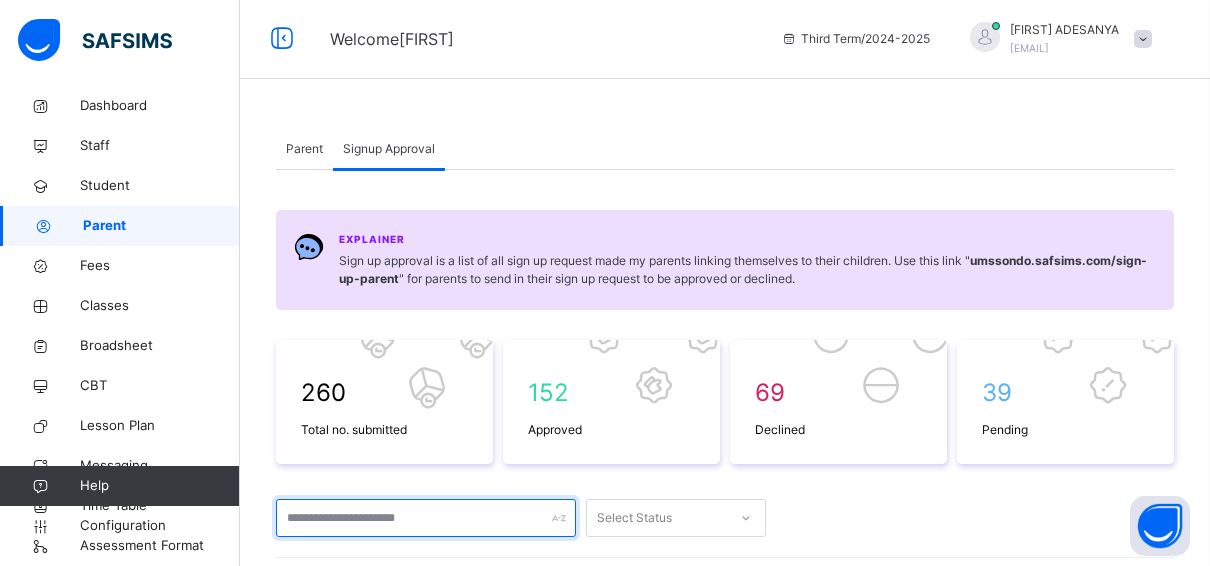 scroll, scrollTop: 0, scrollLeft: 0, axis: both 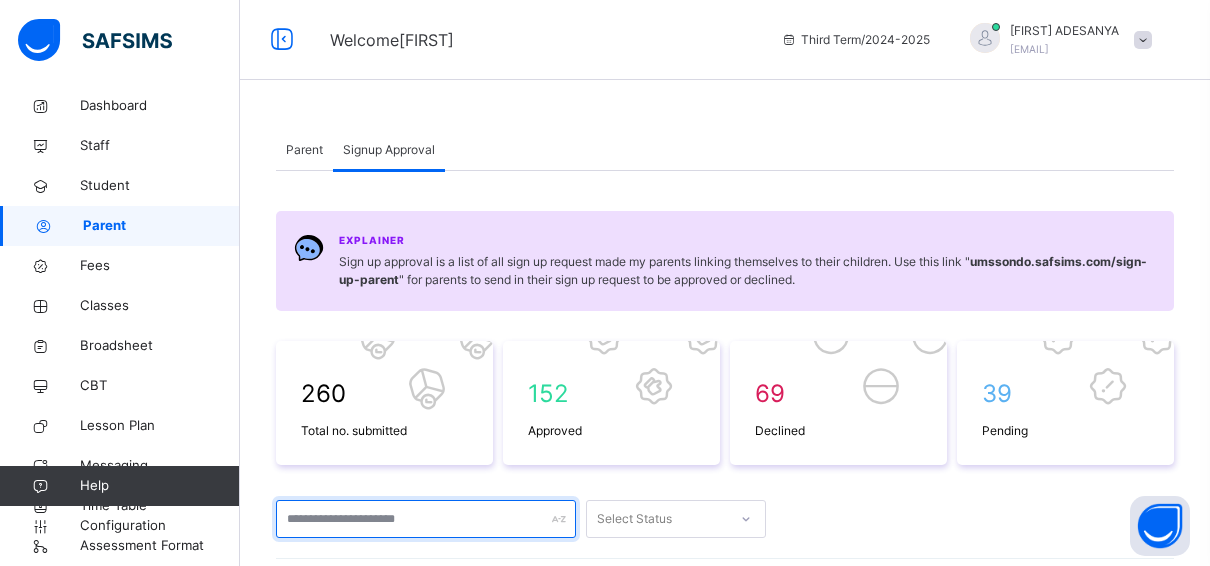 type 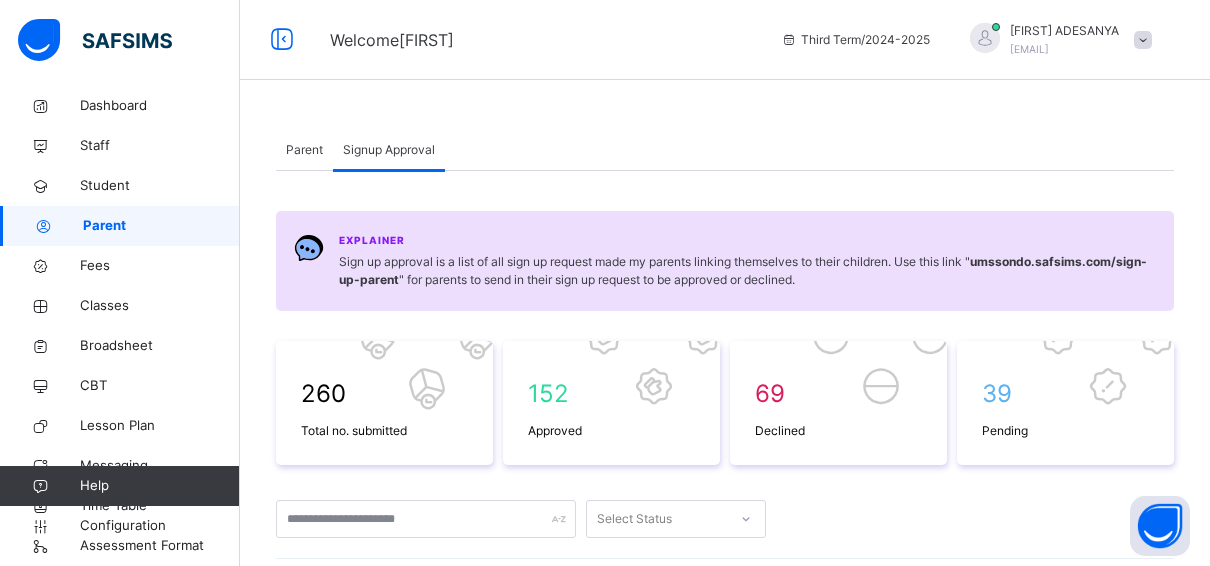 click on "Parent" at bounding box center [304, 150] 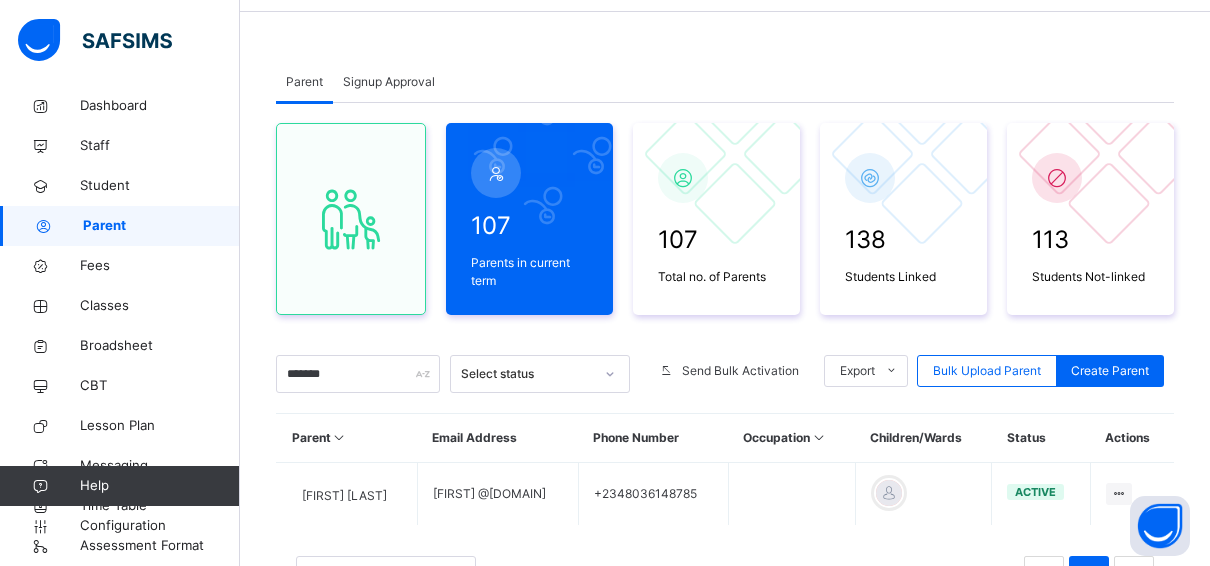 scroll, scrollTop: 166, scrollLeft: 0, axis: vertical 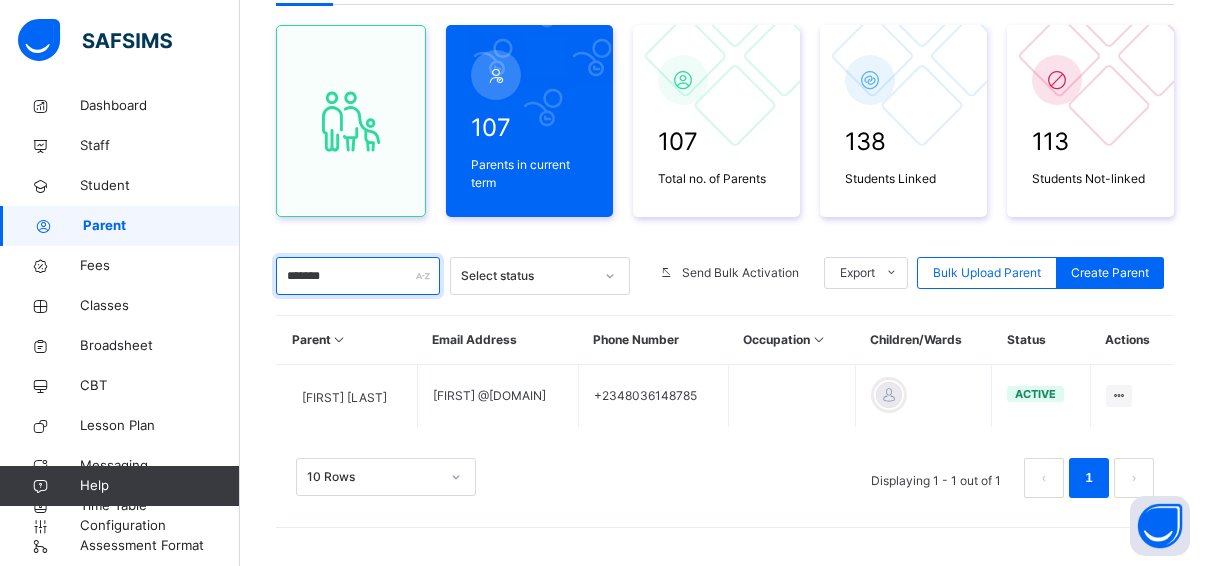 click on "*******" at bounding box center [358, 276] 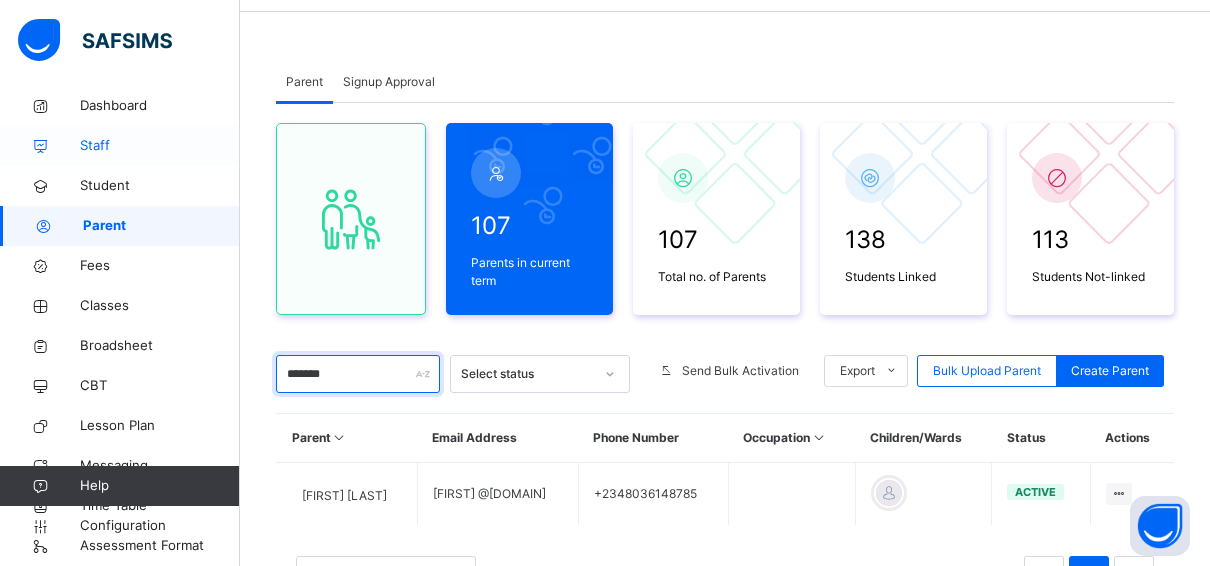 scroll, scrollTop: 0, scrollLeft: 0, axis: both 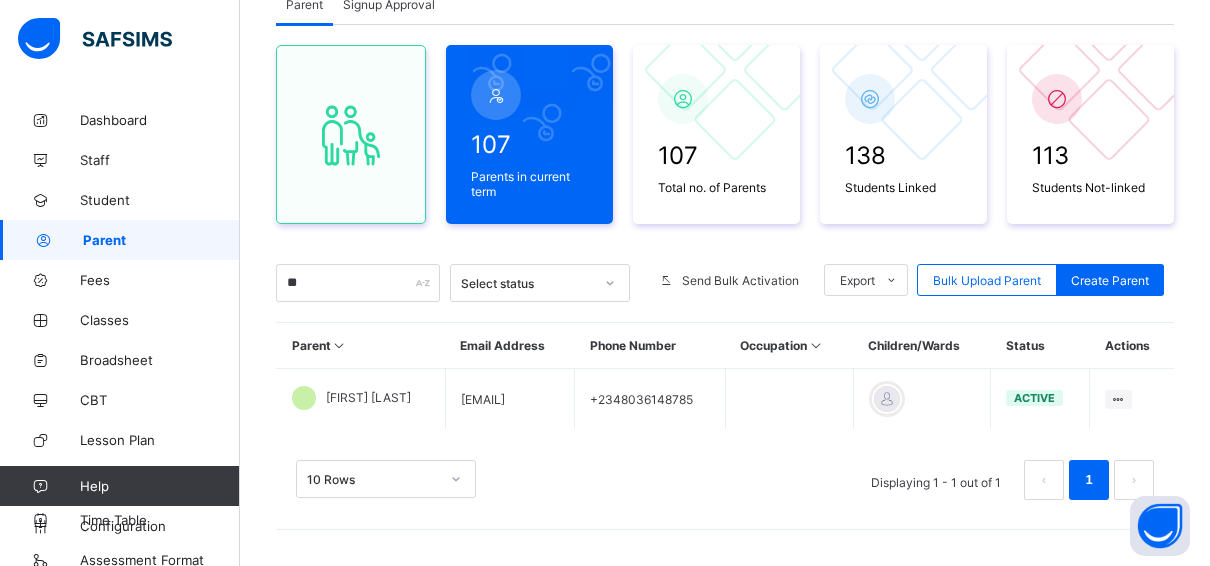 type on "*" 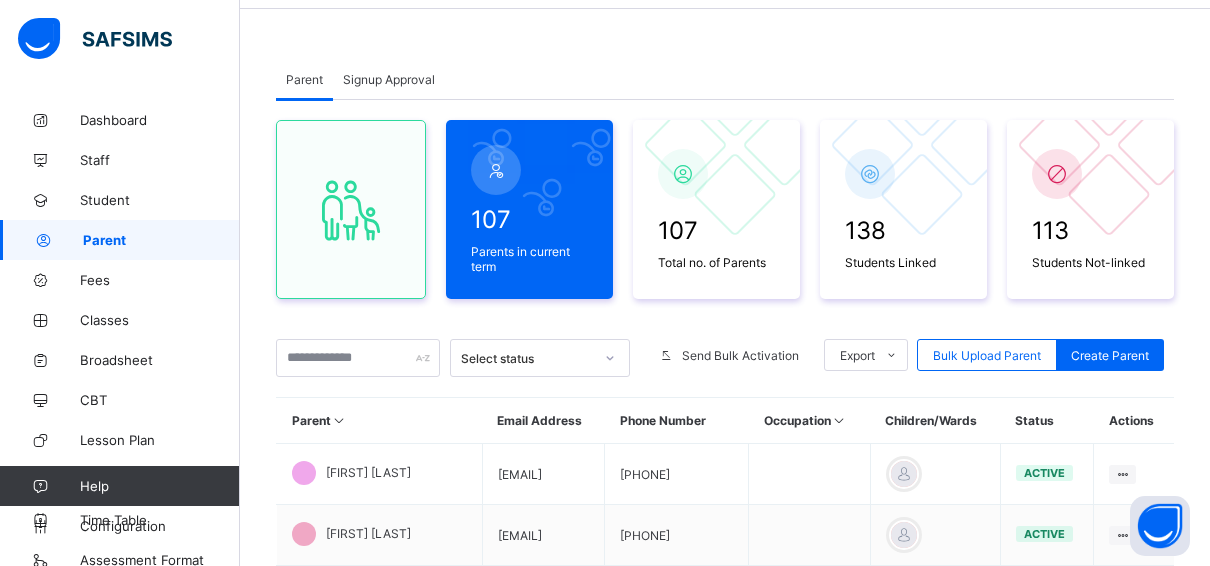 scroll, scrollTop: 0, scrollLeft: 0, axis: both 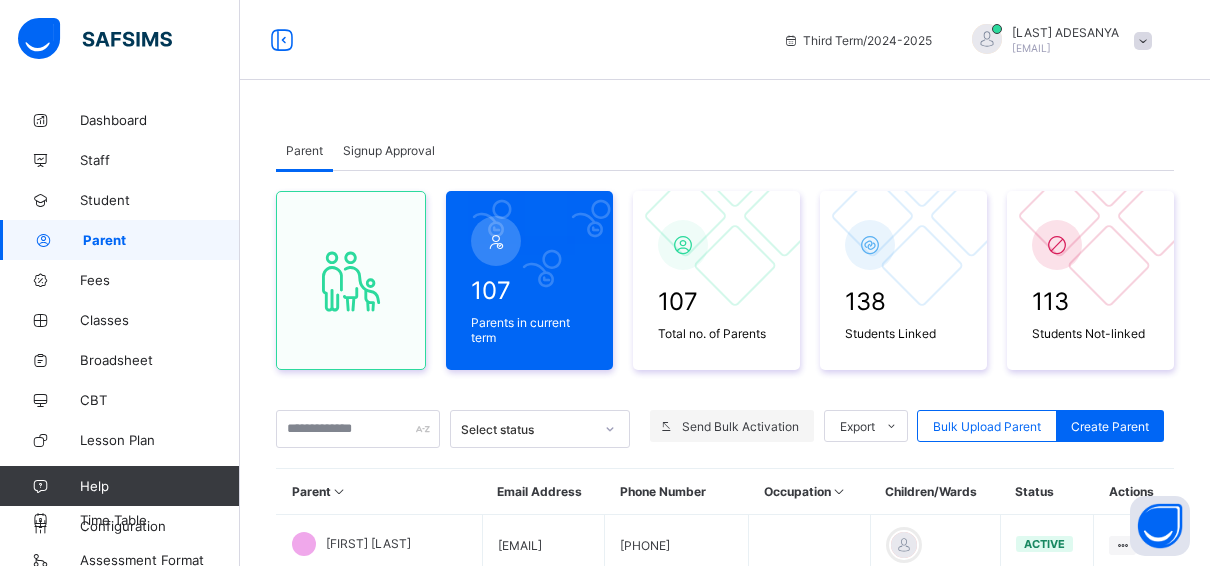 click on "Send Bulk Activation" at bounding box center [740, 426] 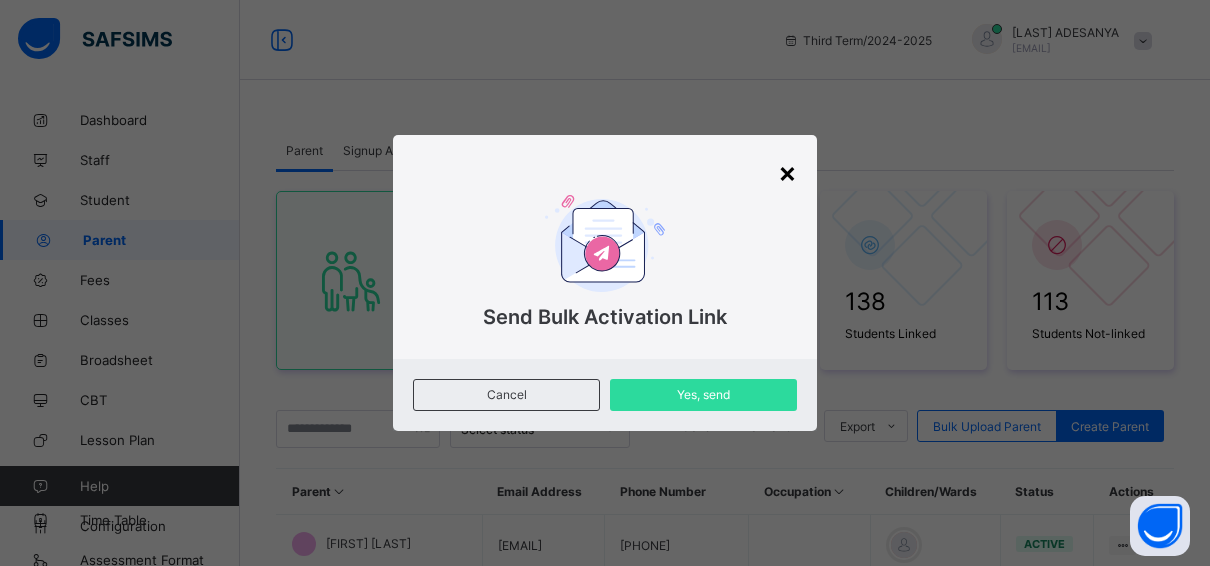 click on "×" at bounding box center [787, 172] 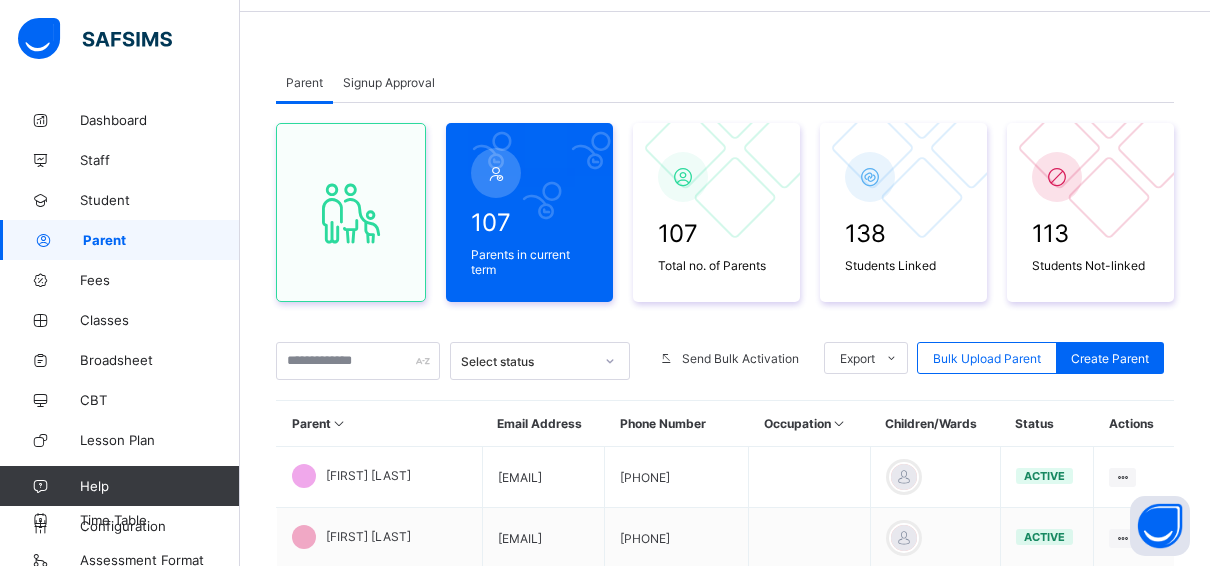 scroll, scrollTop: 100, scrollLeft: 0, axis: vertical 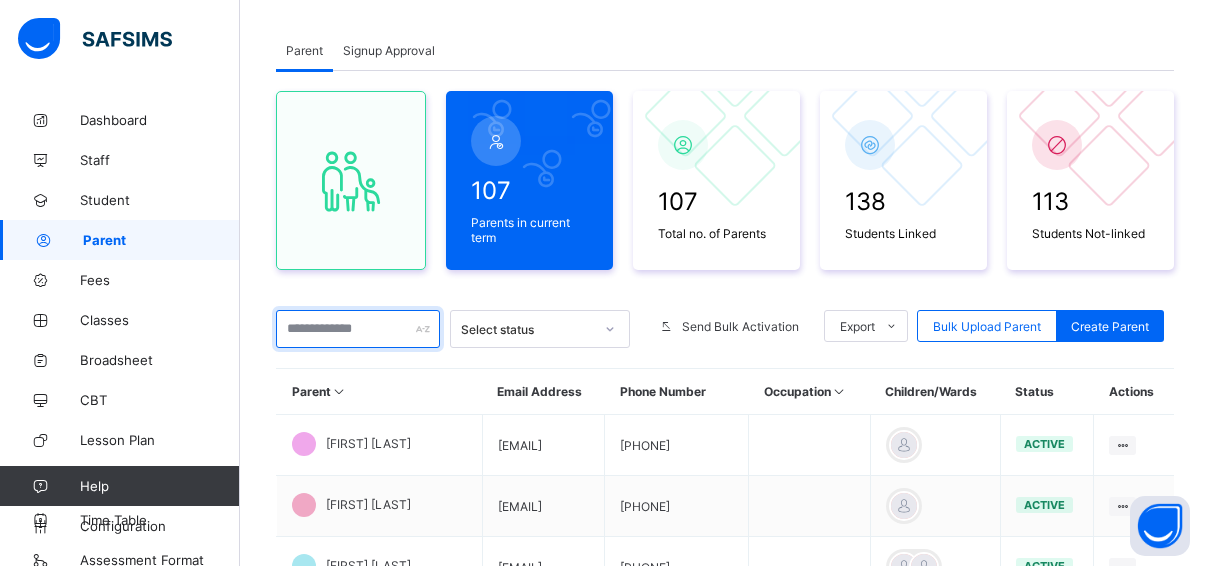 click at bounding box center (358, 329) 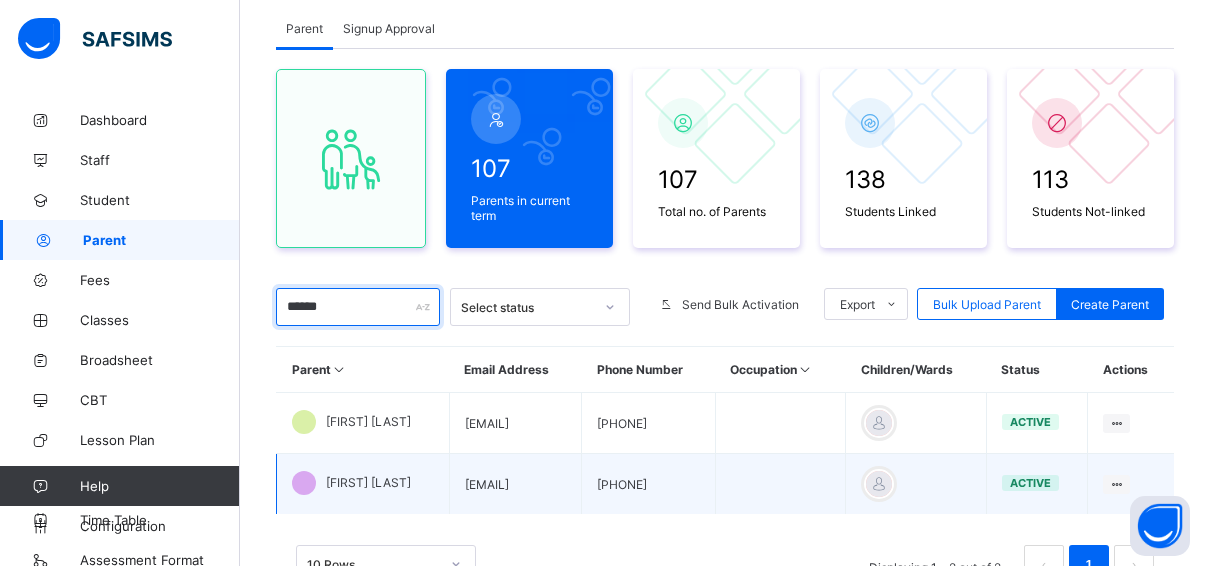 scroll, scrollTop: 0, scrollLeft: 0, axis: both 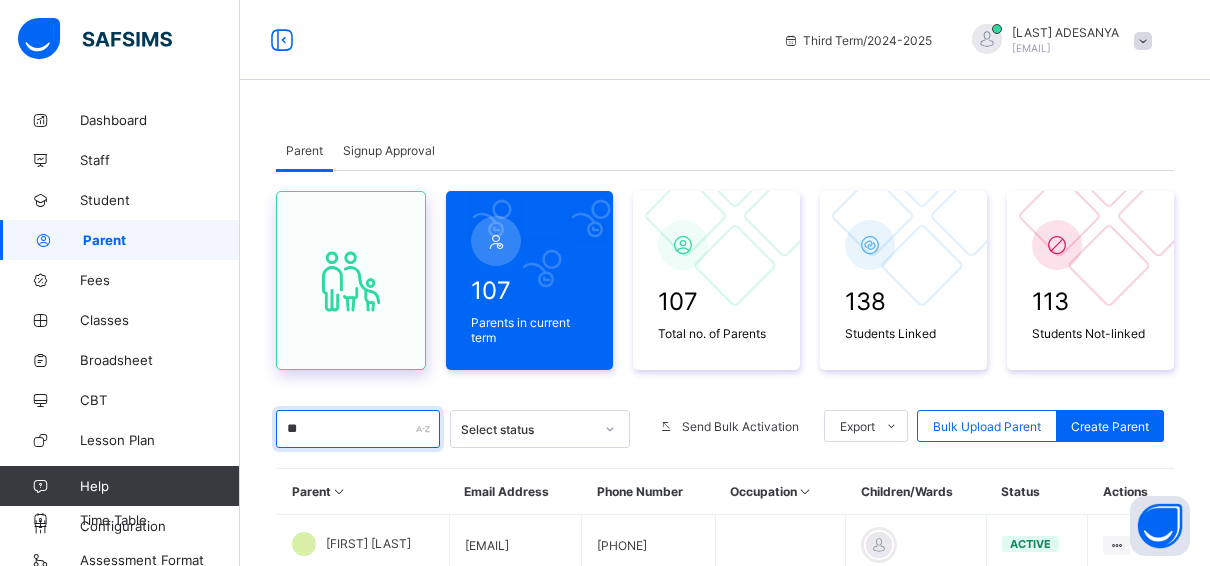 type on "*" 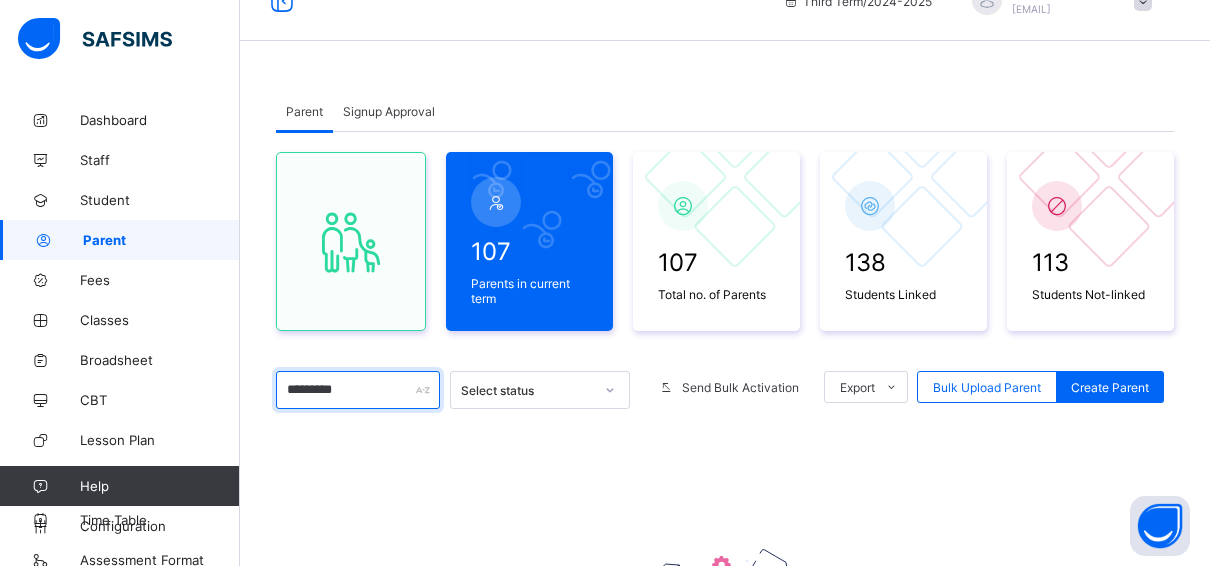 scroll, scrollTop: 0, scrollLeft: 0, axis: both 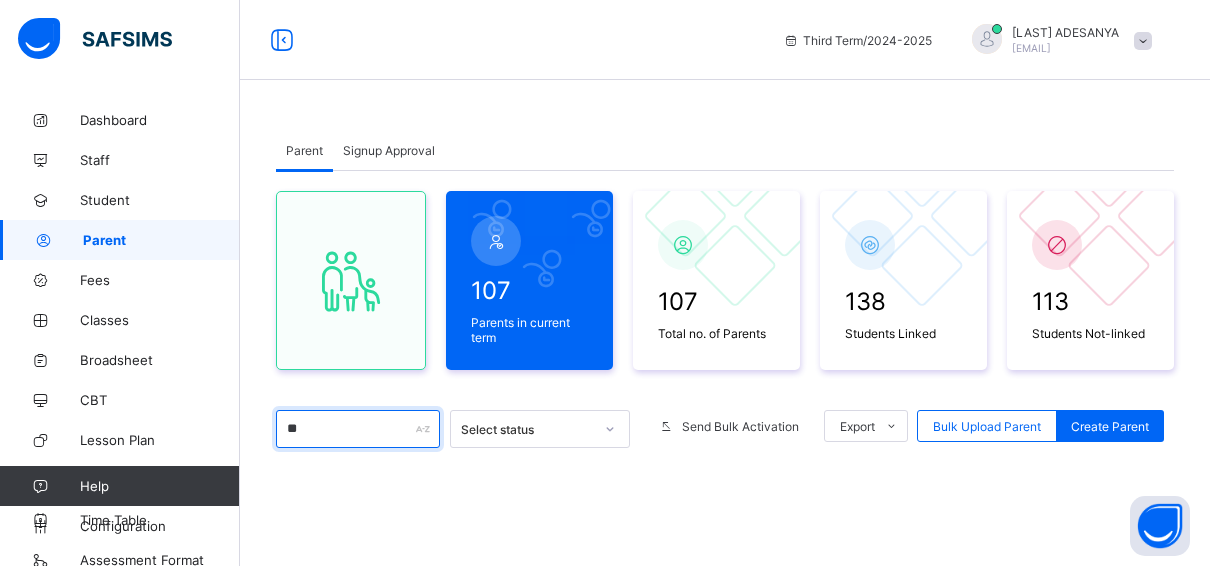type on "*" 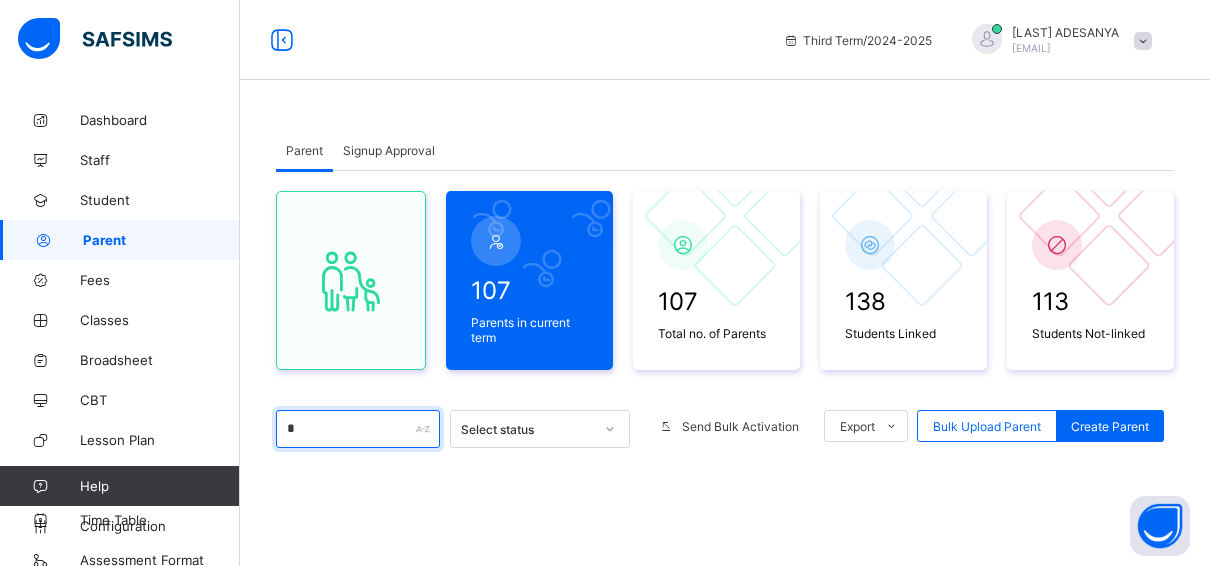 type 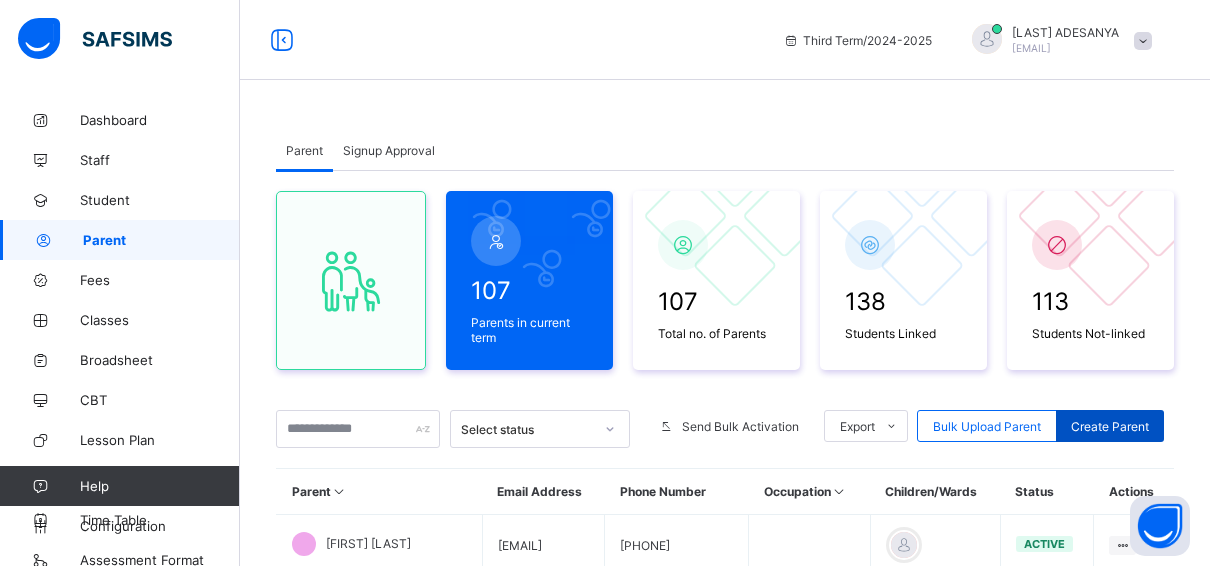 click on "Create Parent" at bounding box center [1110, 426] 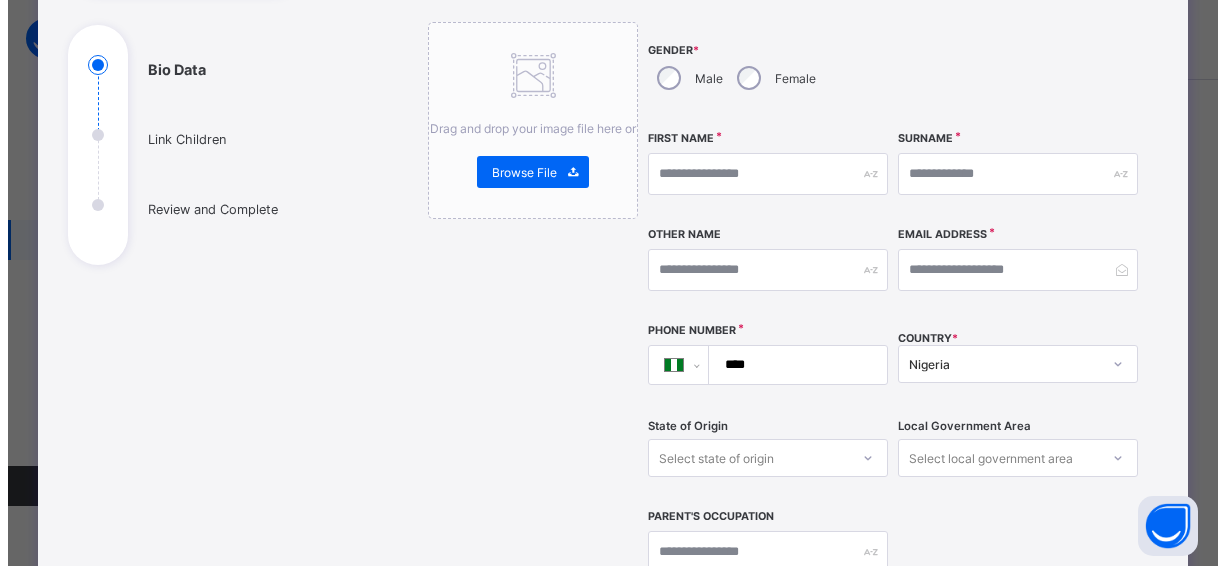 scroll, scrollTop: 200, scrollLeft: 0, axis: vertical 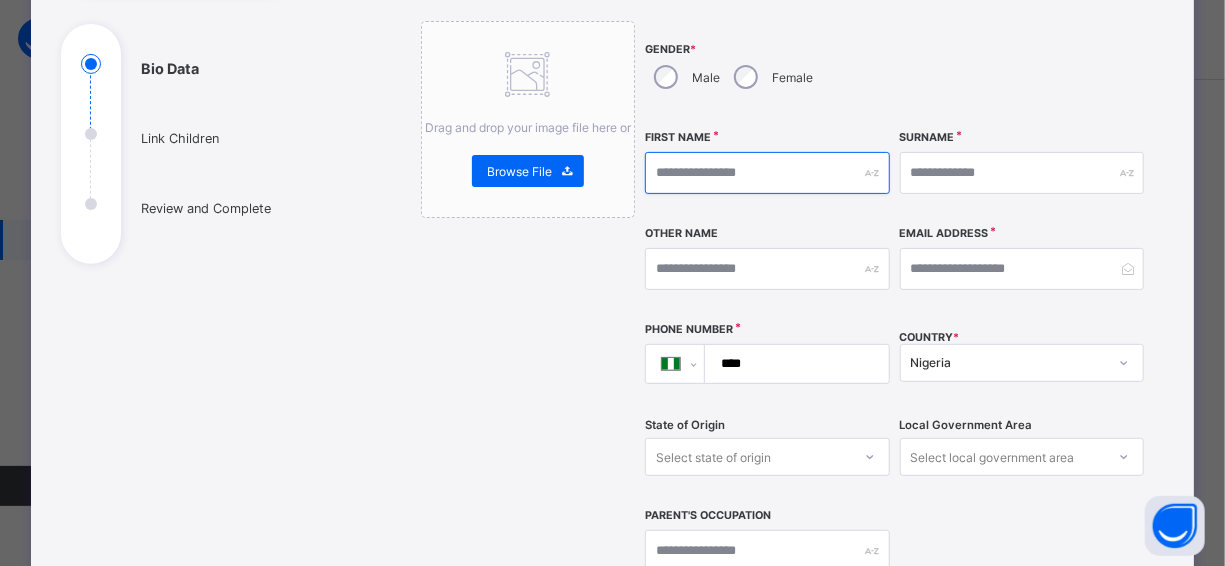 click at bounding box center (767, 173) 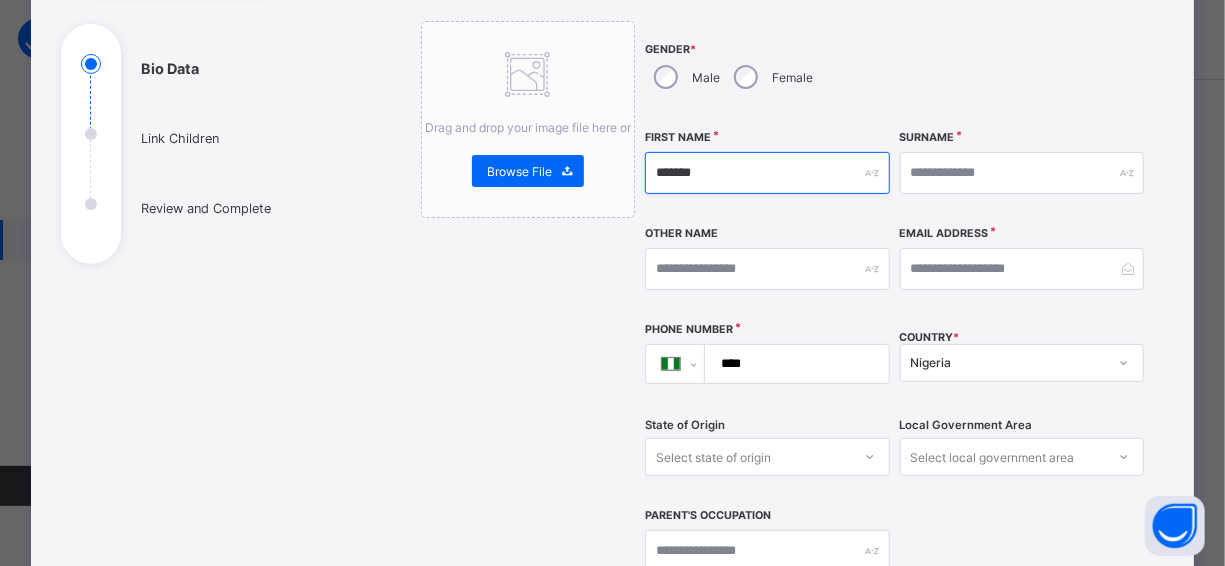 type on "*******" 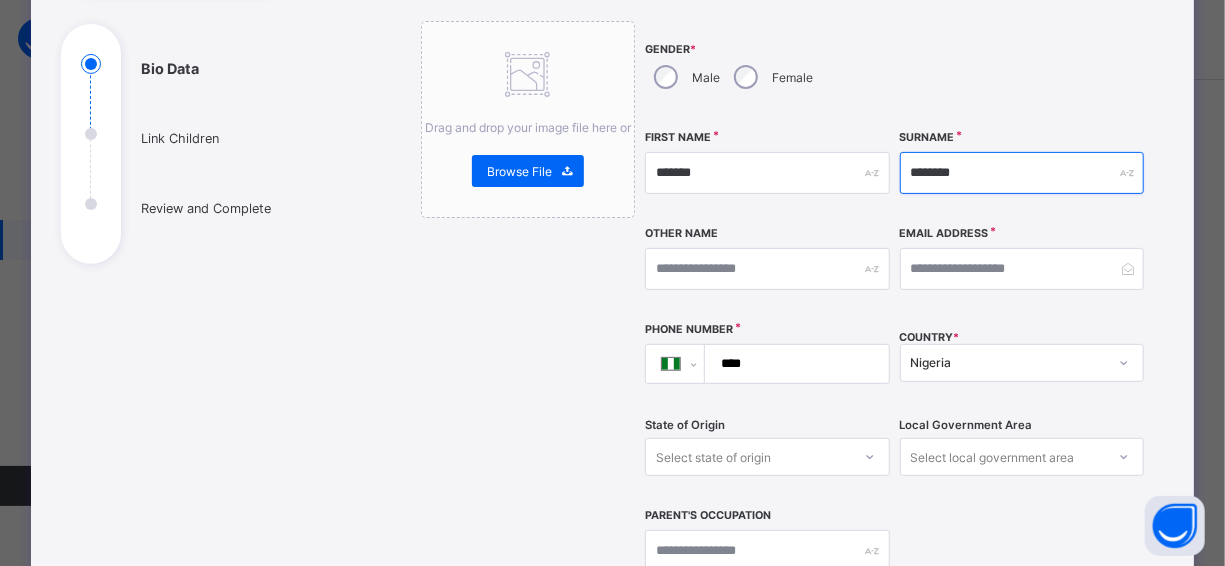 type on "********" 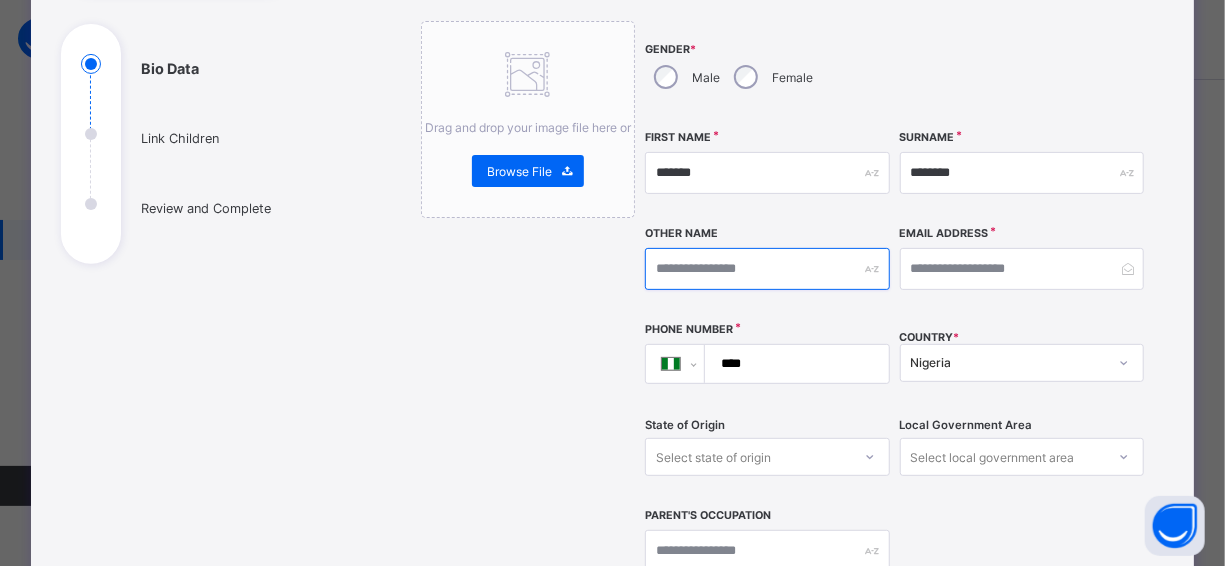 click at bounding box center [767, 269] 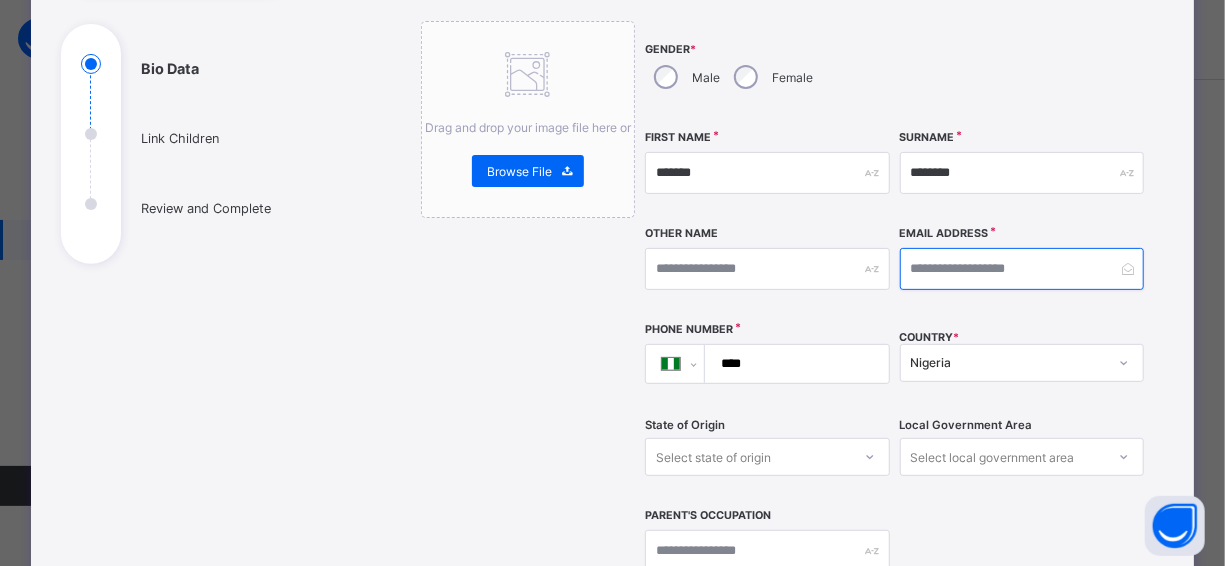 click at bounding box center (1022, 269) 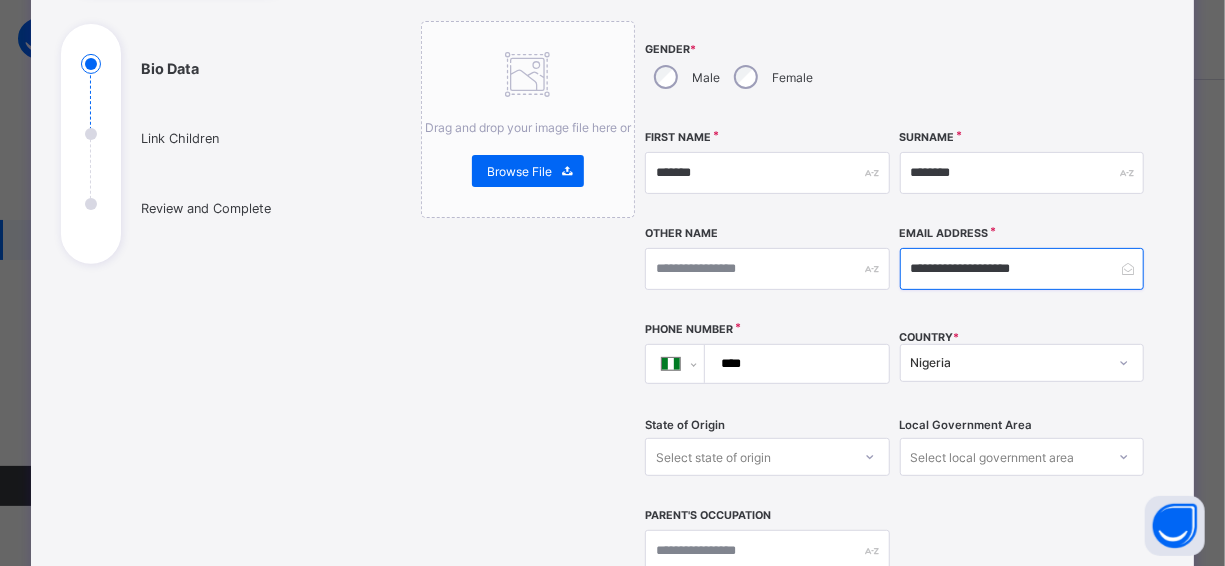 type on "**********" 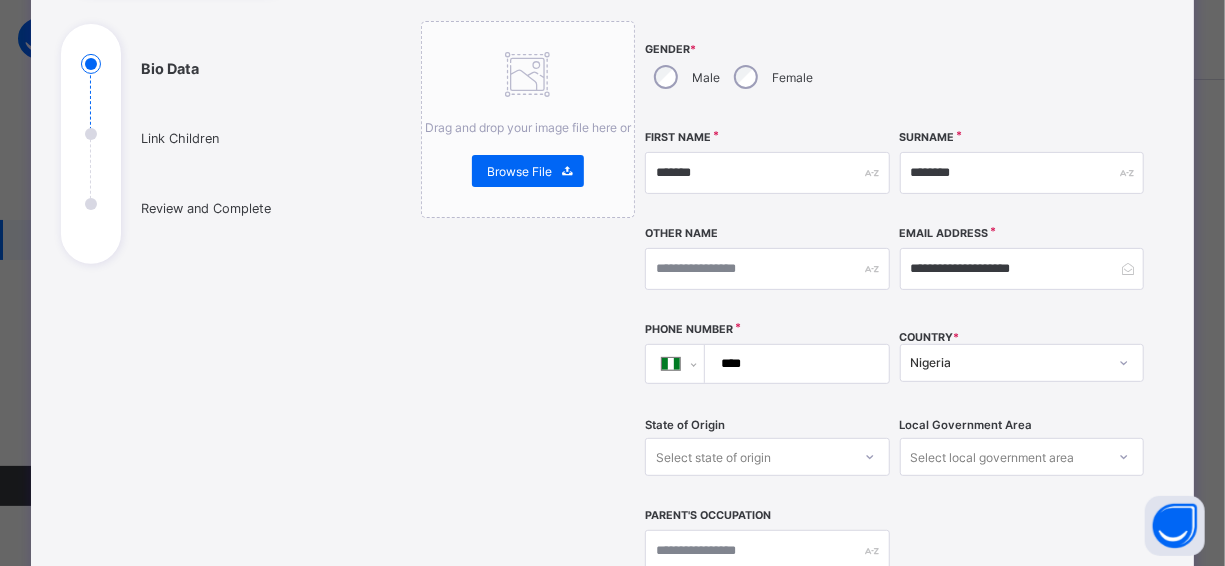 click on "****" at bounding box center (793, 364) 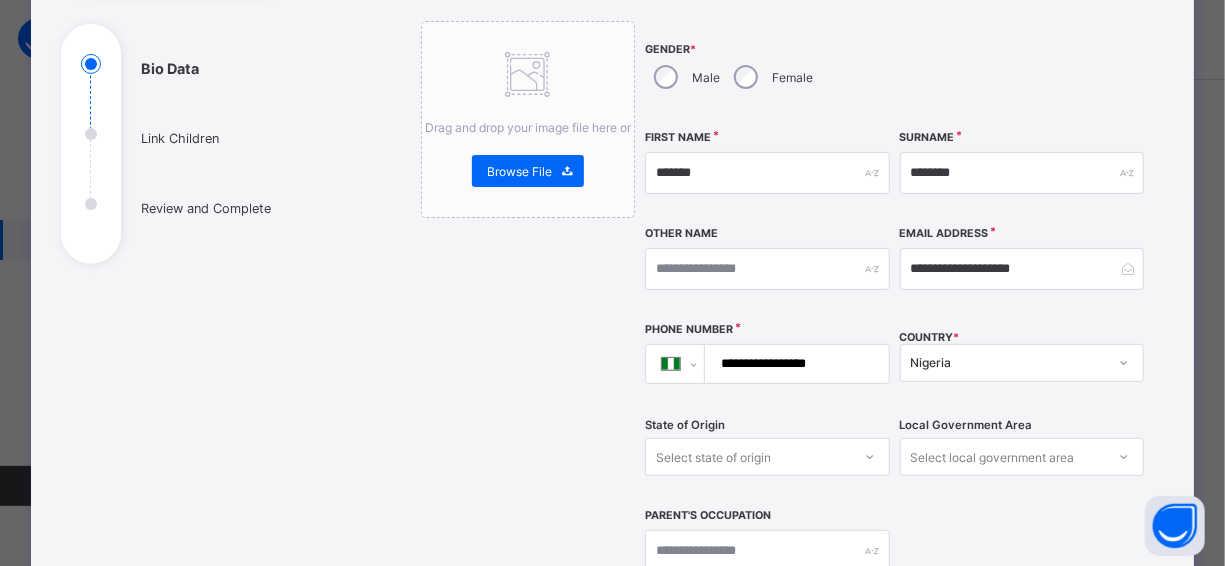 type on "**********" 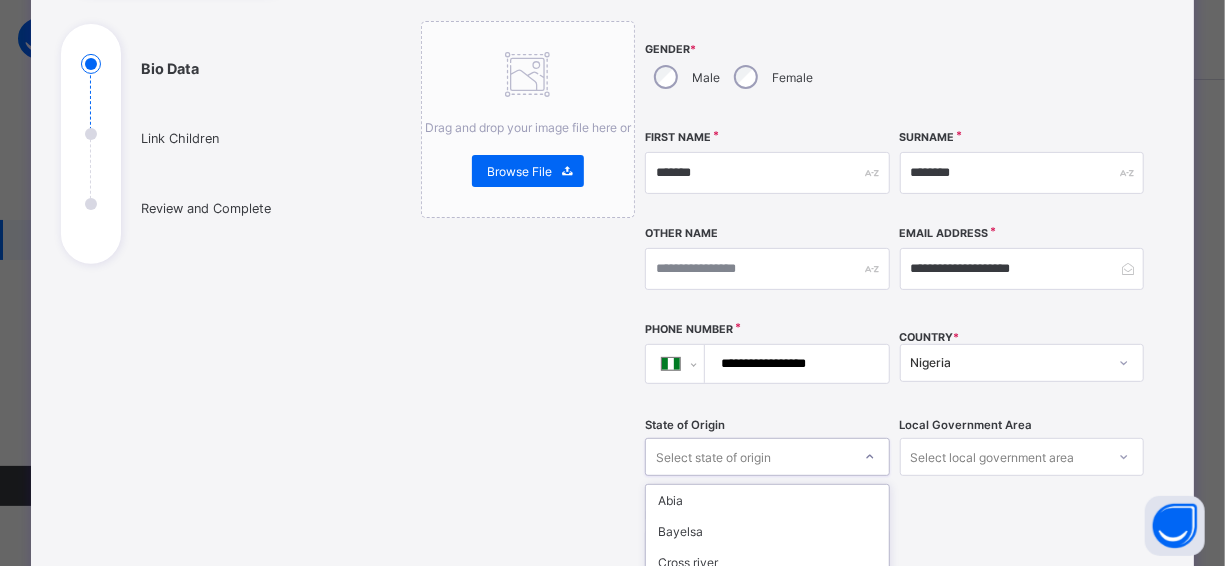 scroll, scrollTop: 428, scrollLeft: 0, axis: vertical 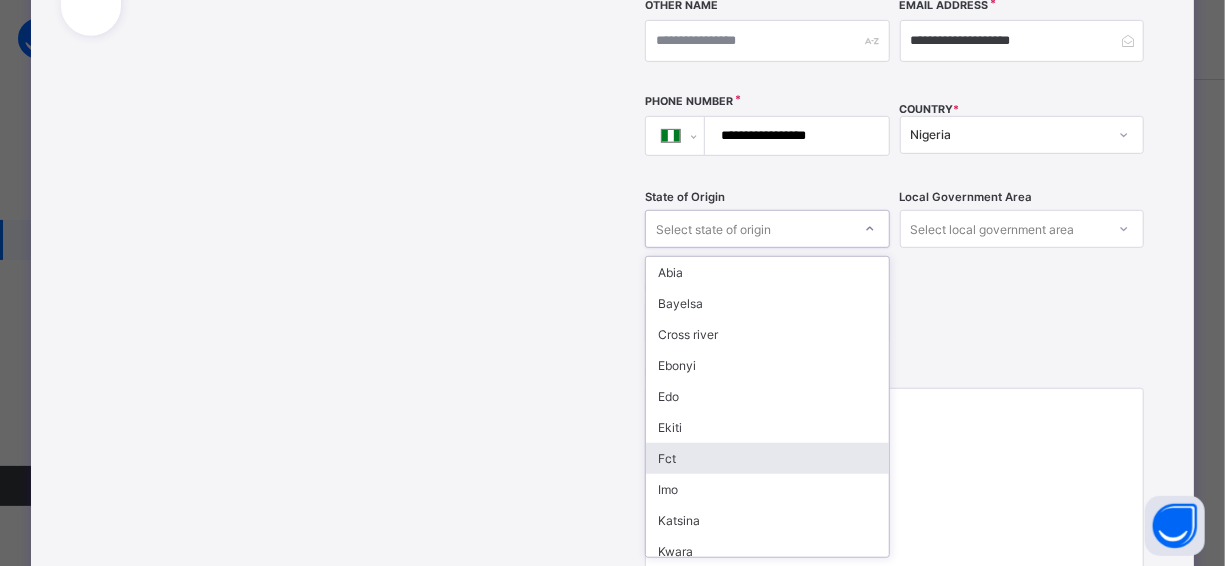 click on "option Fct focused, 7 of 37. 37 results available. Use Up and Down to choose options, press Enter to select the currently focused option, press Escape to exit the menu, press Tab to select the option and exit the menu. Select state of origin Abia Bayelsa Cross river Ebonyi Edo Ekiti Fct Imo Katsina Kwara Ogun Osun Oyo Sokoto Gombe Jigawa Nassarawa Ondo Zamfara Akwa ibom Anambra Kebbi Kaduna Kano Adamawa Enugu Lagos Bauchi Benue Borno Delta Kogi Niger Plateau Rivers Taraba Yobe" at bounding box center (767, 229) 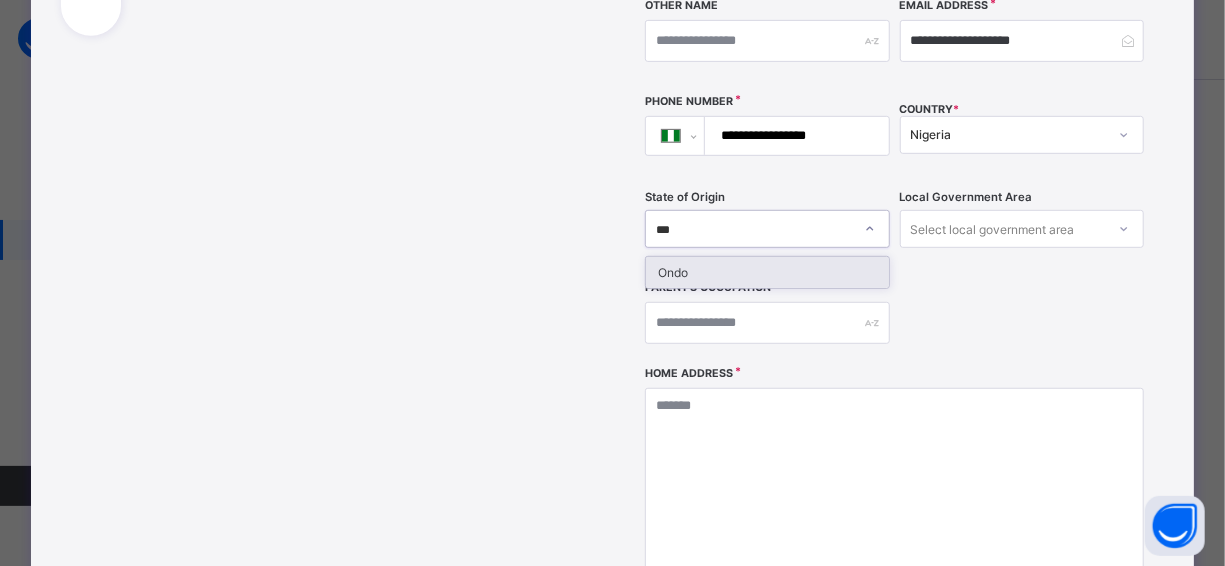 type on "****" 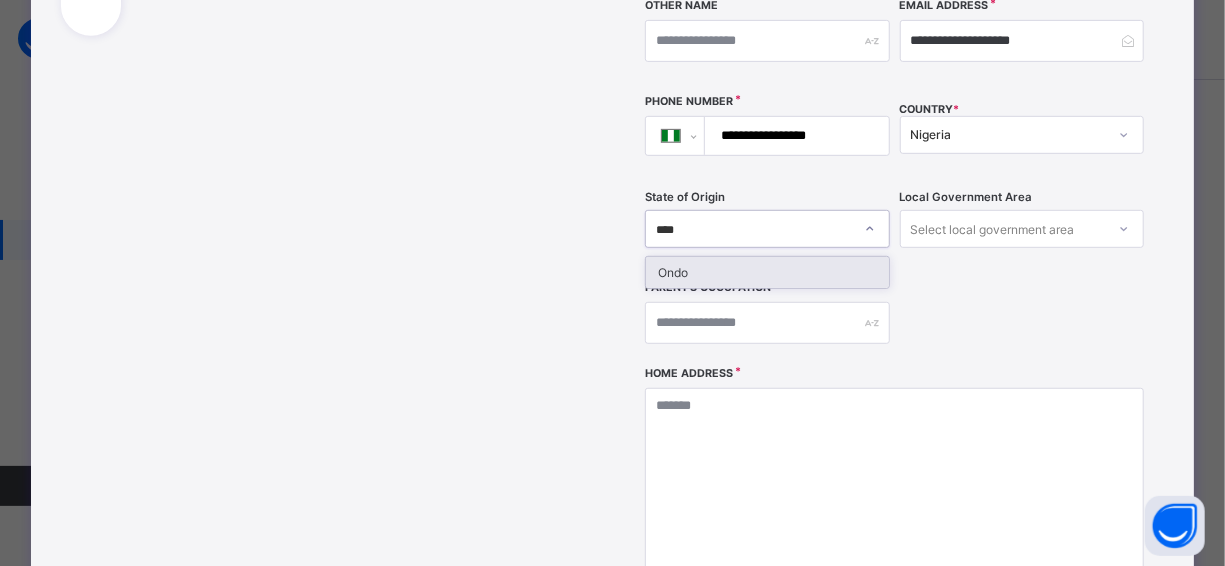 click on "Ondo" at bounding box center (767, 272) 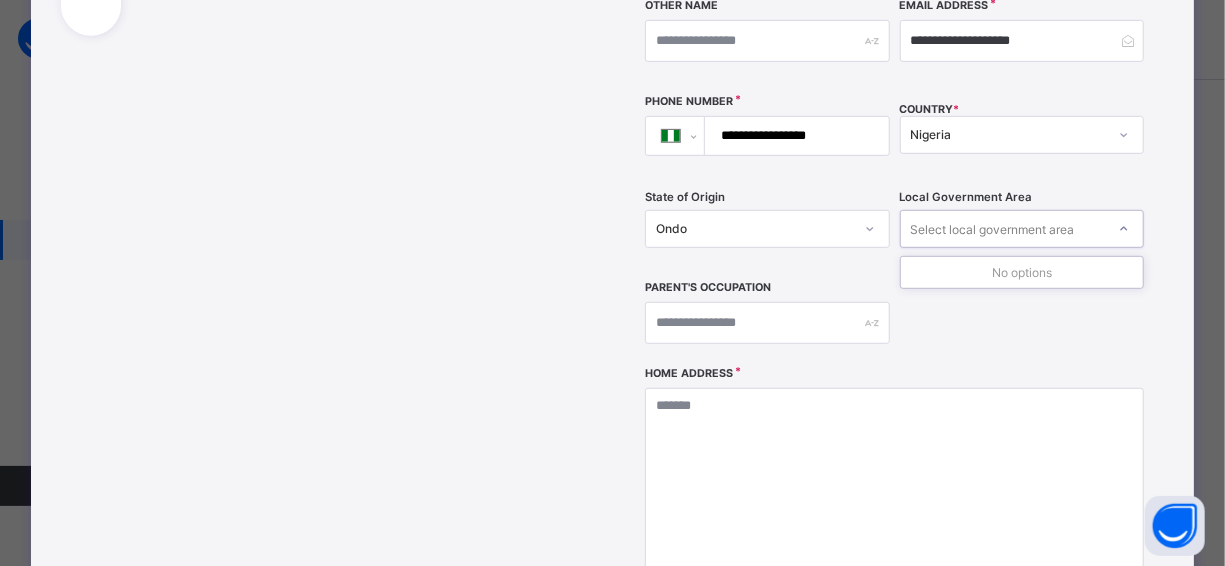 click on "Select local government area" at bounding box center [1003, 229] 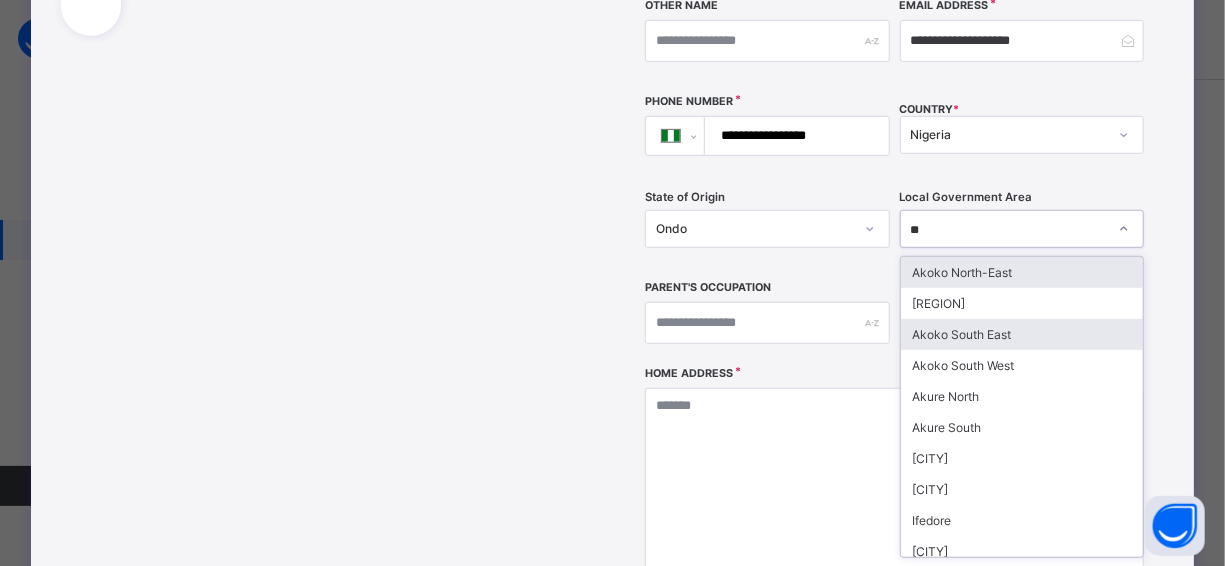 type on "***" 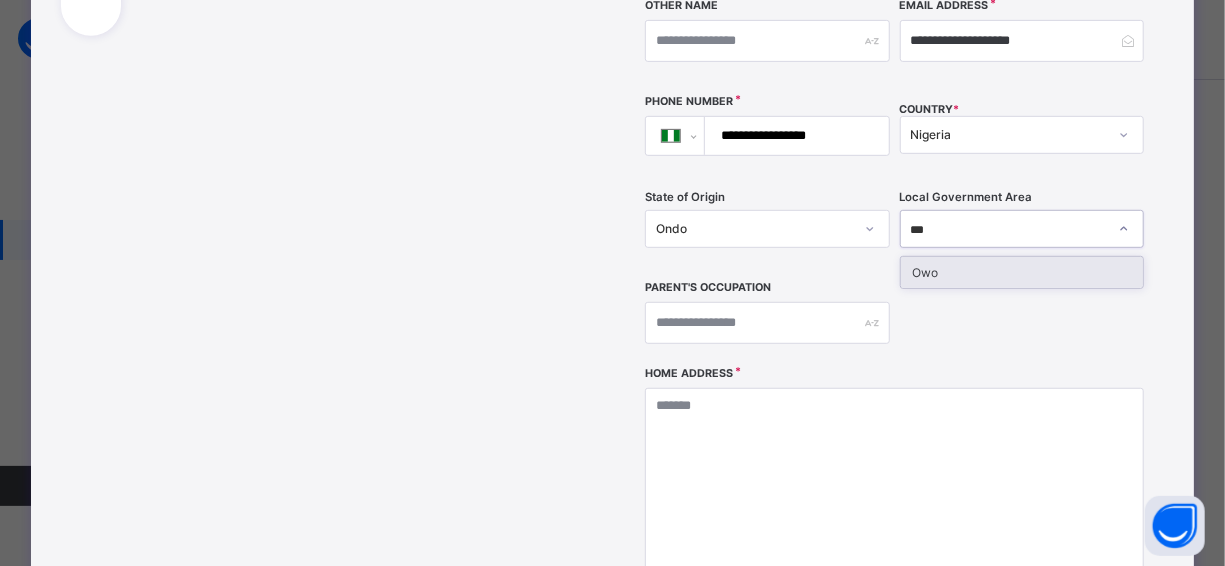 click on "Owo" at bounding box center [1022, 272] 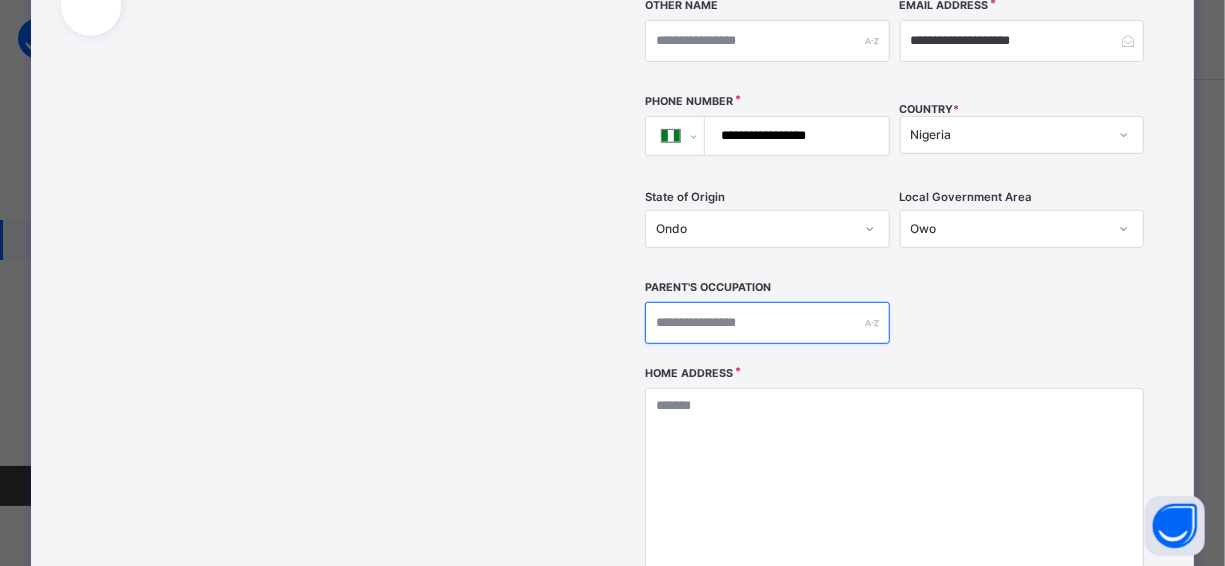 click at bounding box center (767, 323) 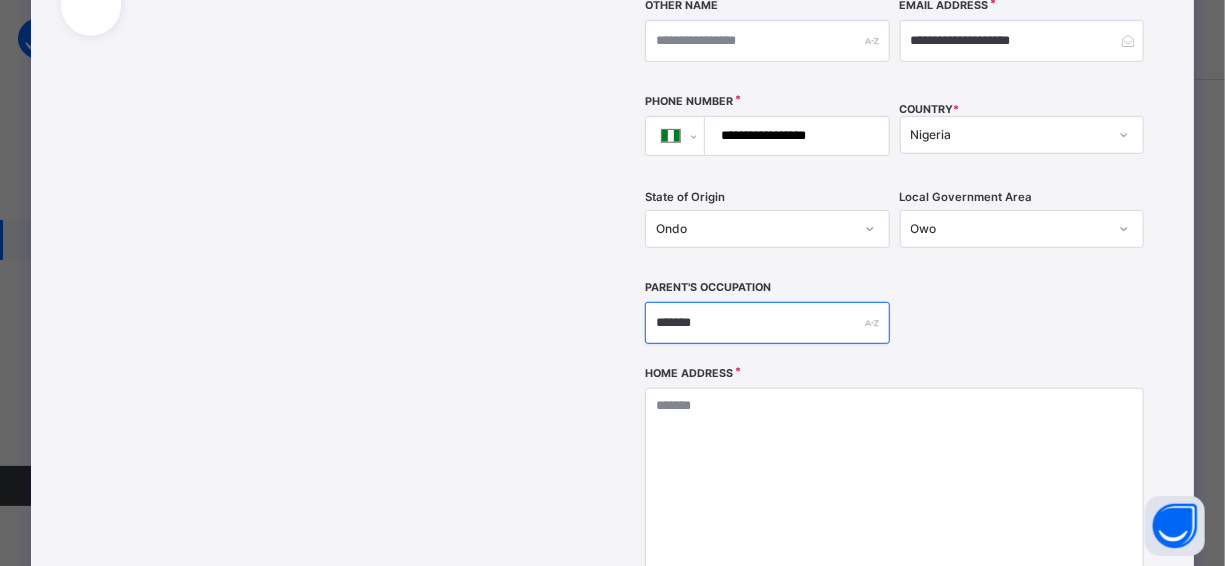 type on "*******" 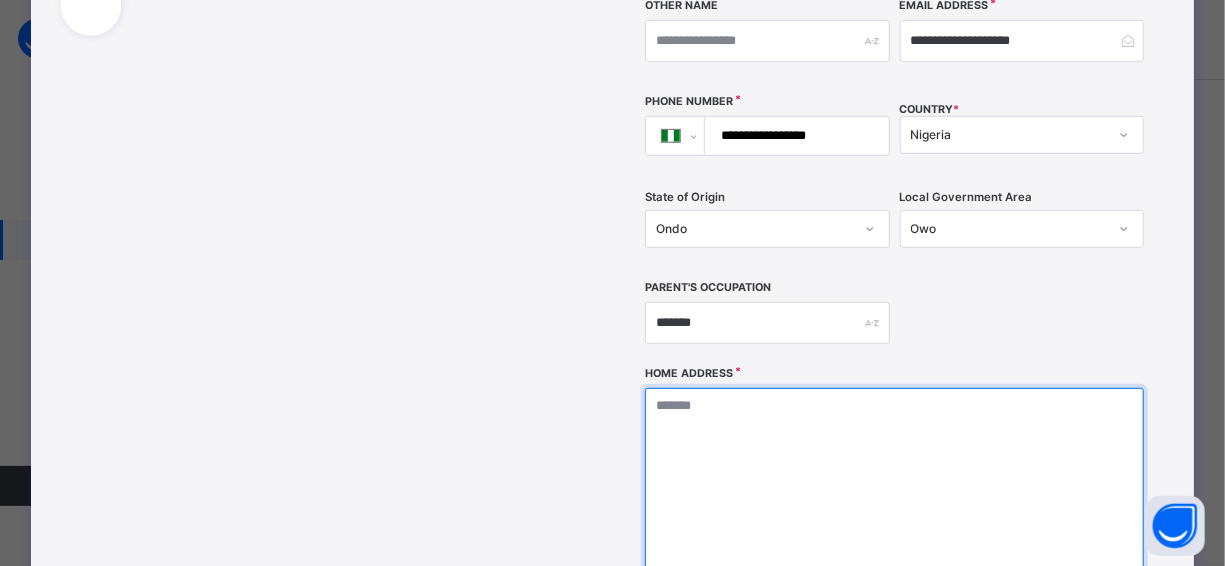 click at bounding box center [895, 488] 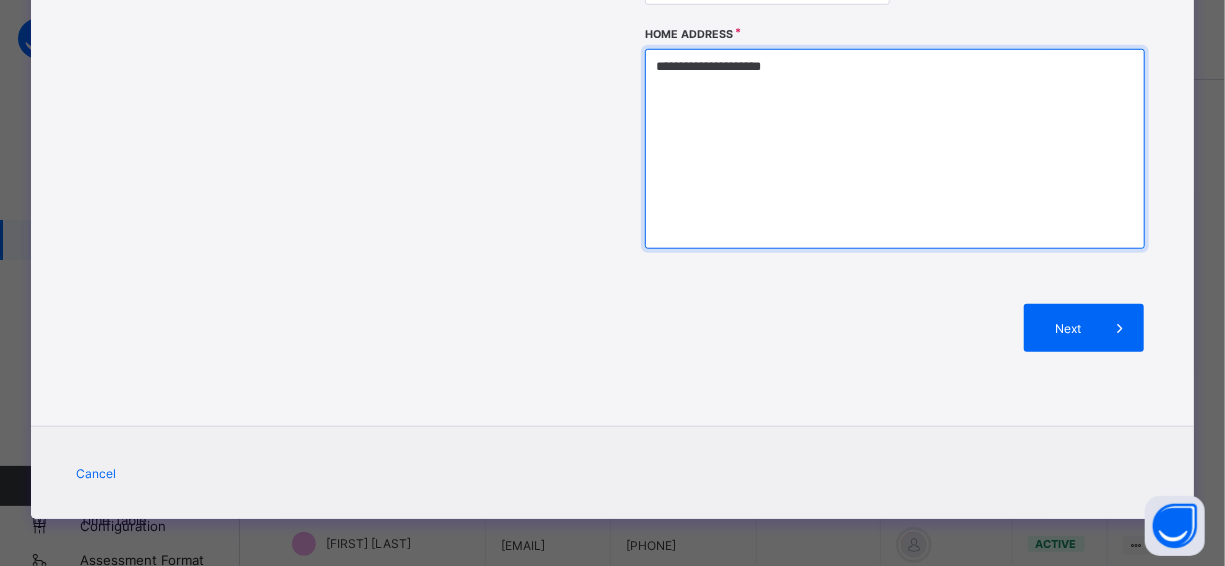 scroll, scrollTop: 770, scrollLeft: 0, axis: vertical 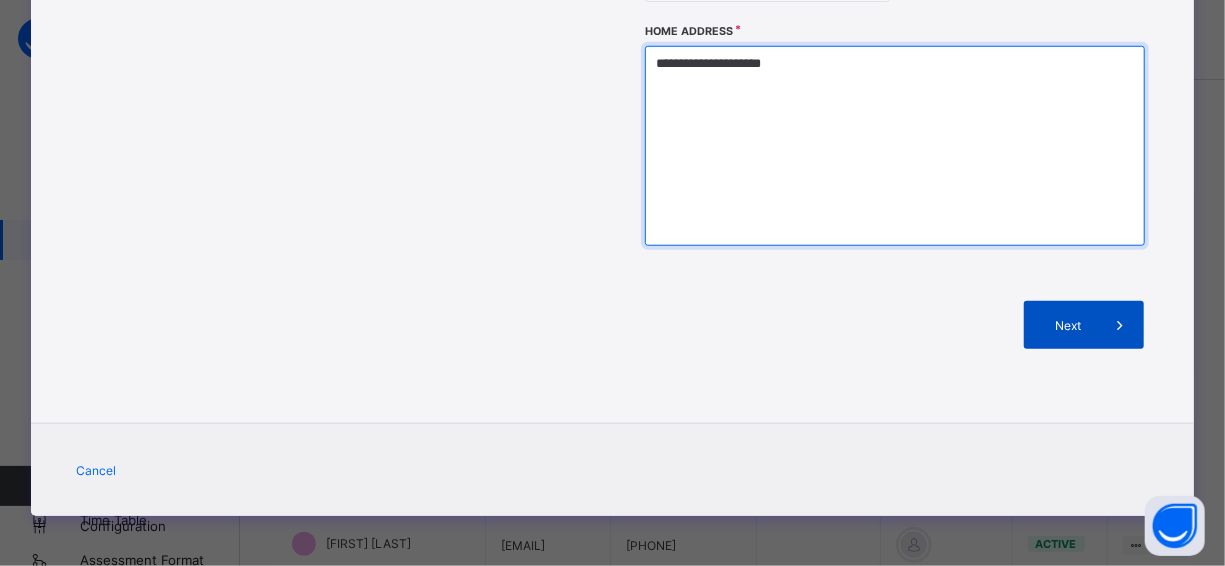 type on "**********" 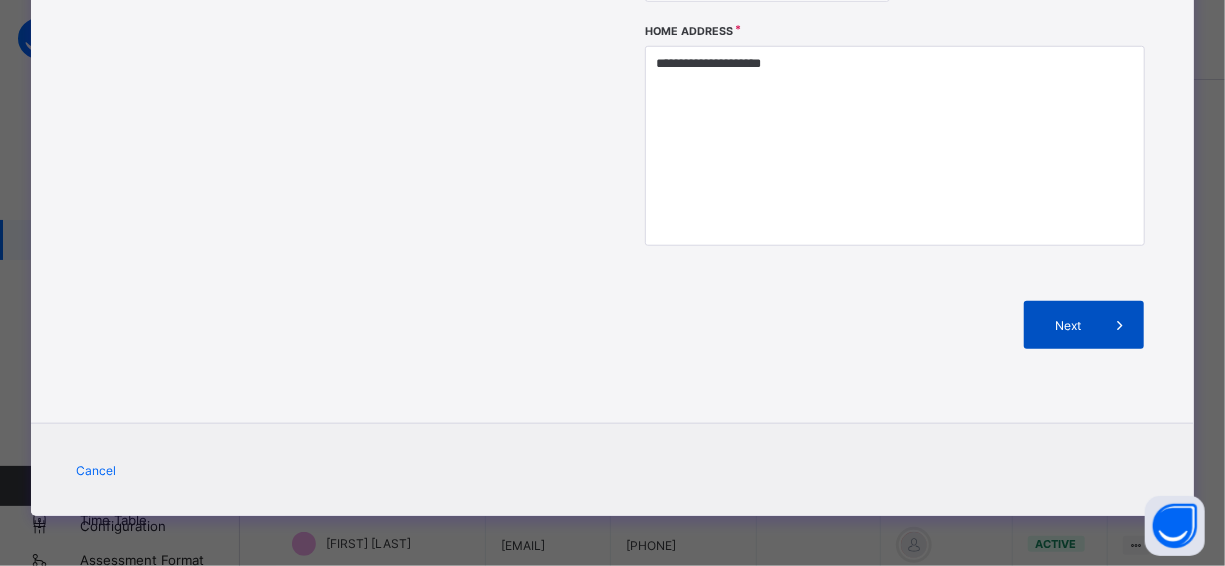 click on "Next" at bounding box center (1084, 325) 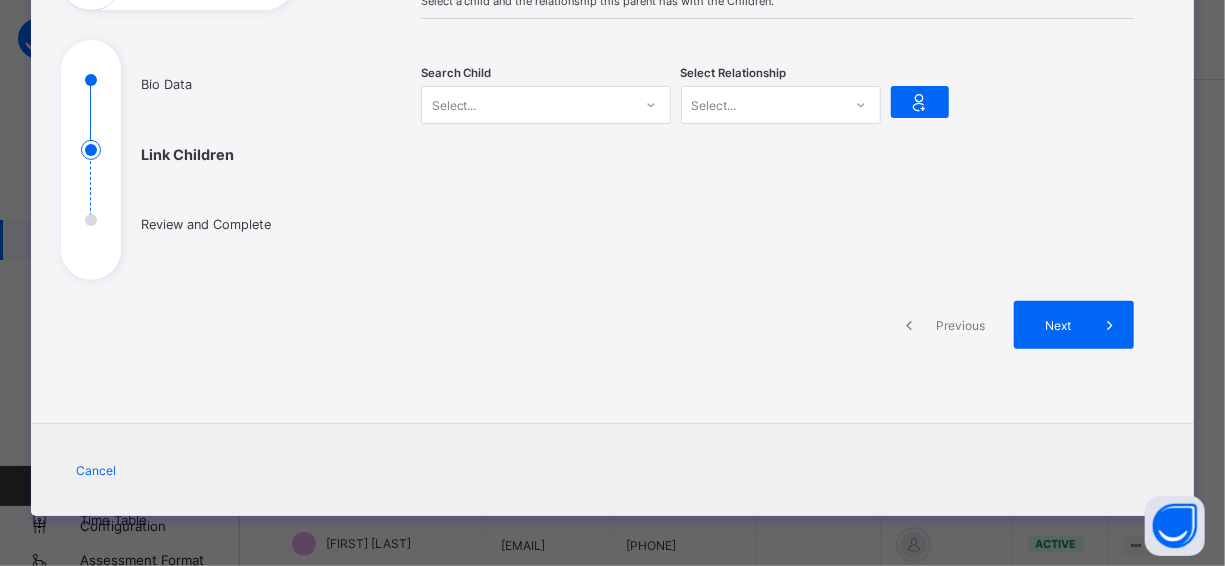 scroll, scrollTop: 182, scrollLeft: 0, axis: vertical 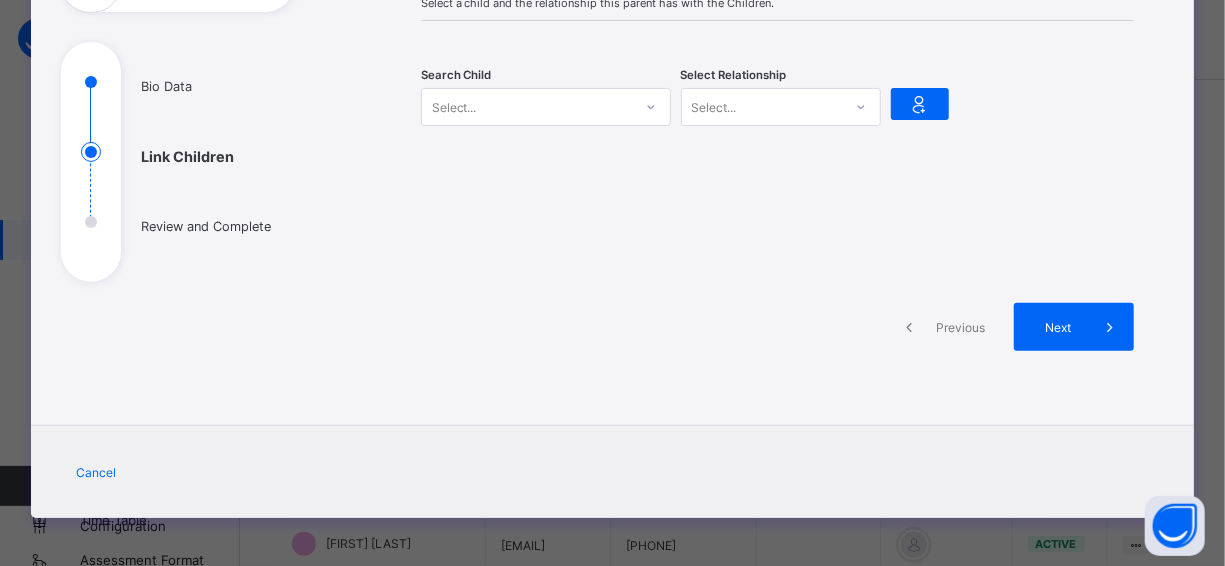 click on "Select..." at bounding box center [527, 107] 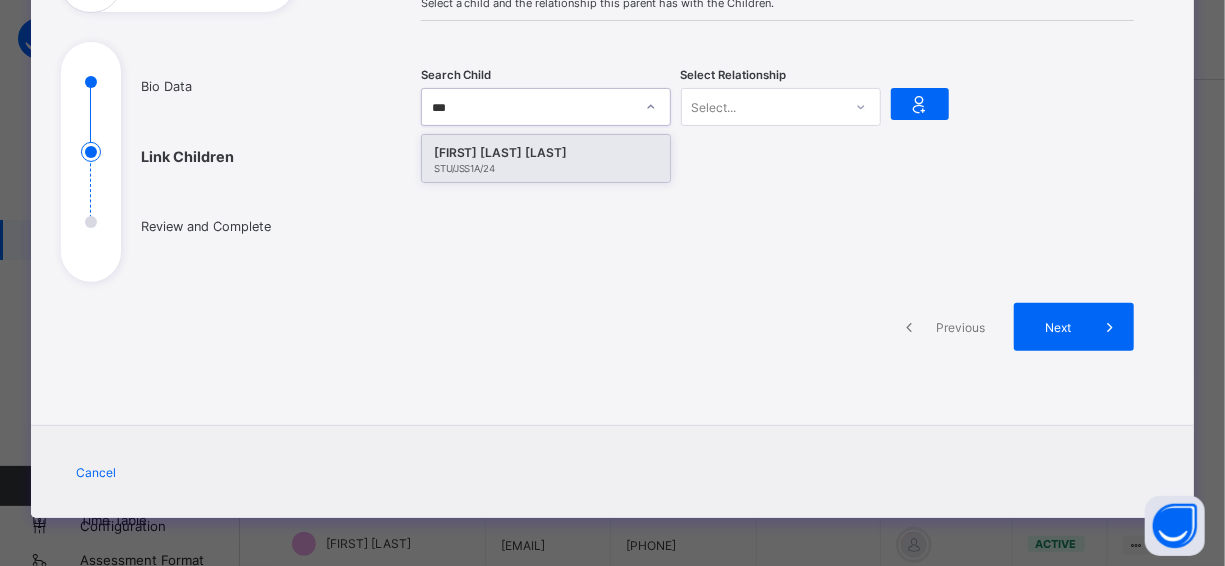 type on "****" 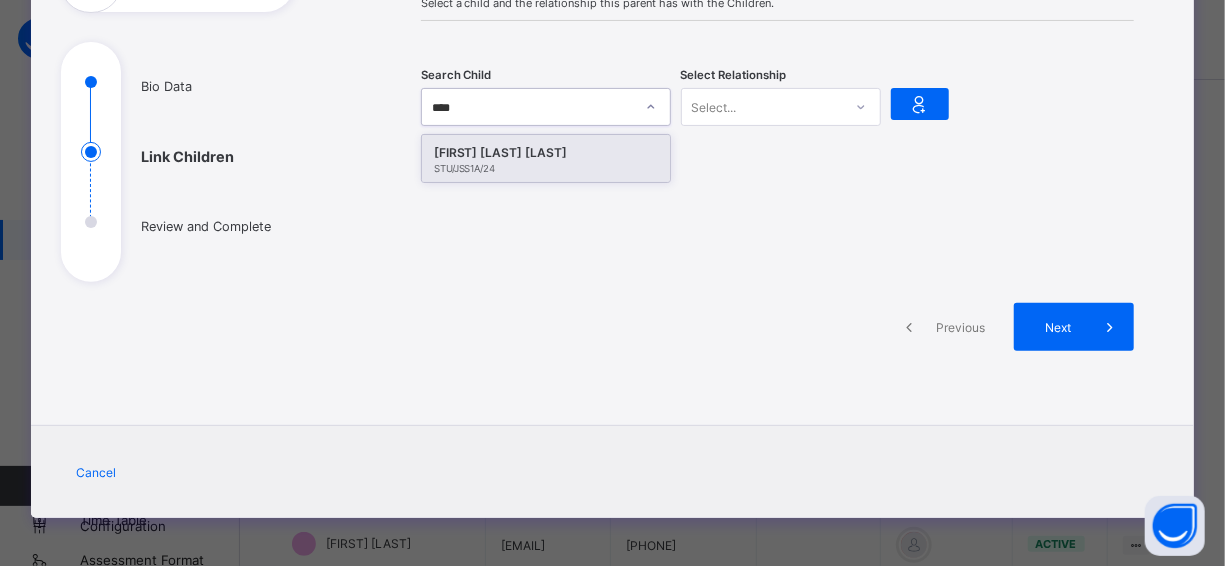 click on "NURUDEEN TAOFEEQUO OMOTOKE" at bounding box center [546, 153] 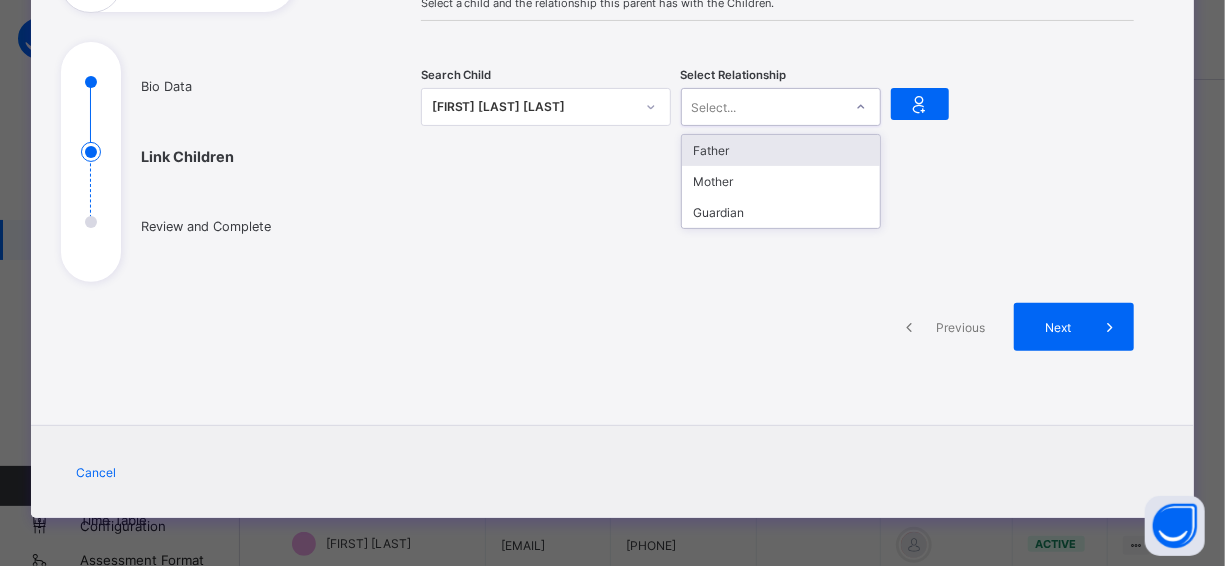 click on "Select..." at bounding box center [714, 107] 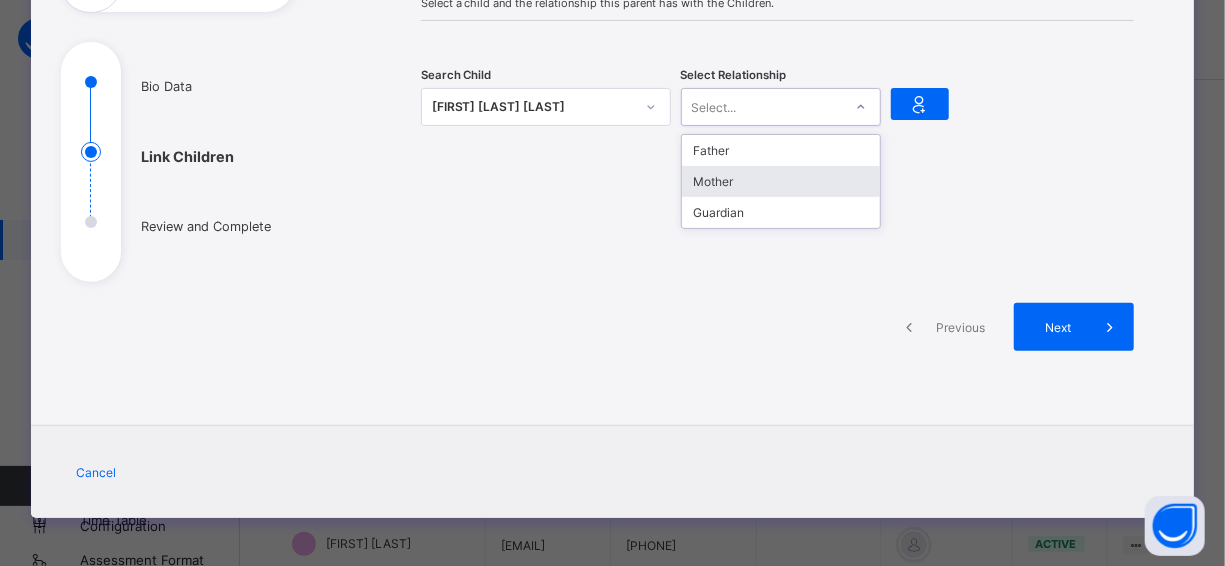 click on "Mother" at bounding box center (781, 181) 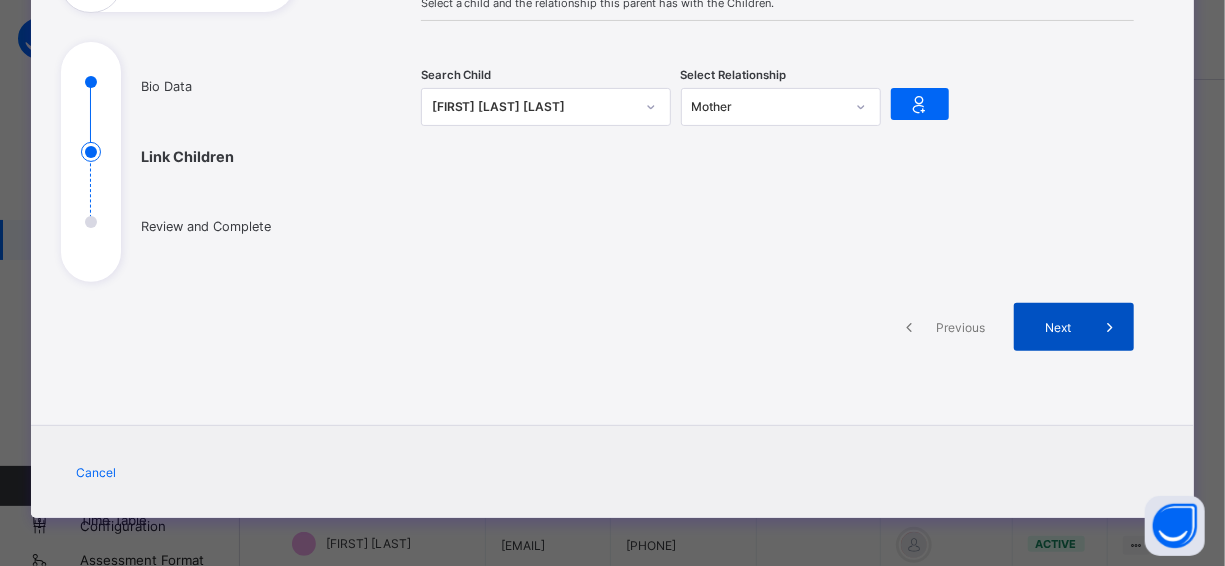 click on "Next" at bounding box center [1057, 327] 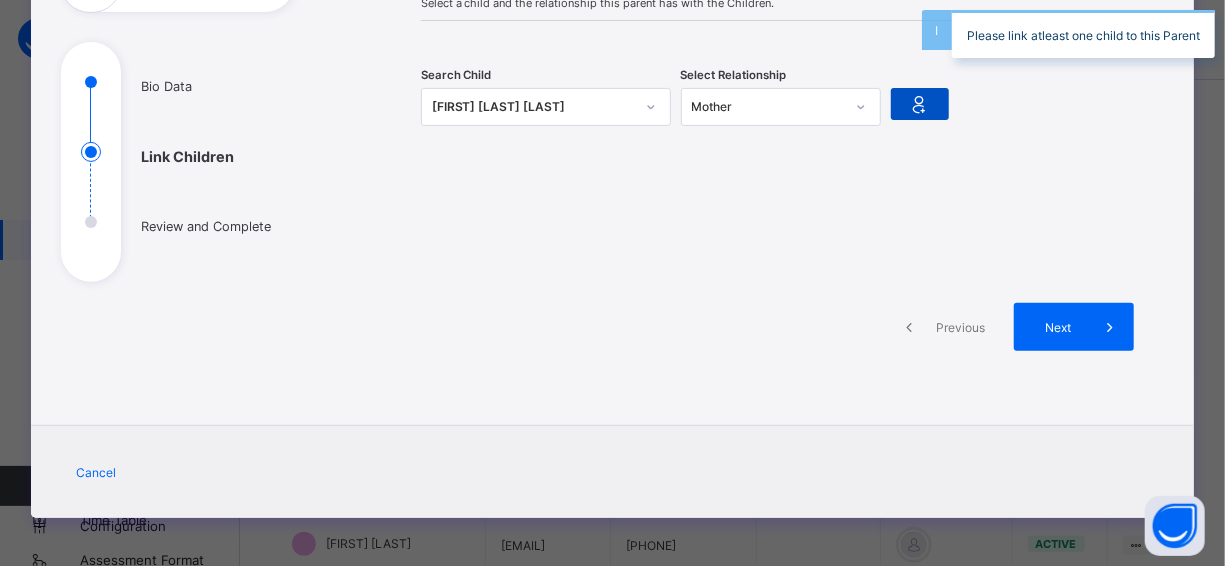 click at bounding box center (920, 104) 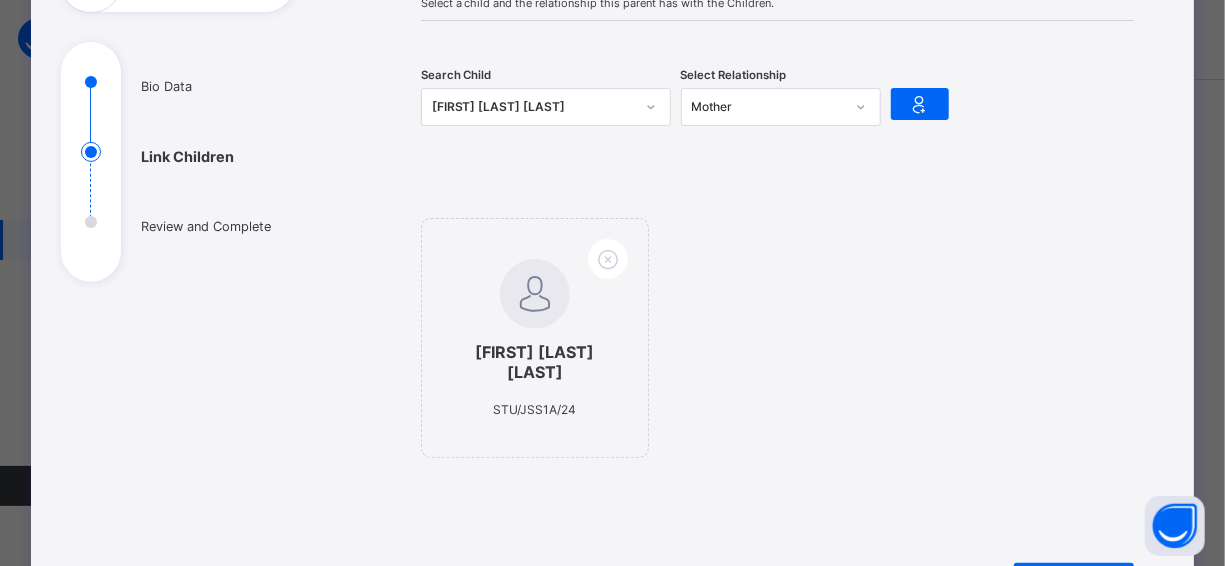 drag, startPoint x: 1214, startPoint y: 294, endPoint x: 1219, endPoint y: 378, distance: 84.14868 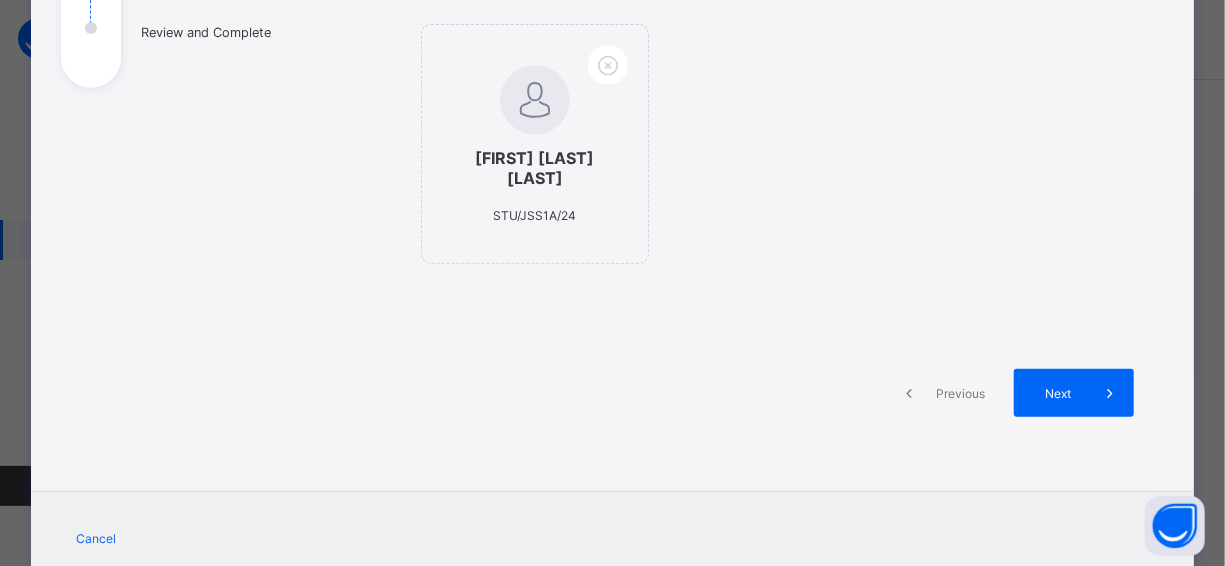 scroll, scrollTop: 392, scrollLeft: 0, axis: vertical 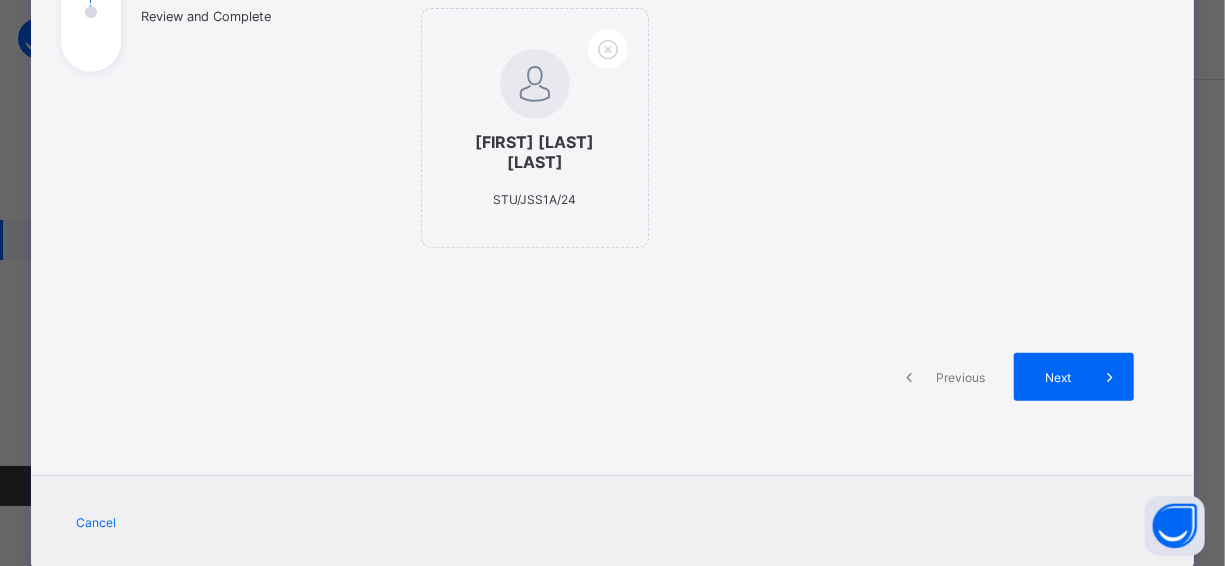 click on "NURUDEEN TAOFEEQUO OMOTOKE     STU/JSS1A/24" at bounding box center (778, 138) 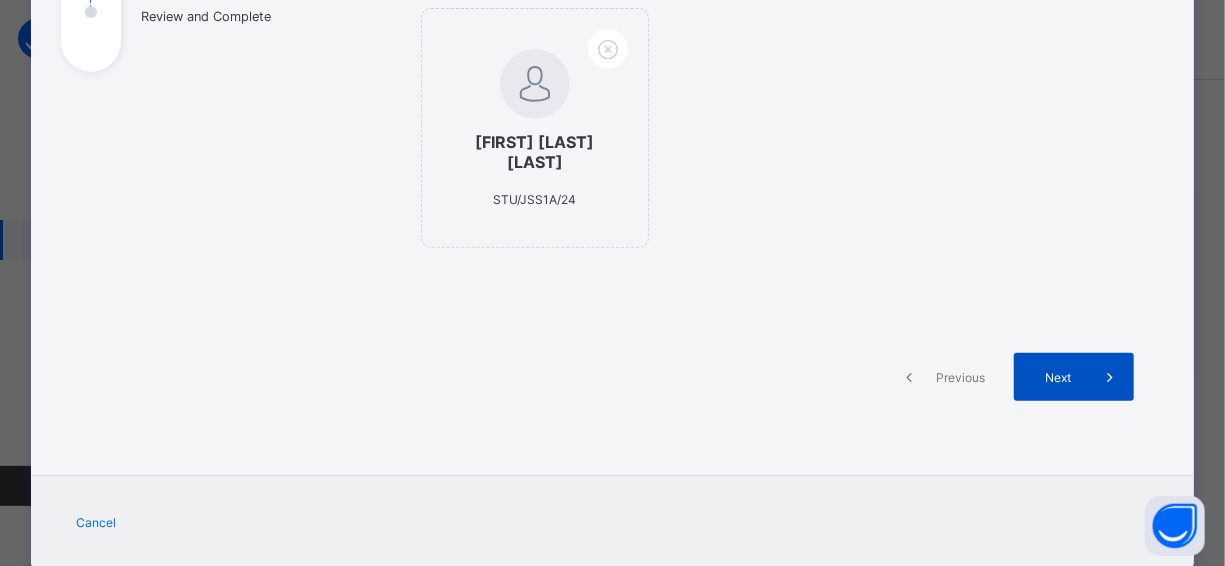 click on "Next" at bounding box center (1074, 377) 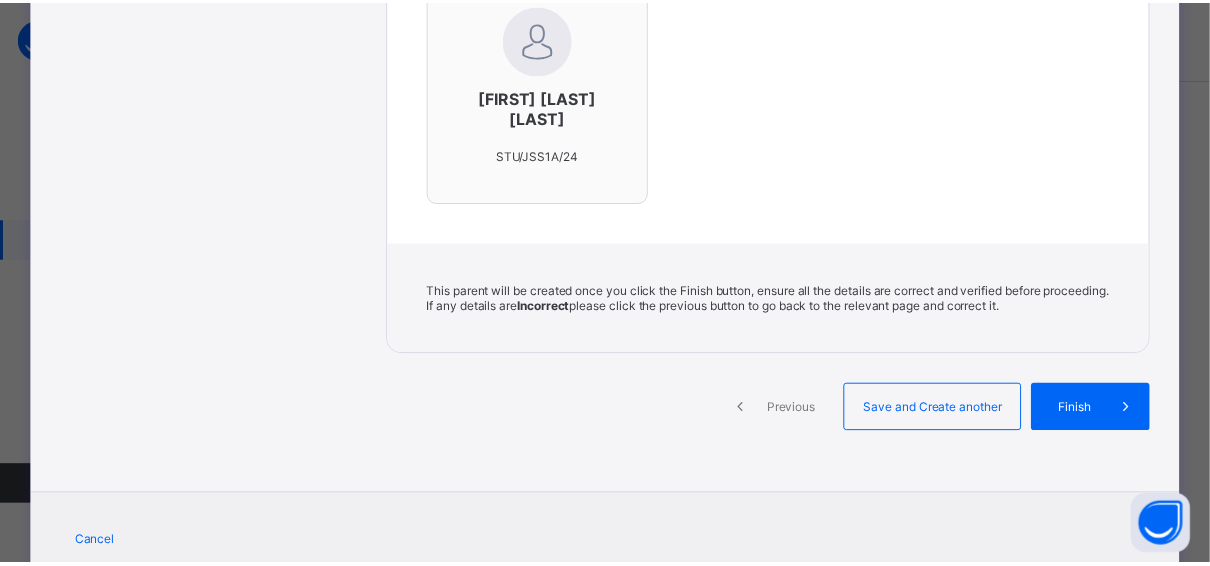 scroll, scrollTop: 786, scrollLeft: 0, axis: vertical 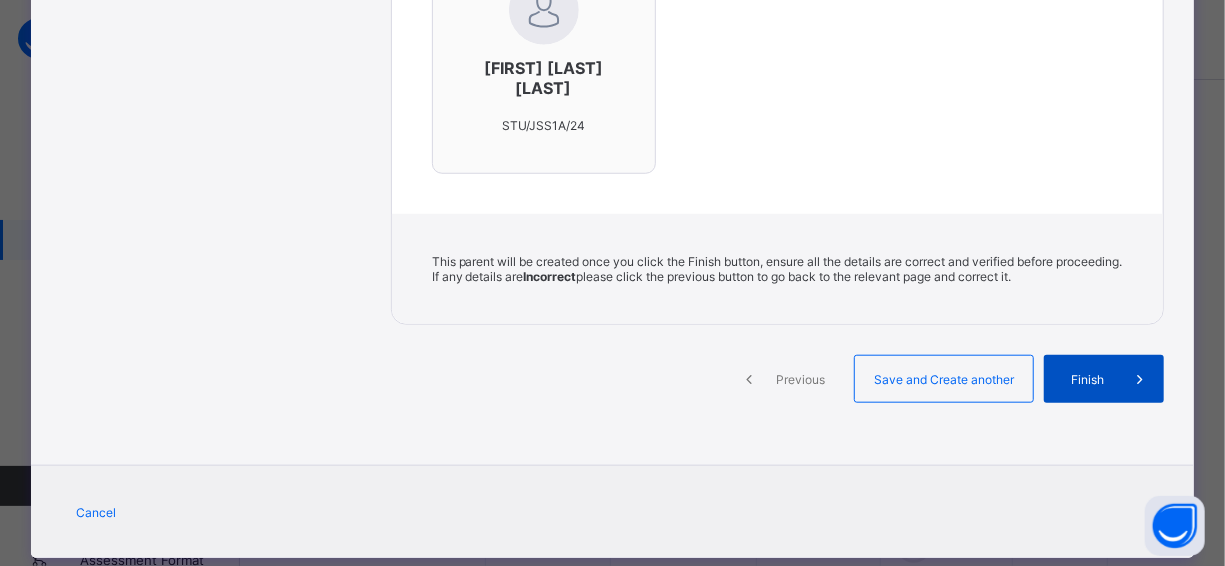click on "Finish" at bounding box center [1104, 379] 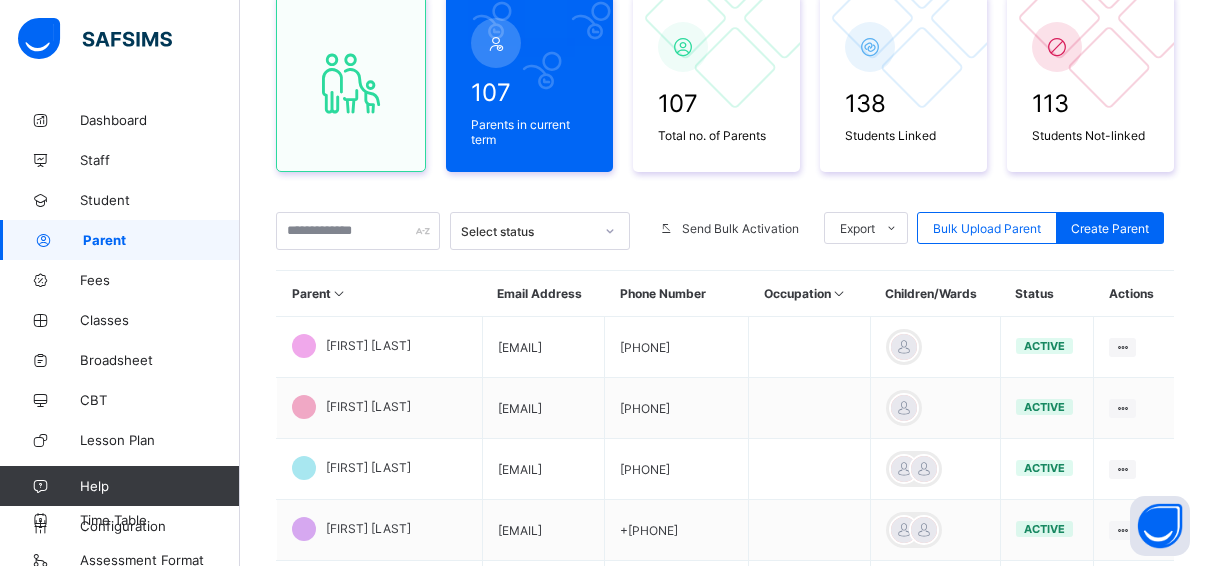 scroll, scrollTop: 200, scrollLeft: 0, axis: vertical 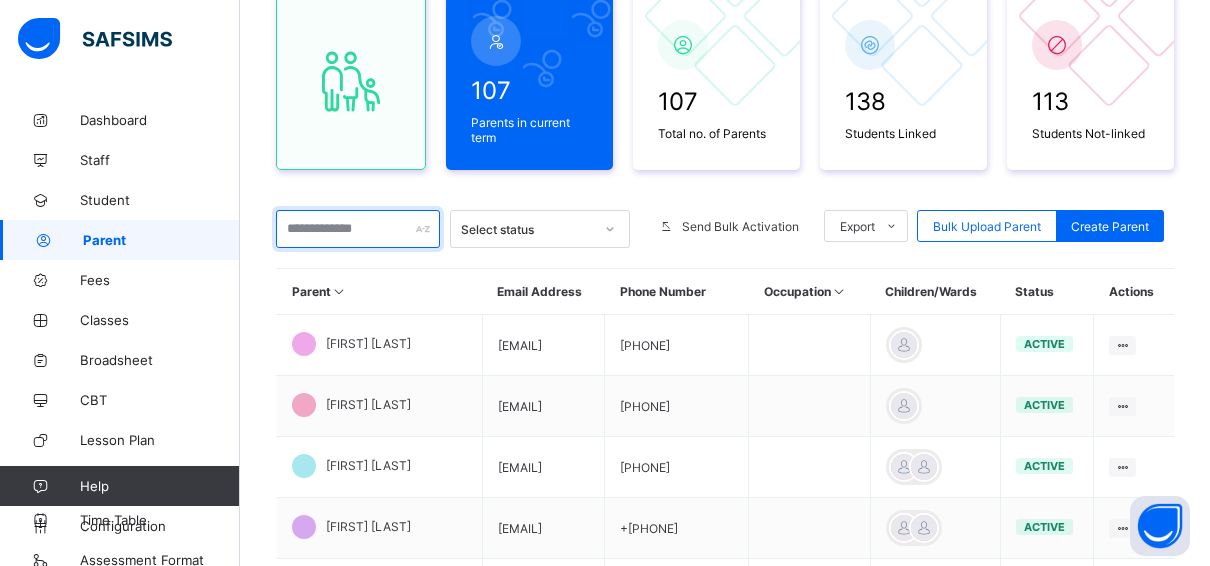 click at bounding box center (358, 229) 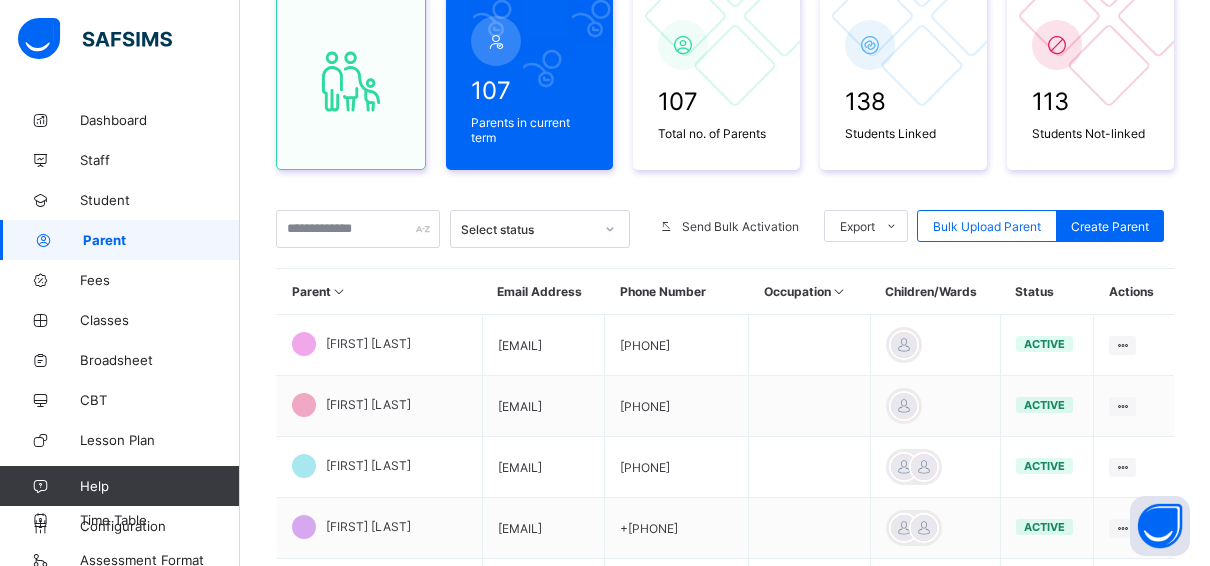 click on "Parent Signup Approval Parent Signup Approval 107 Parents in current term 107 Total no. of Parents 138 Students Linked 113 Students Not-linked Select status Send Bulk Activation Export Pdf Report For All Parents Pdf Report For Parents in Current Term Excel Report For Parents in Current Term Excel Report For All Parents   Bulk Upload Parent Create Parent Parent Email Address Phone Number Occupation Children/Wards Status Actions JIMOH  LATEEF   ljimoh67@gmail.com +2348032534597 active Edit Parent View Profile Reset Password Resend Activation Link Change Email Link Children Delete Parent Olakunle  AKindele   olasco@yahoo.com +2348030971633 active Edit Parent View Profile Reset Password Resend Activation Link Change Email Link Children Delete Parent Toluwase  Aribo   aribotoluwase23@gmail.com +2348146837840 active Edit Parent View Profile Reset Password Resend Activation Link Change Email Link Children Delete Parent Helen Arokoyu  arokoyuhelen@gmail.com +2349033006673 active Edit Parent View Profile Change Email" at bounding box center [725, 482] 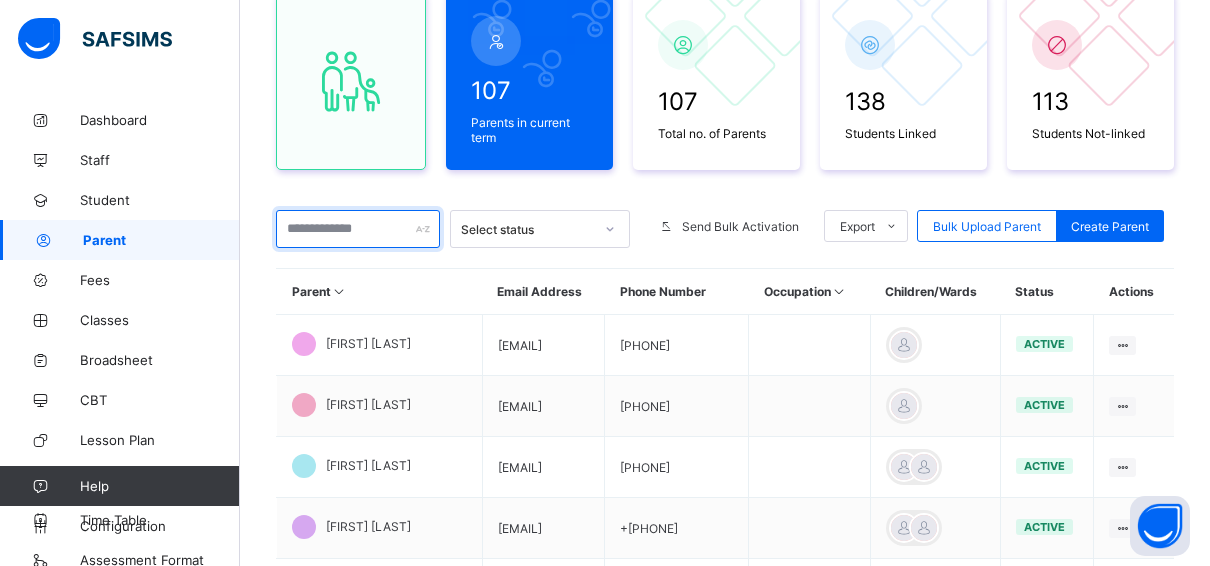 click at bounding box center [358, 229] 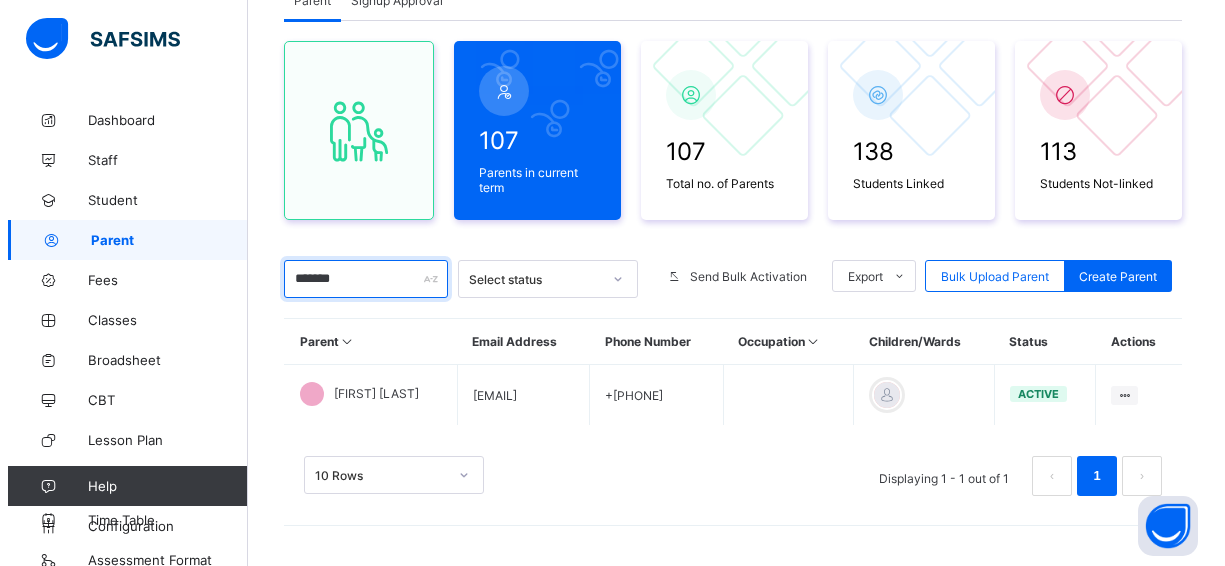 scroll, scrollTop: 146, scrollLeft: 0, axis: vertical 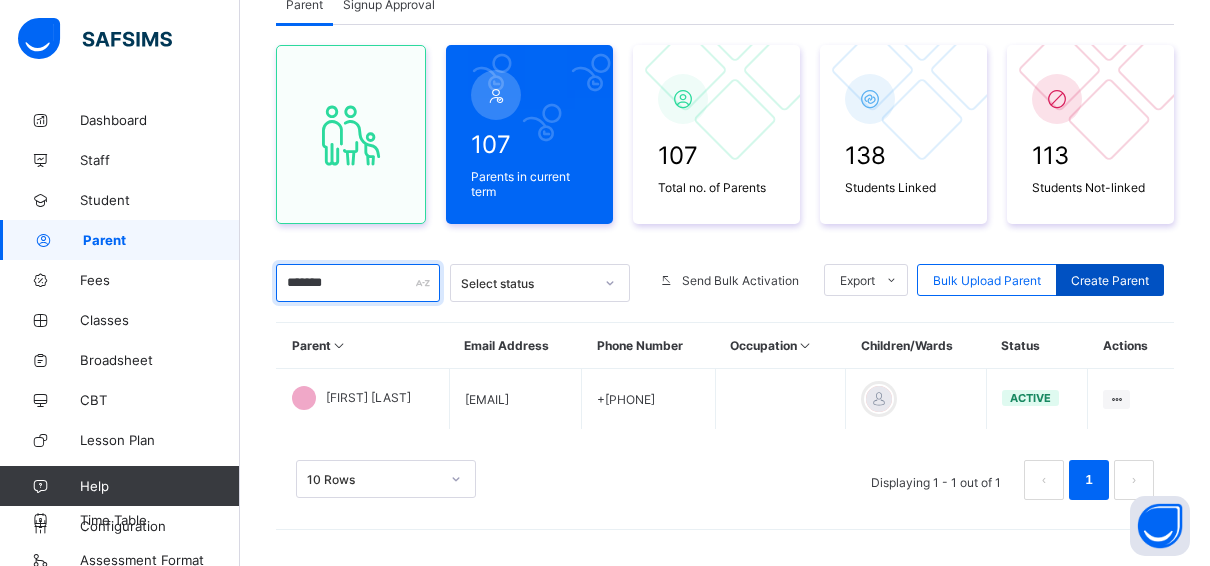 type on "*******" 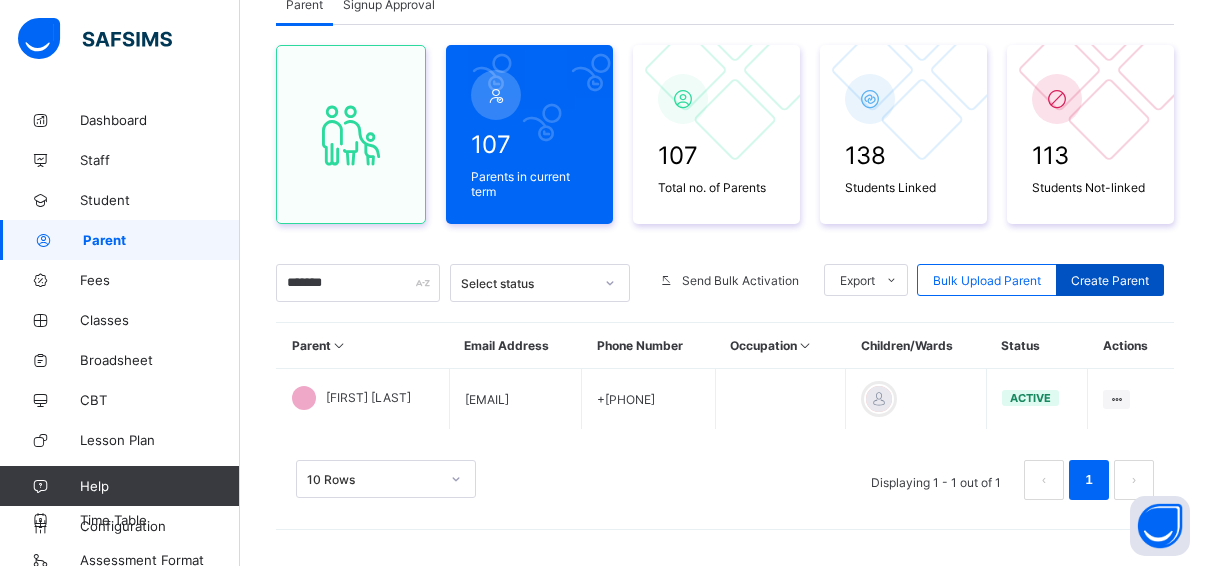 click on "Create Parent" at bounding box center (1110, 280) 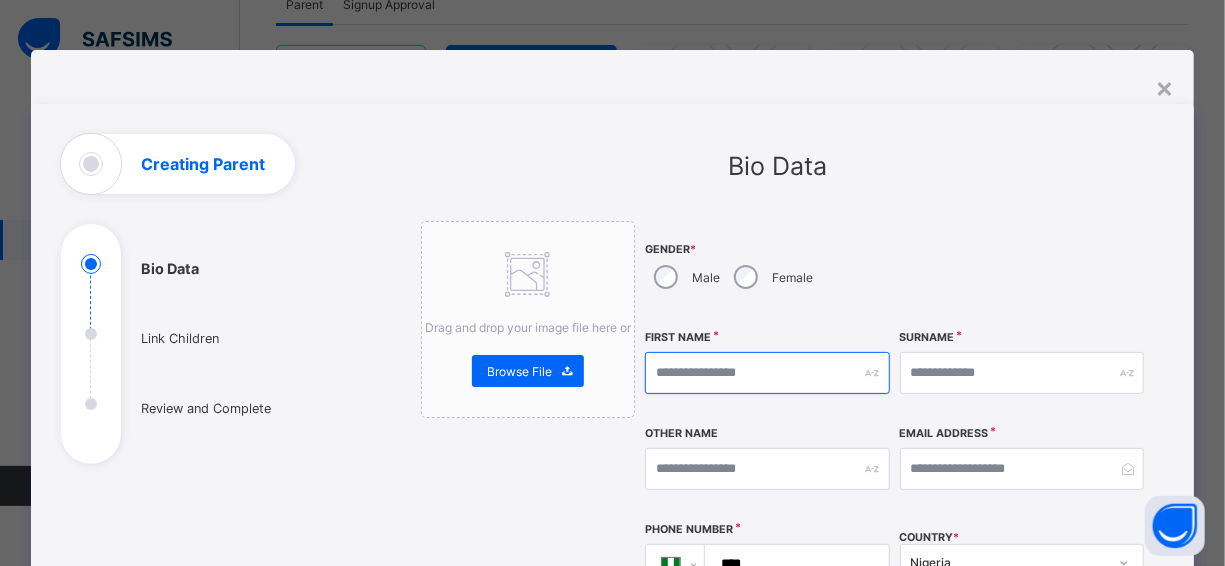 click at bounding box center [767, 373] 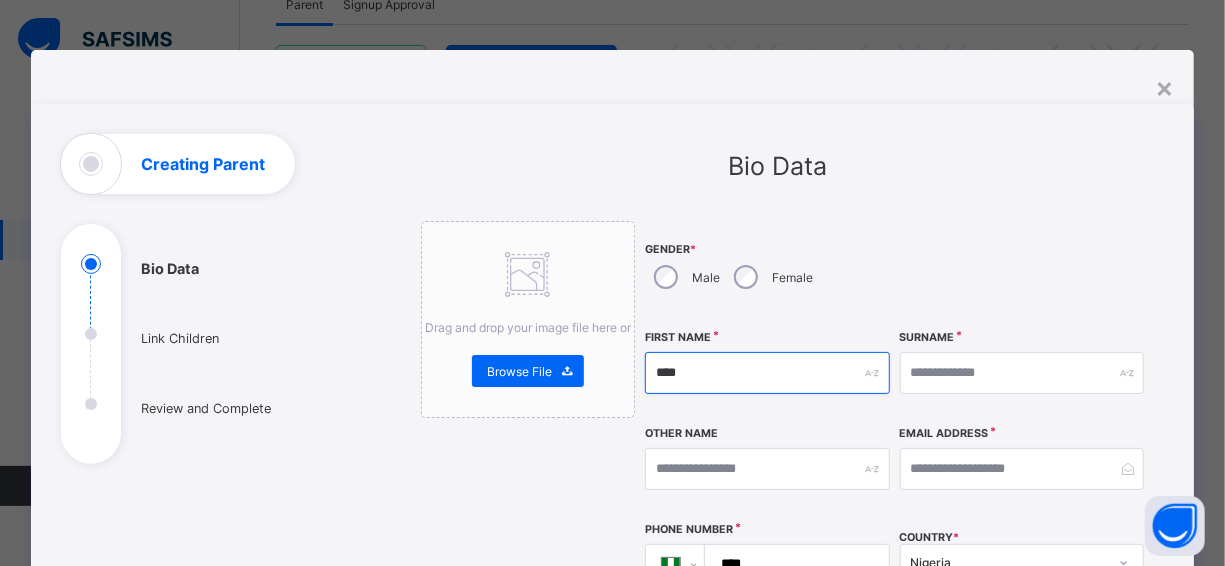type on "****" 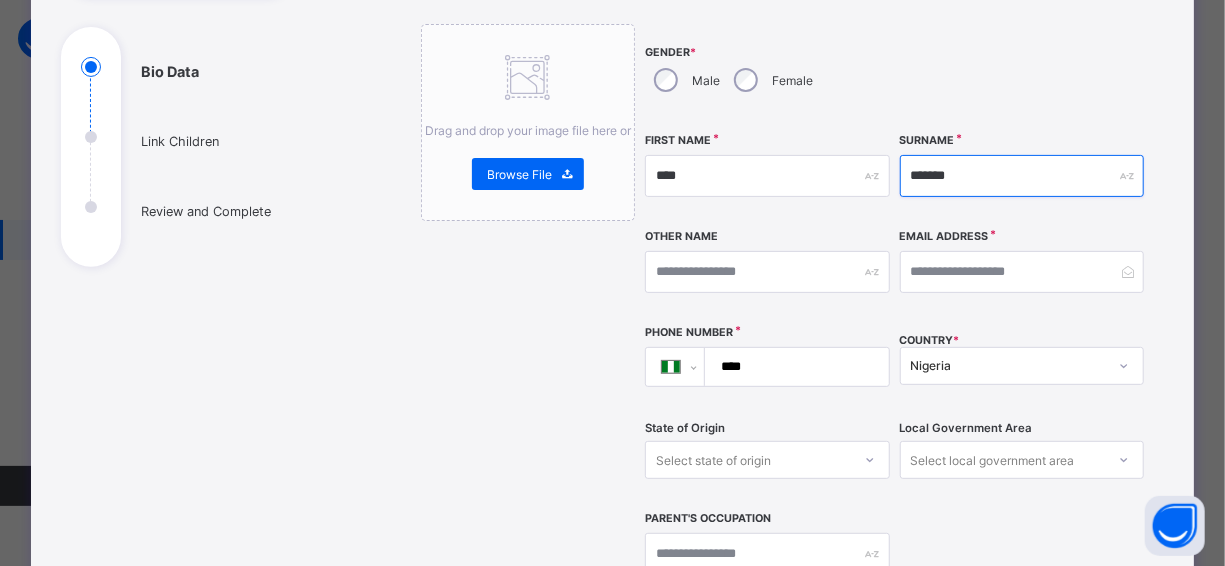 scroll, scrollTop: 200, scrollLeft: 0, axis: vertical 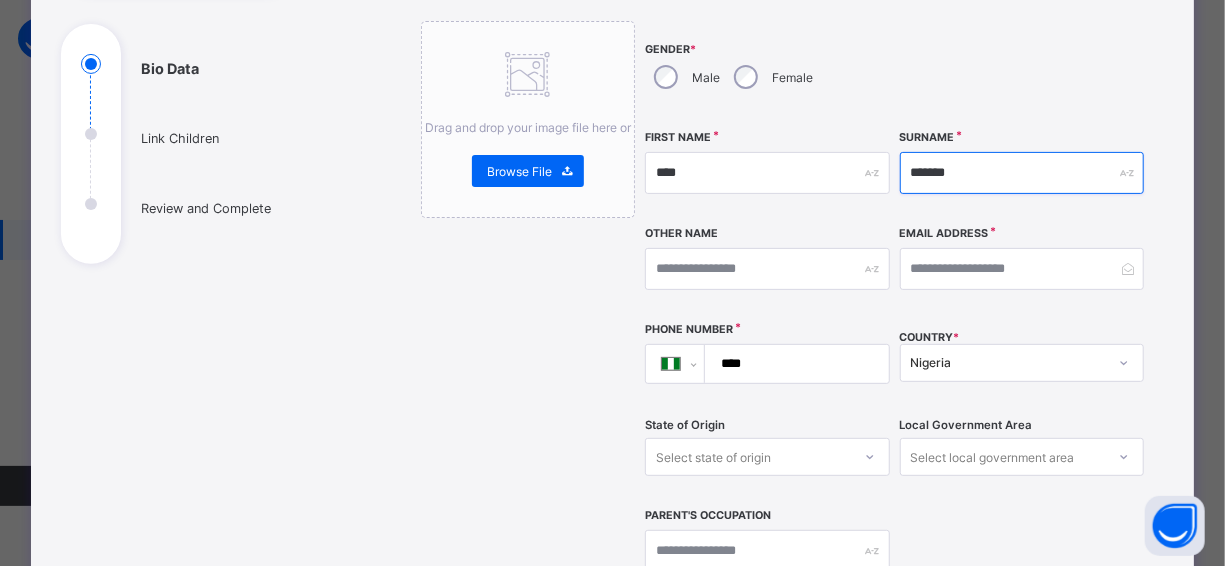 type on "*******" 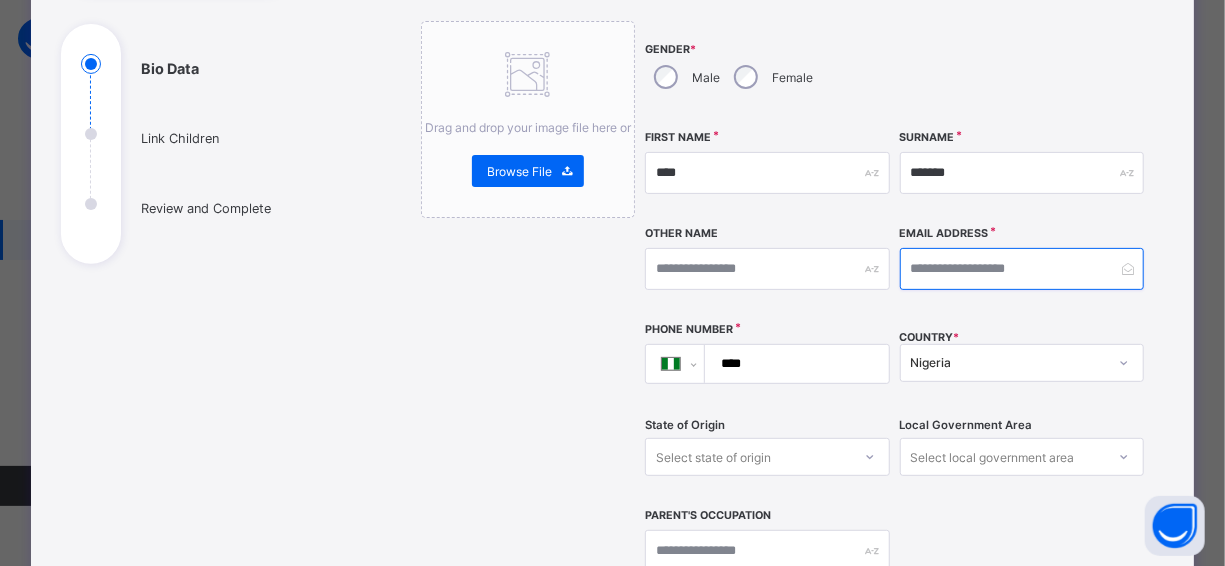 click at bounding box center [1022, 269] 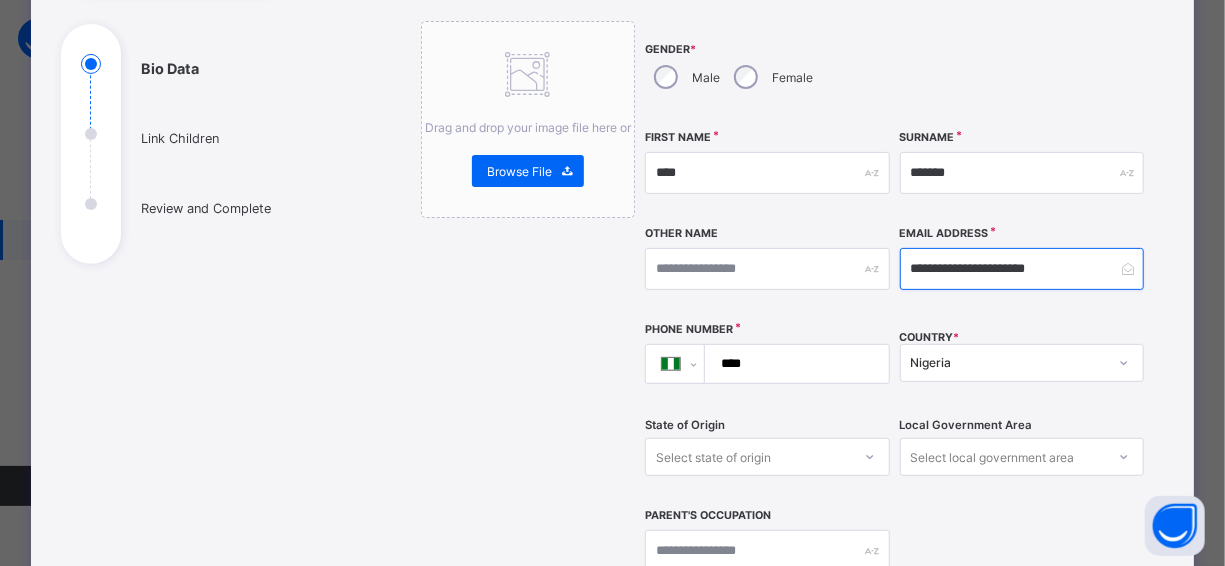 type on "**********" 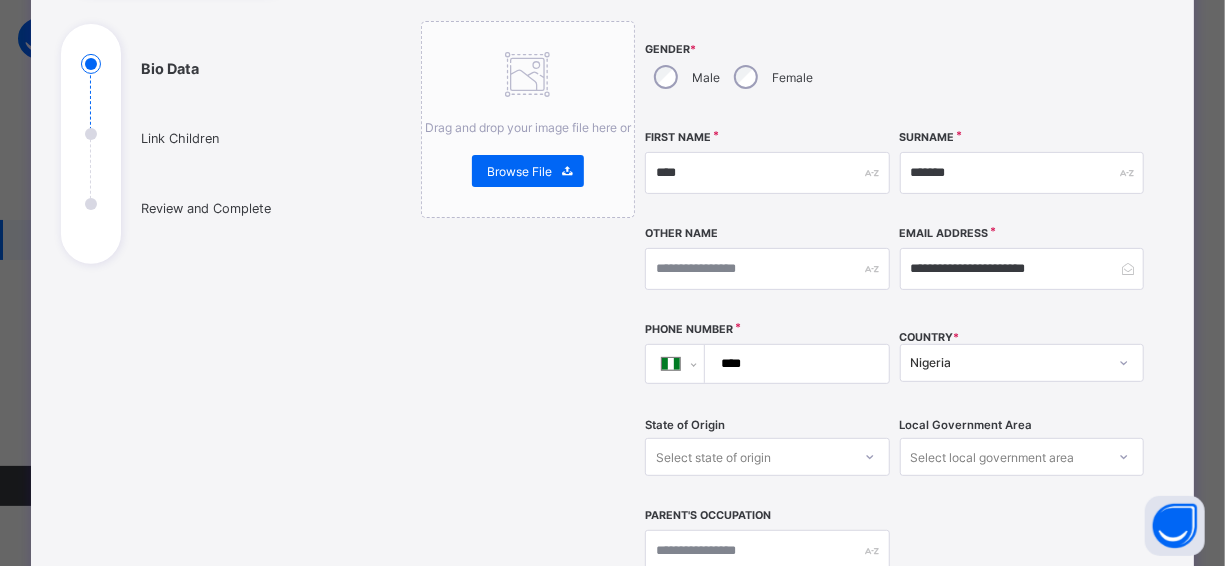 click on "****" at bounding box center (793, 364) 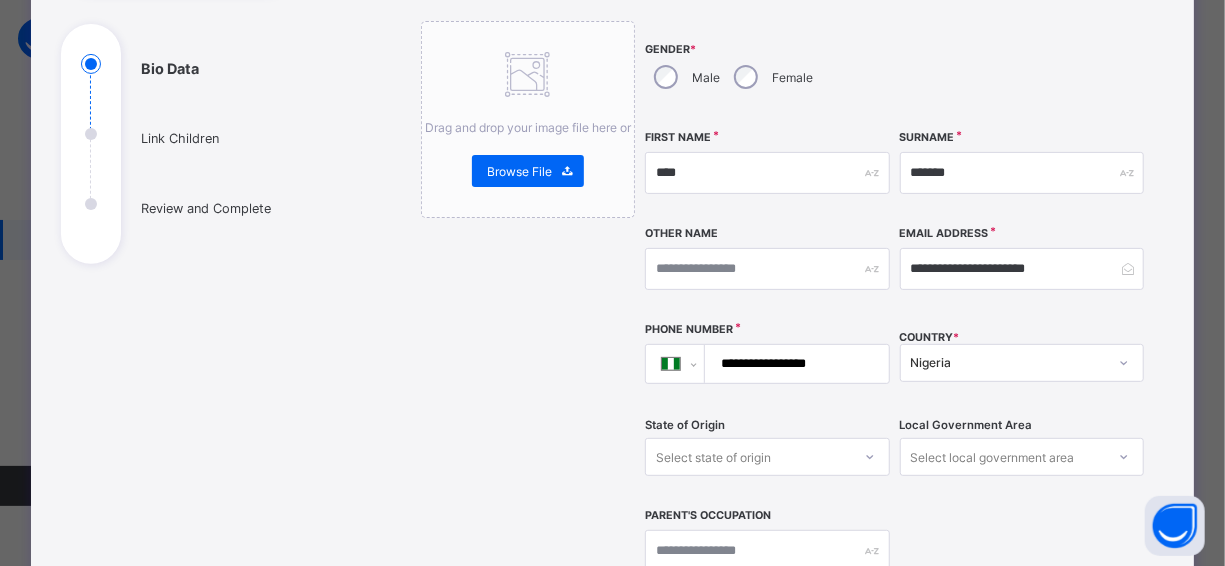 type on "**********" 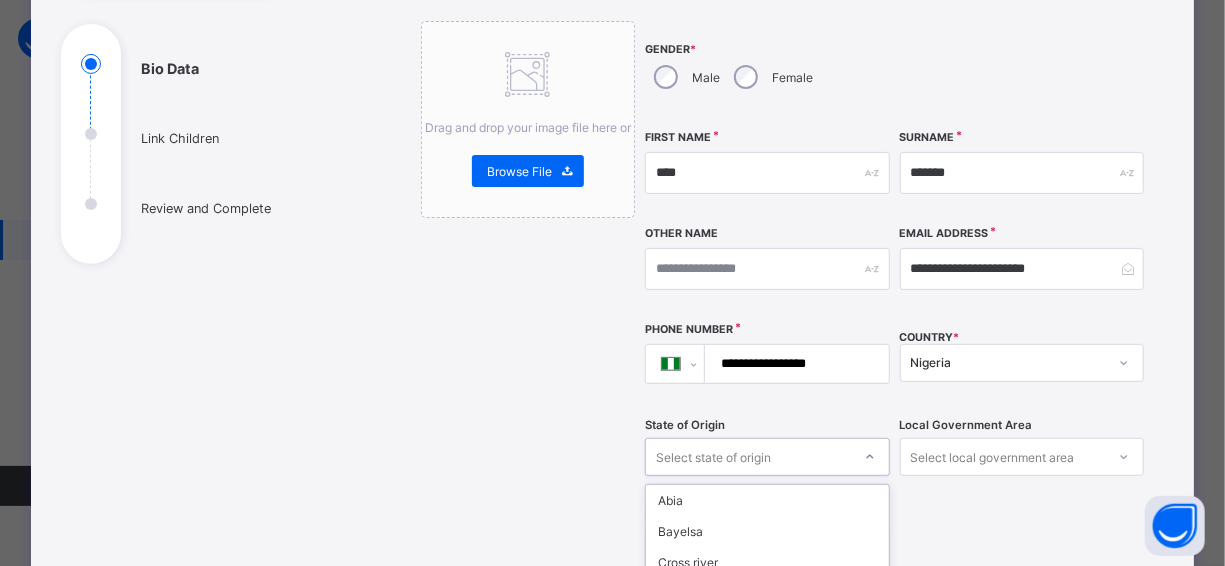click on "option Fct focused, 7 of 37. 37 results available. Use Up and Down to choose options, press Enter to select the currently focused option, press Escape to exit the menu, press Tab to select the option and exit the menu. Select state of origin Abia Bayelsa Cross river Ebonyi Edo Ekiti Fct Imo Katsina Kwara Ogun Osun Oyo Sokoto Gombe Jigawa Nassarawa Ondo Zamfara Akwa ibom Anambra Kebbi Kaduna Kano Adamawa Enugu Lagos Bauchi Benue Borno Delta Kogi Niger Plateau Rivers Taraba Yobe" at bounding box center [767, 457] 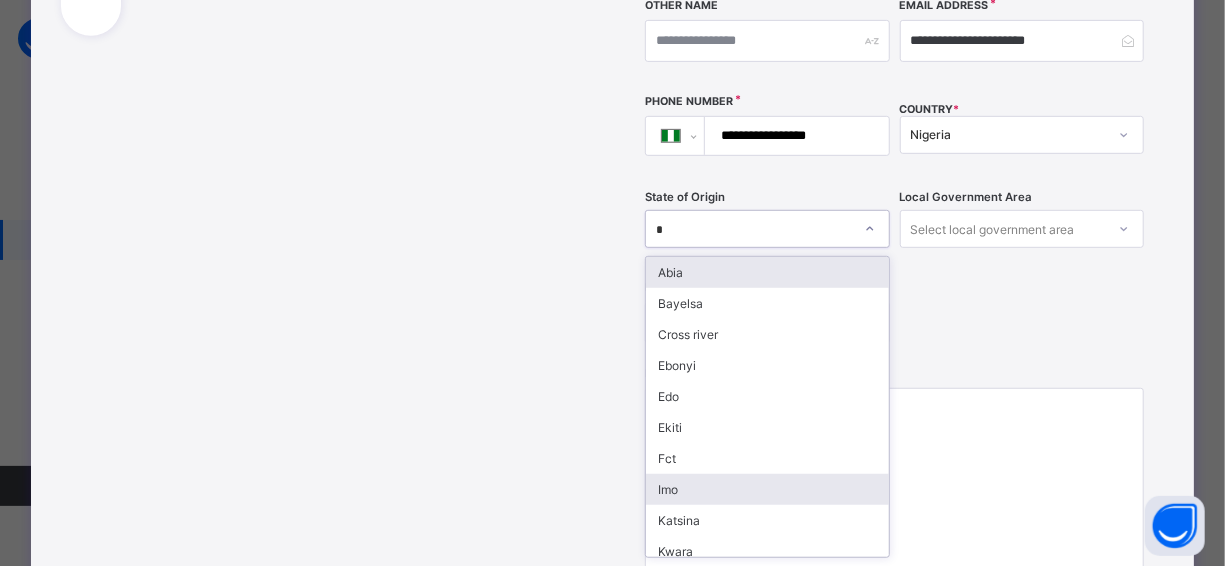 type on "**" 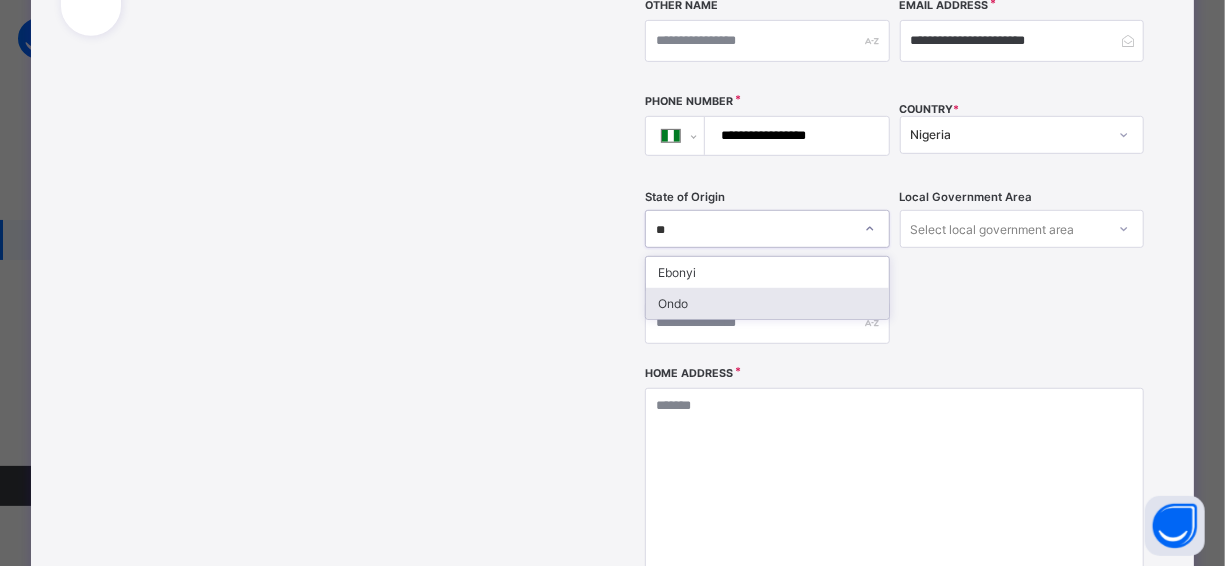 click on "Ondo" at bounding box center [767, 303] 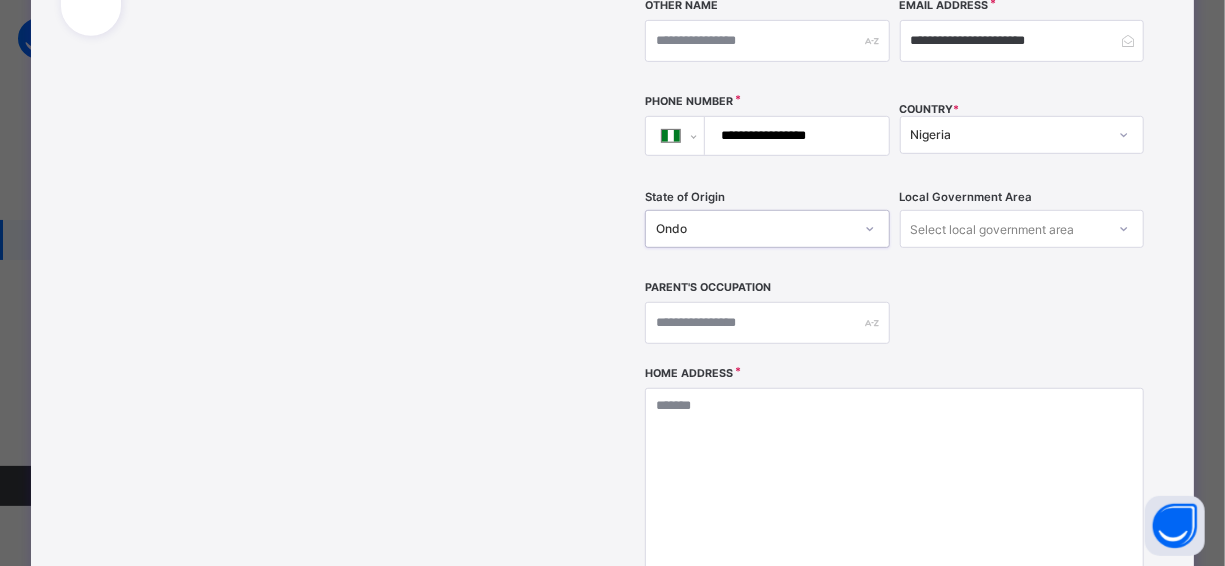click on "Select local government area" at bounding box center [993, 229] 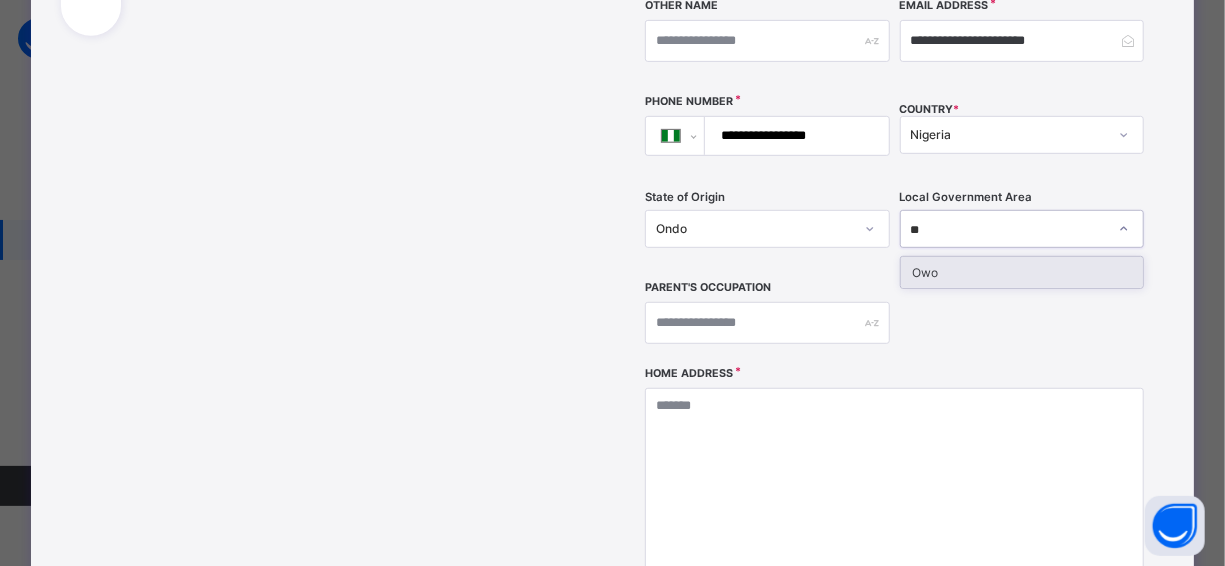 type on "***" 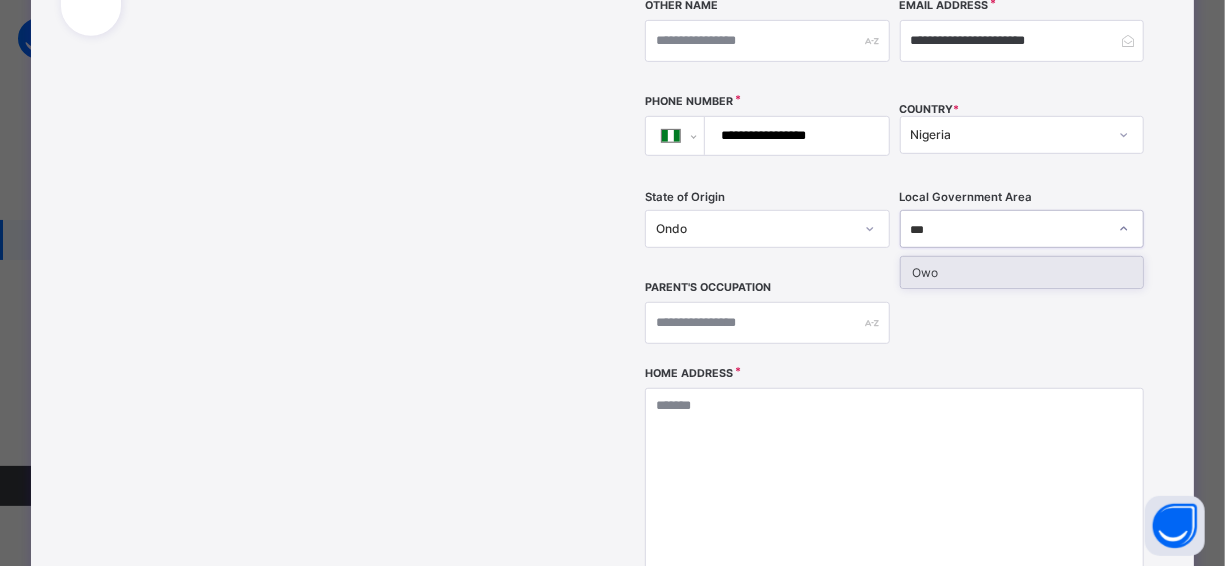 click on "Owo" at bounding box center (1022, 272) 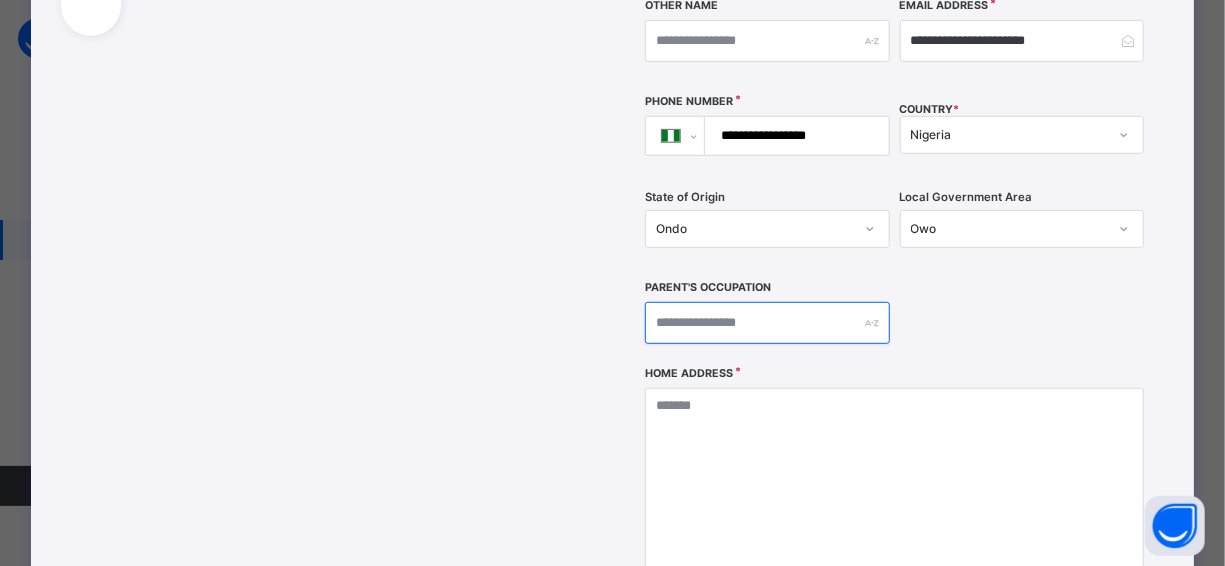 click at bounding box center [767, 323] 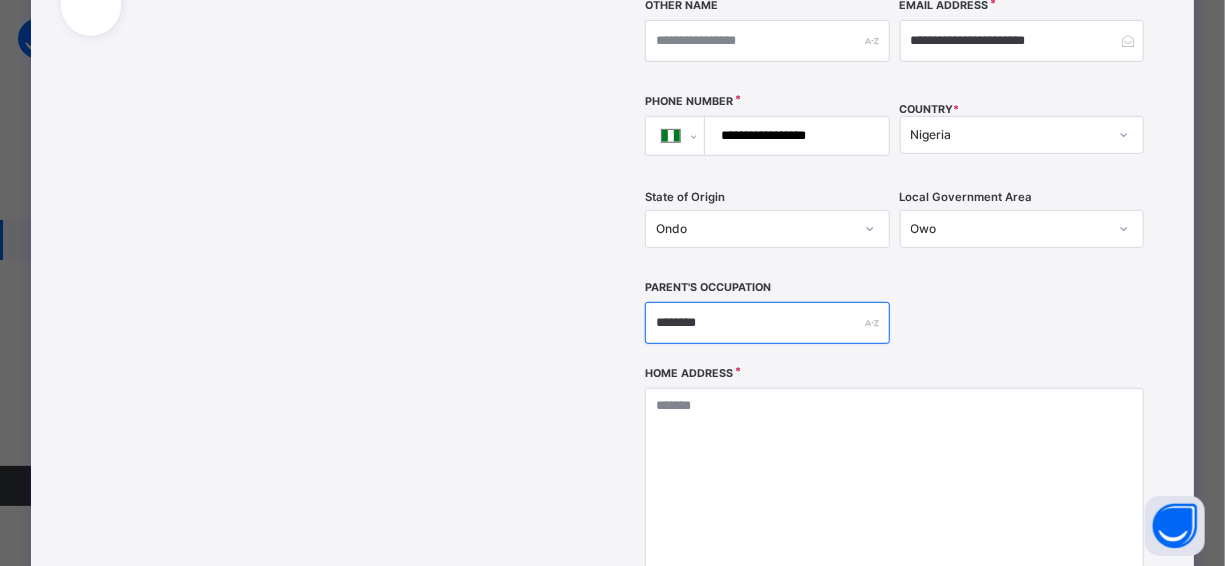 type on "********" 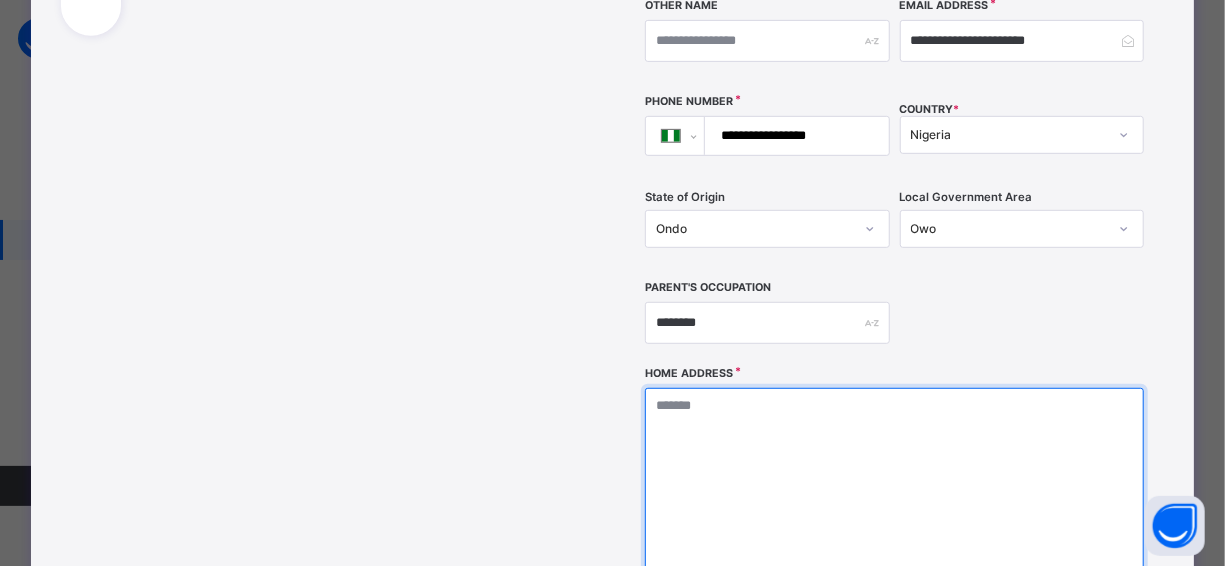 click at bounding box center [895, 488] 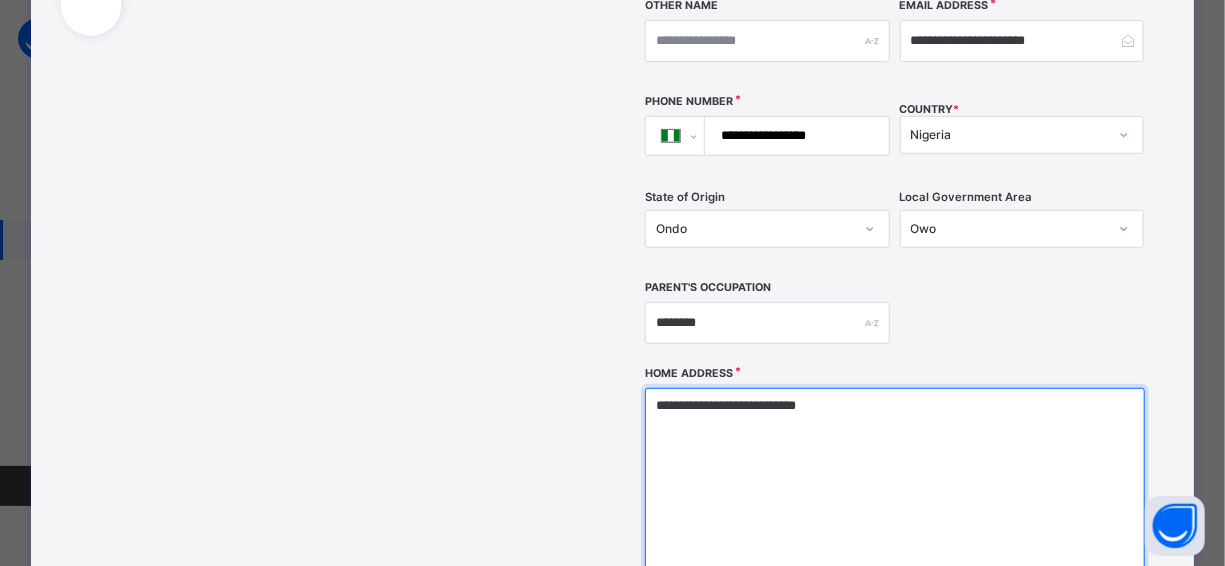 type on "**********" 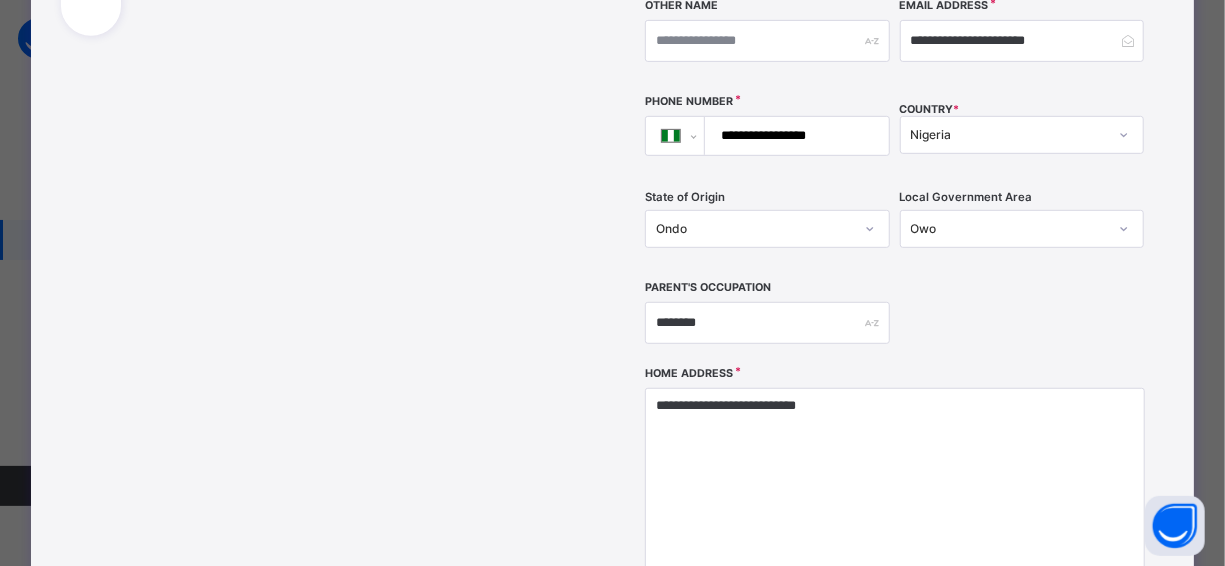 drag, startPoint x: 681, startPoint y: 357, endPoint x: 803, endPoint y: 546, distance: 224.95555 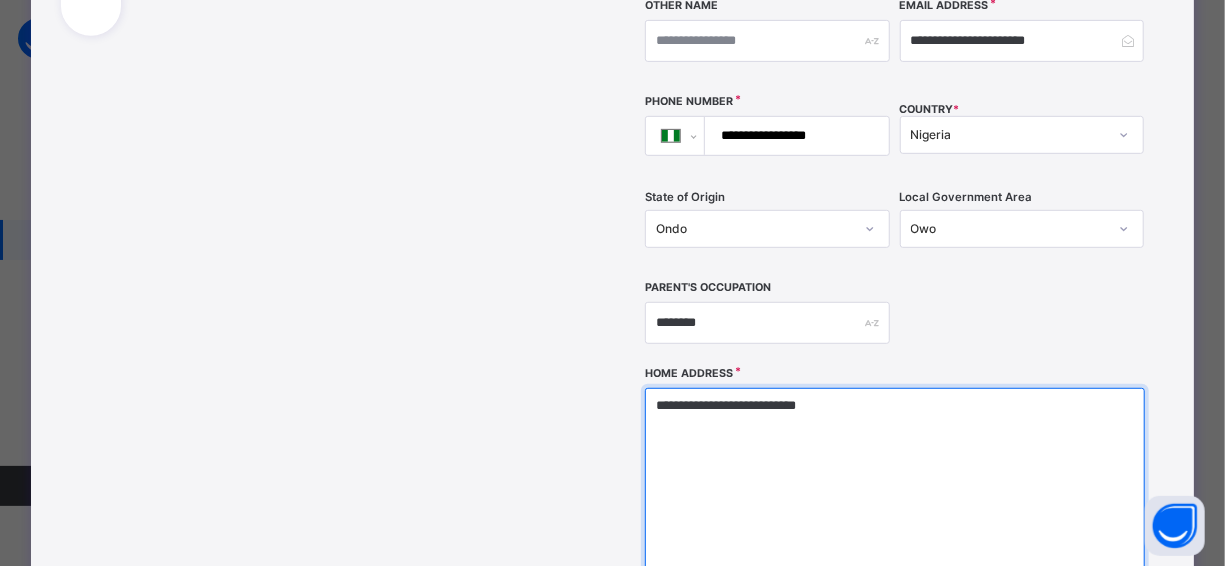click on "**********" at bounding box center [895, 488] 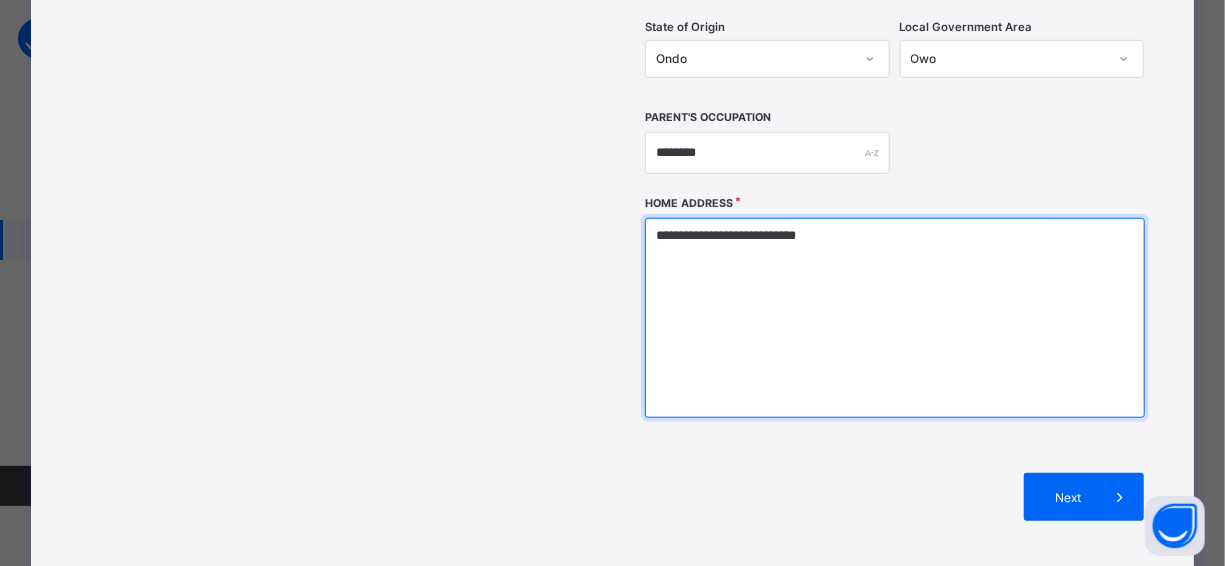 scroll, scrollTop: 770, scrollLeft: 0, axis: vertical 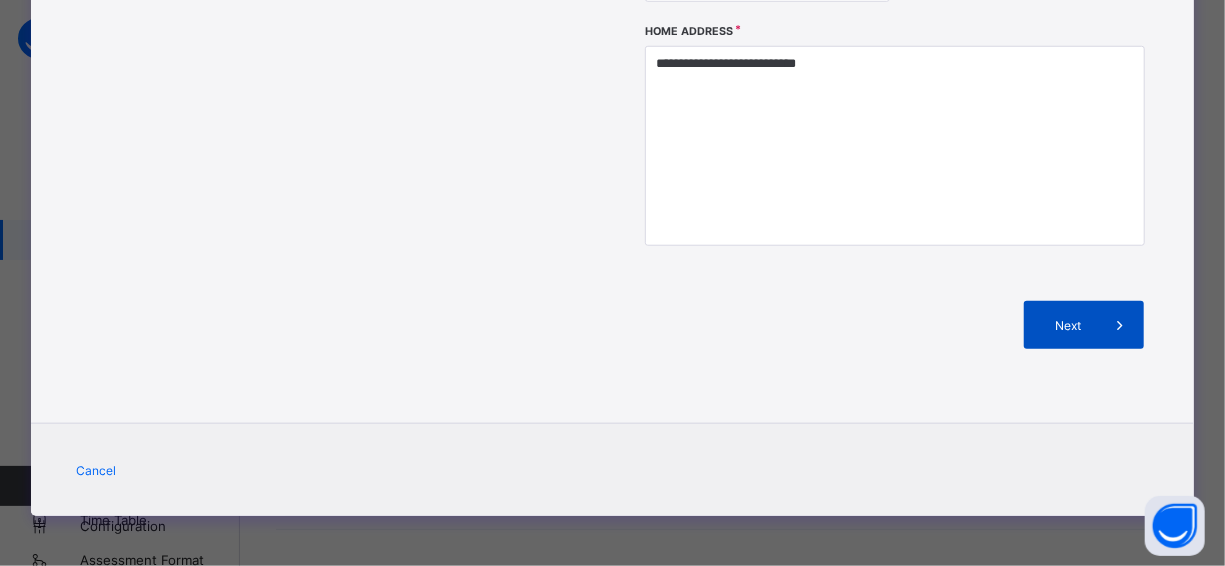 click on "Next" at bounding box center [1067, 325] 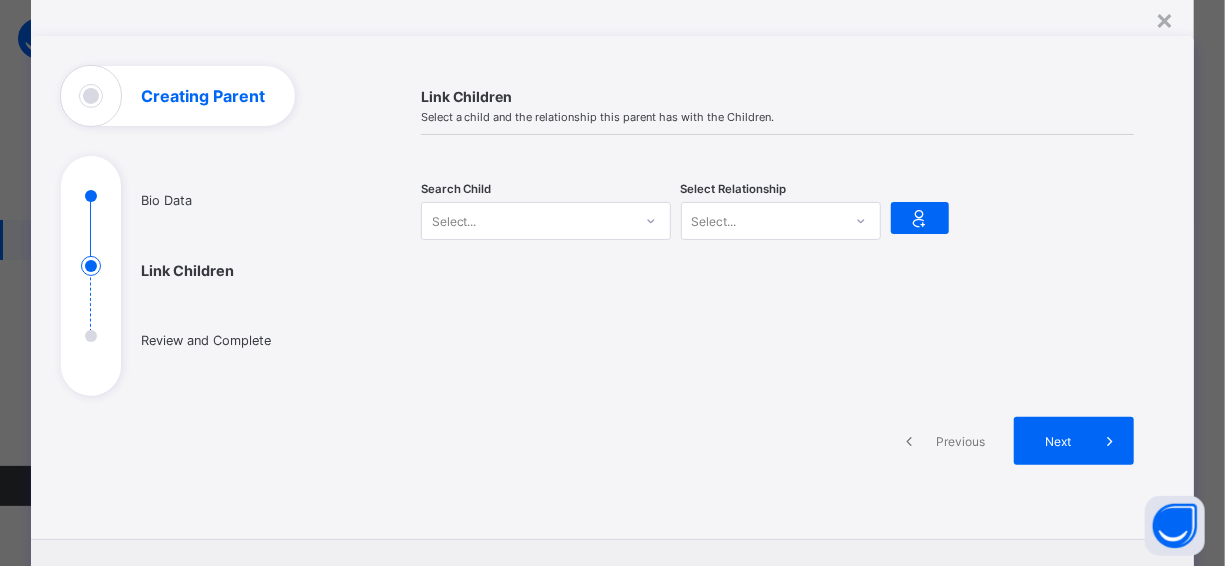 scroll, scrollTop: 0, scrollLeft: 0, axis: both 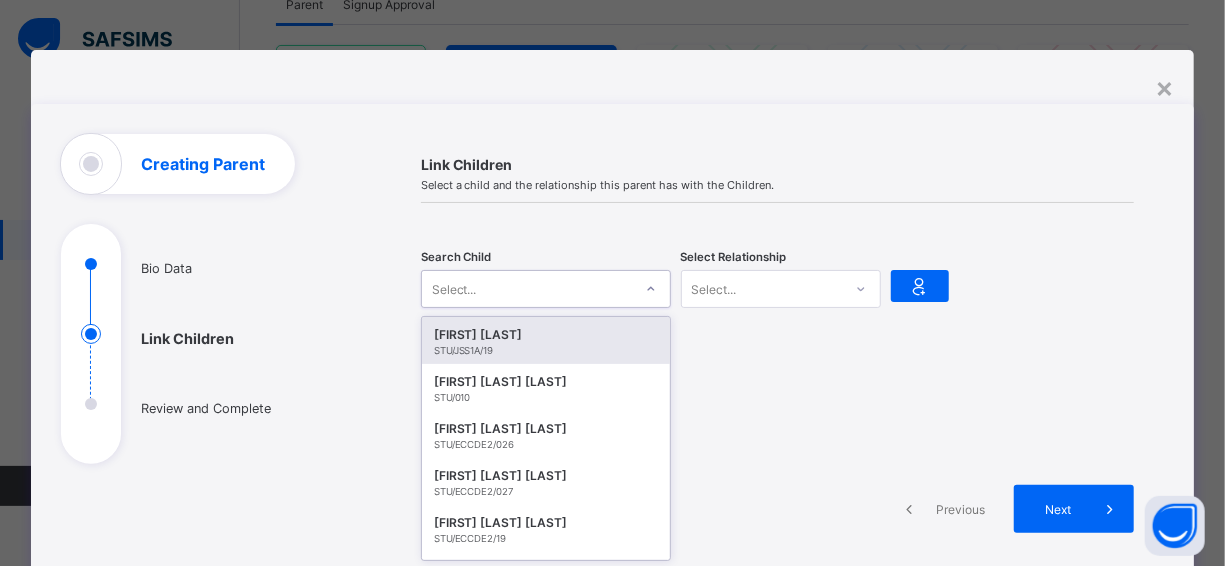 click on "option [object Object] focused, 1 of 251. 251 results available. Use Up and Down to choose options, press Enter to select the currently focused option, press Escape to exit the menu, press Tab to select the option and exit the menu. Select... IBRAHIM MUTHMAINAT  STU/JSS1A/19 ANAWOYE  SIMILOLUWA  JOY STU/010 AJIBADE FAVOUR ENIOLA STU/ECCDE2/026 OLAREWAJU ELIZABETH ISEOLUWA STU/ECCDE2/027 OLOKETOBA DAVID OLAMILEKAN STU/ECCDE2/19 Wilson  Lovelyn  STU/PRY2B/022 OLAMONA  OLASUNSIWAJU TAIWO STU/ECCDE2/17 Bayode Busola Itunu STU/ECCDE1/08 KAZEEM DAULATULLAHI OLUWAKORETOMIWA STU/JSS1A/21 OLAREWAJU RACHEAL DEMILADE STU/PRY1B/11 AYODELE BREAKTHROUGH FLORENCE STU/ECCDE2/025 GIWA OLUWANIFE ESTHER STU/PRY1B/09 NWEZE PRAISE EBUBE STU/PRY1B/10 FOLORUNSO OBALOLUWA REX STU/ECCDE2/13 IGBEKELE PHILIP OLUWAPELUMI STU/JSS1A/20 ANAWOYE OLUWAROKANMI INIOLUWA STU/PRY3B/11 MICHAEL  OLUWABUKUNMI JOY STU/JSS1A/22 NURUDEEN TAOFEEQUO OMOTOKE STU/JSS1A/24 ADENIYI ITEOLUWAKIISI KAREN STU/ECCDE2/05 OSUPORU OLAMIDE MEIRA STU/ECCDE2/21" at bounding box center (546, 289) 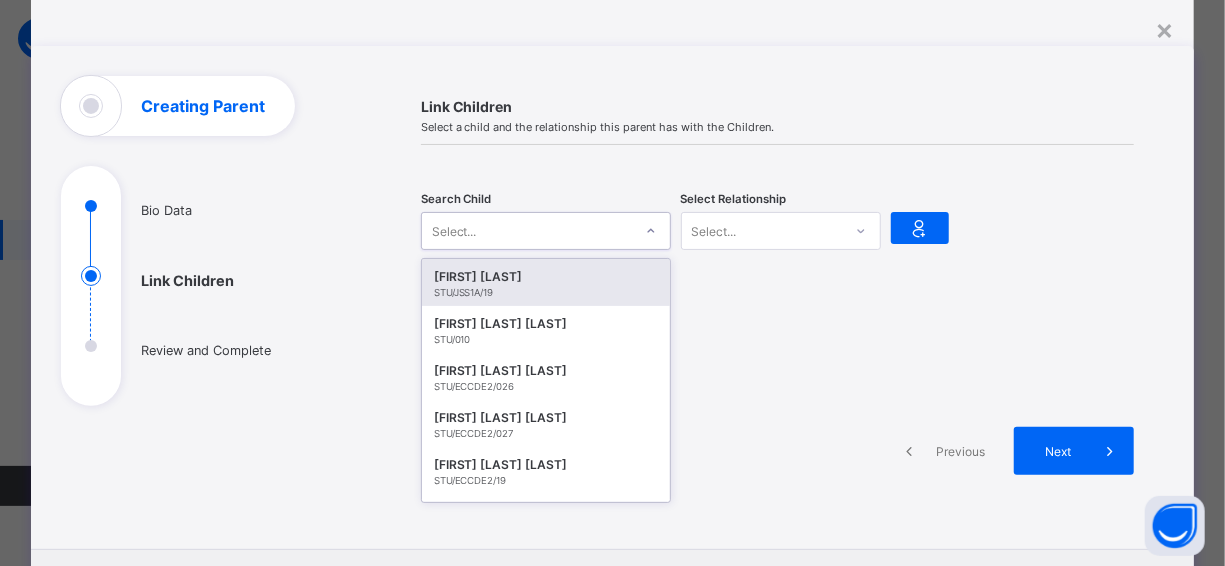 scroll, scrollTop: 58, scrollLeft: 0, axis: vertical 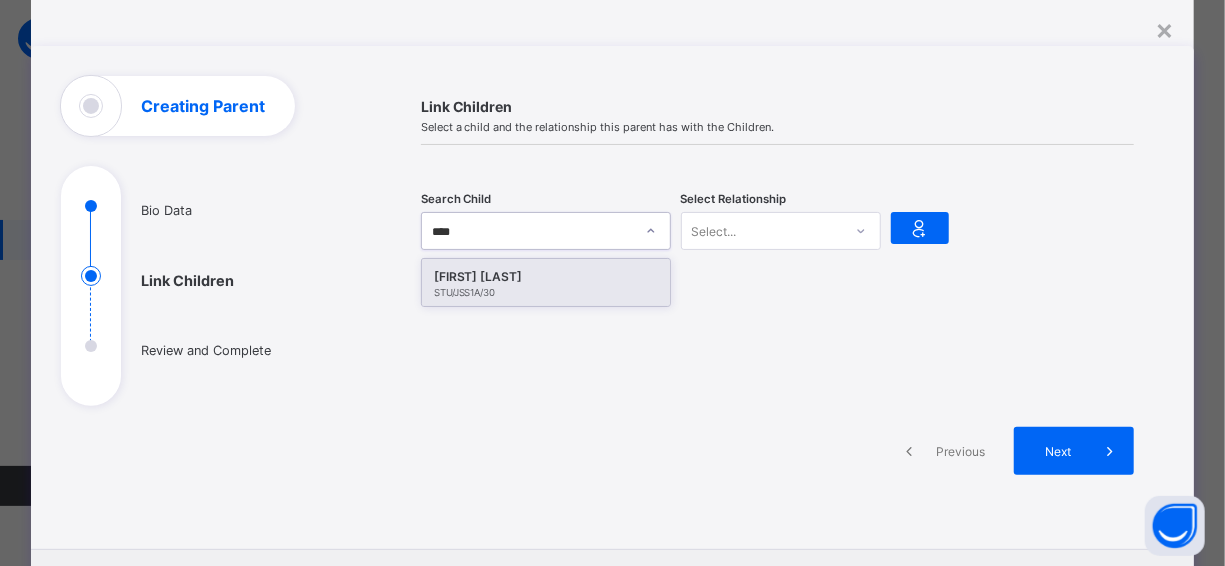 type on "*****" 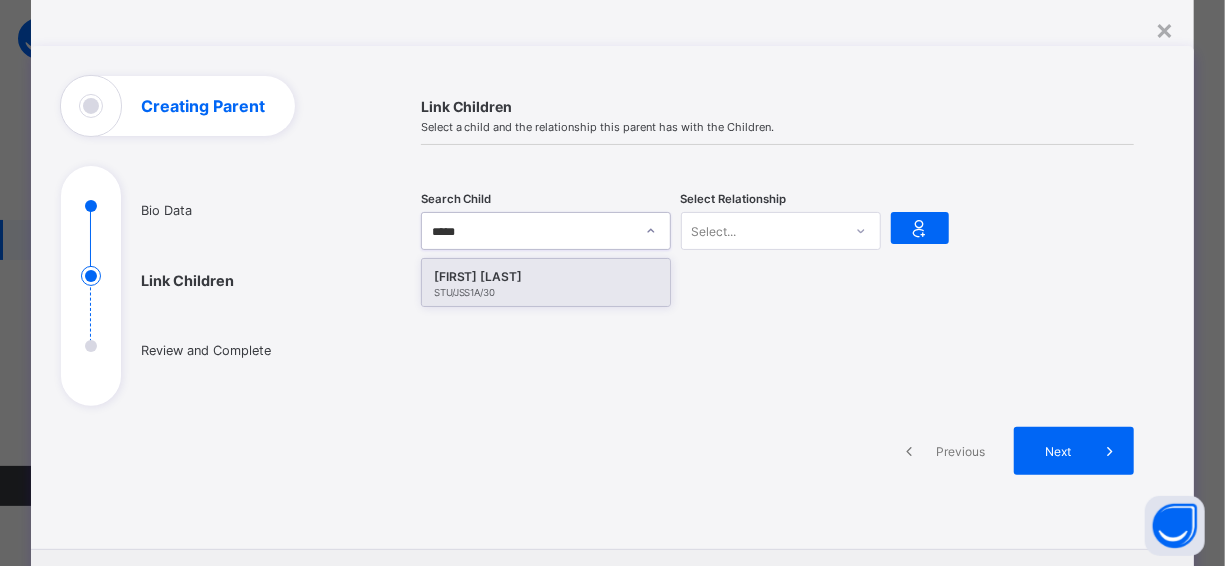 click on "[FIRST] [LAST]" at bounding box center [546, 277] 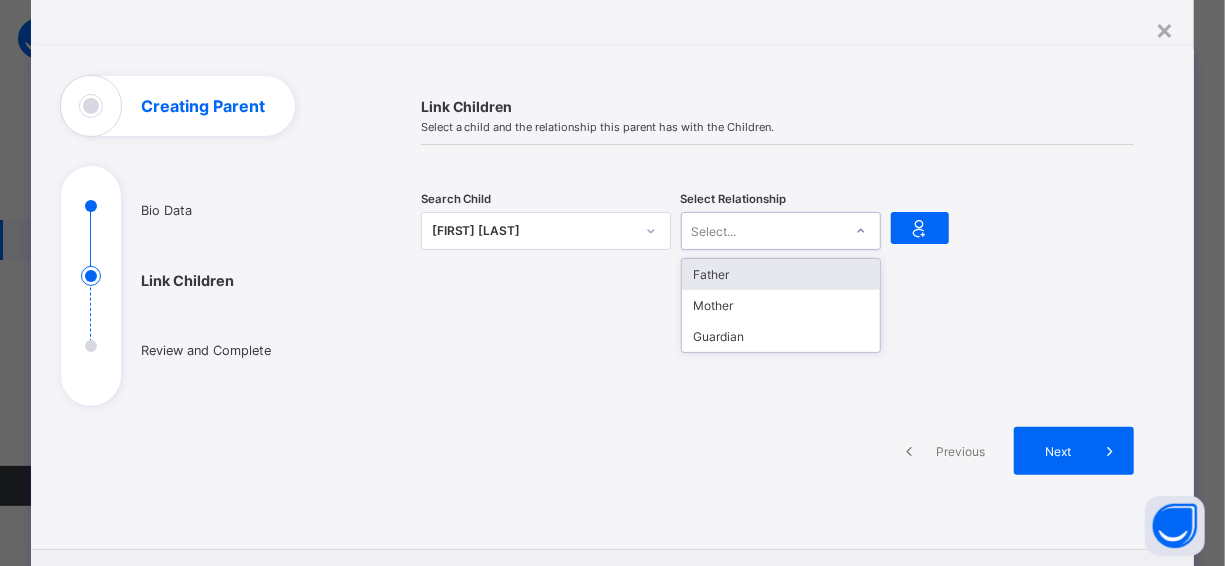 click on "Select..." at bounding box center (762, 231) 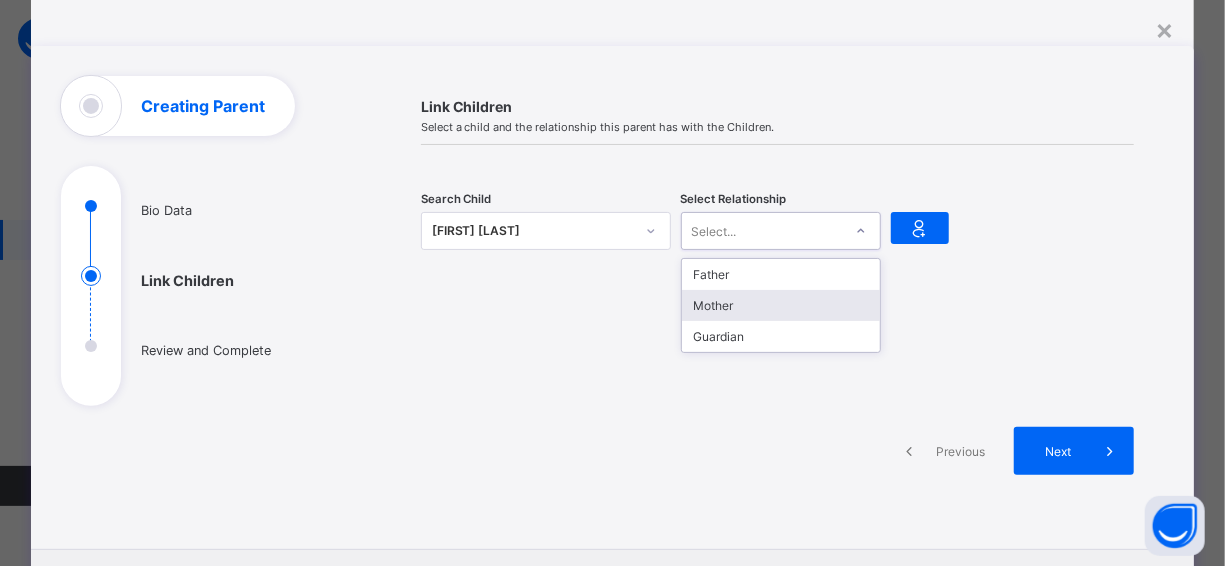 click on "Mother" at bounding box center (781, 305) 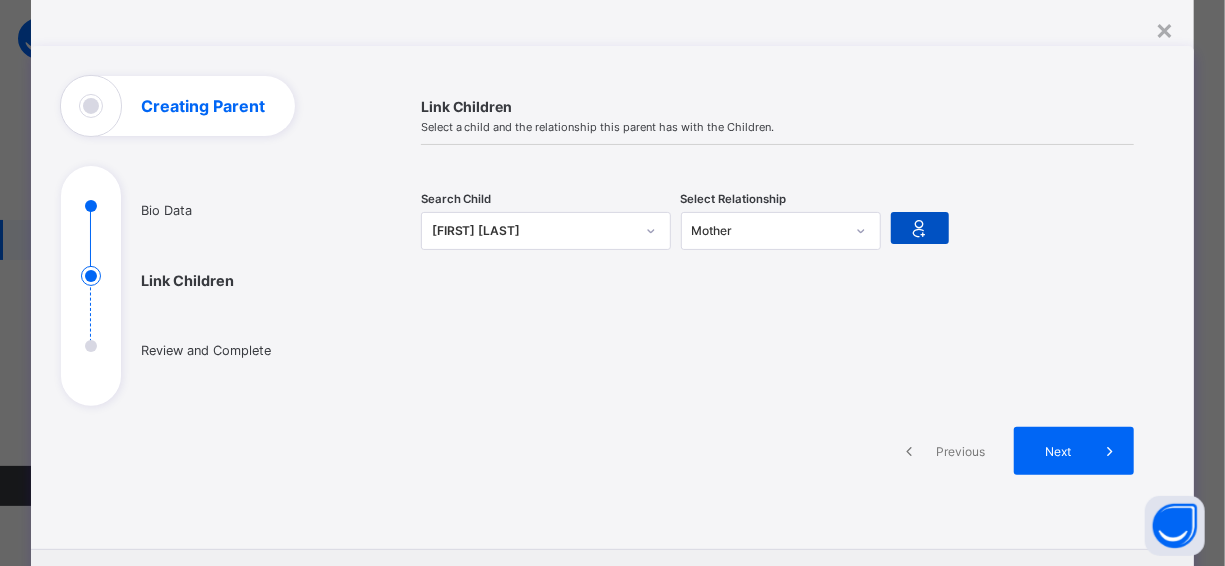 click at bounding box center (920, 228) 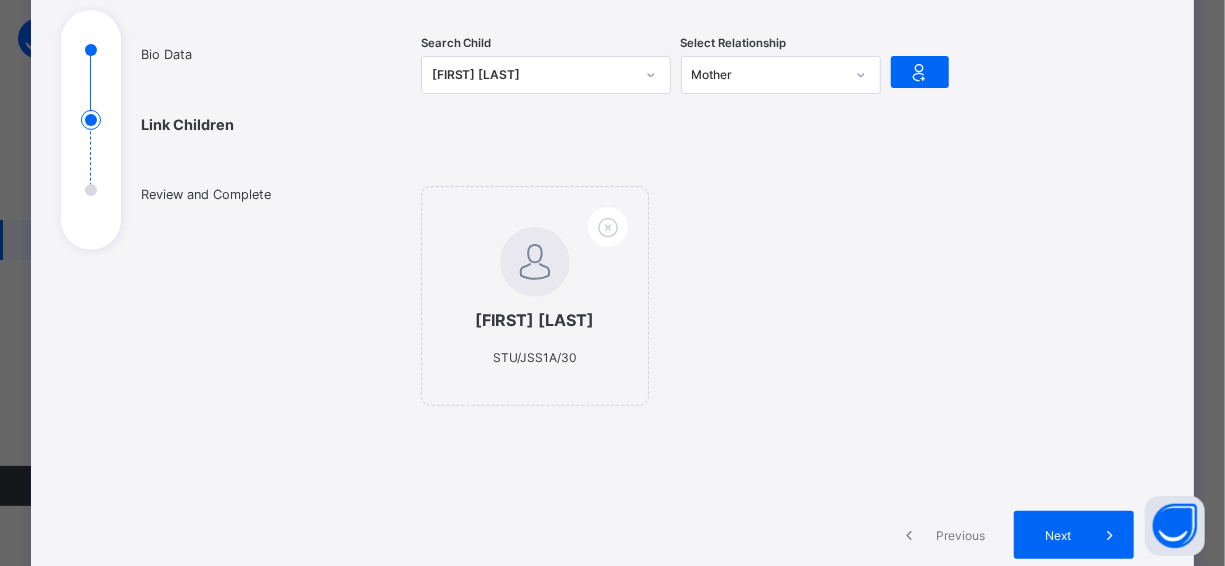 scroll, scrollTop: 420, scrollLeft: 0, axis: vertical 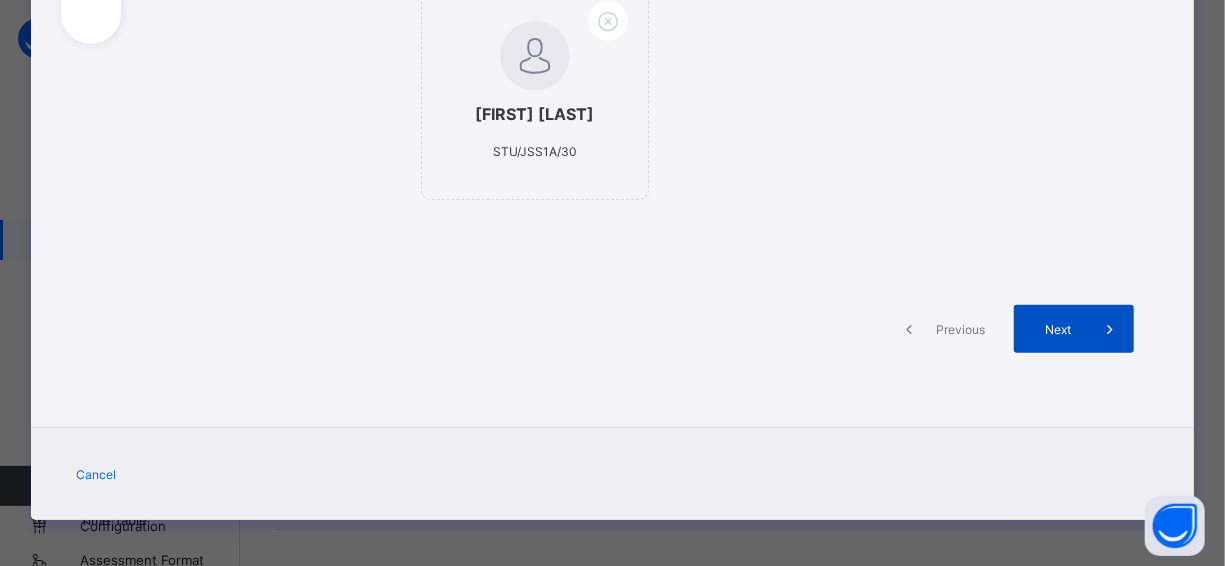 click on "Next" at bounding box center [1074, 329] 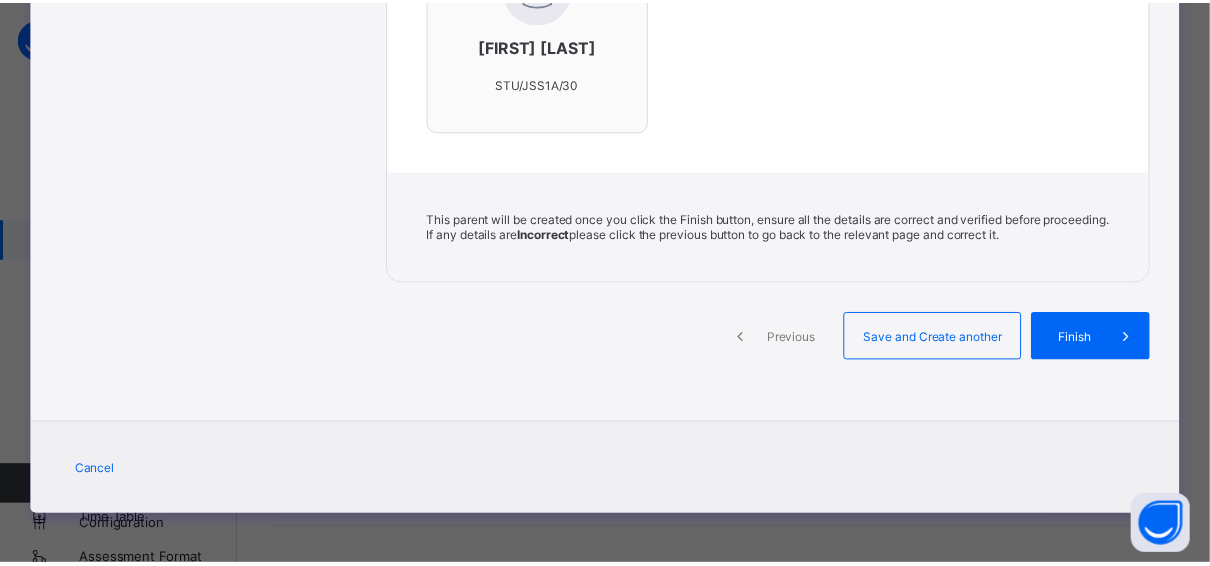 scroll, scrollTop: 816, scrollLeft: 0, axis: vertical 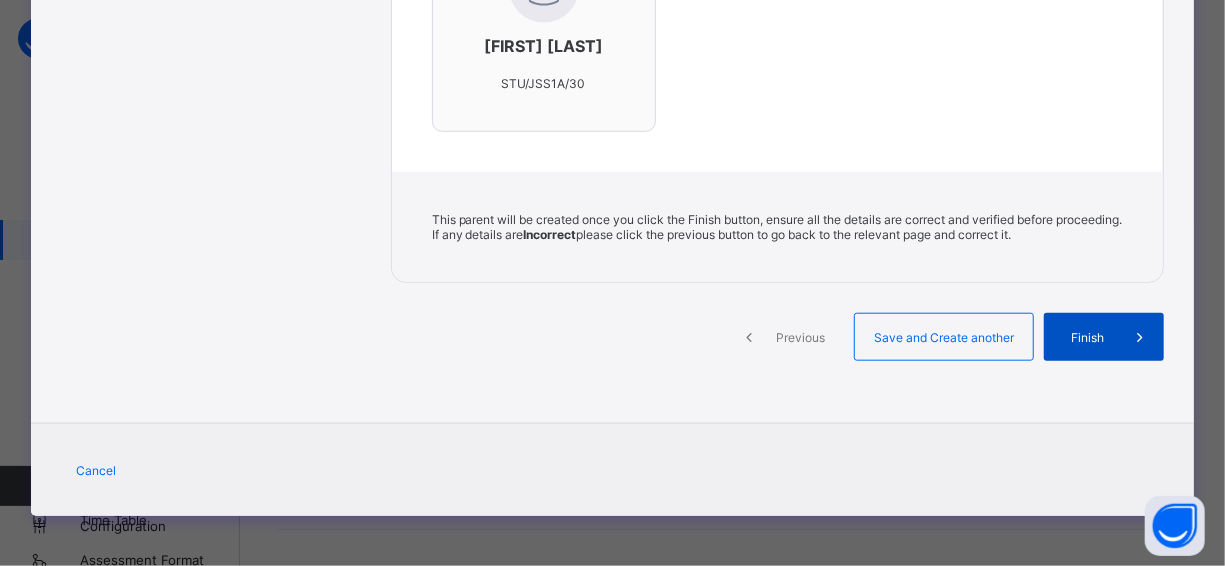 click on "Finish" at bounding box center [1087, 337] 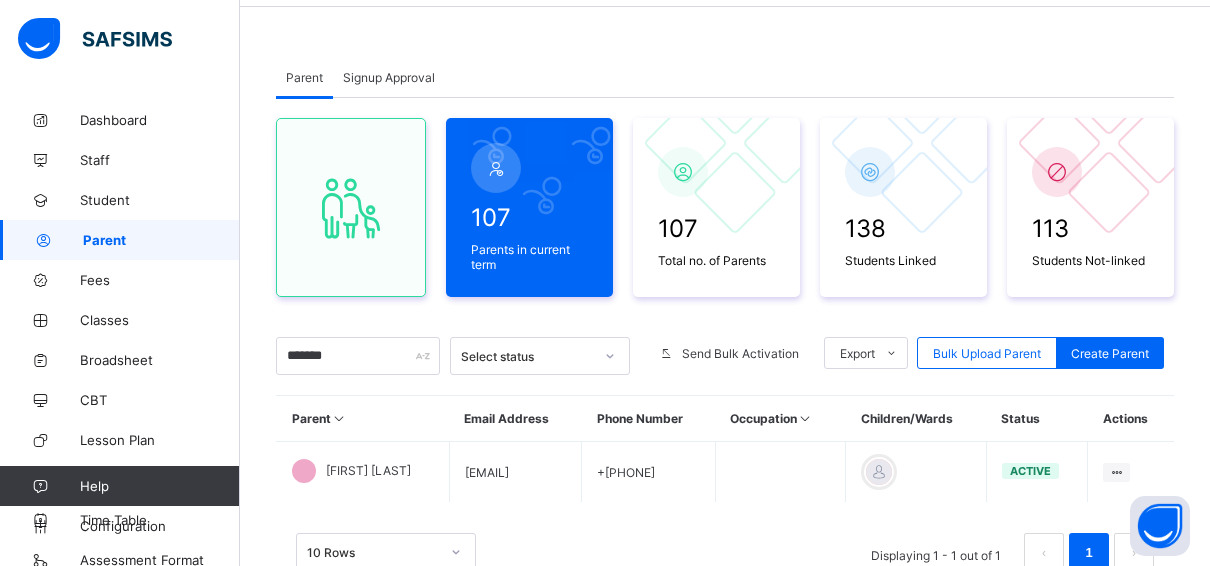 scroll, scrollTop: 146, scrollLeft: 0, axis: vertical 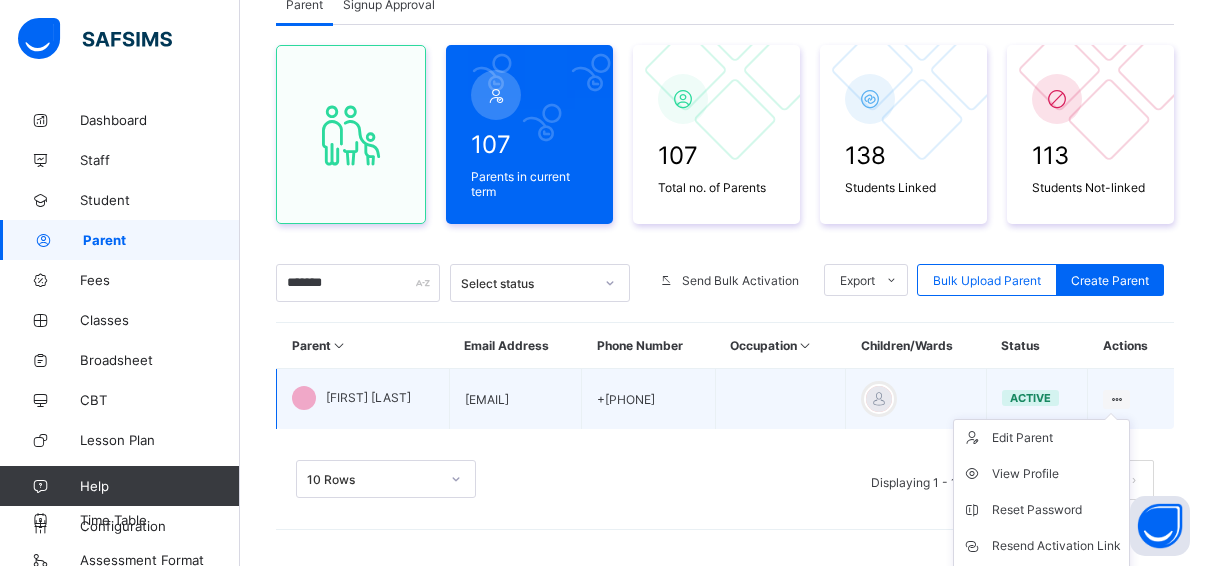 click on "Edit Parent View Profile Reset Password Resend Activation Link Change Email Link Children Delete Parent" at bounding box center (1041, 546) 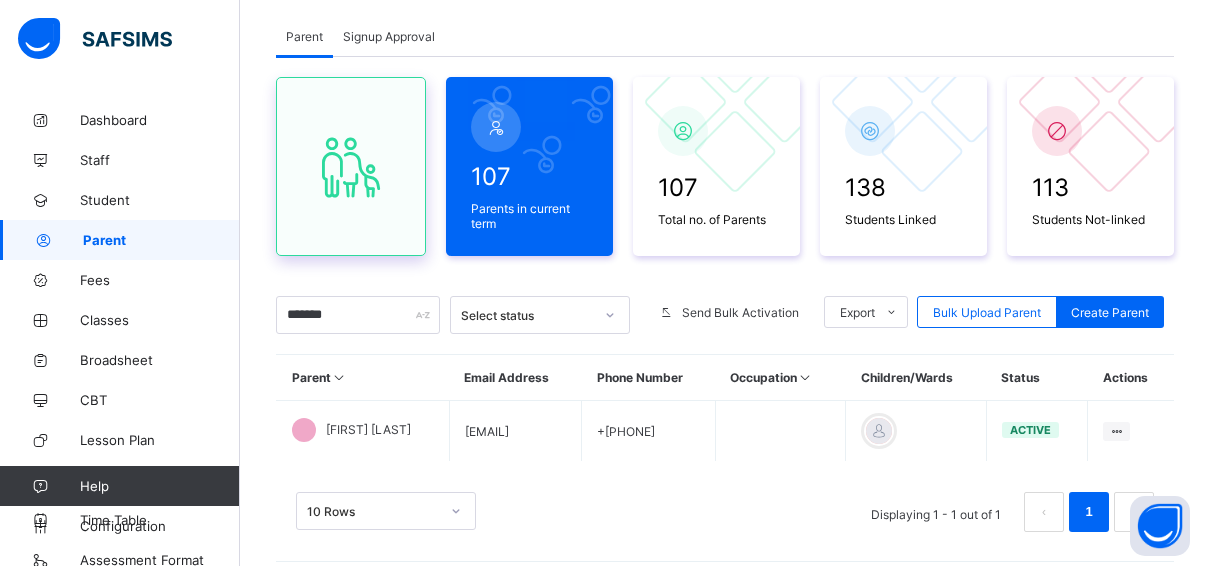 scroll, scrollTop: 146, scrollLeft: 0, axis: vertical 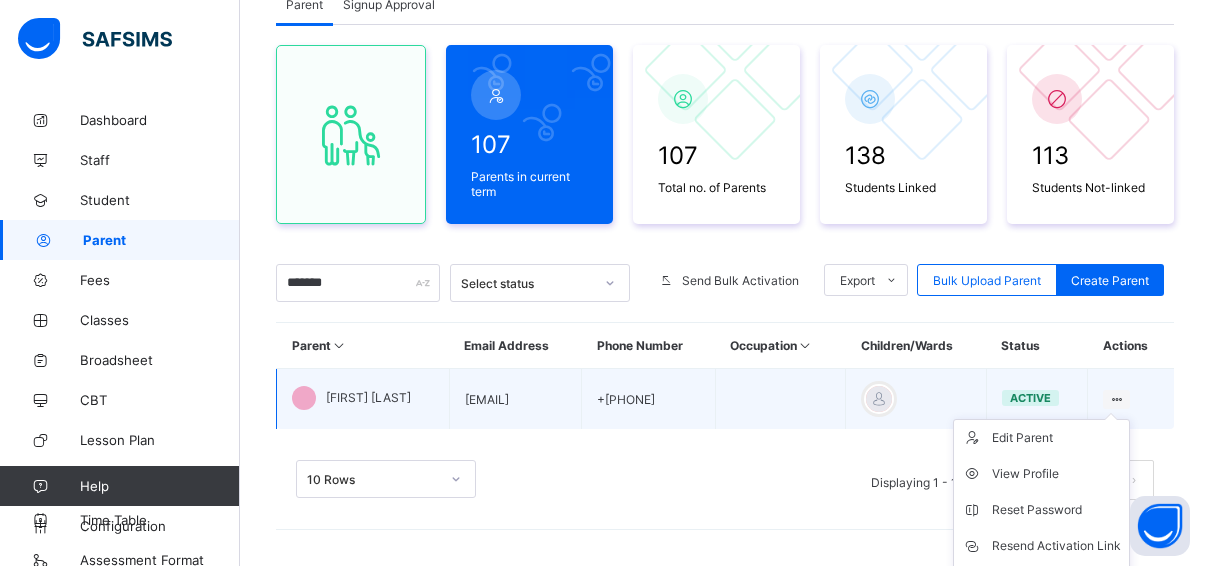 click at bounding box center [1116, 399] 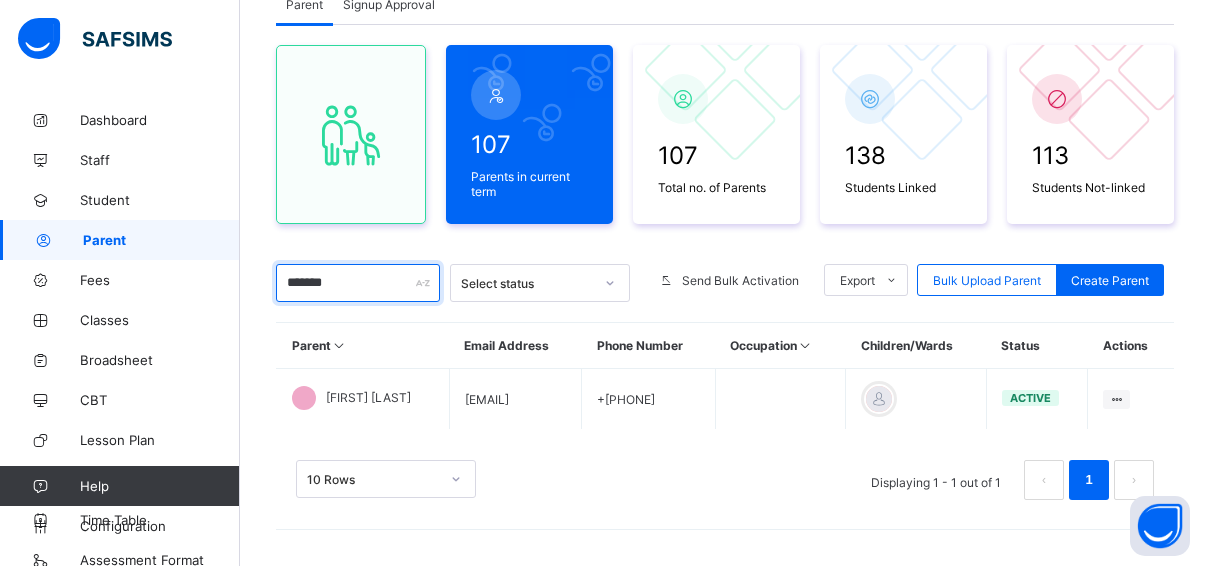 click on "*******" at bounding box center [358, 283] 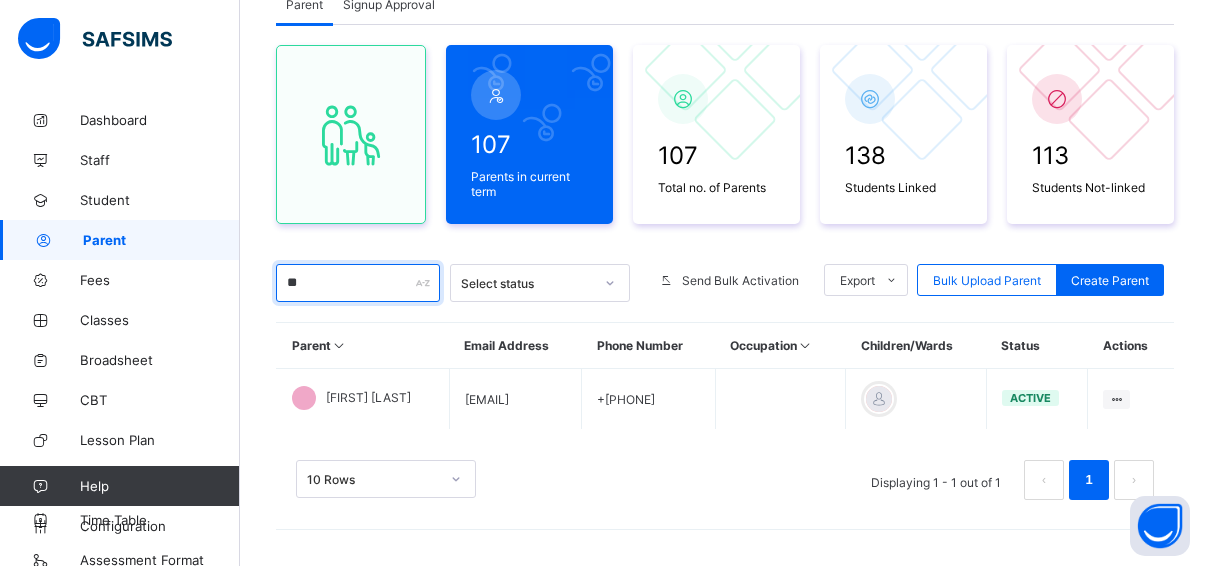 type on "*" 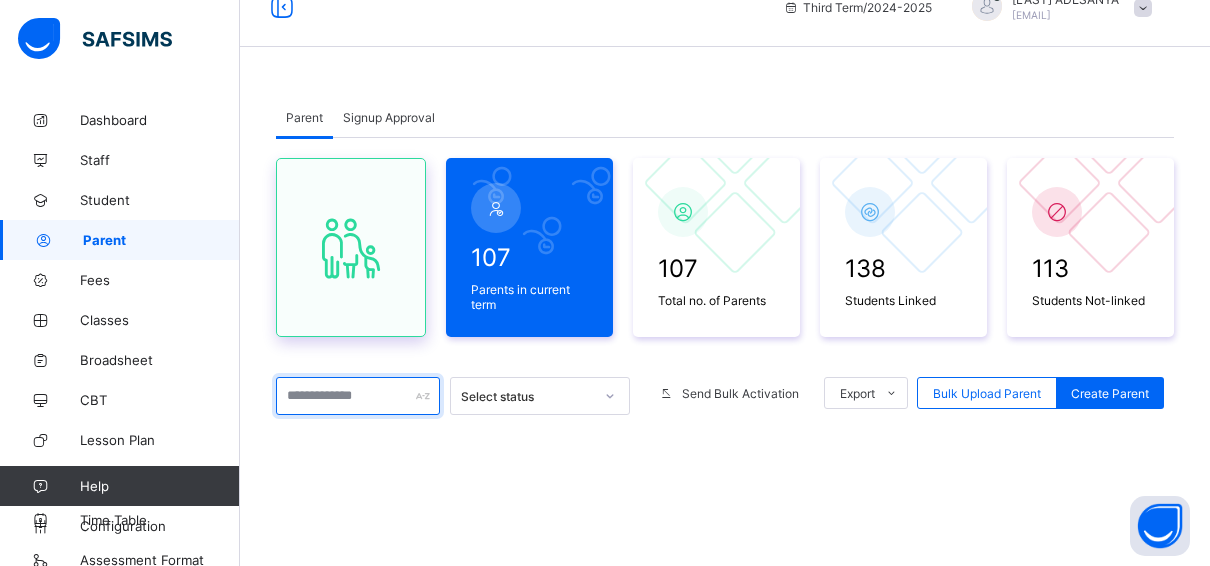 scroll, scrollTop: 0, scrollLeft: 0, axis: both 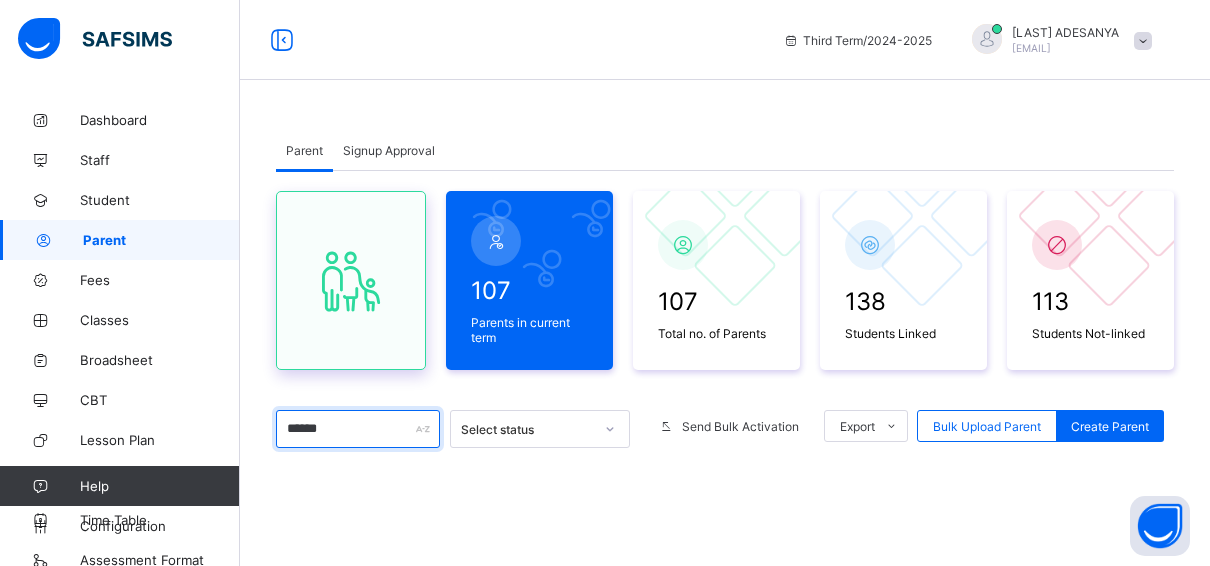 type on "*******" 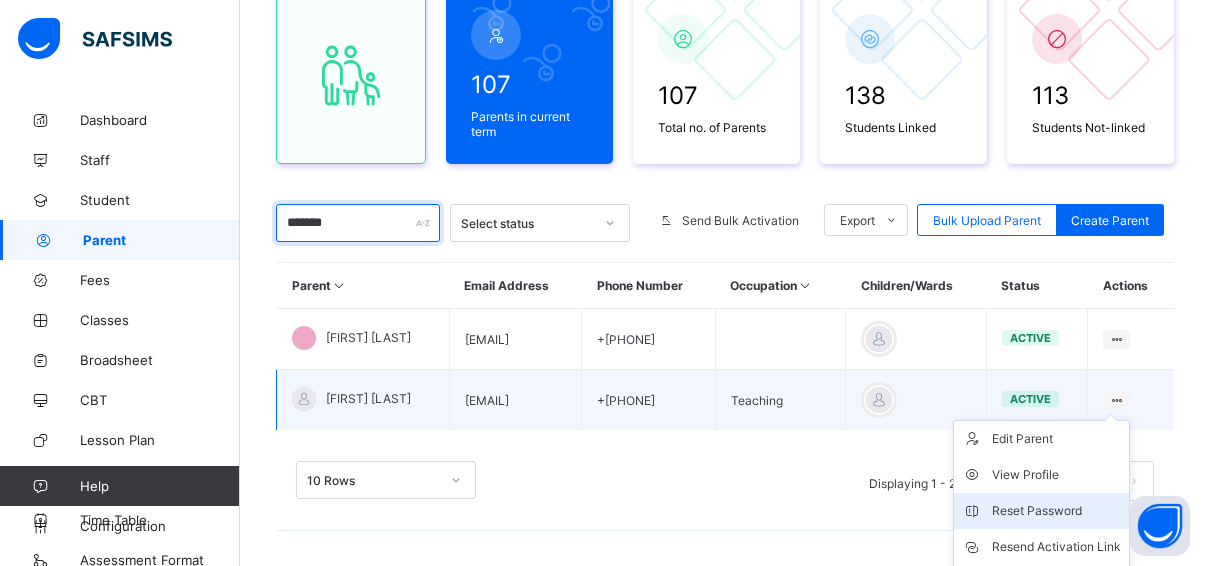 scroll, scrollTop: 300, scrollLeft: 0, axis: vertical 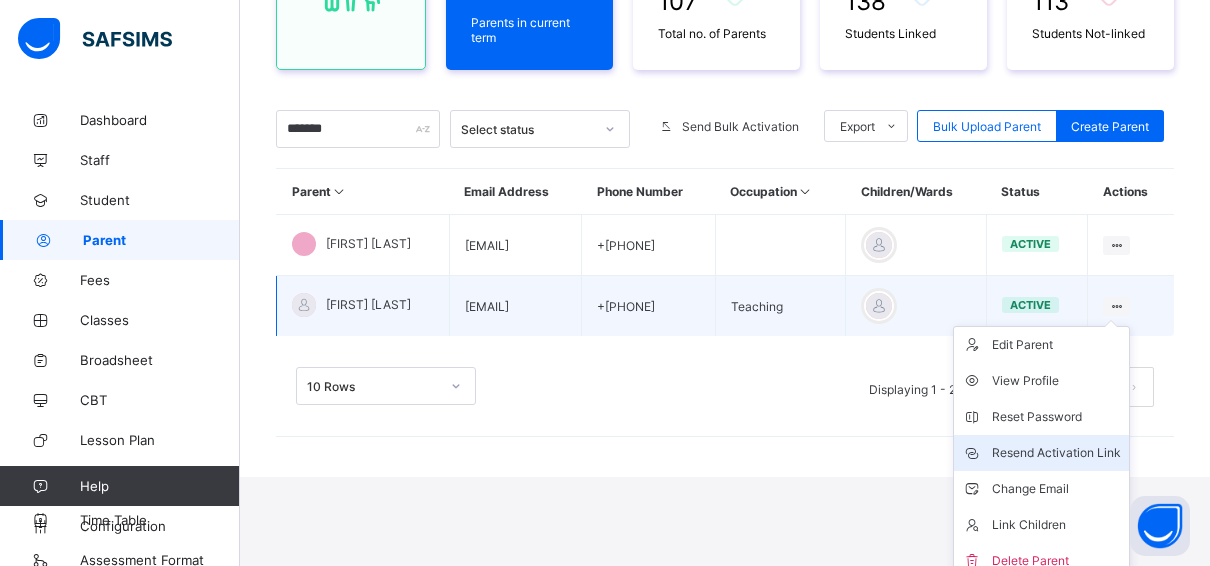 click on "Resend Activation Link" at bounding box center [1056, 453] 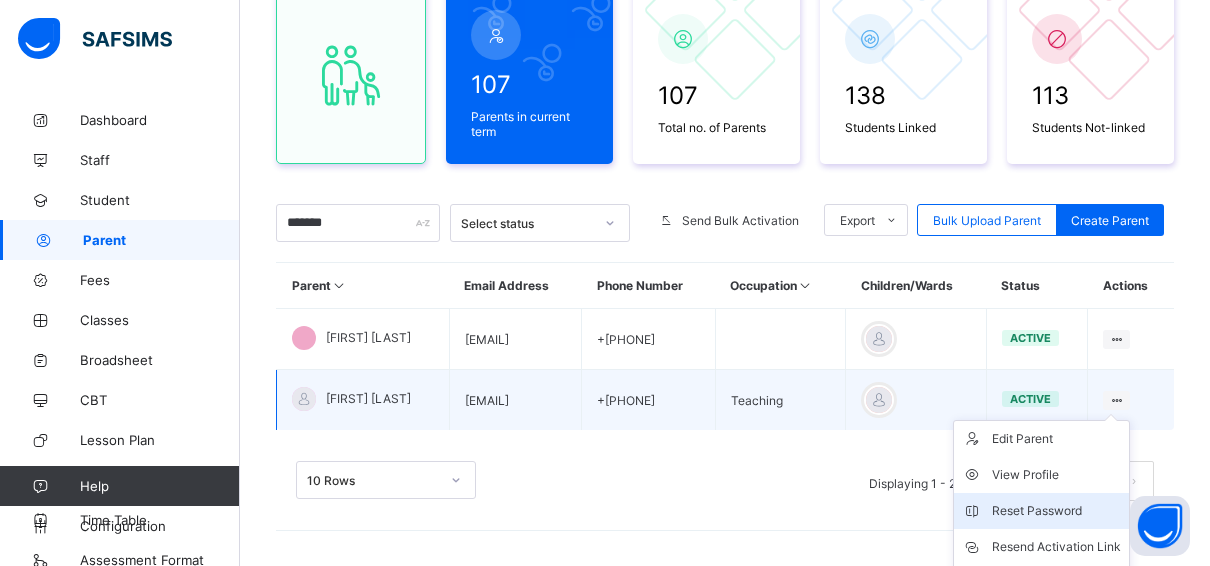 scroll, scrollTop: 300, scrollLeft: 0, axis: vertical 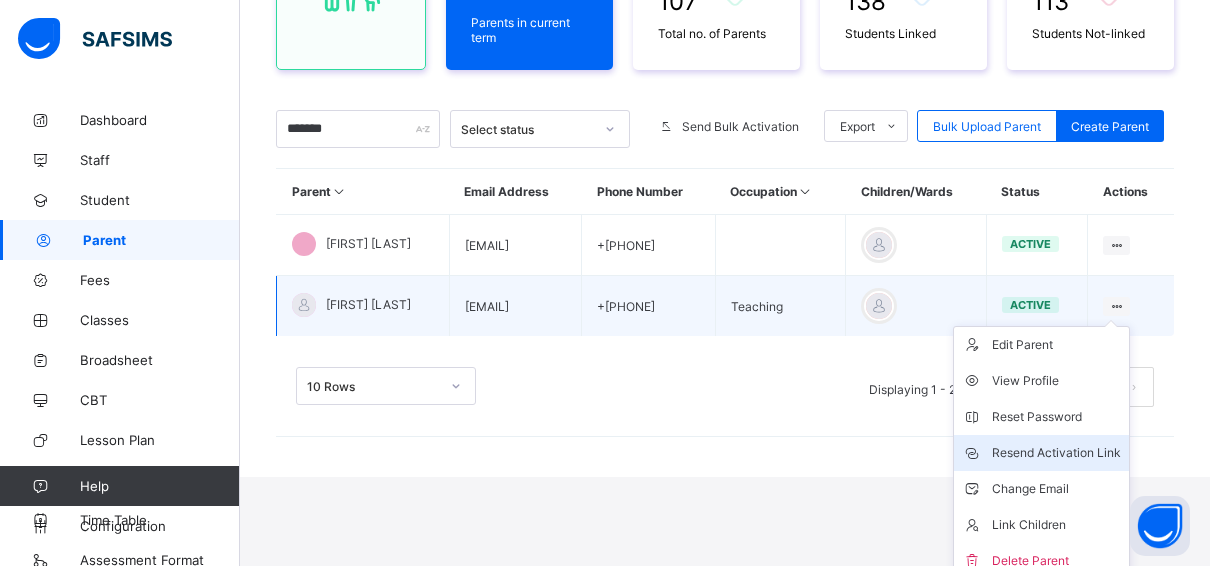 click on "Resend Activation Link" at bounding box center [1056, 453] 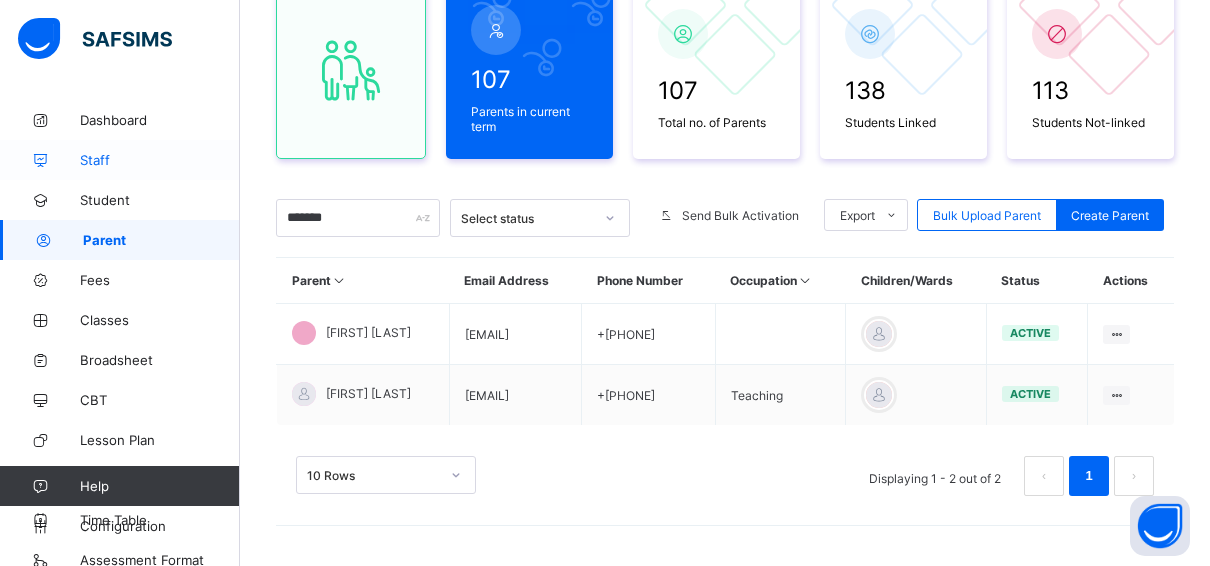 scroll, scrollTop: 206, scrollLeft: 0, axis: vertical 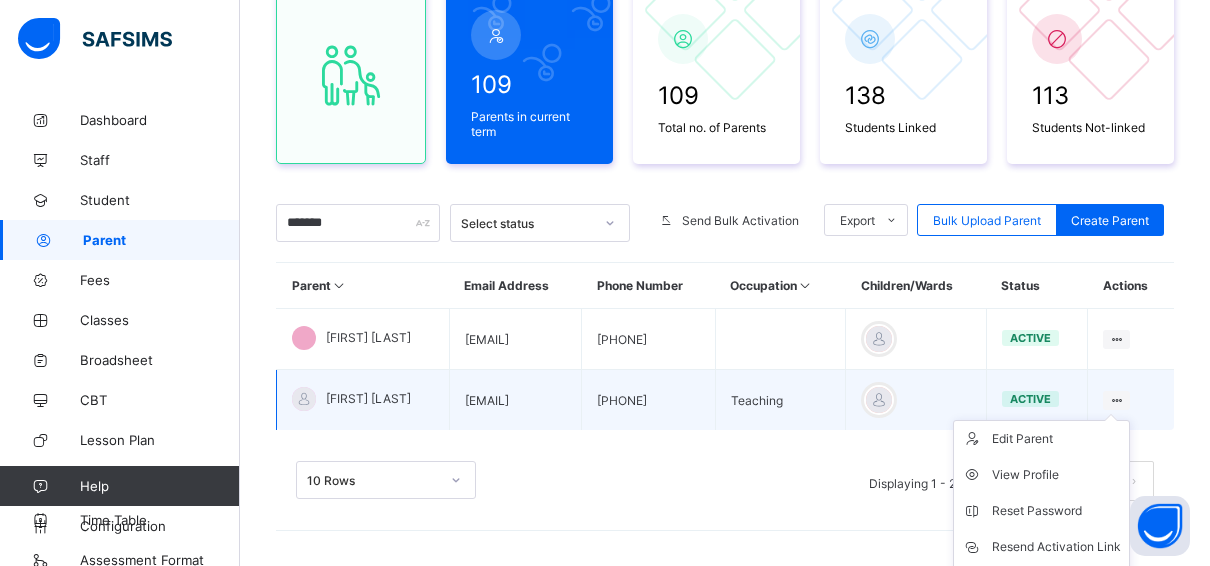 type on "*******" 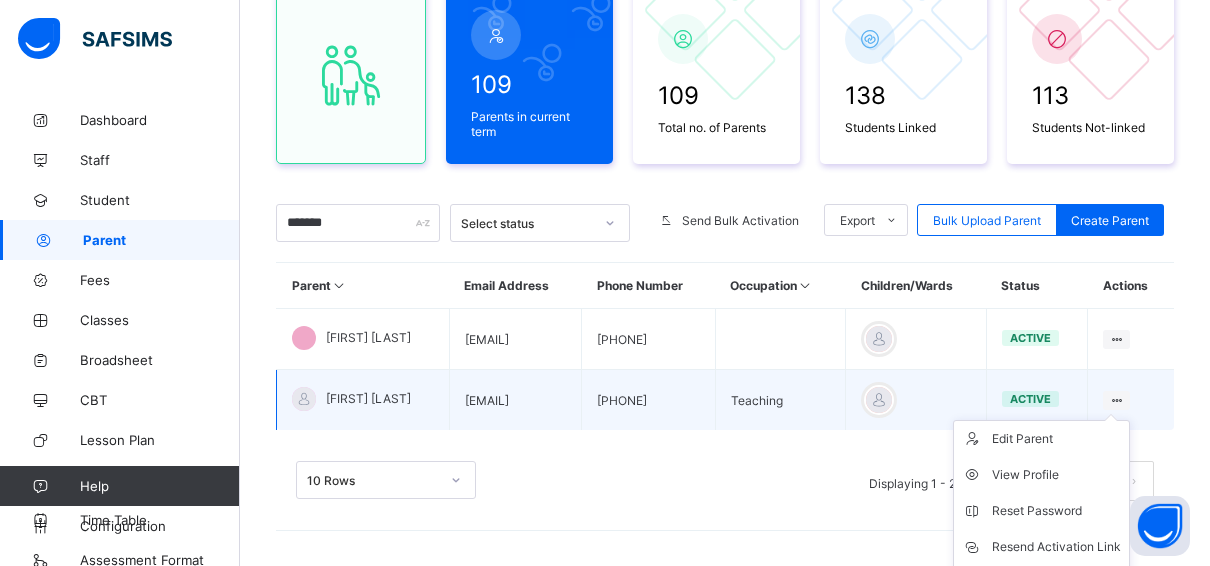 click at bounding box center (1116, 400) 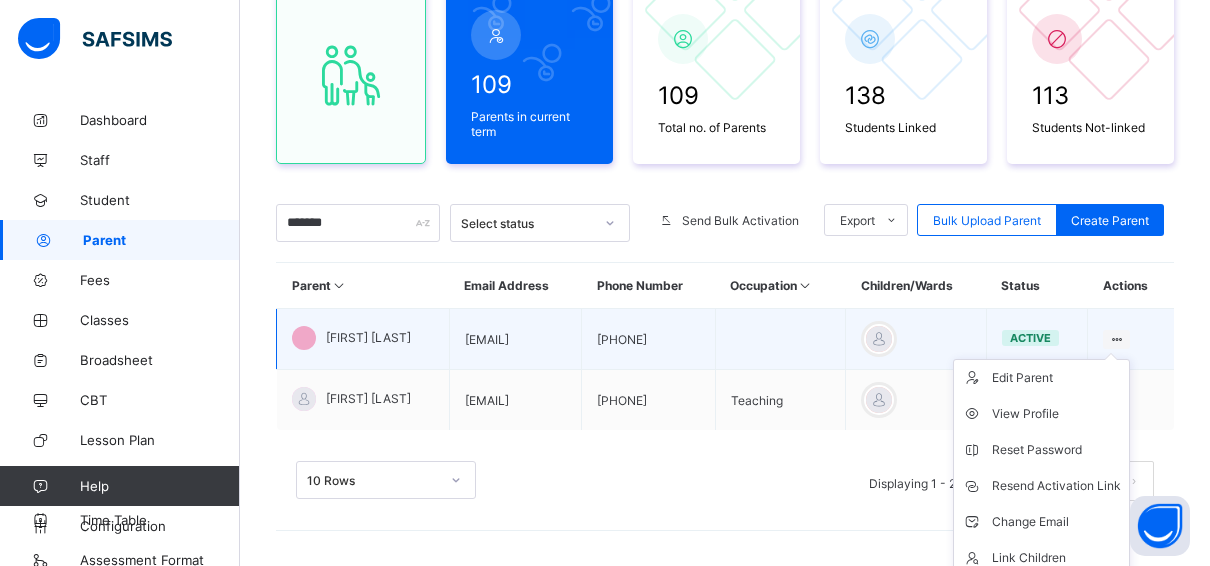 click on "Edit Parent View Profile Reset Password Resend Activation Link Change Email Link Children Delete Parent" at bounding box center [1041, 486] 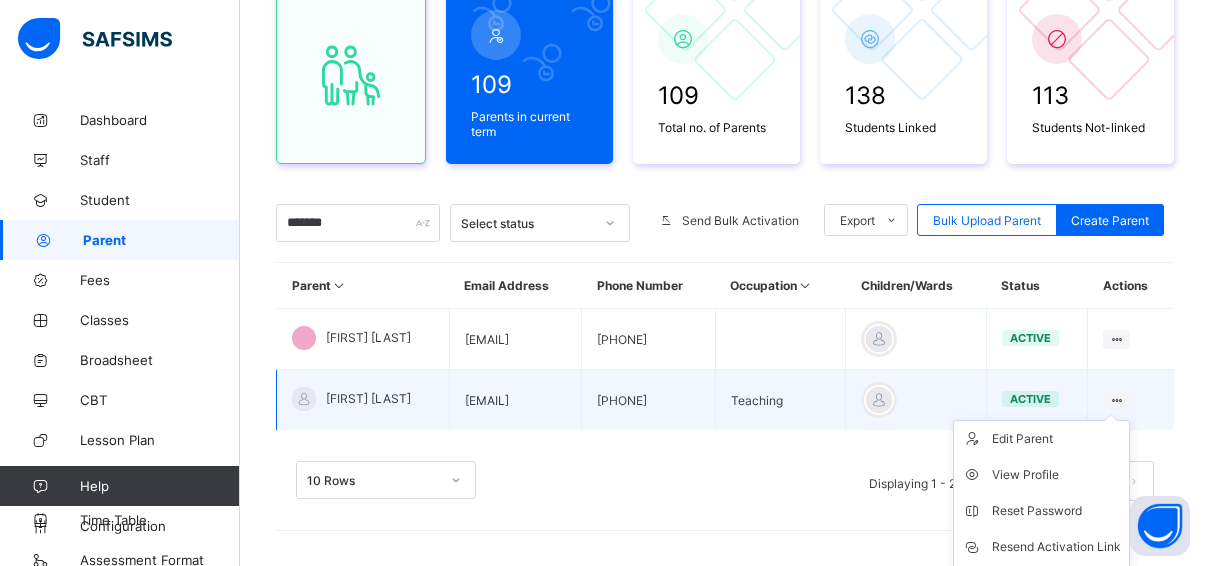 click on "Edit Parent View Profile Reset Password Resend Activation Link Change Email Link Children Delete Parent" at bounding box center [1041, 547] 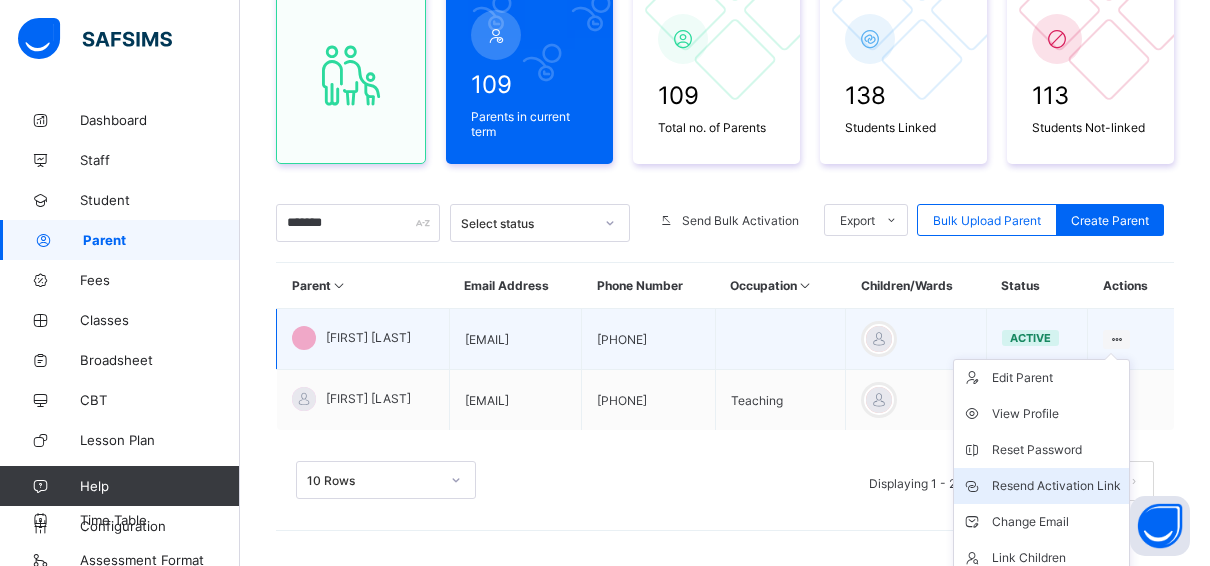 click on "Resend Activation Link" at bounding box center [1056, 486] 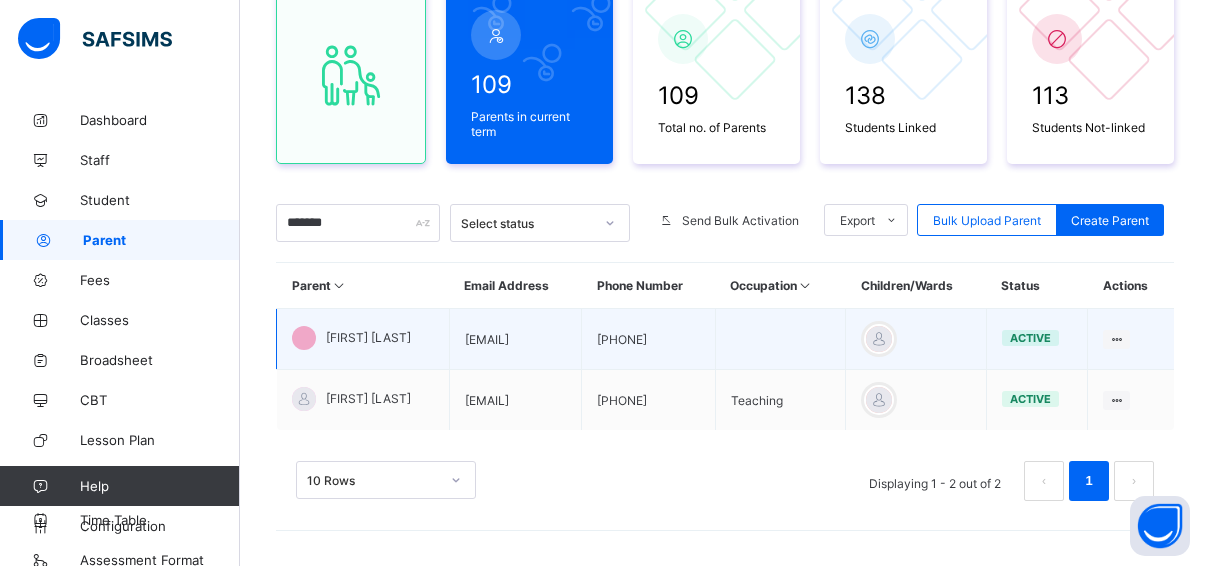 scroll, scrollTop: 206, scrollLeft: 0, axis: vertical 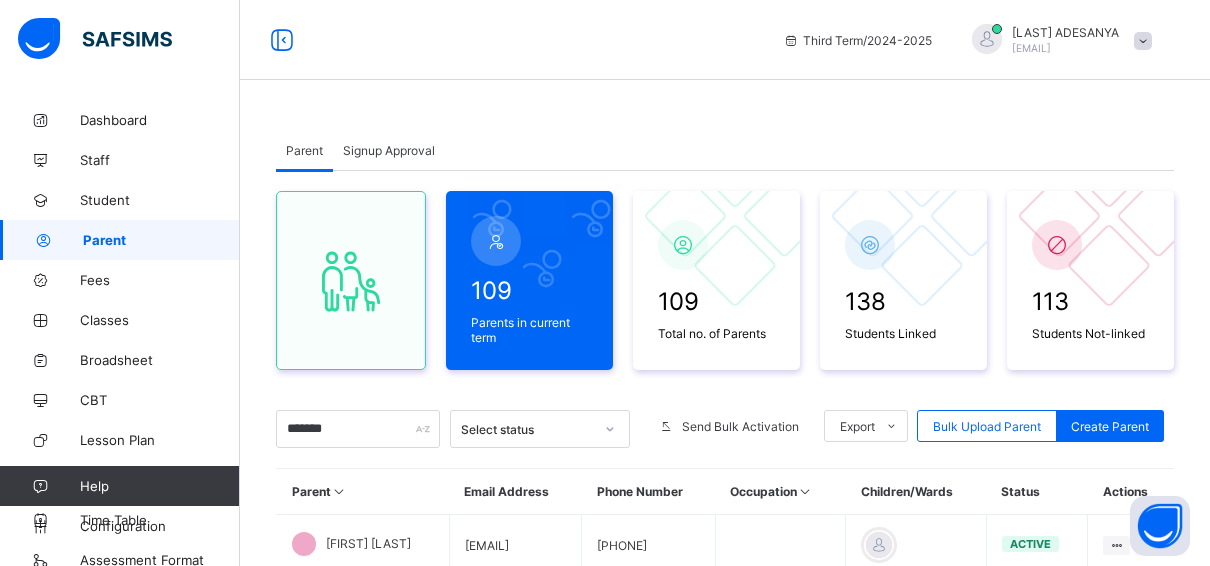 click on "Signup Approval" at bounding box center [389, 150] 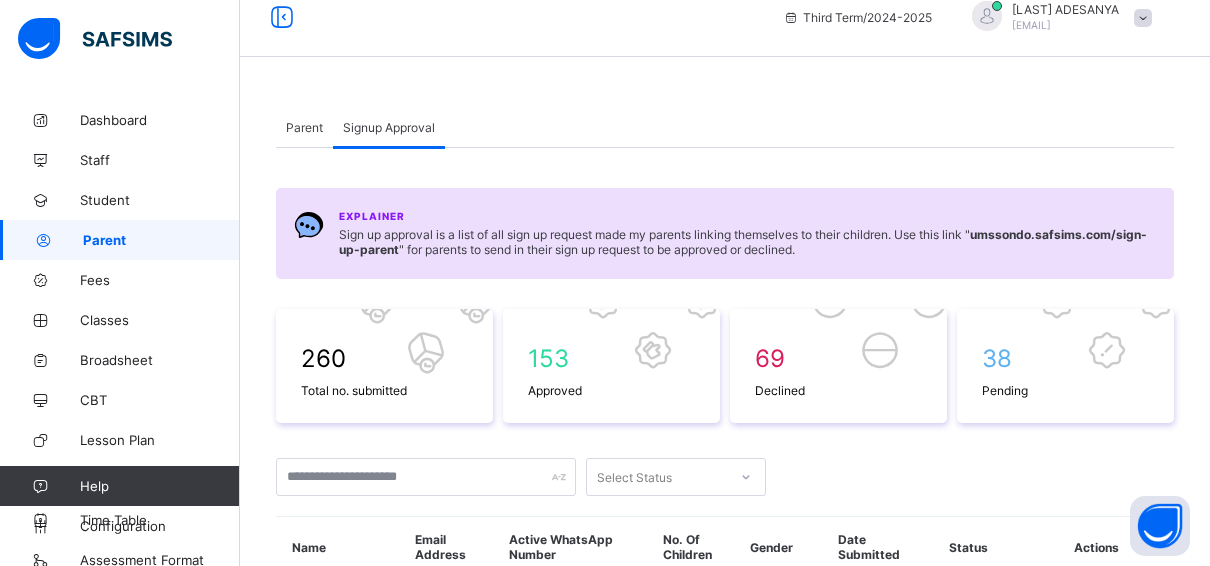 scroll, scrollTop: 0, scrollLeft: 0, axis: both 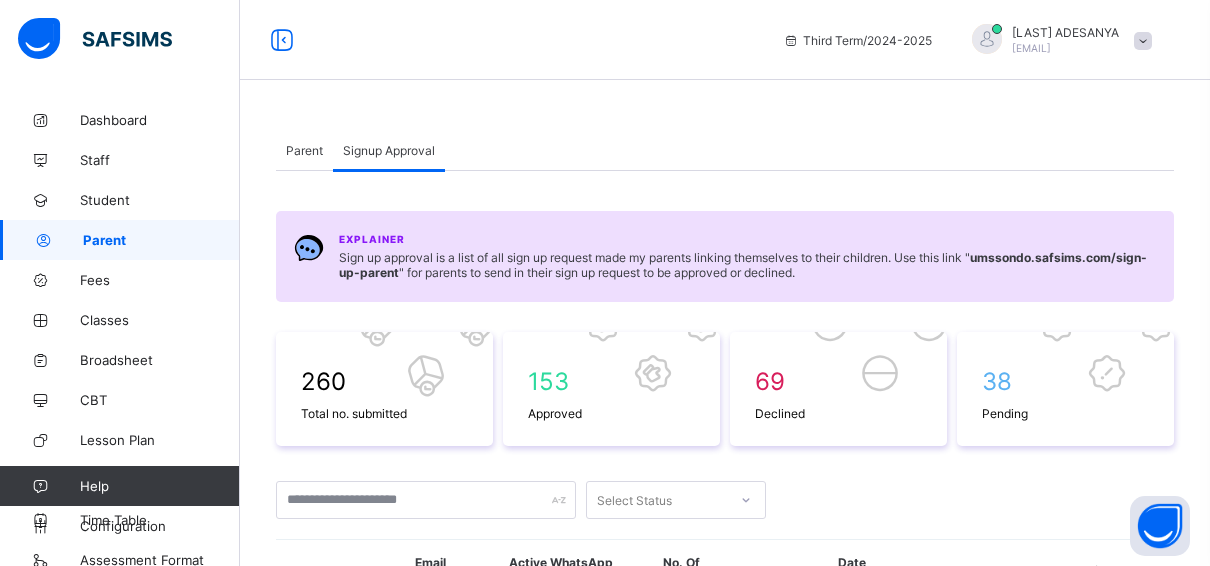 click on "Parent" at bounding box center [304, 150] 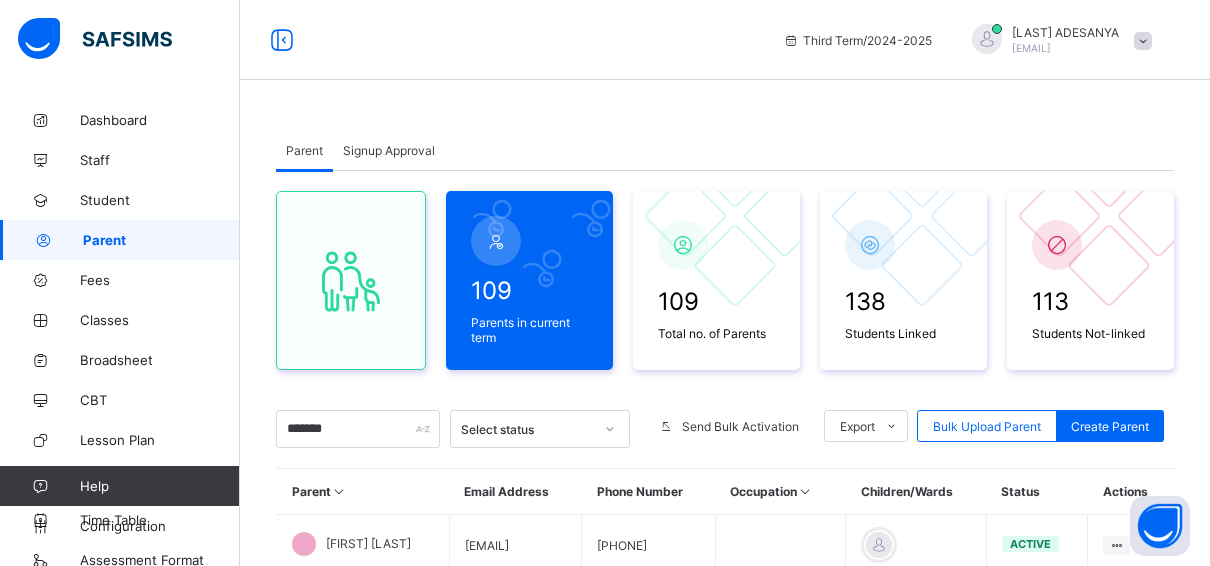 click on "Signup Approval" at bounding box center (389, 150) 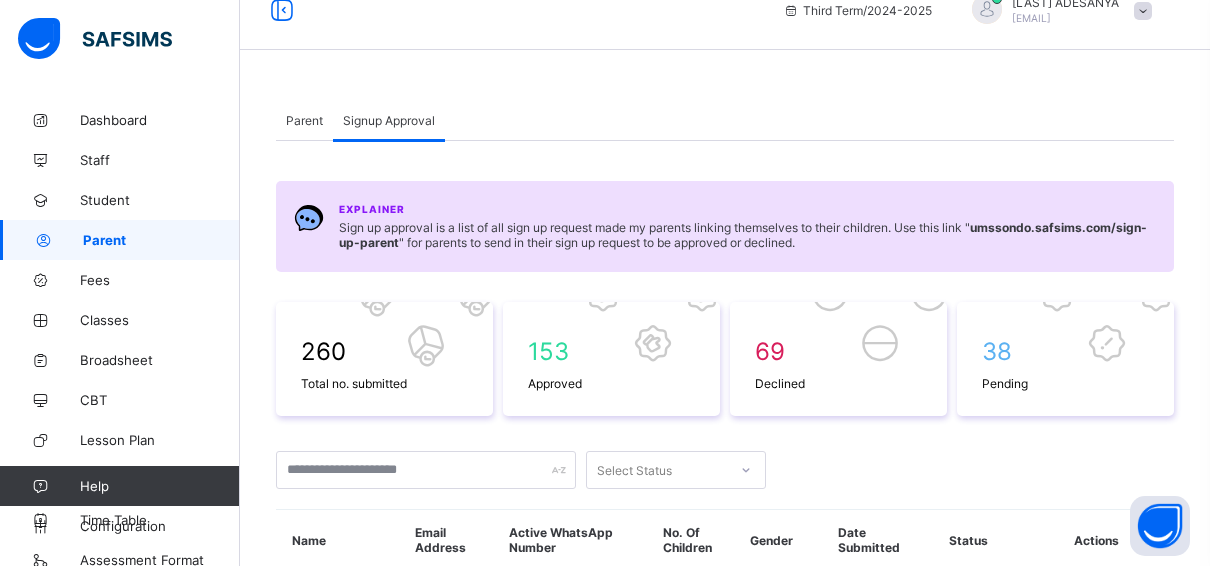scroll, scrollTop: 0, scrollLeft: 0, axis: both 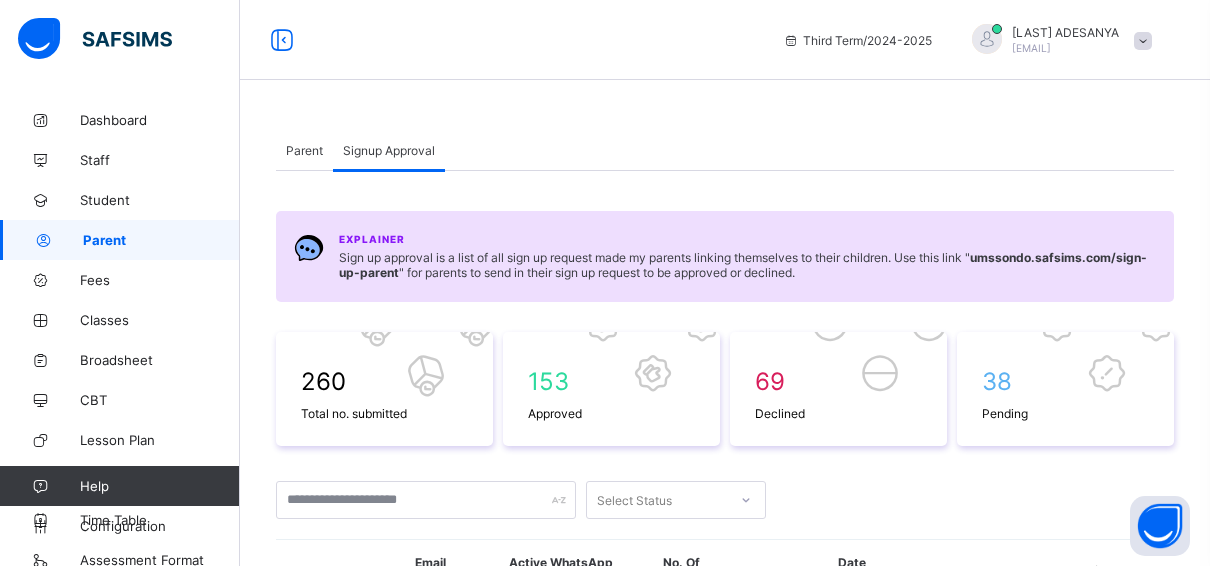 click on "Parent" at bounding box center (304, 150) 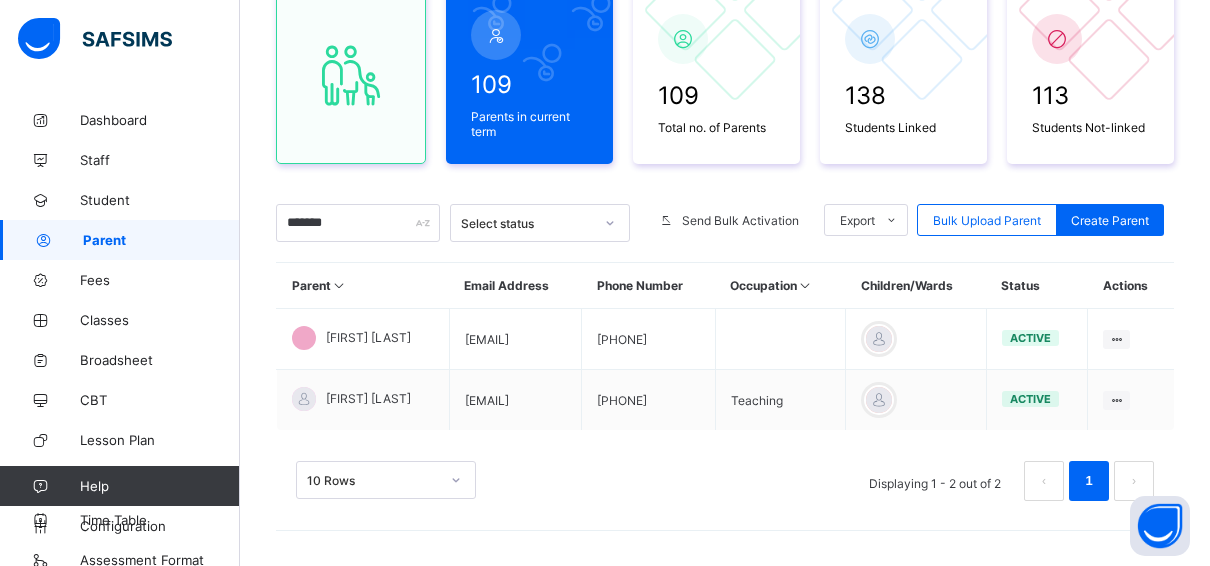 scroll, scrollTop: 0, scrollLeft: 0, axis: both 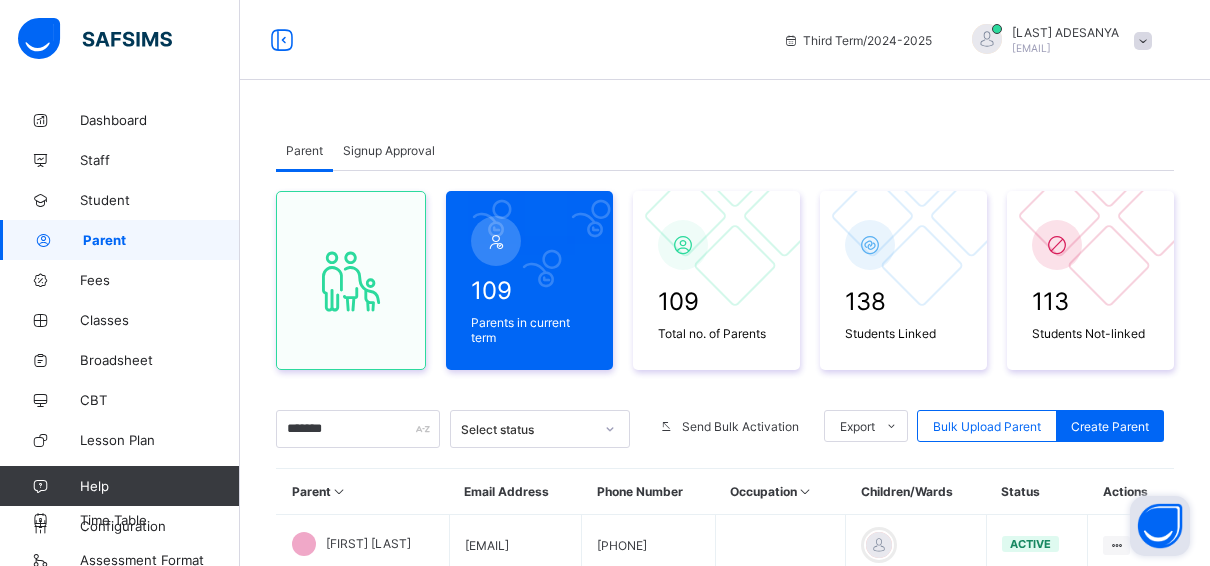 click at bounding box center (1160, 526) 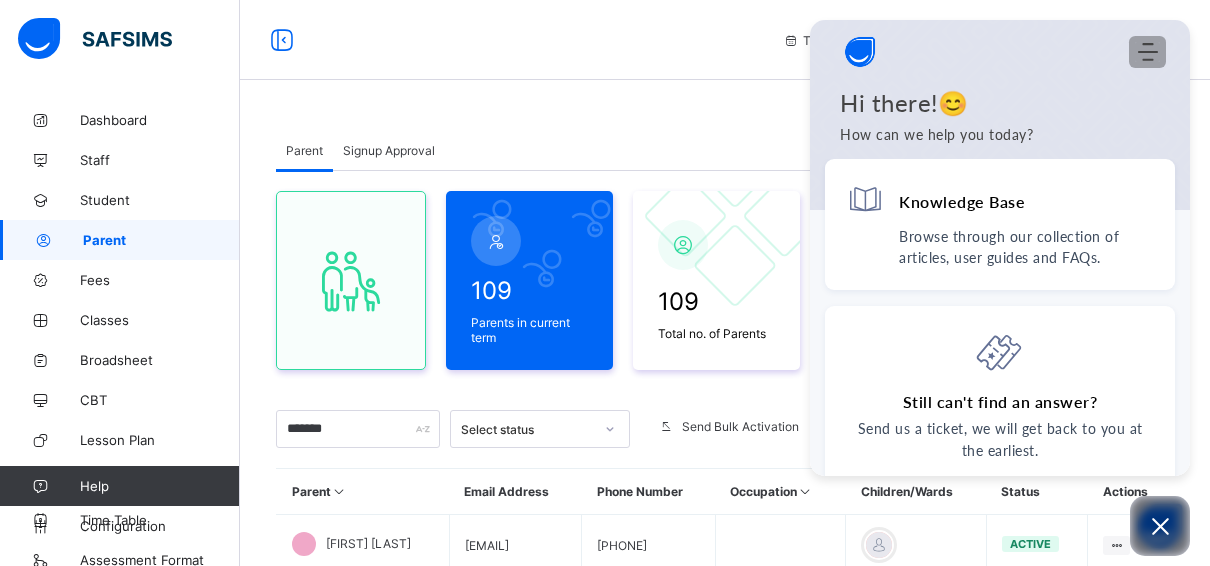 click 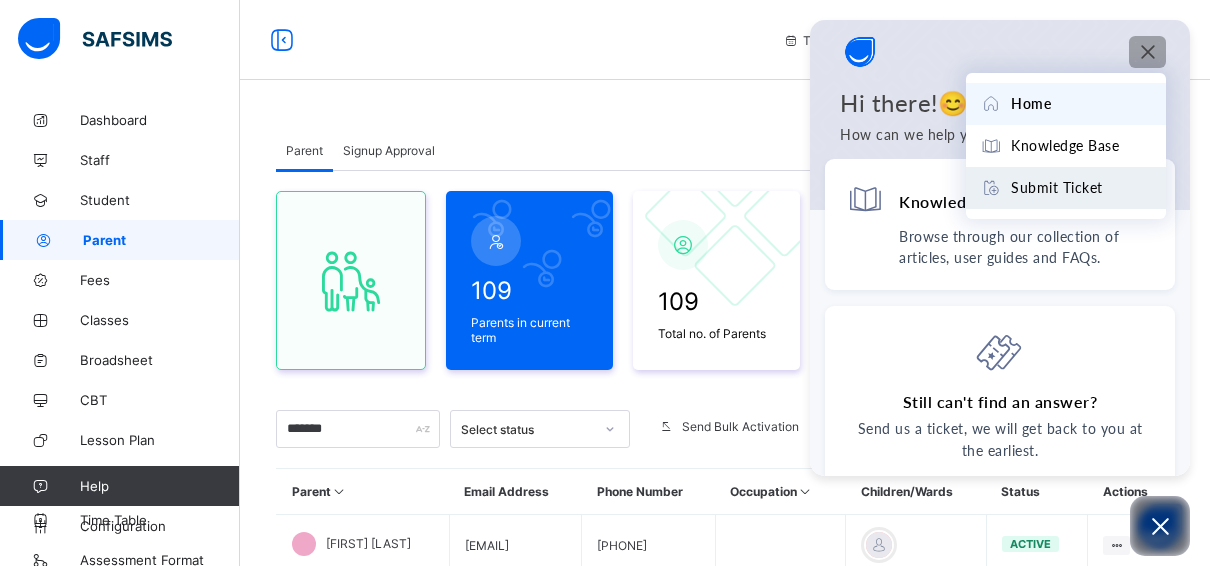 click on "Submit Ticket" at bounding box center [1057, 188] 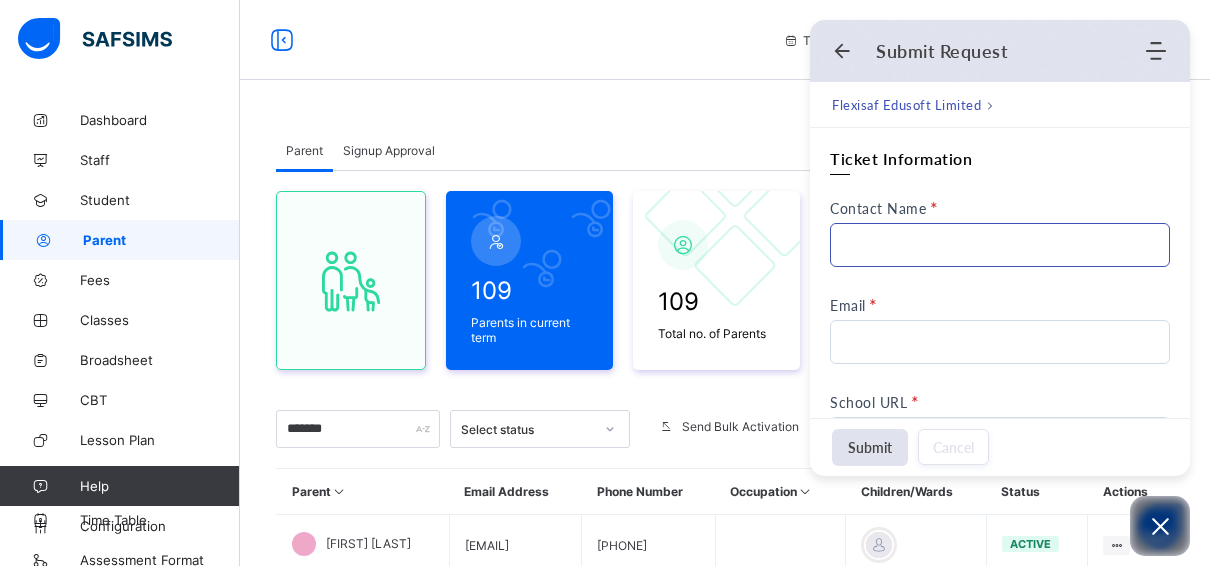 scroll, scrollTop: 0, scrollLeft: 0, axis: both 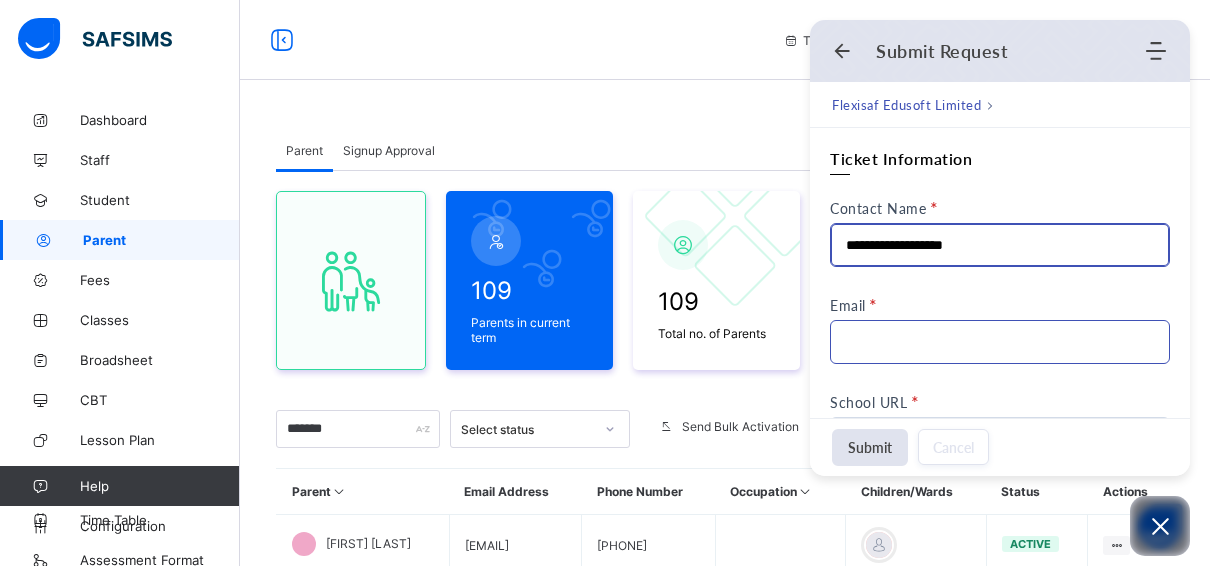 type on "**********" 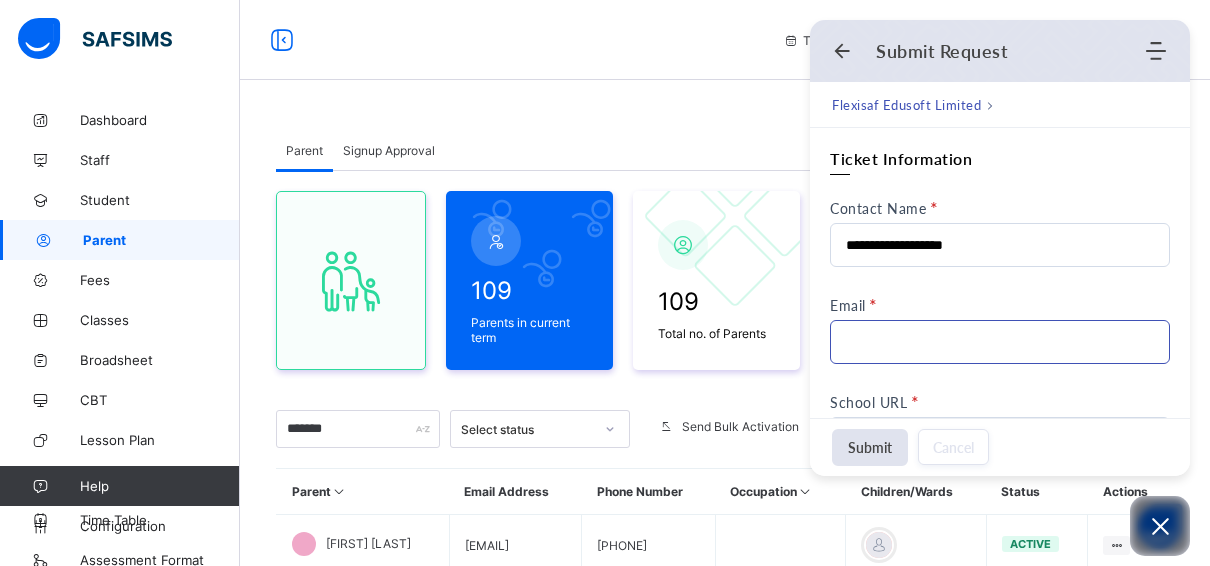 click on "Email" at bounding box center (1000, 342) 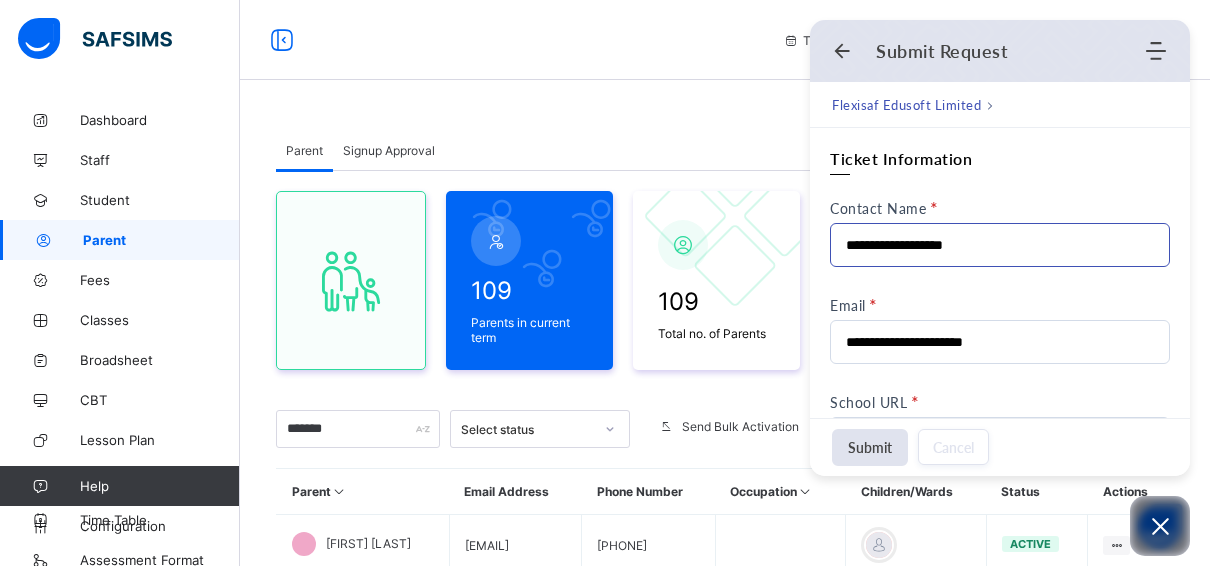 type on "**********" 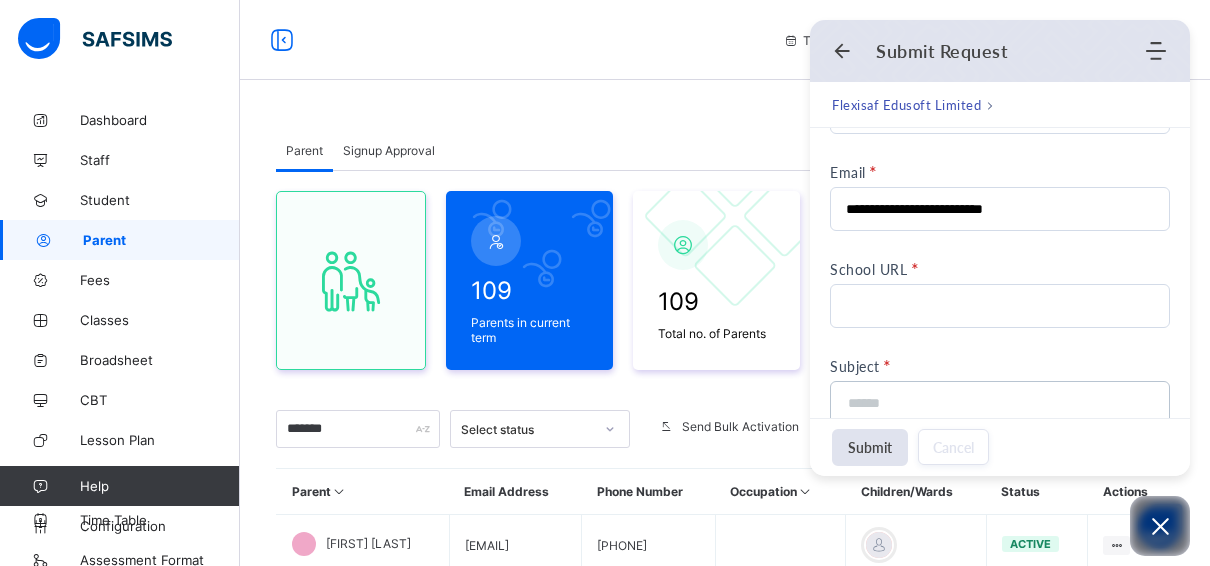 scroll, scrollTop: 200, scrollLeft: 0, axis: vertical 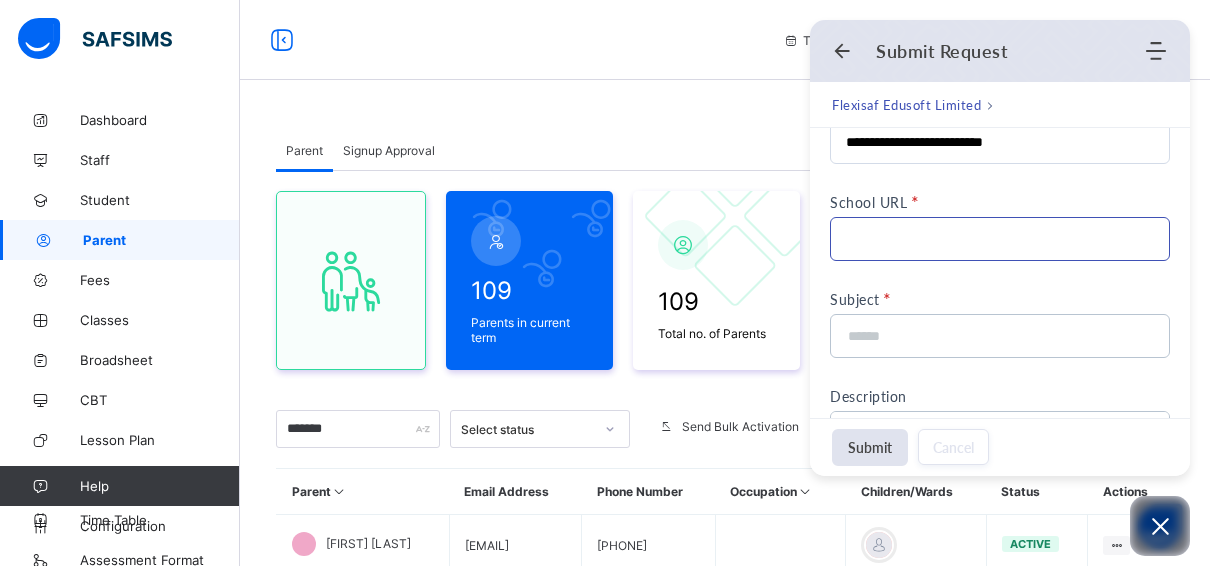 click on "School URL" at bounding box center [1000, 239] 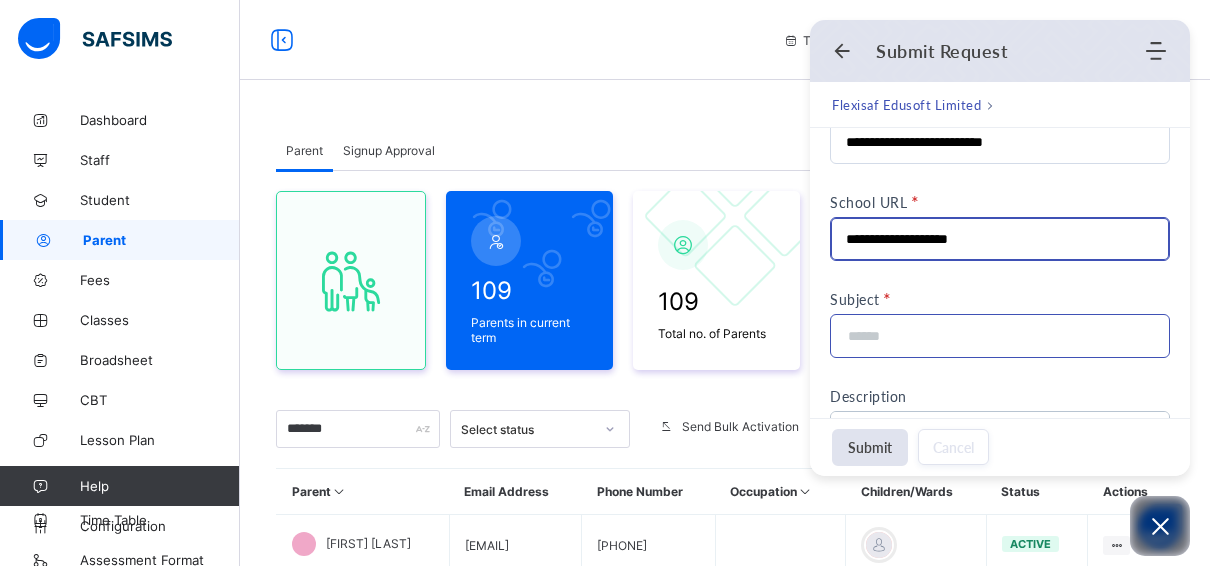 type on "**********" 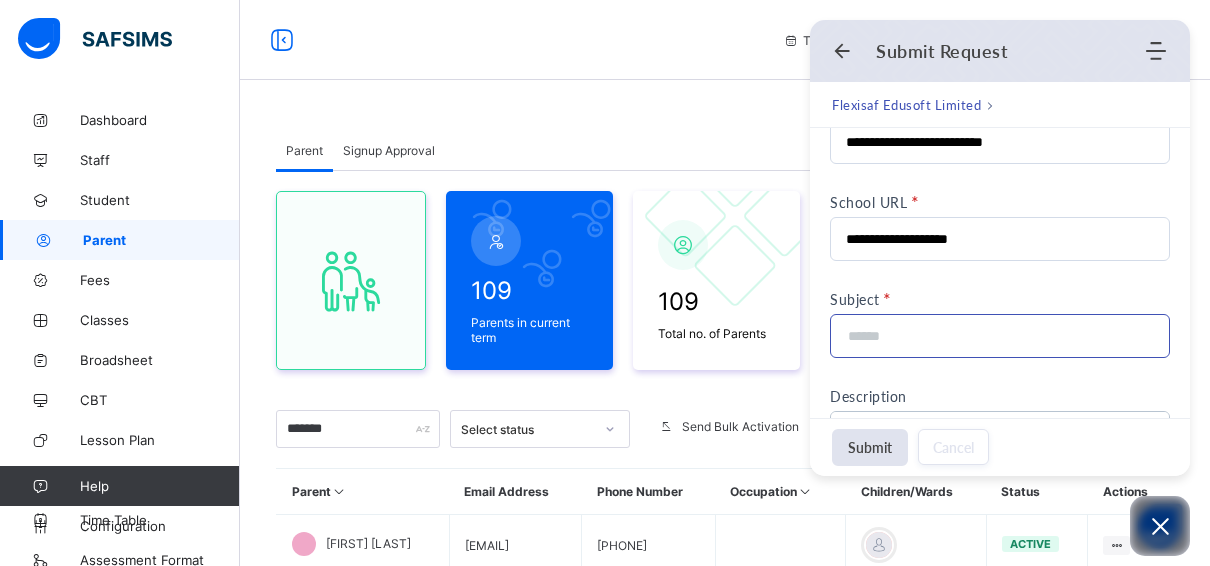click at bounding box center (994, 336) 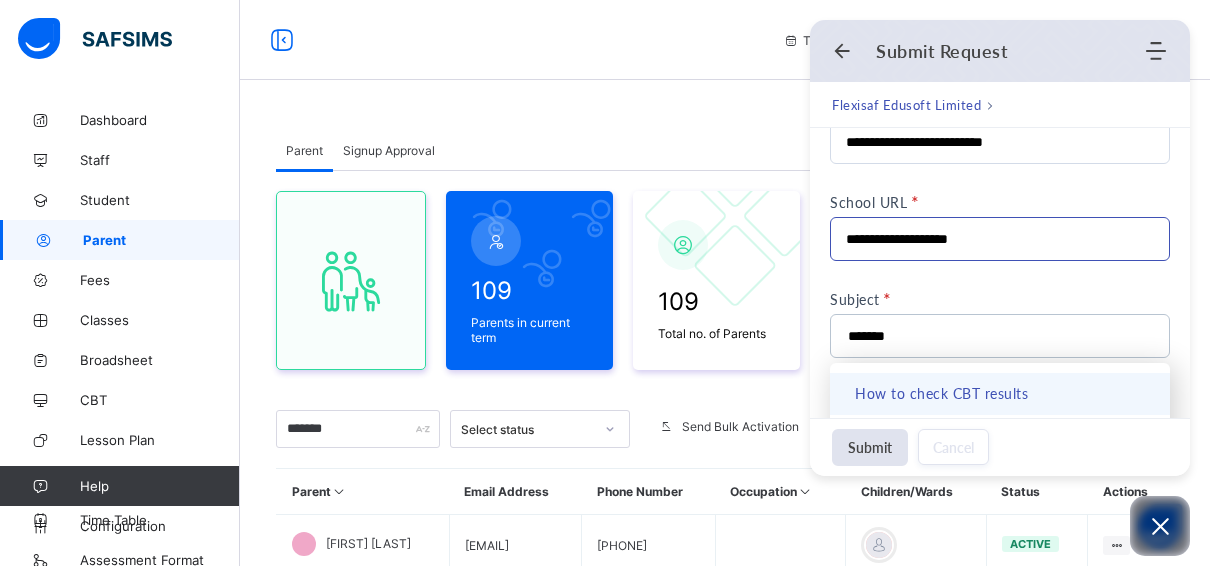 scroll, scrollTop: 300, scrollLeft: 0, axis: vertical 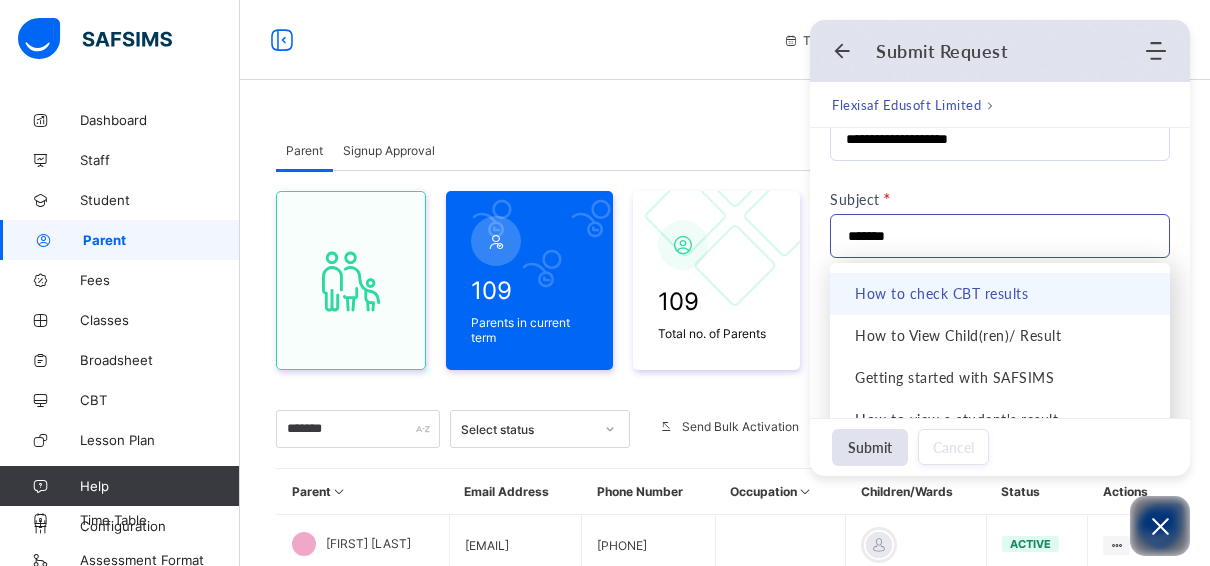 click on "*******" at bounding box center [994, 236] 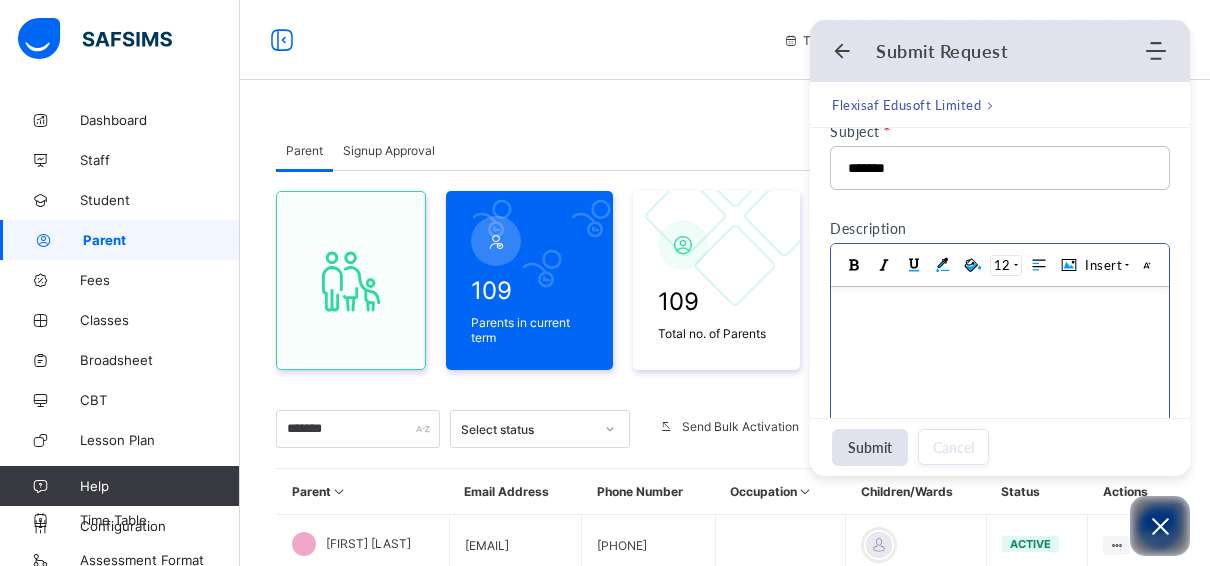 scroll, scrollTop: 400, scrollLeft: 0, axis: vertical 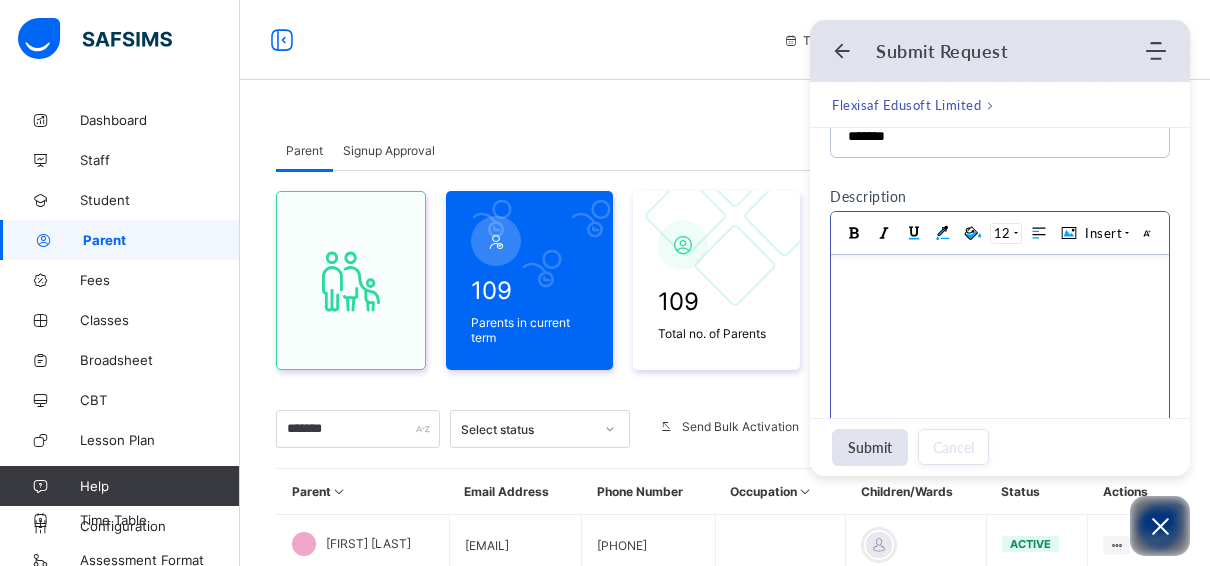 type on "*******" 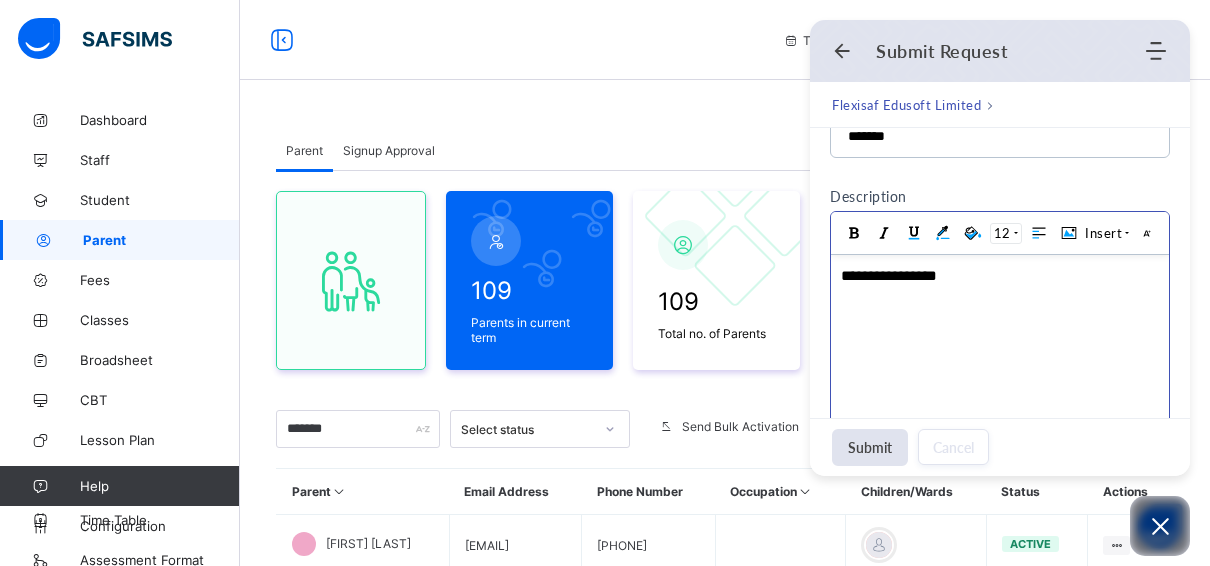 click on "**********" at bounding box center (997, 275) 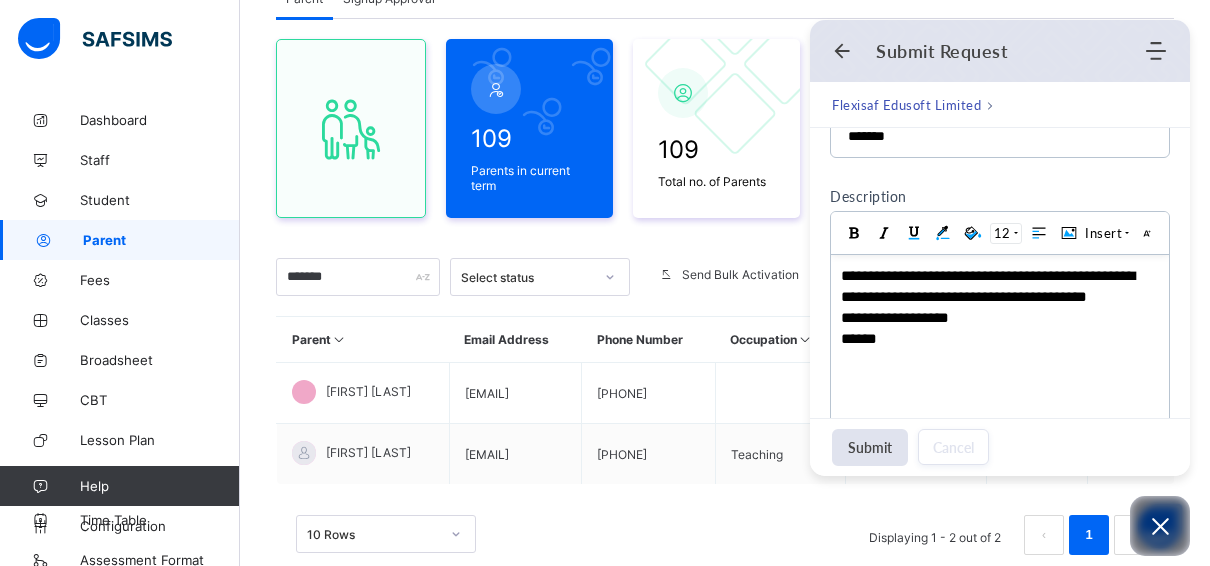 scroll, scrollTop: 200, scrollLeft: 0, axis: vertical 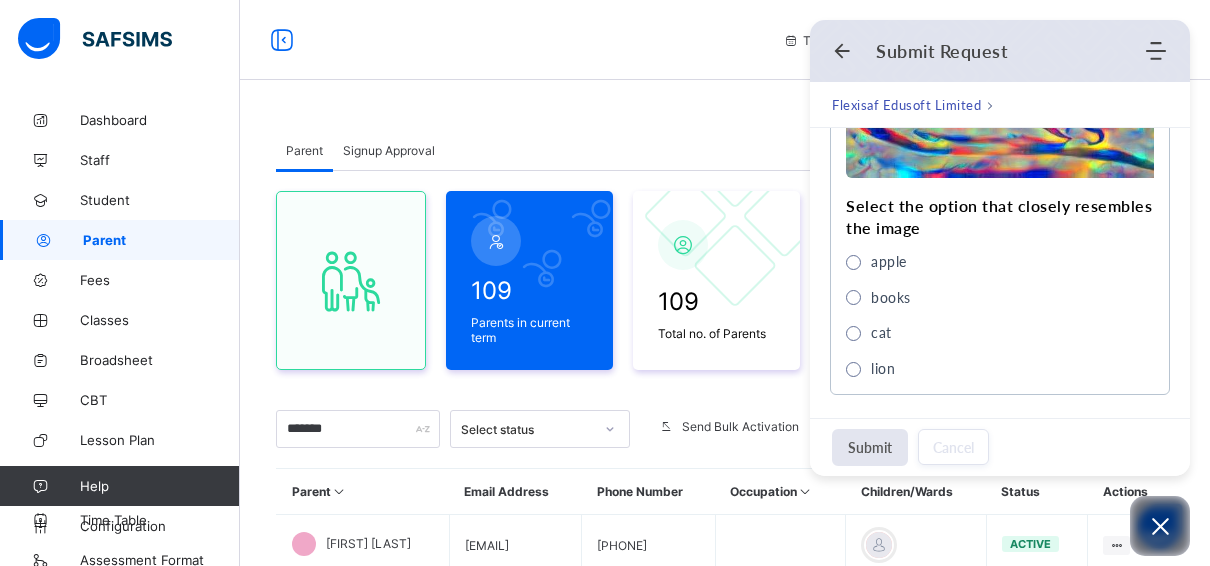 click on "Submit" at bounding box center [870, 447] 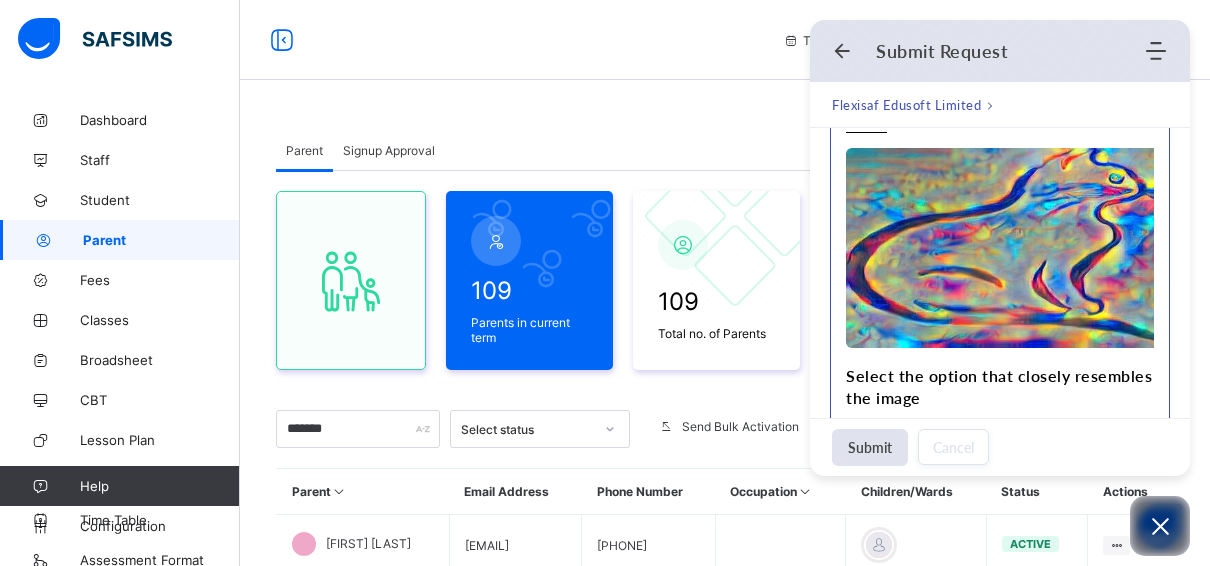 scroll, scrollTop: 1048, scrollLeft: 0, axis: vertical 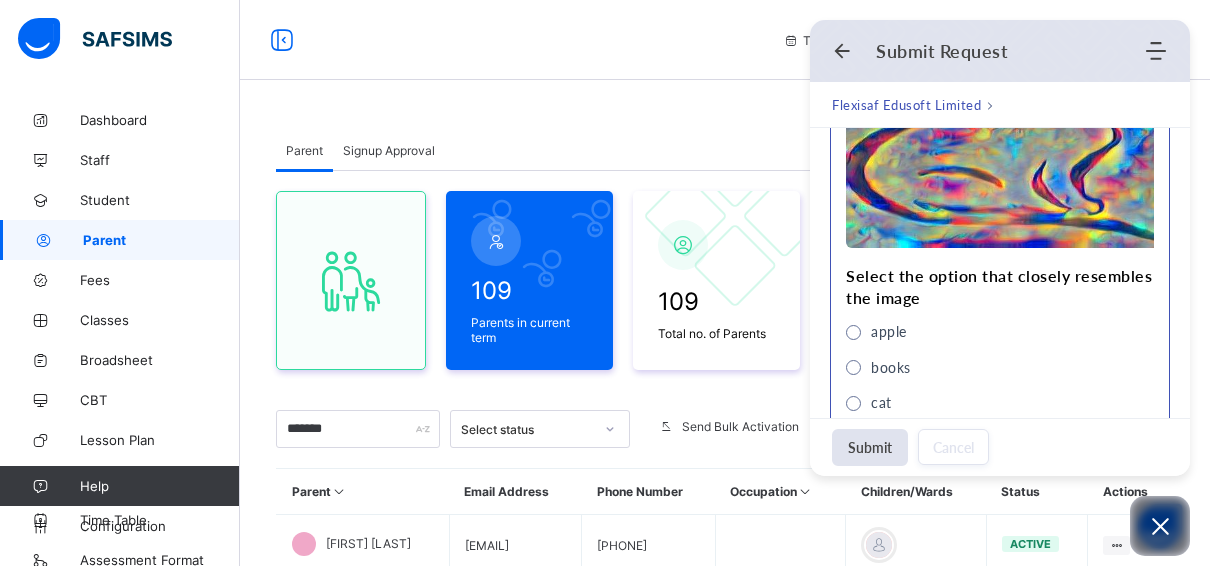 click at bounding box center (853, 403) 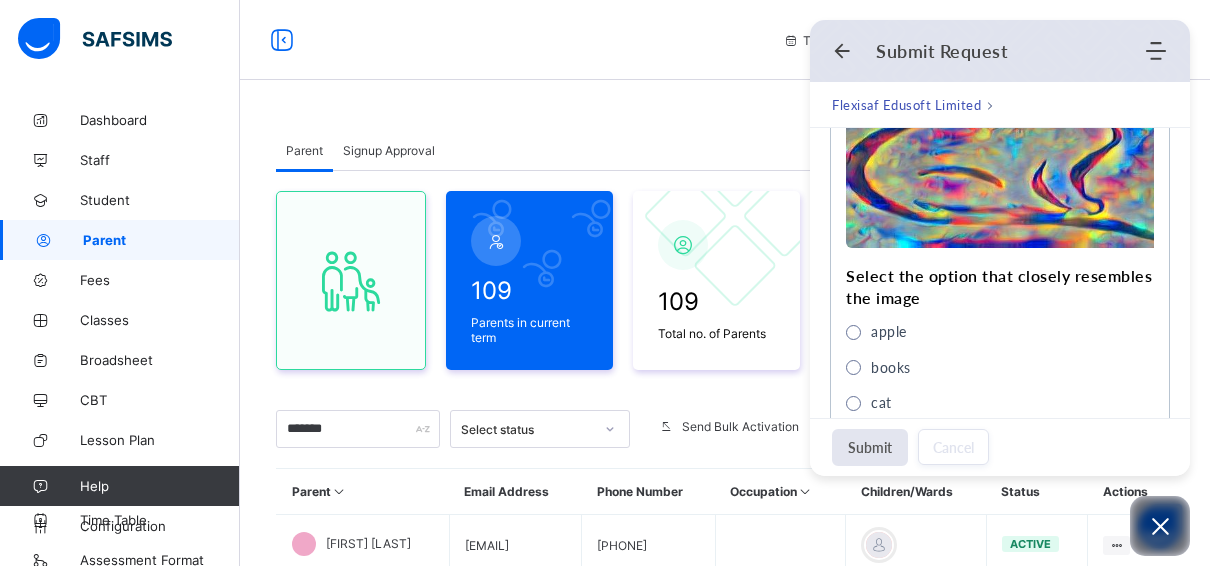 click on "Submit" at bounding box center [870, 447] 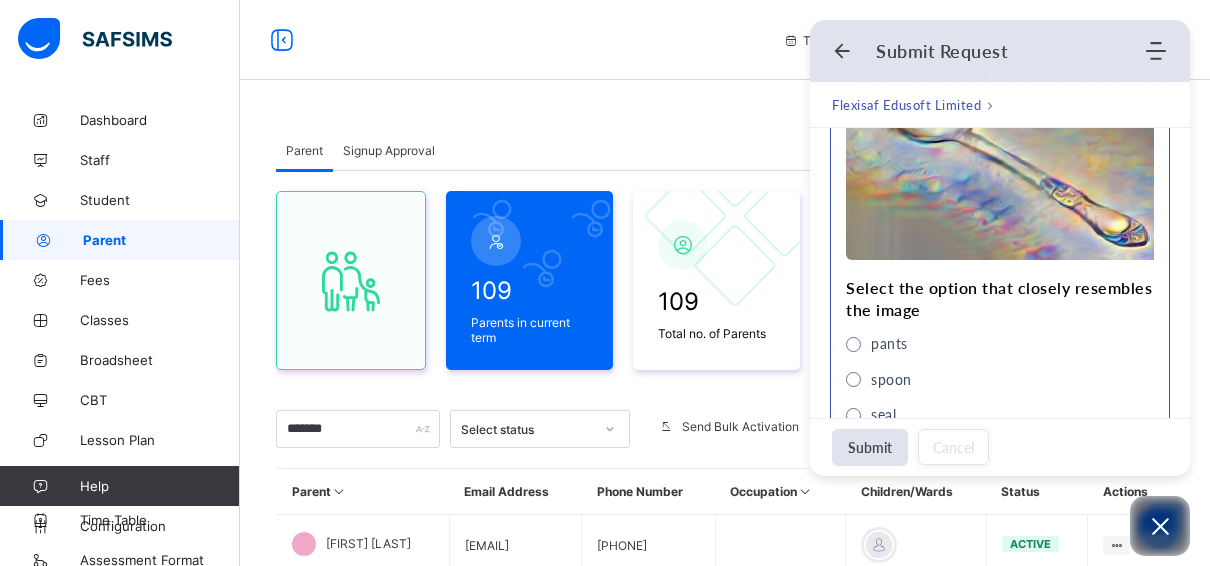scroll, scrollTop: 1048, scrollLeft: 0, axis: vertical 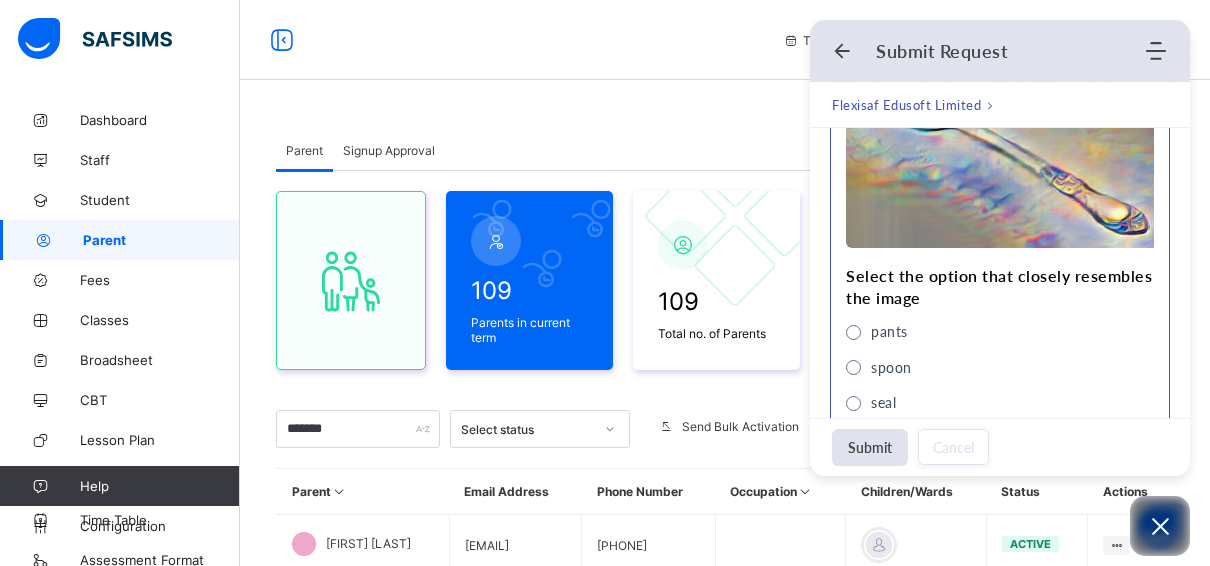 click at bounding box center (853, 367) 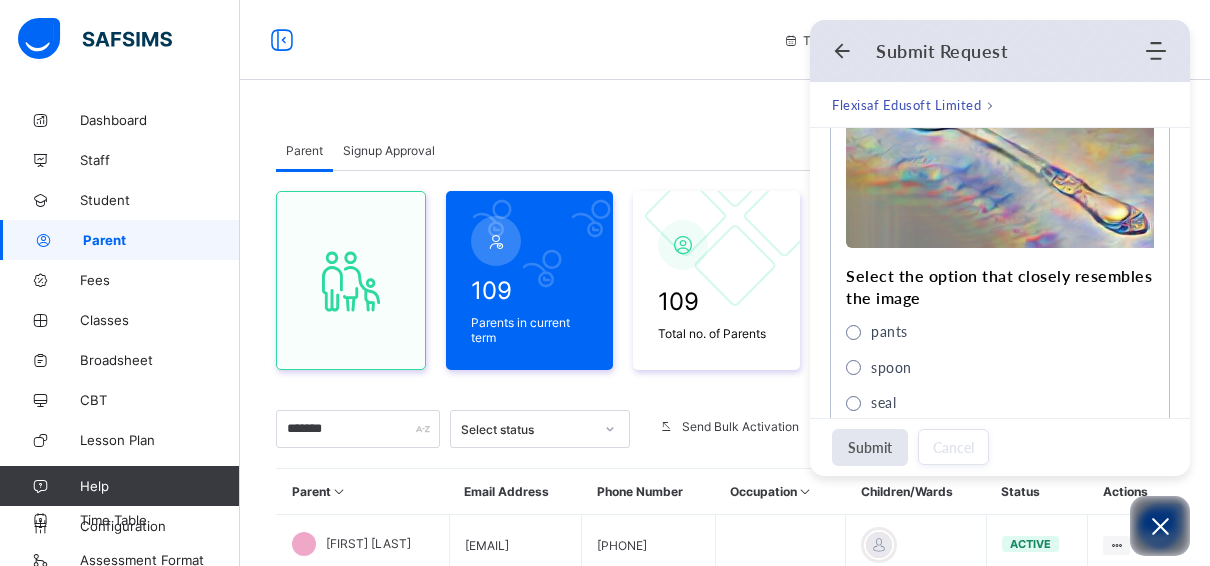click on "Submit" at bounding box center (870, 447) 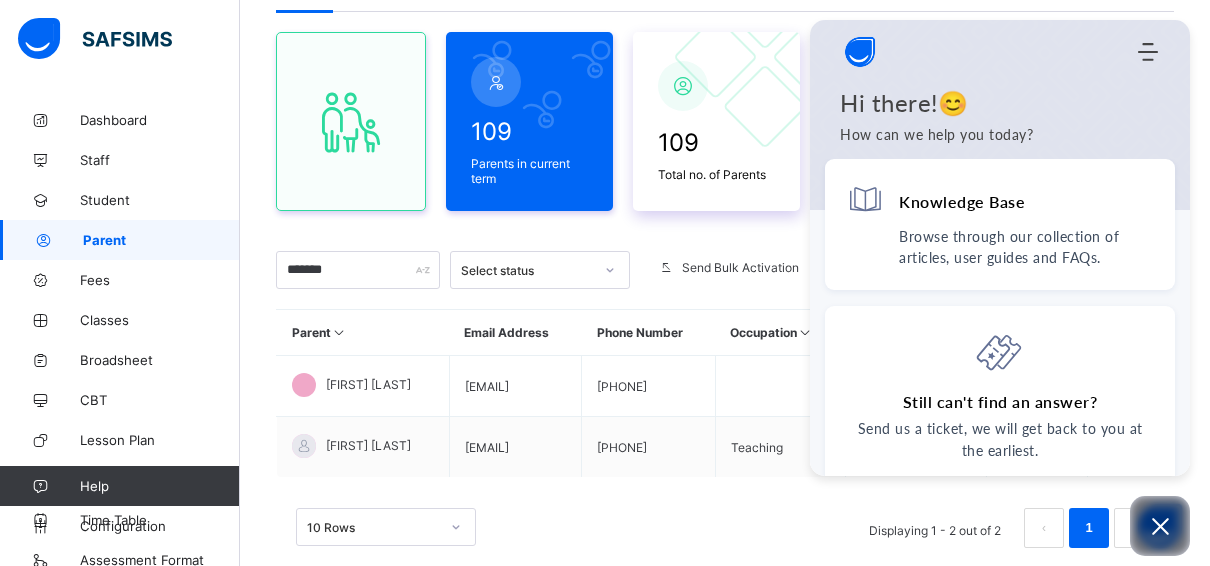 scroll, scrollTop: 206, scrollLeft: 0, axis: vertical 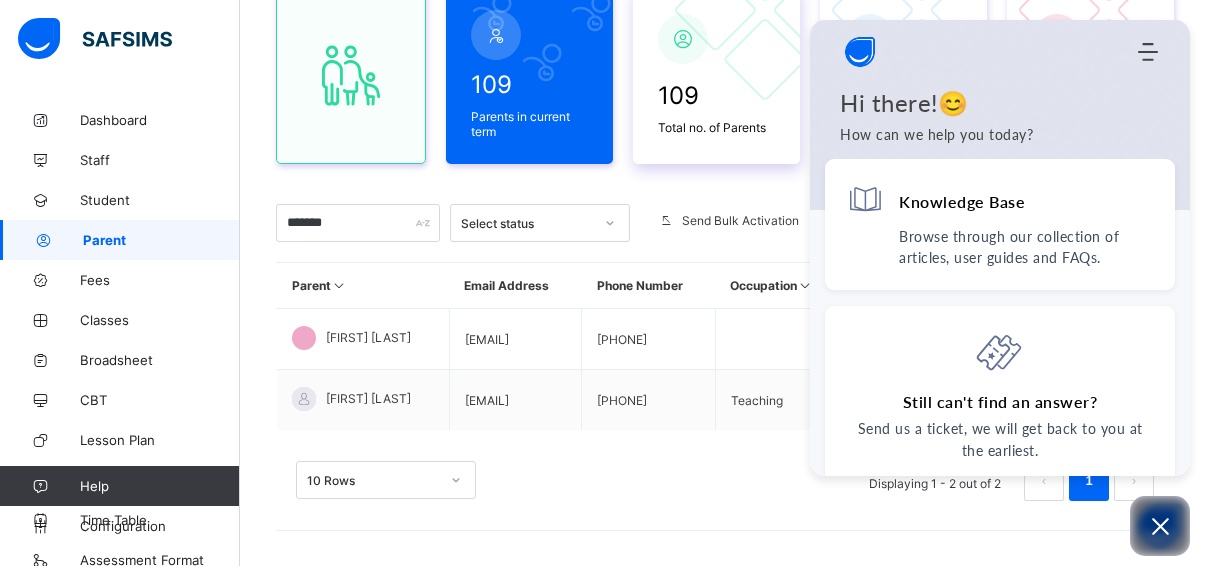 click on "109 Total no. of Parents" at bounding box center [716, 74] 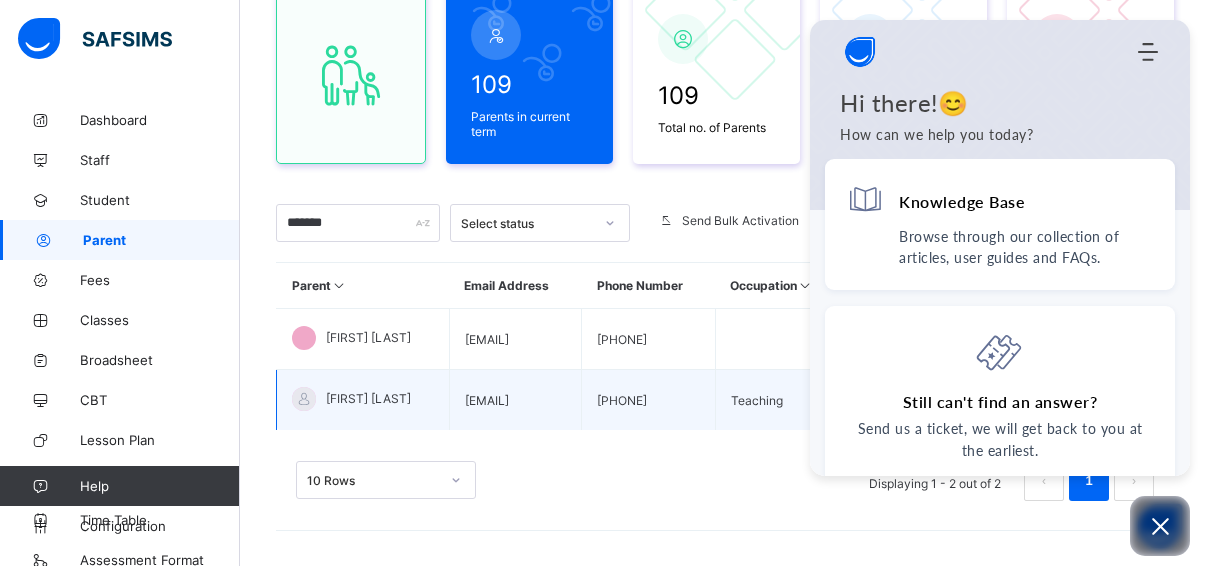 click on "[FIRST]@[DOMAIN]" at bounding box center (515, 400) 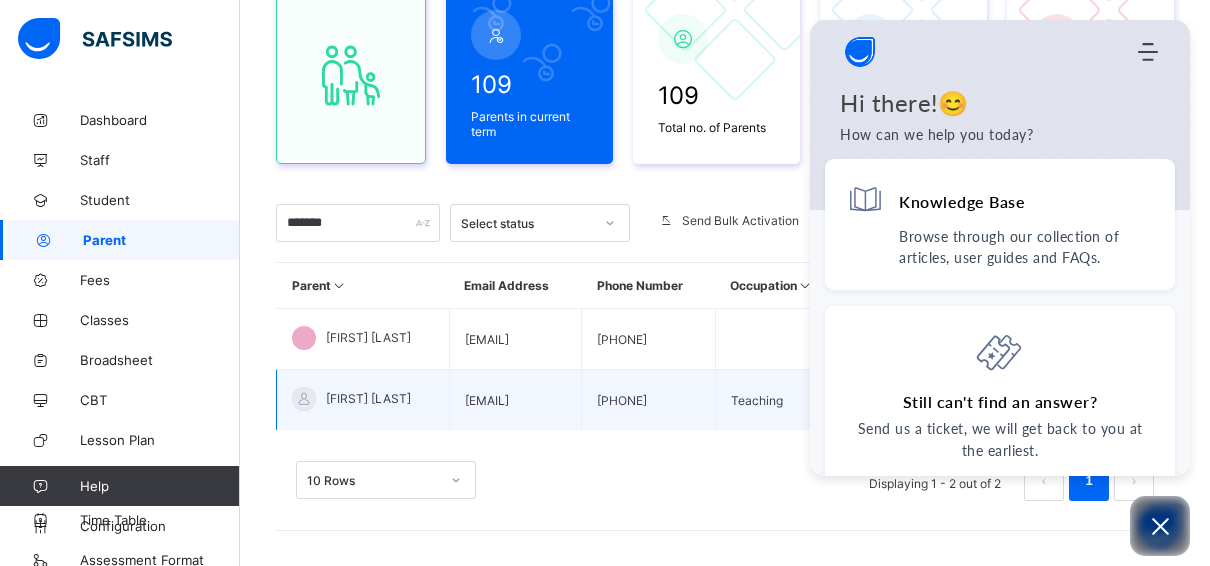 click on "[FIRST]@[DOMAIN]" at bounding box center (515, 400) 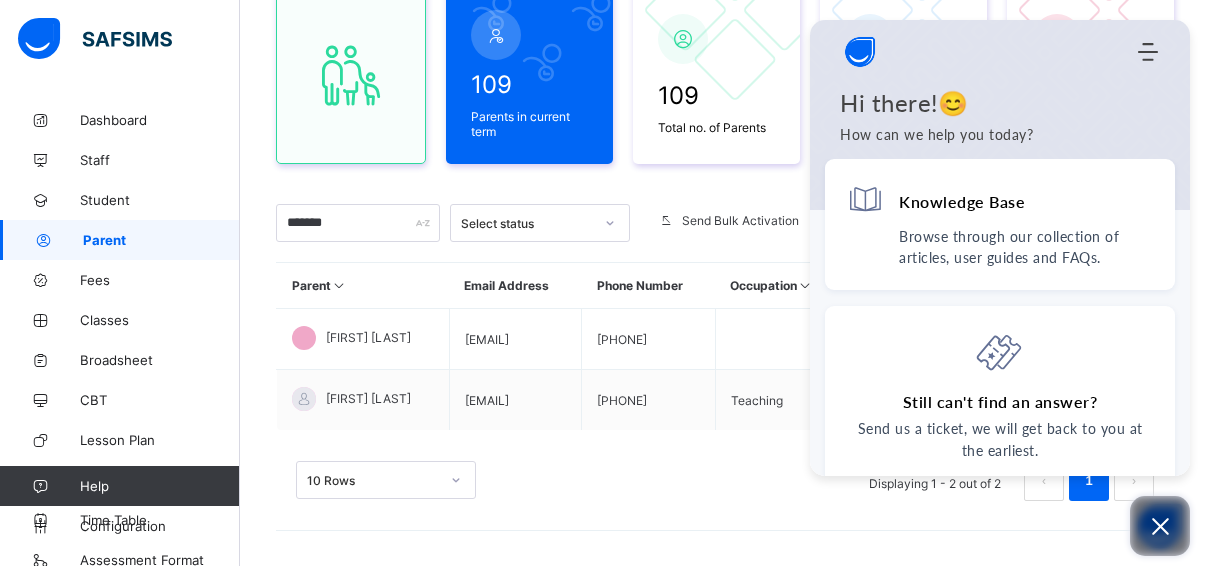 click 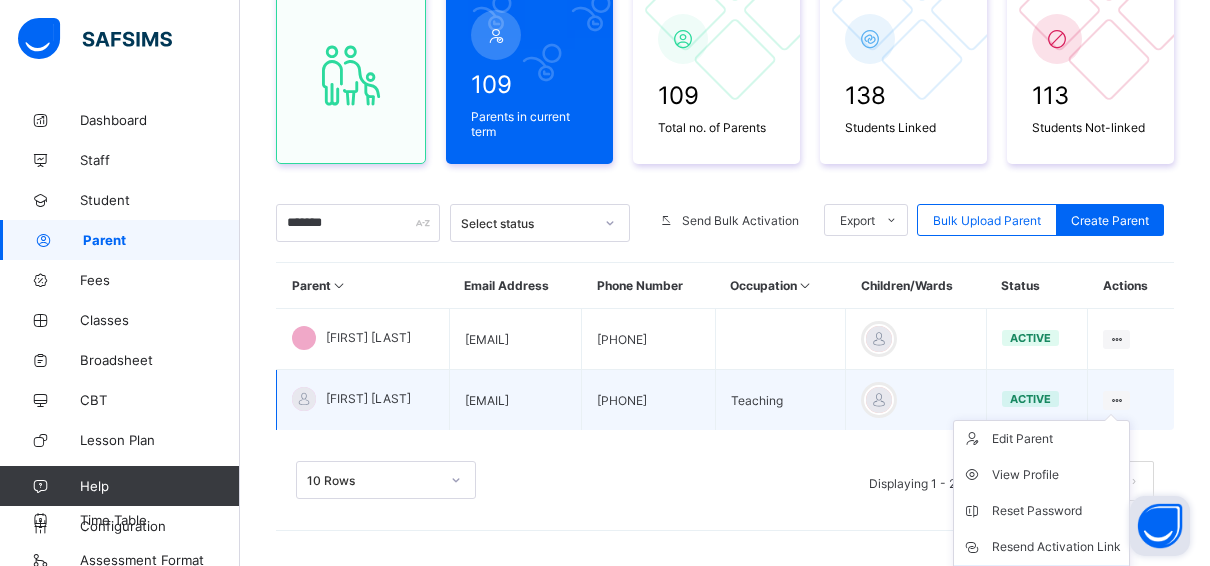 click on "Change Email" at bounding box center (1041, 583) 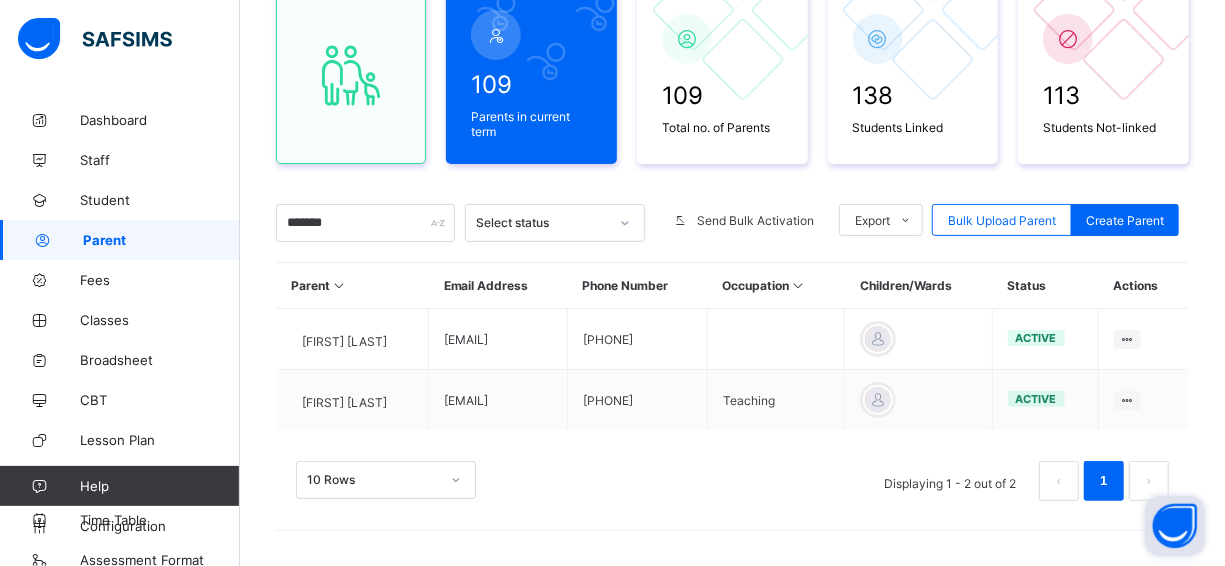 drag, startPoint x: 597, startPoint y: 190, endPoint x: 641, endPoint y: 122, distance: 80.99383 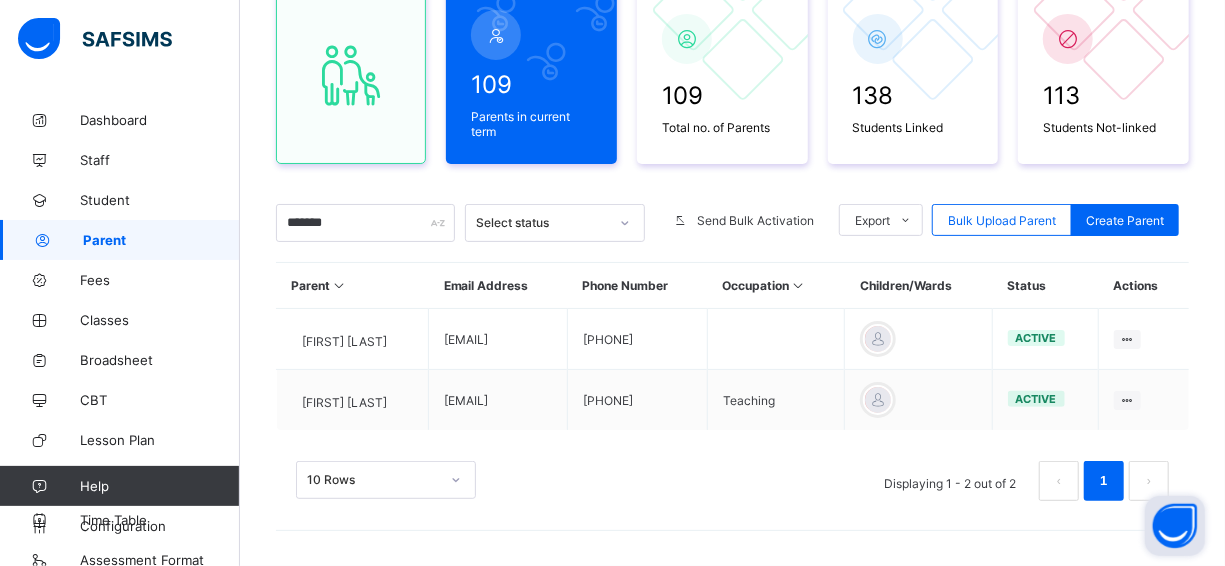 click at bounding box center (732, 690) 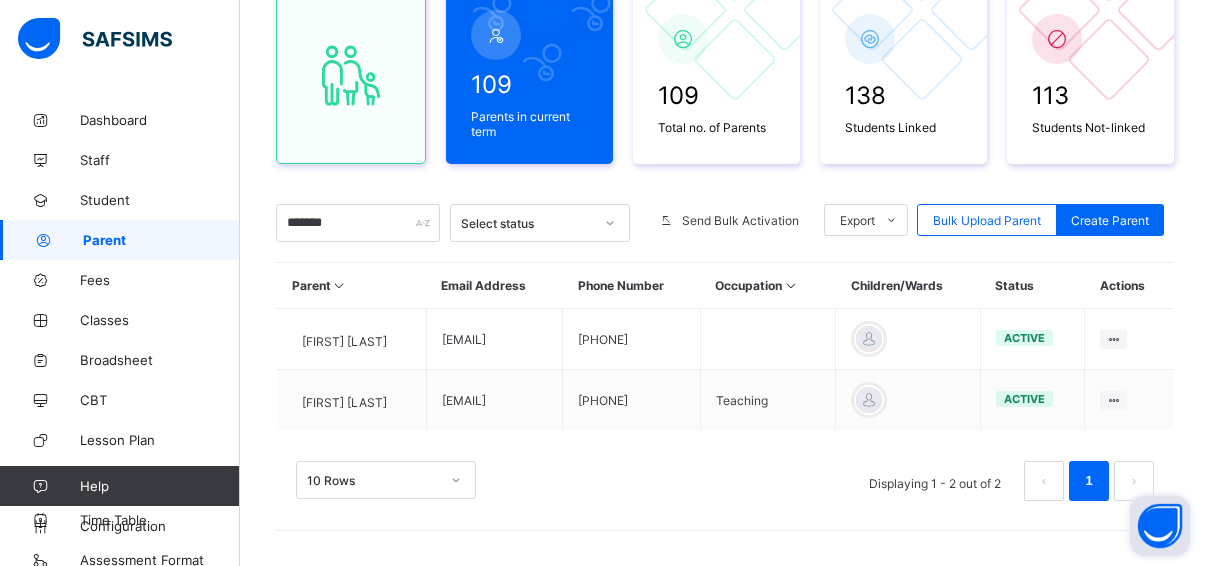 click on "**********" at bounding box center (725, 690) 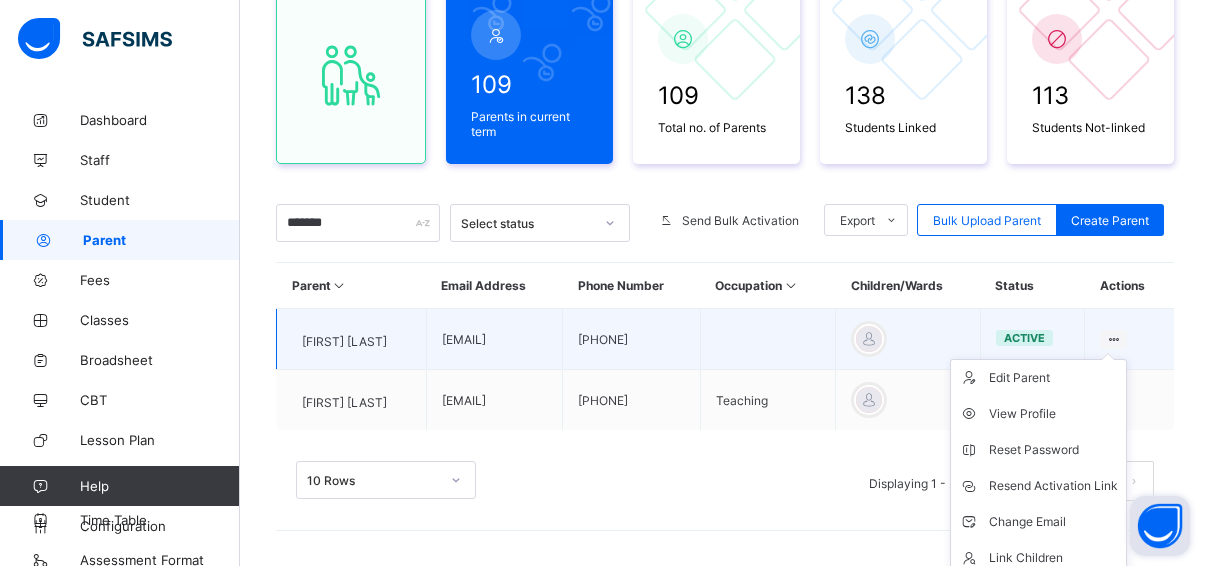 click at bounding box center [1113, 339] 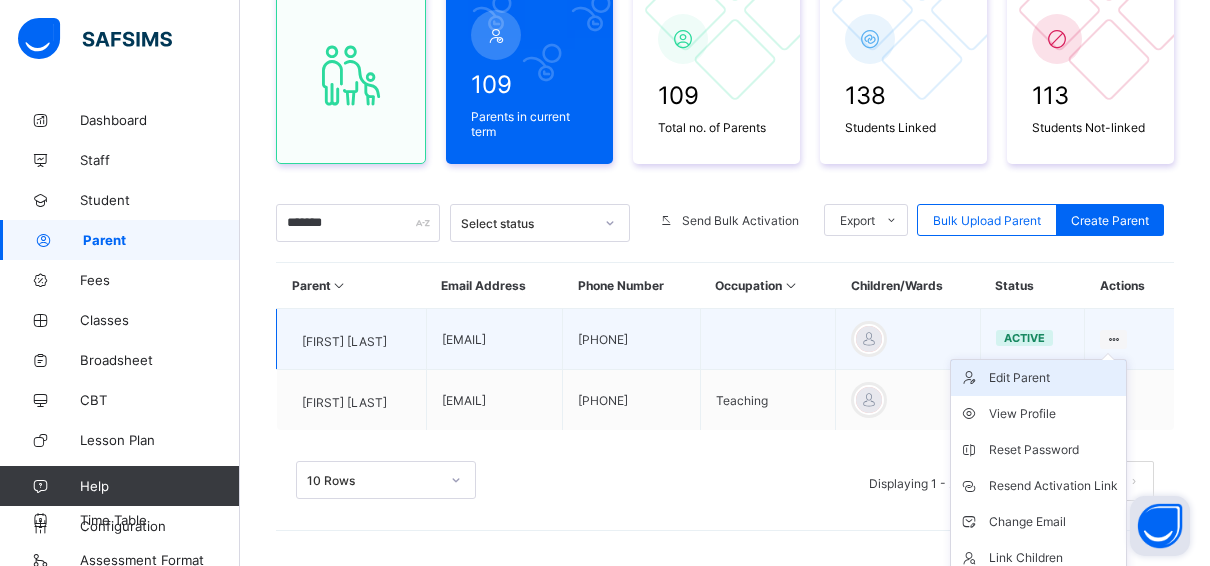 click on "Edit Parent" at bounding box center (1053, 378) 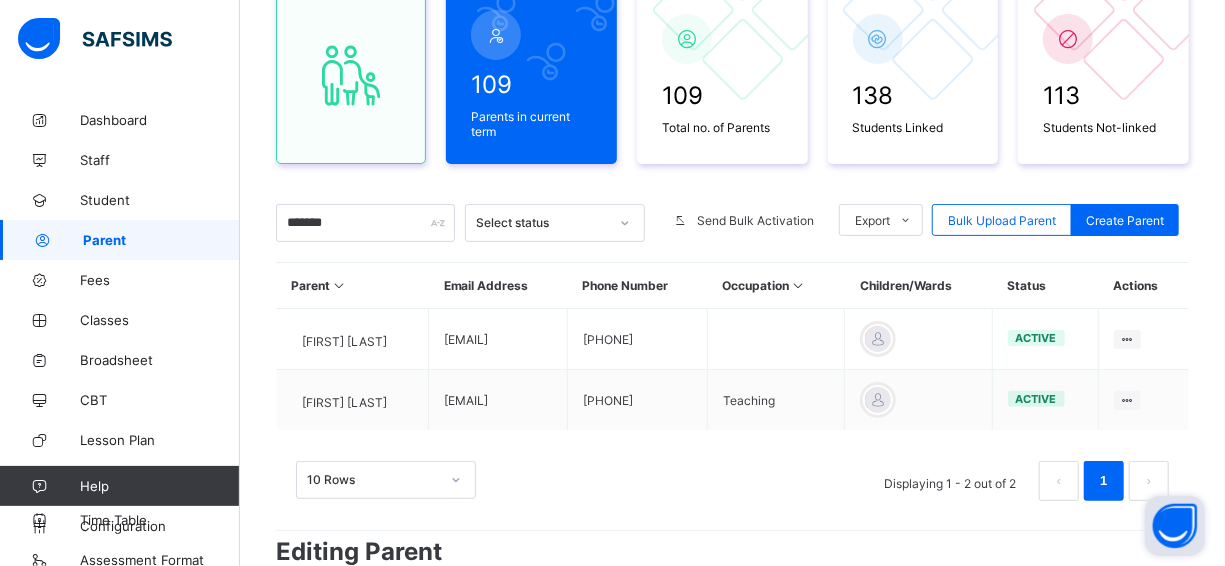 scroll, scrollTop: 300, scrollLeft: 0, axis: vertical 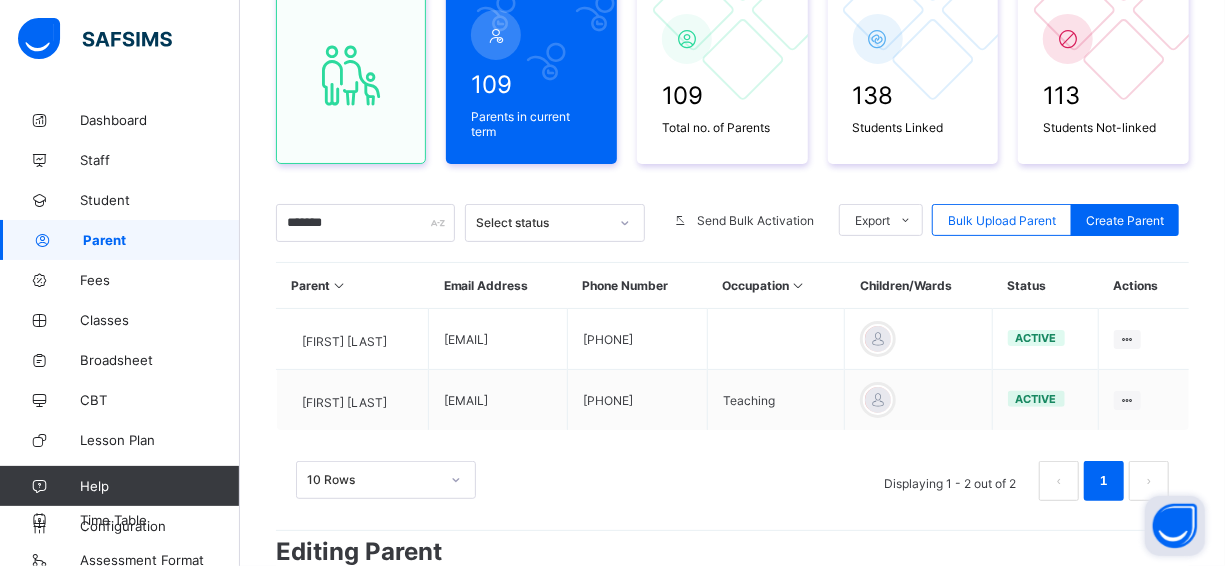click on "**********" at bounding box center (747, 972) 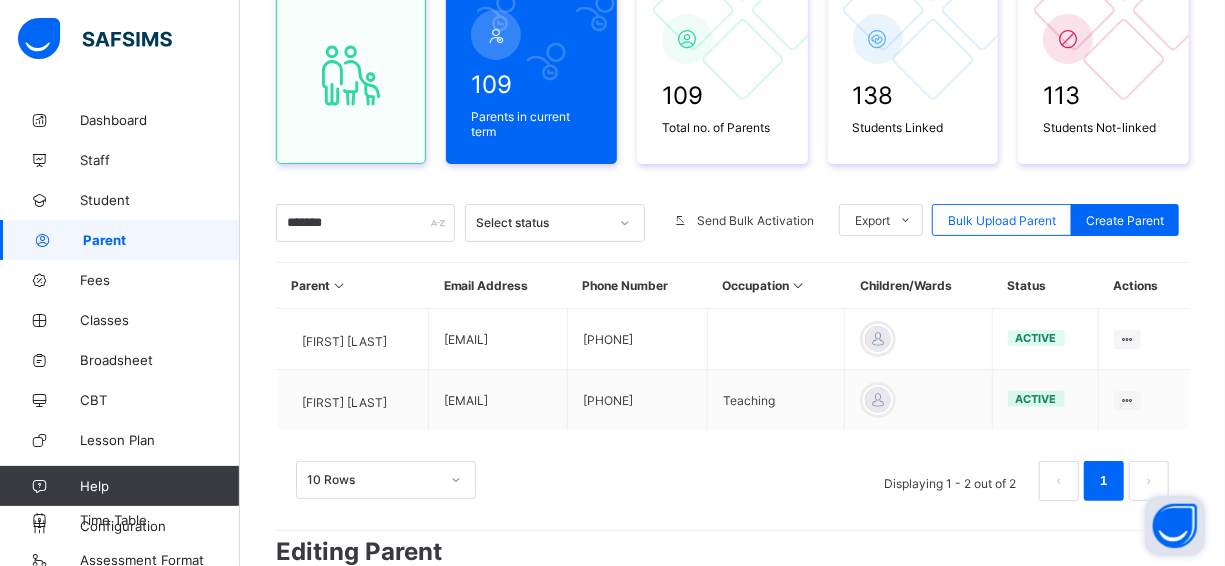 click on "**********" at bounding box center [289, 972] 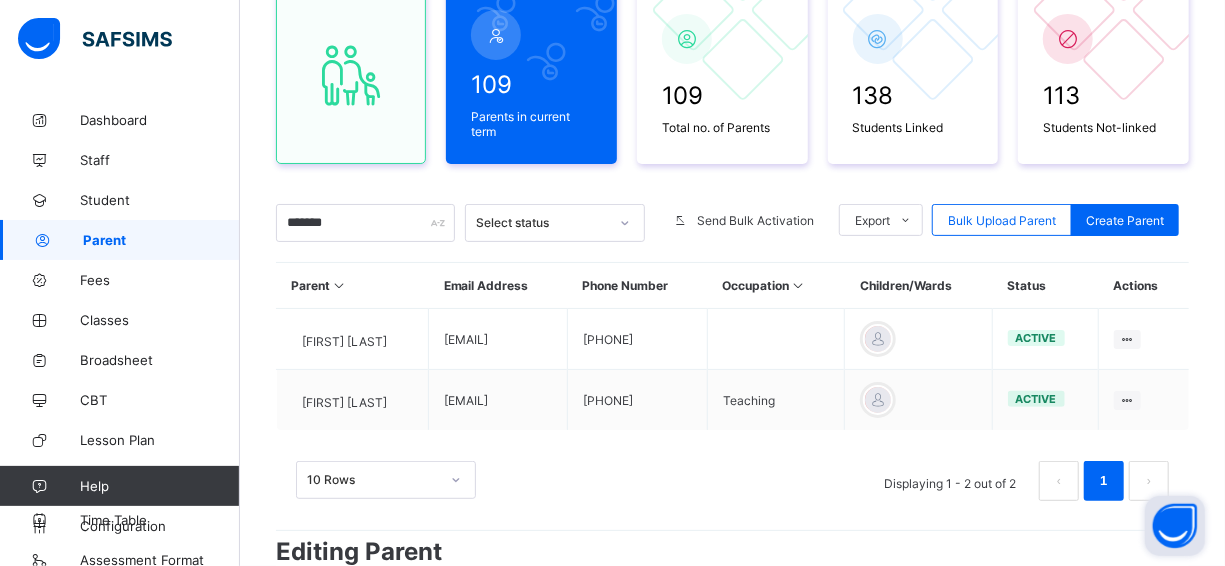 select on "**" 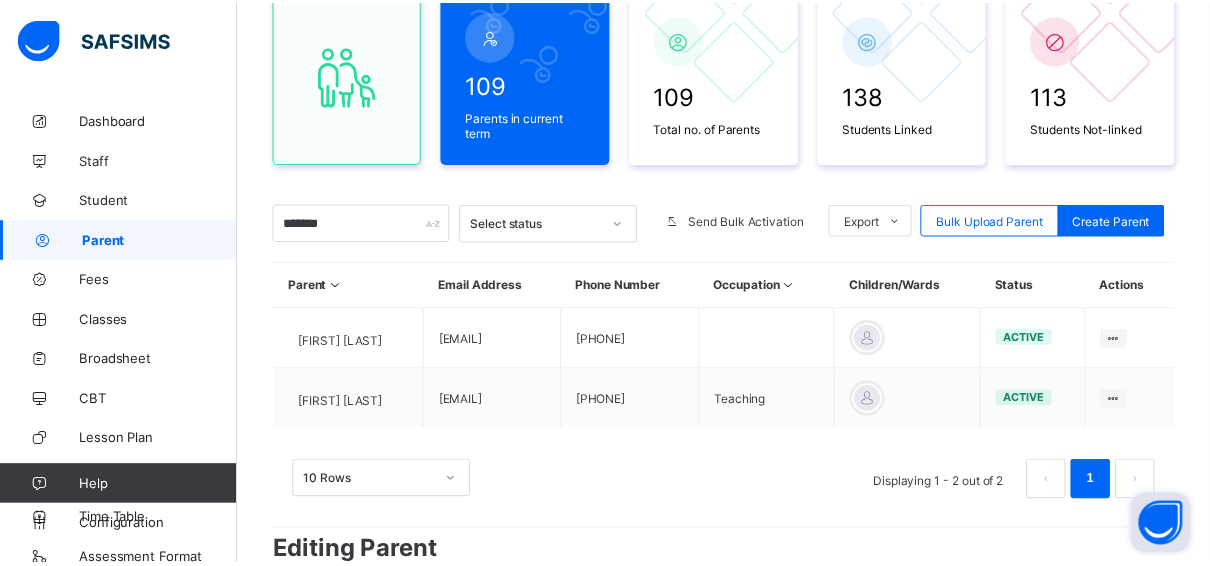 scroll, scrollTop: 0, scrollLeft: 0, axis: both 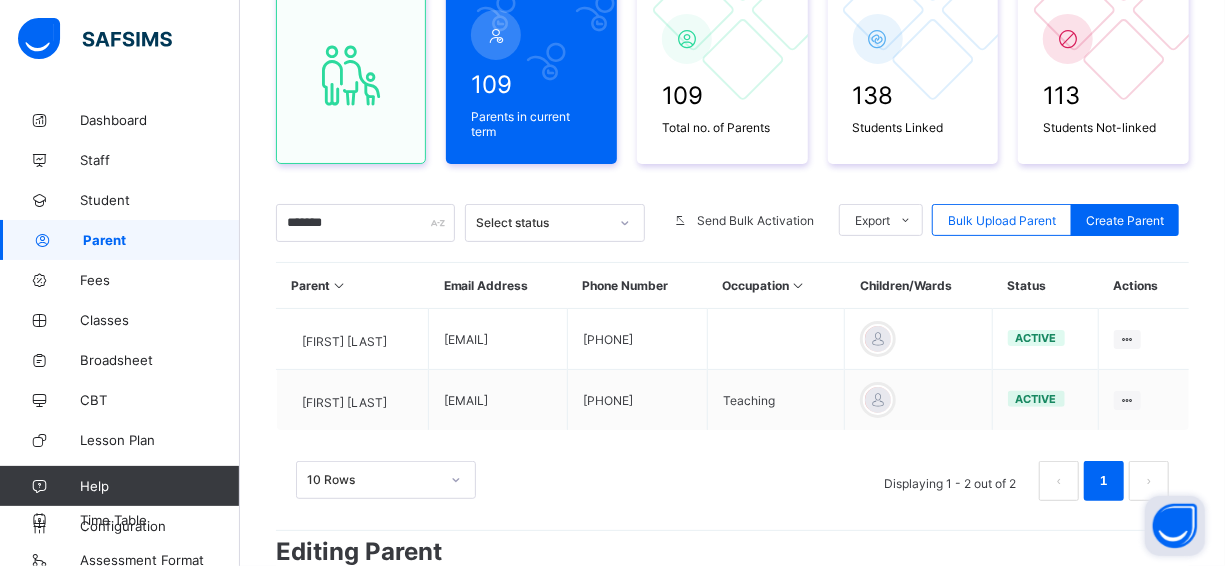 type on "*" 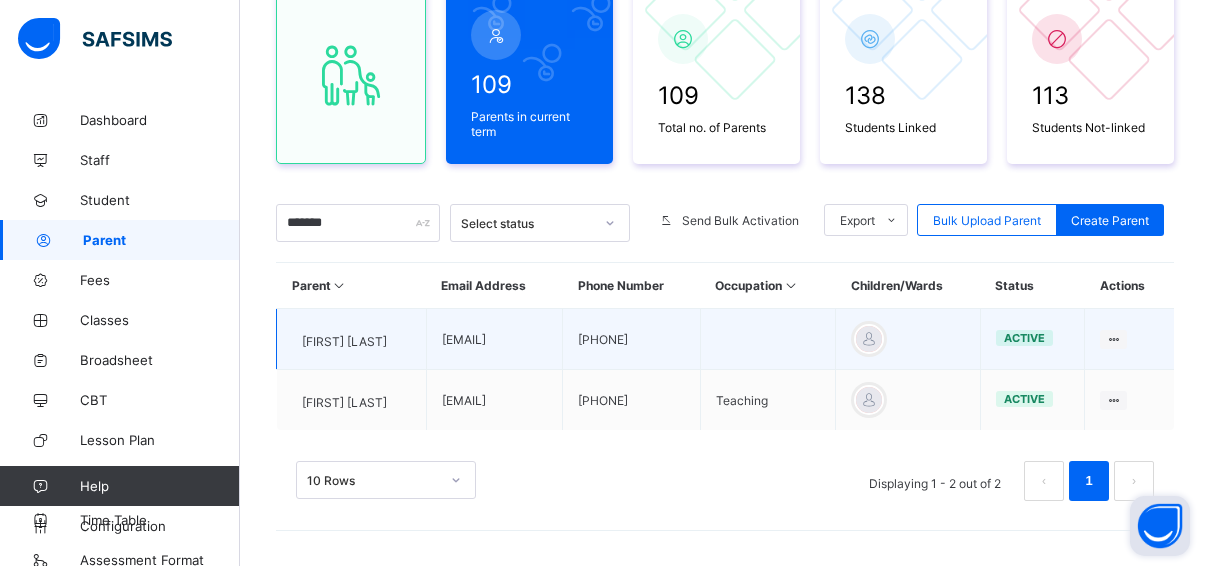 drag, startPoint x: 739, startPoint y: 332, endPoint x: 663, endPoint y: 339, distance: 76.321686 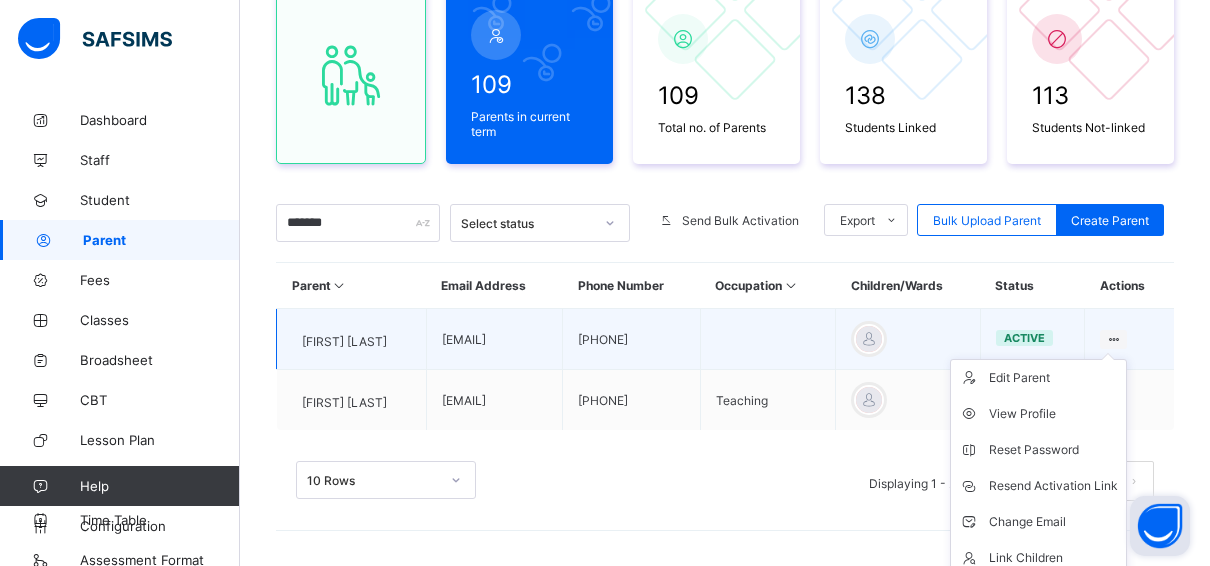 click on "Edit Parent View Profile Reset Password Resend Activation Link Change Email Link Children Delete Parent" at bounding box center (1038, 486) 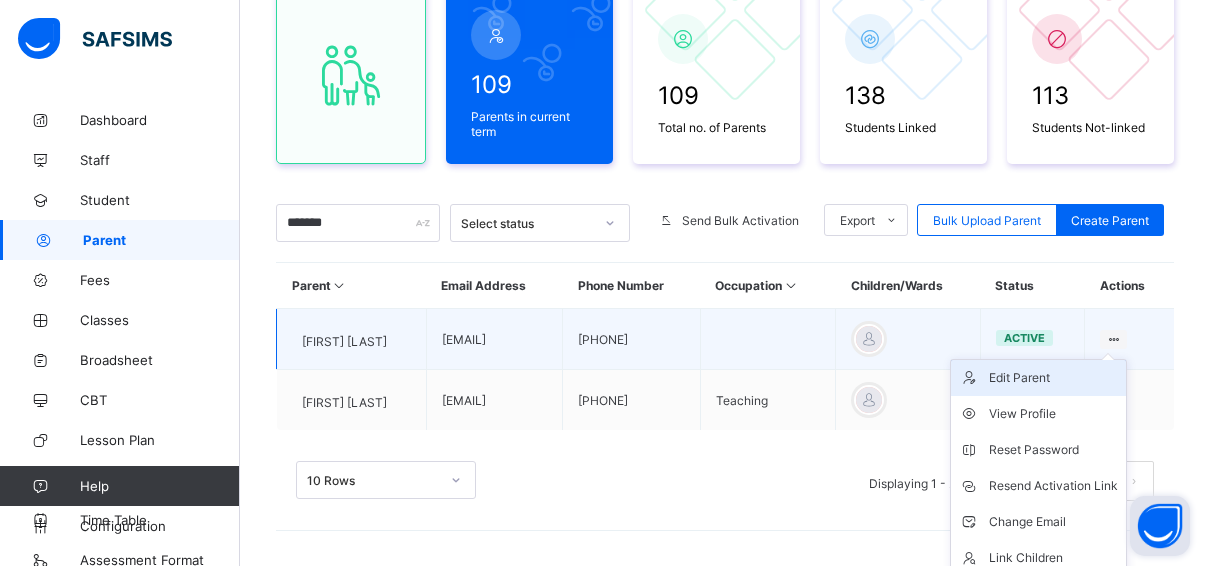 click on "Edit Parent" at bounding box center [1053, 378] 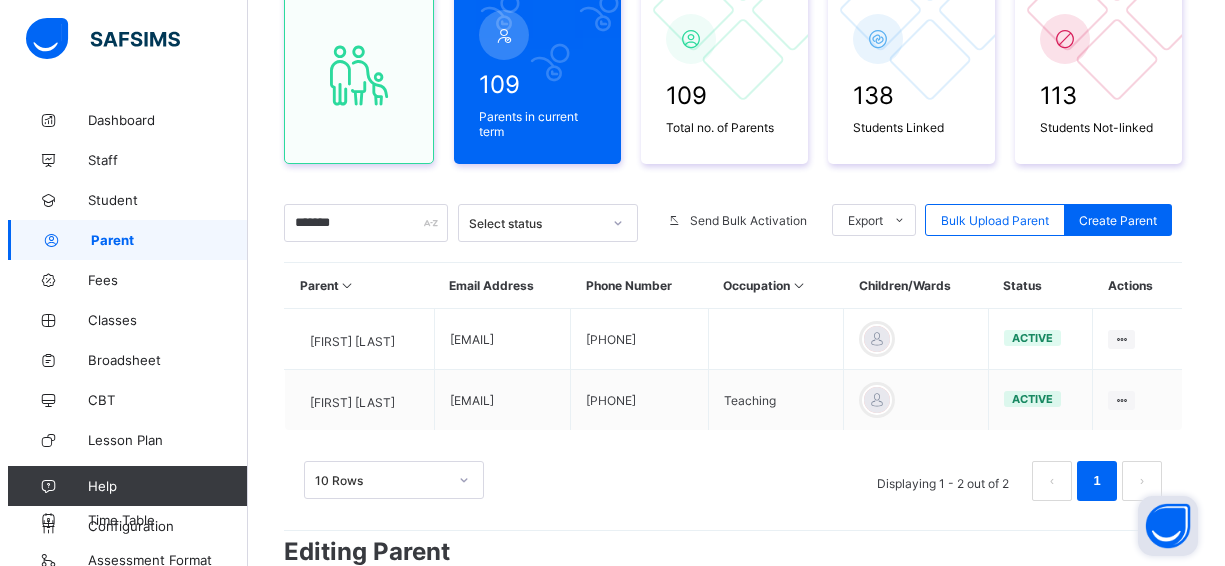 scroll, scrollTop: 100, scrollLeft: 0, axis: vertical 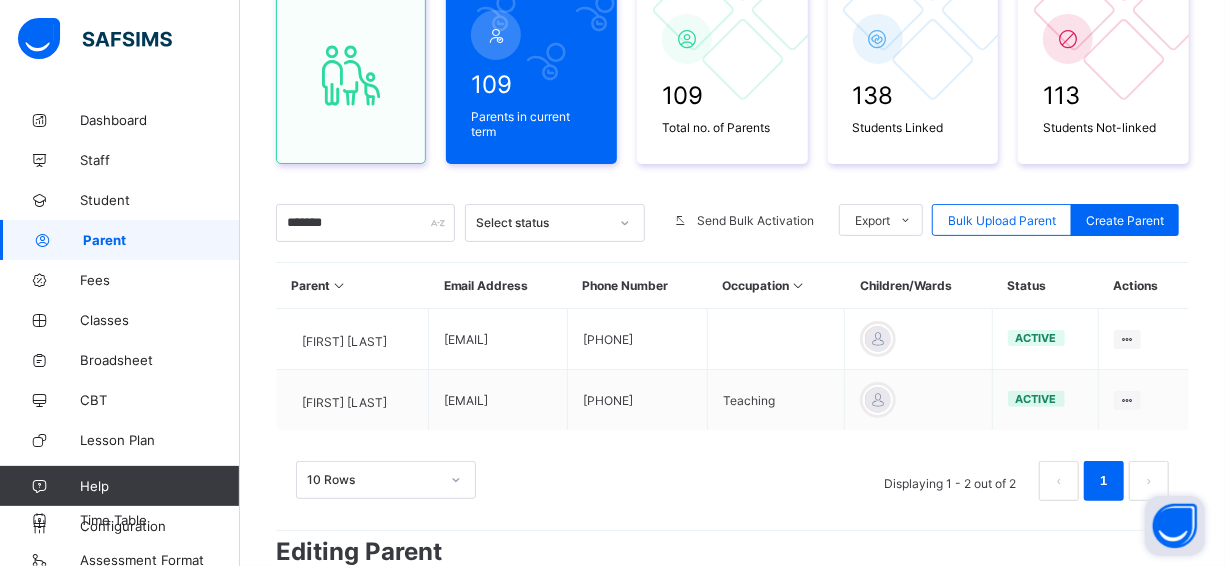 click on "**********" at bounding box center (289, 972) 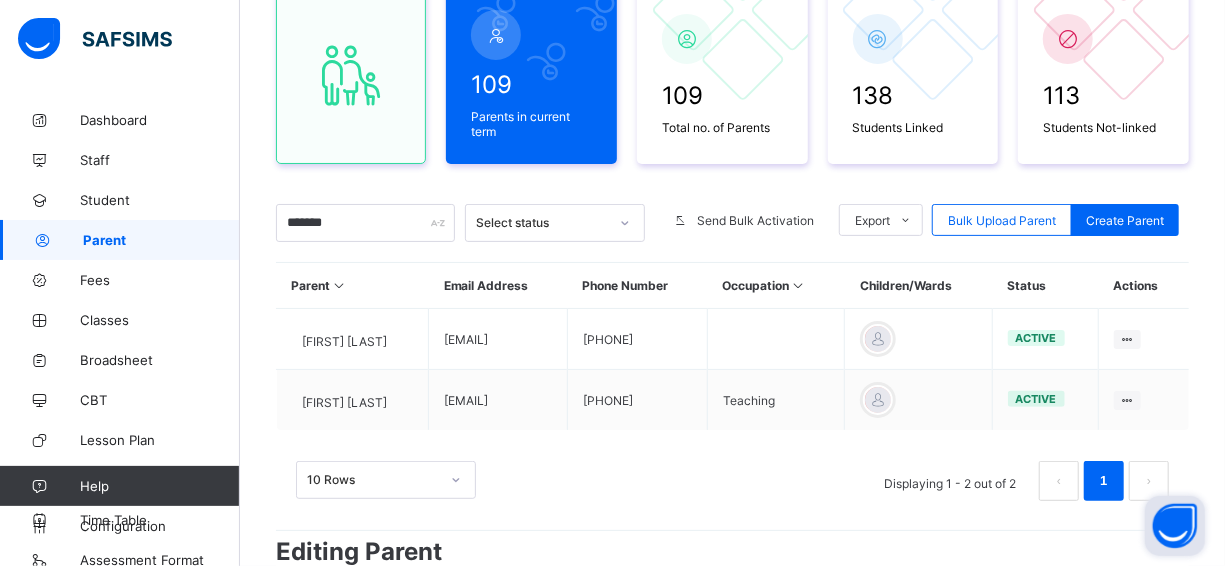 select on "**" 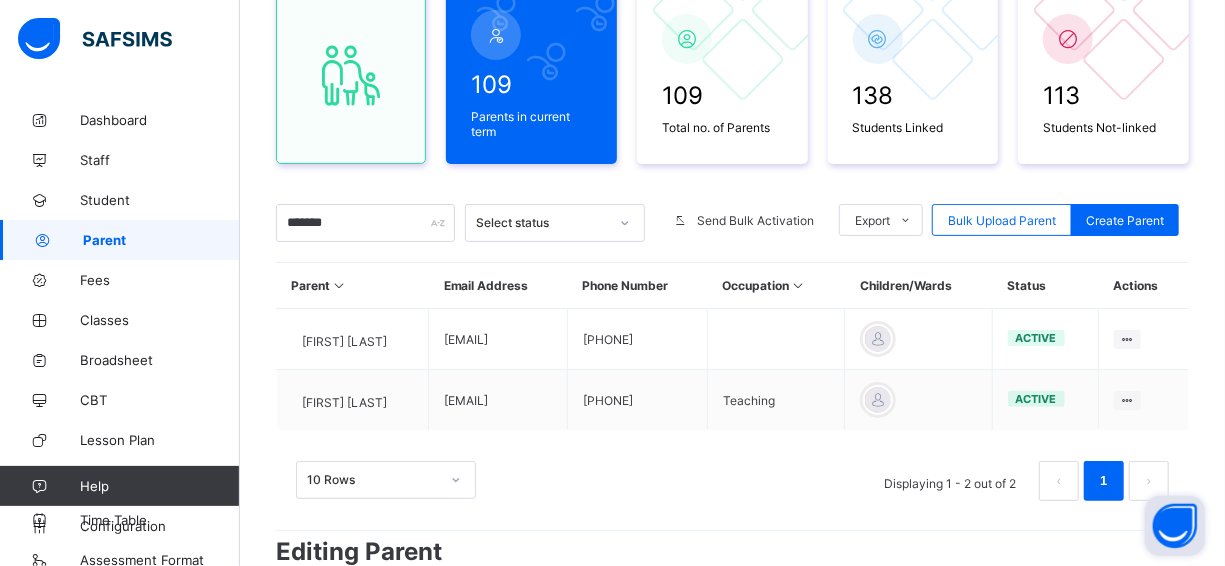 click on "**********" at bounding box center [289, 972] 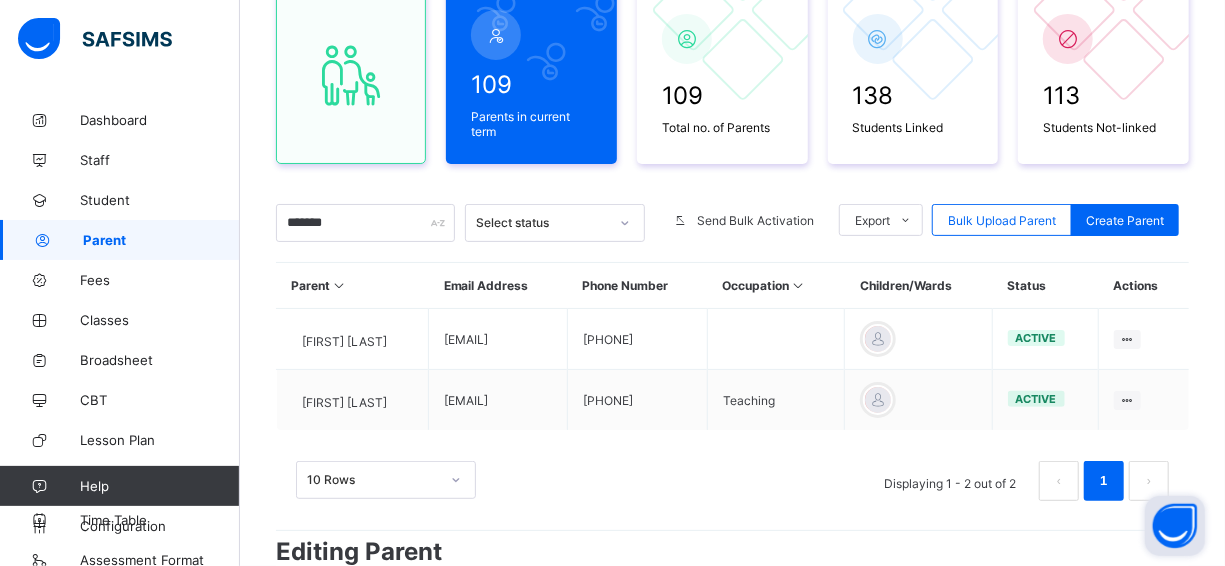 scroll, scrollTop: 770, scrollLeft: 0, axis: vertical 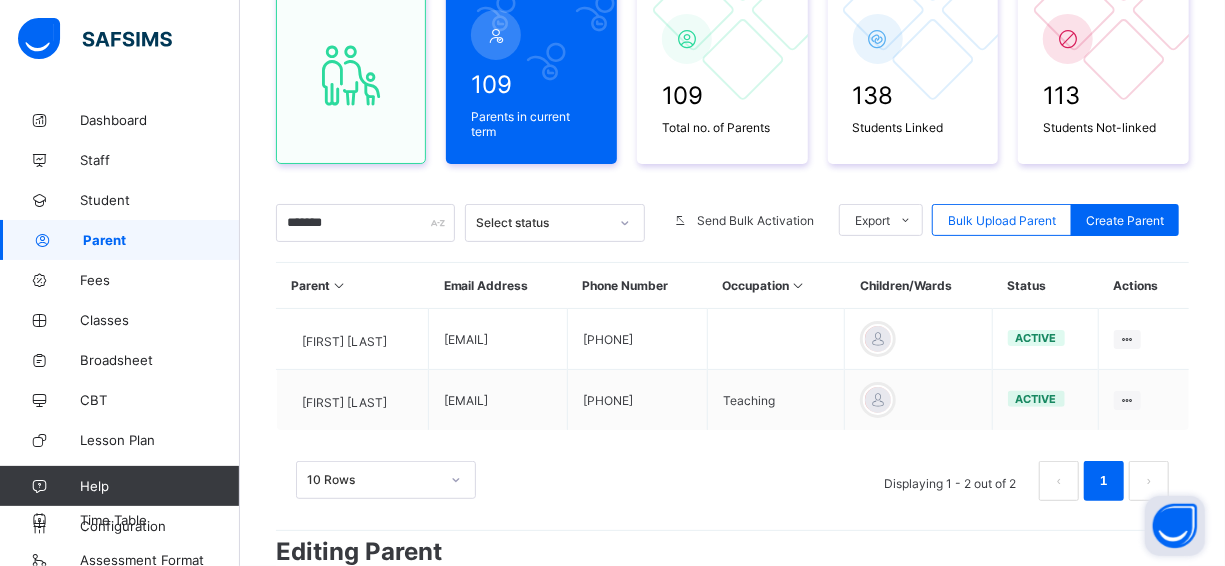 click on "Next" at bounding box center [732, 1532] 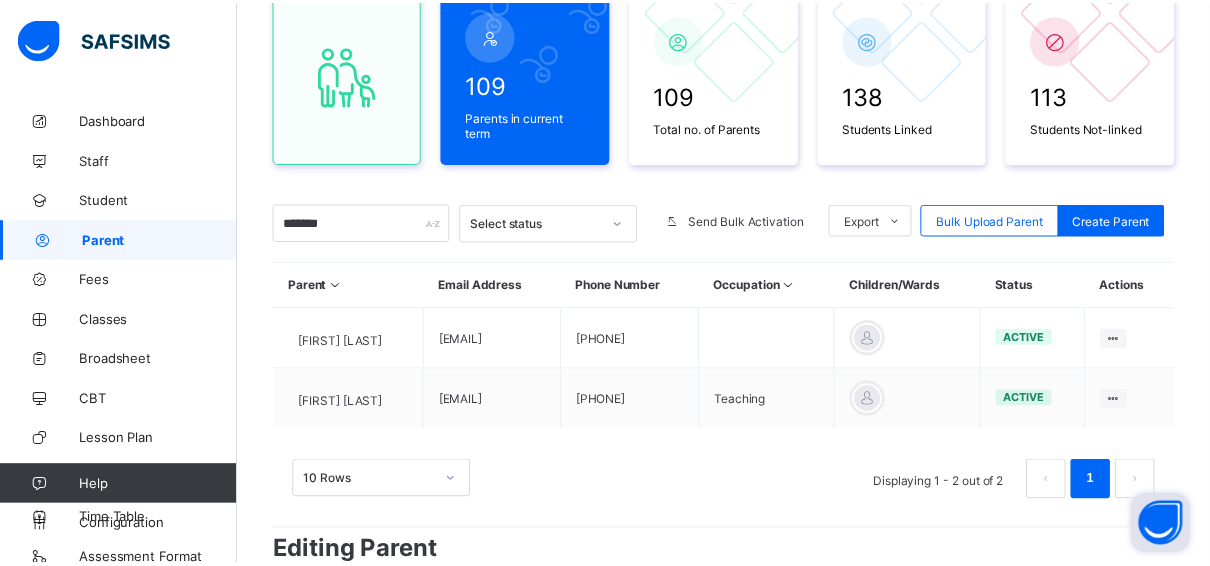 scroll, scrollTop: 756, scrollLeft: 0, axis: vertical 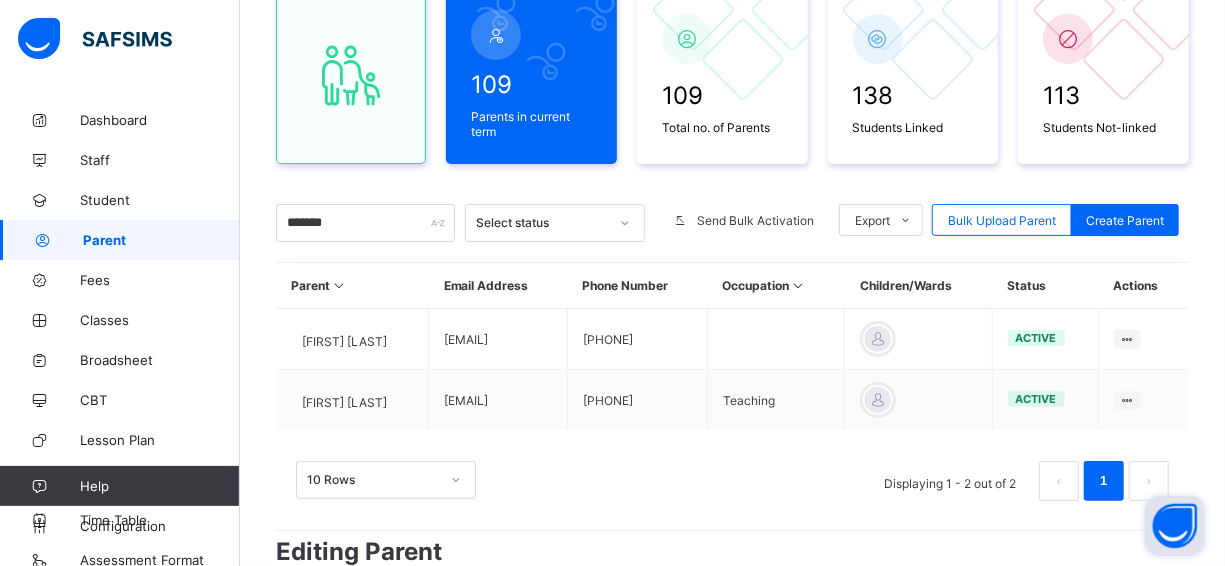 click on "Finish" at bounding box center (732, 2412) 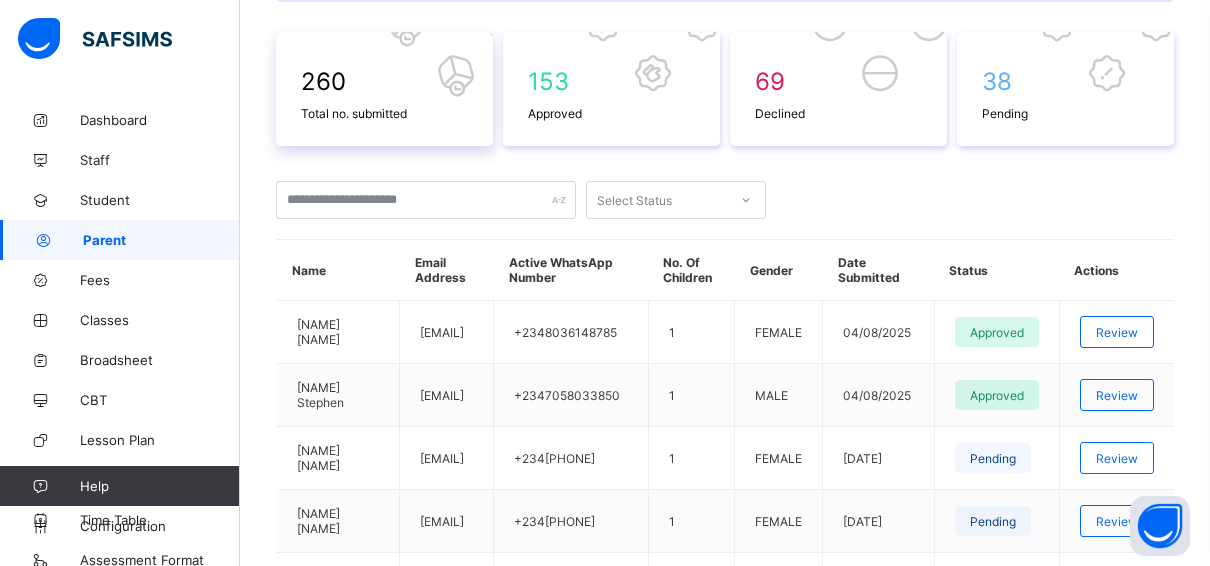 scroll, scrollTop: 300, scrollLeft: 0, axis: vertical 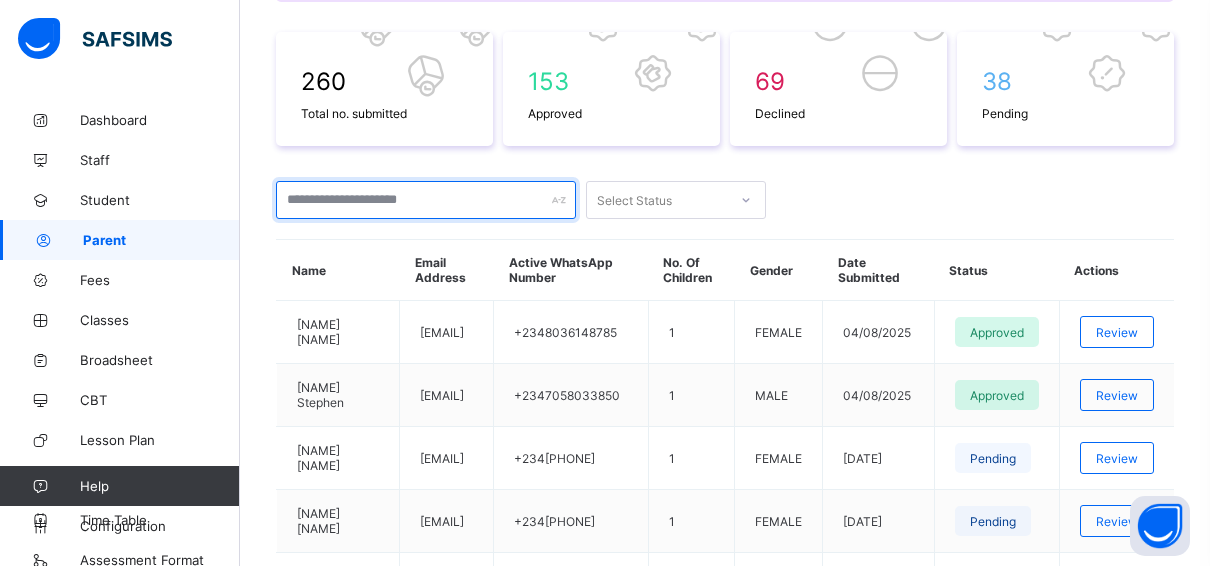 click at bounding box center [426, 200] 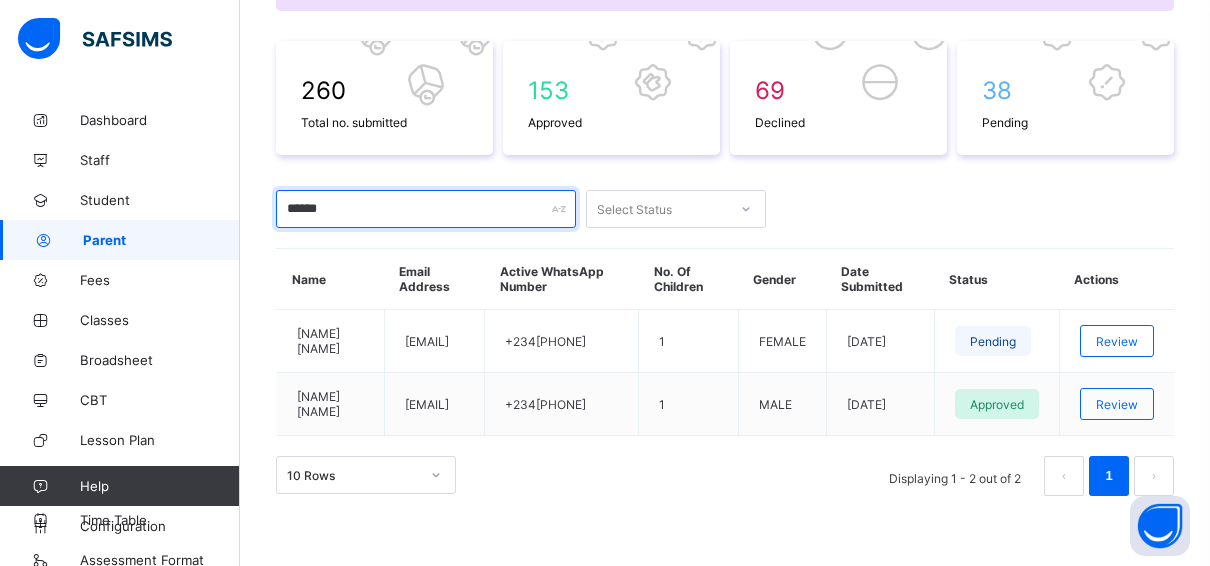 scroll, scrollTop: 285, scrollLeft: 0, axis: vertical 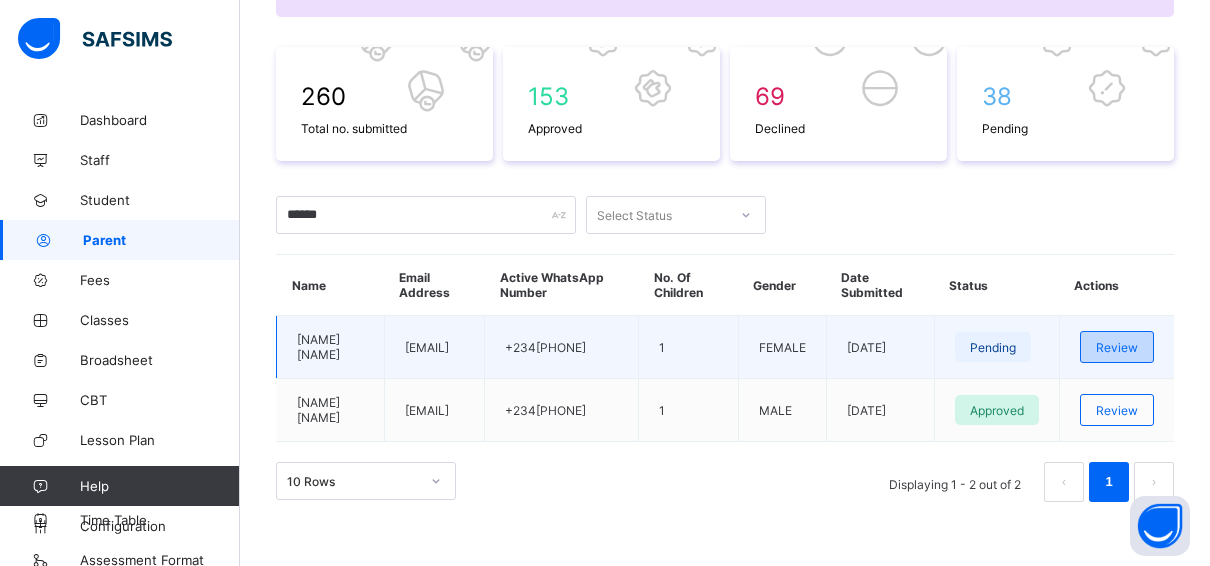 click on "Review" at bounding box center [1117, 347] 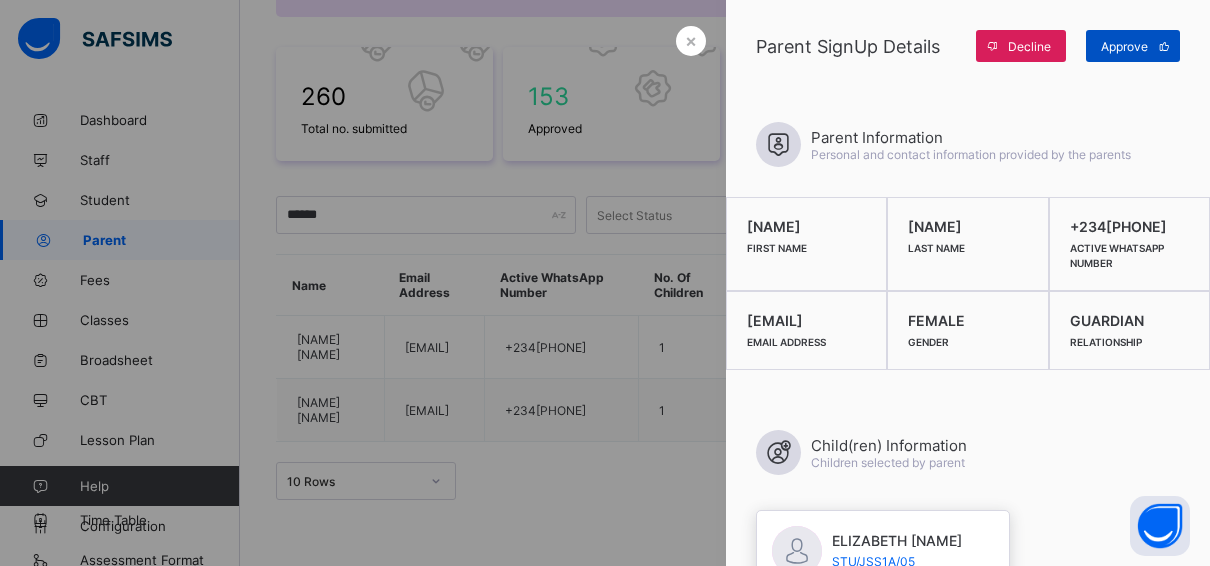 click on "Approve" at bounding box center (1124, 46) 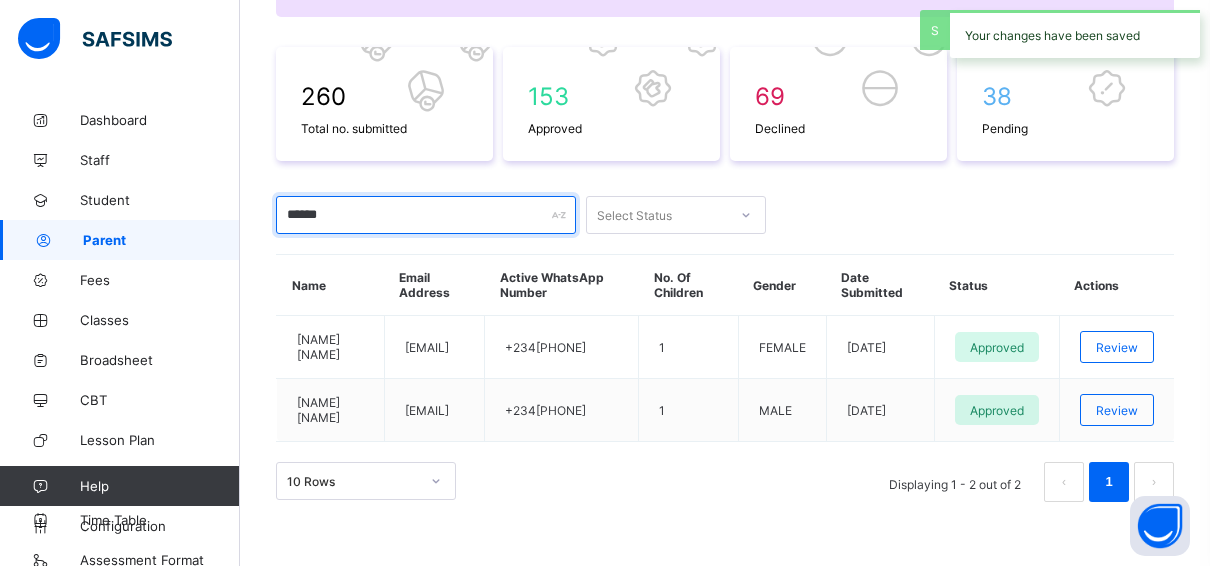 click on "******" at bounding box center [426, 215] 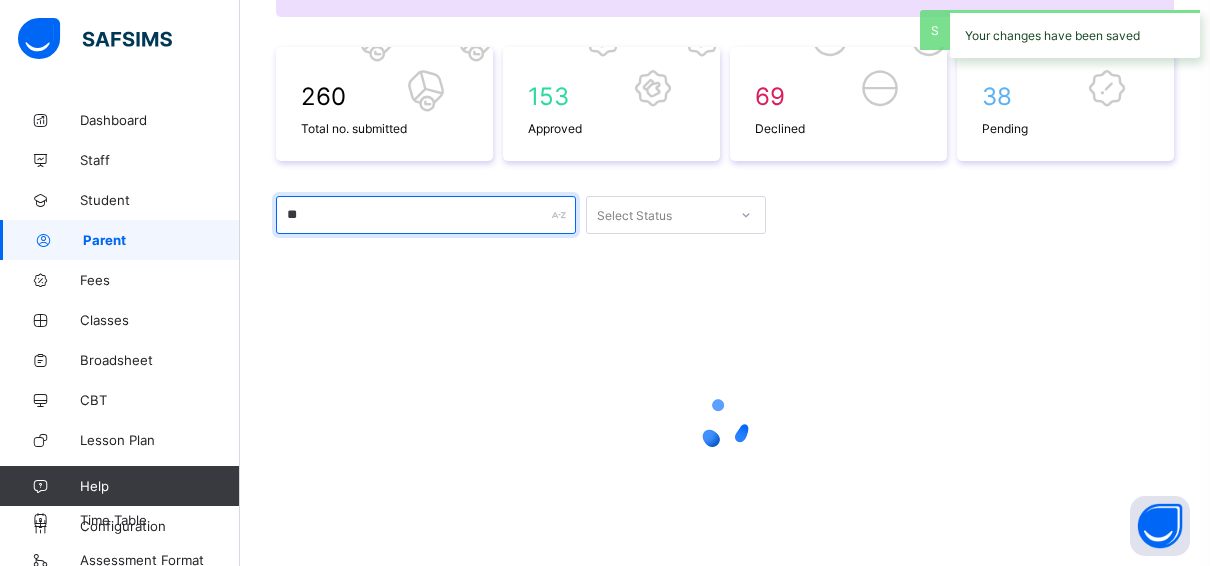 type on "*" 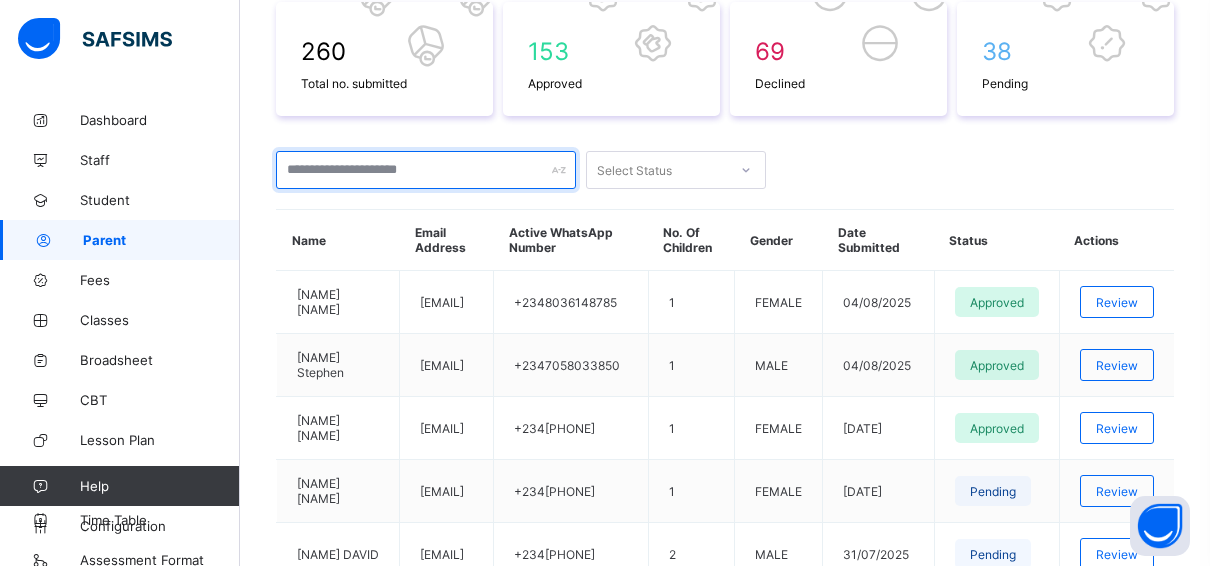 scroll, scrollTop: 285, scrollLeft: 0, axis: vertical 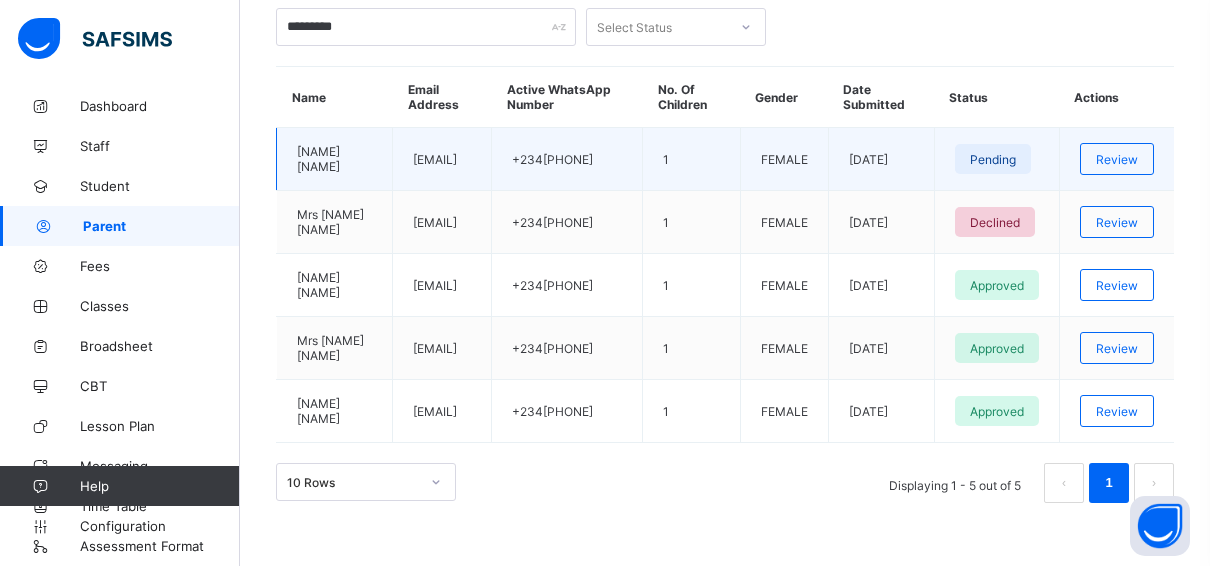 click on "Pending" at bounding box center [993, 159] 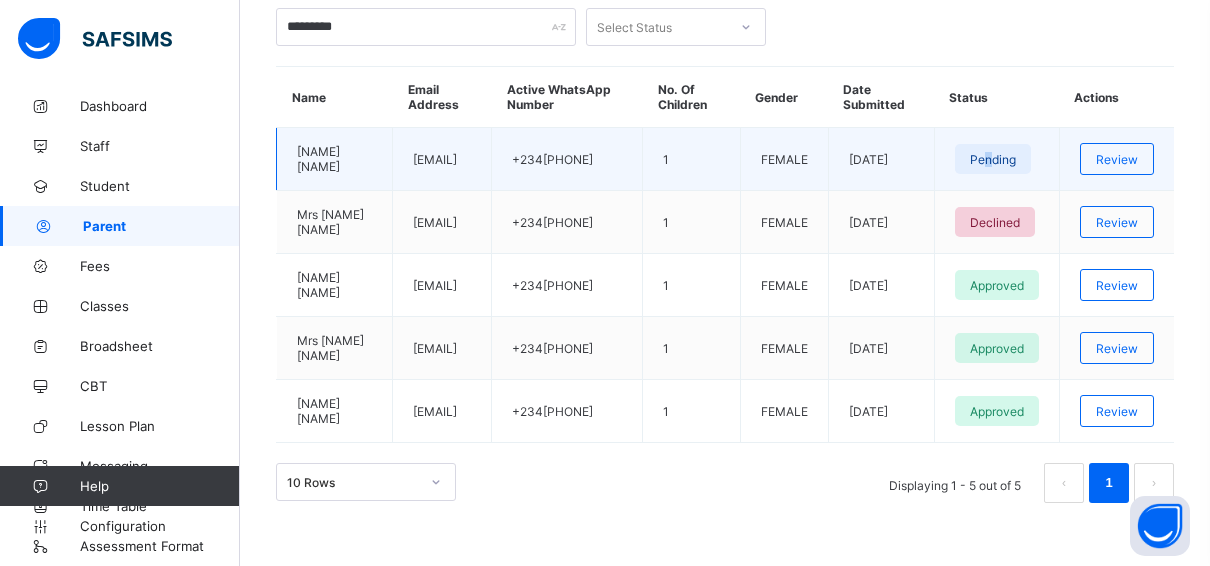 click on "Pending" at bounding box center (993, 159) 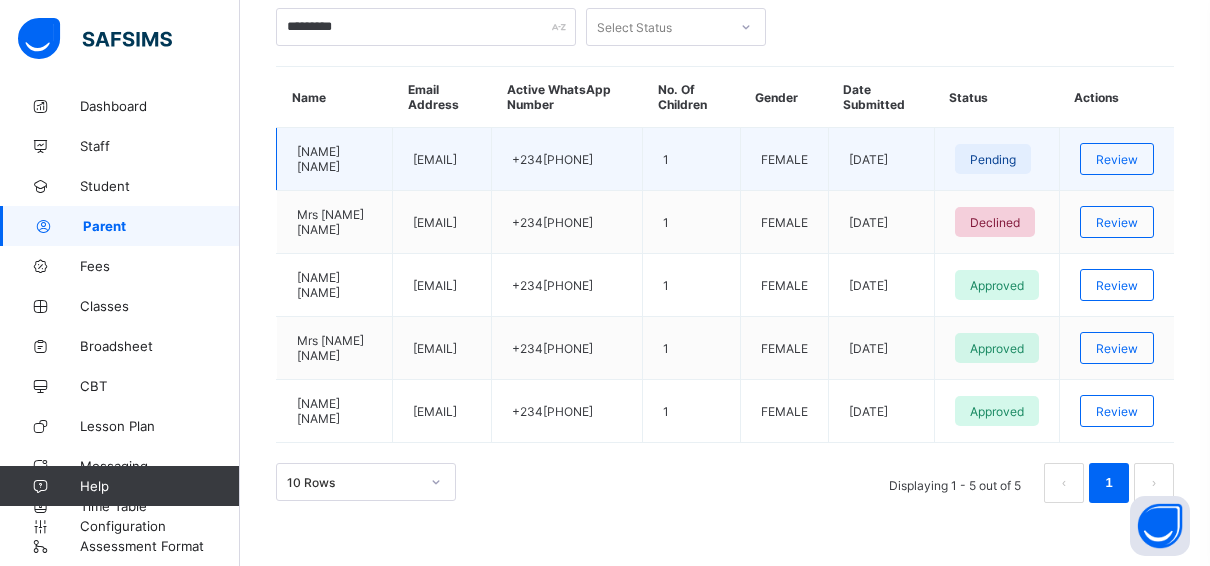 drag, startPoint x: 1151, startPoint y: 144, endPoint x: 1137, endPoint y: 156, distance: 18.439089 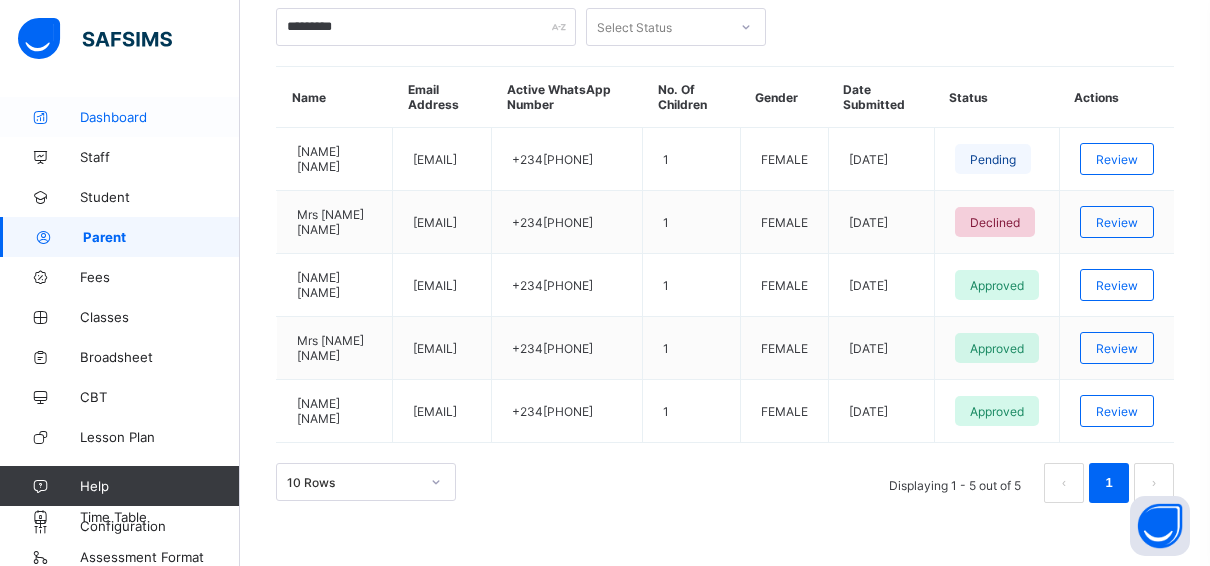 scroll, scrollTop: 0, scrollLeft: 0, axis: both 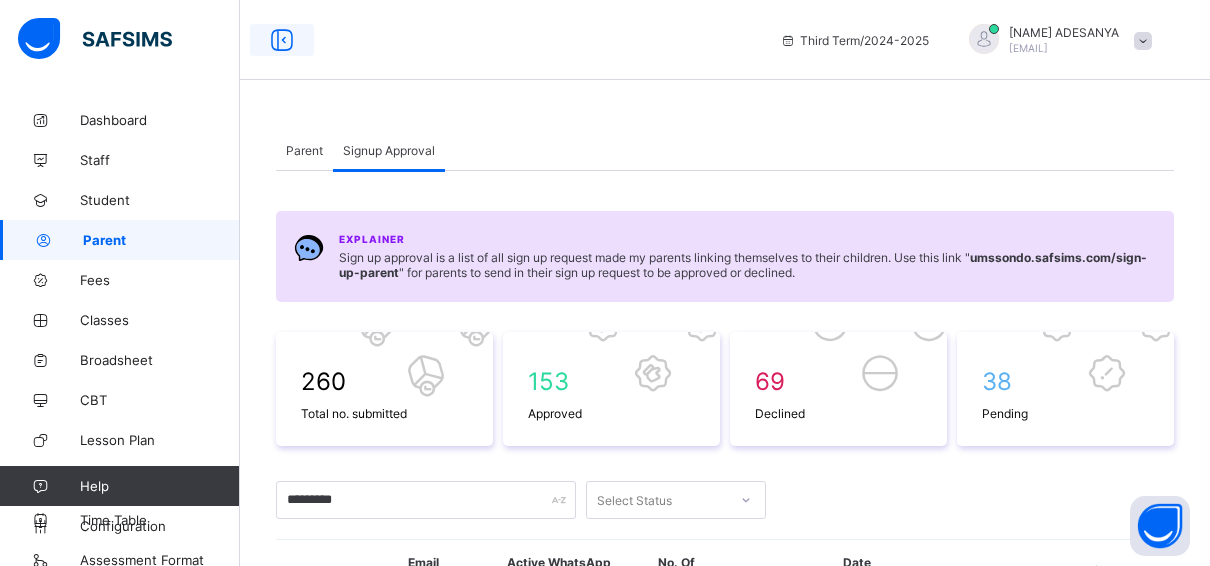 click at bounding box center (282, 40) 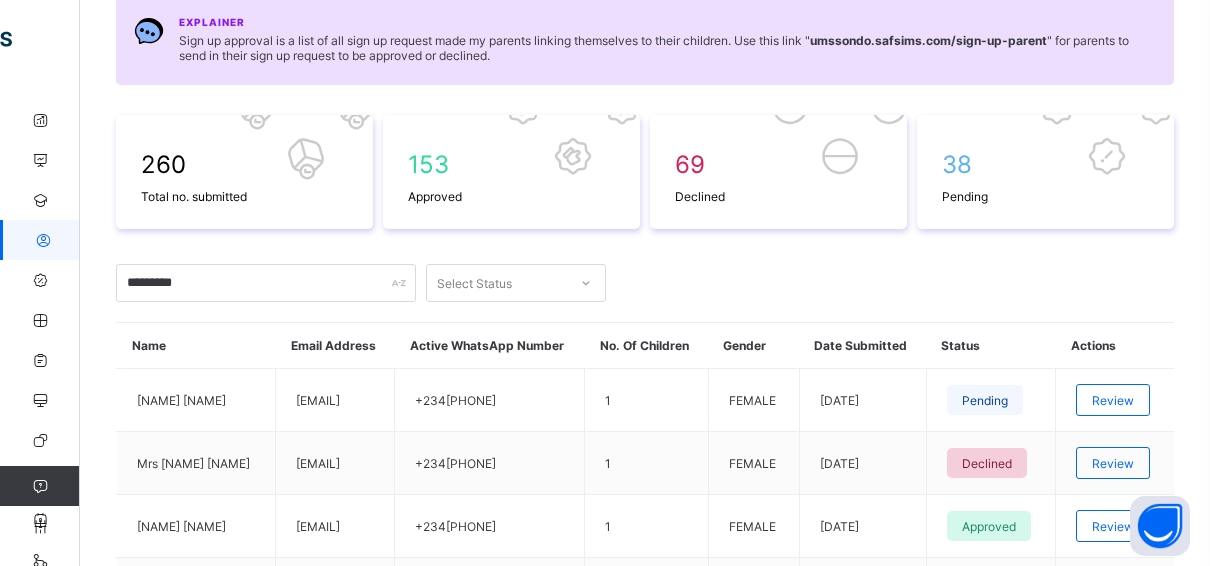 scroll, scrollTop: 400, scrollLeft: 0, axis: vertical 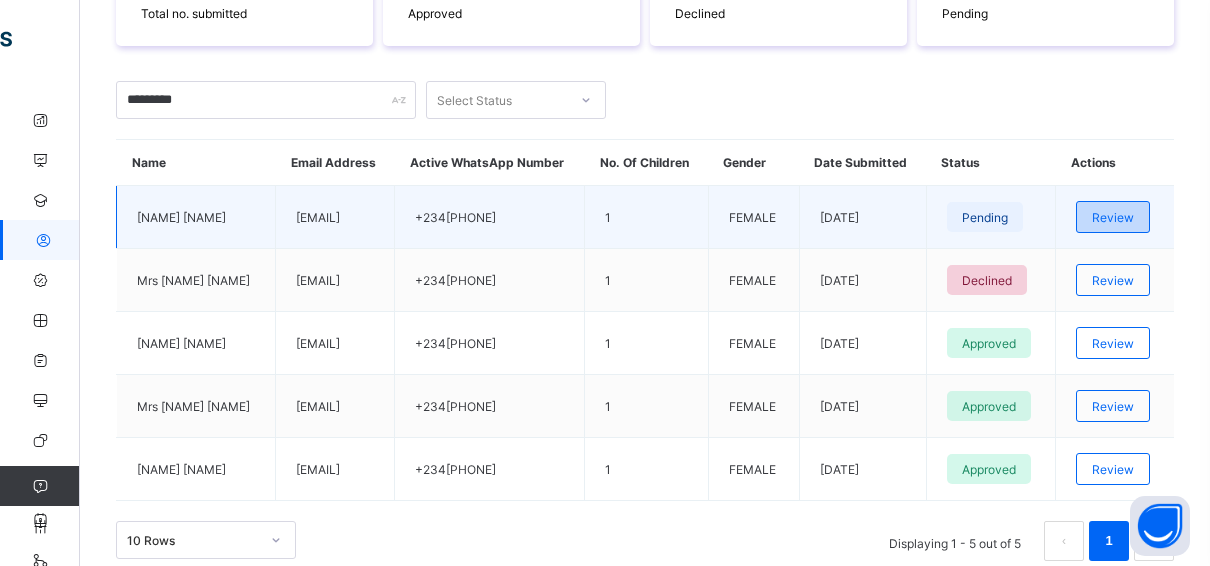 click on "Review" at bounding box center [1113, 217] 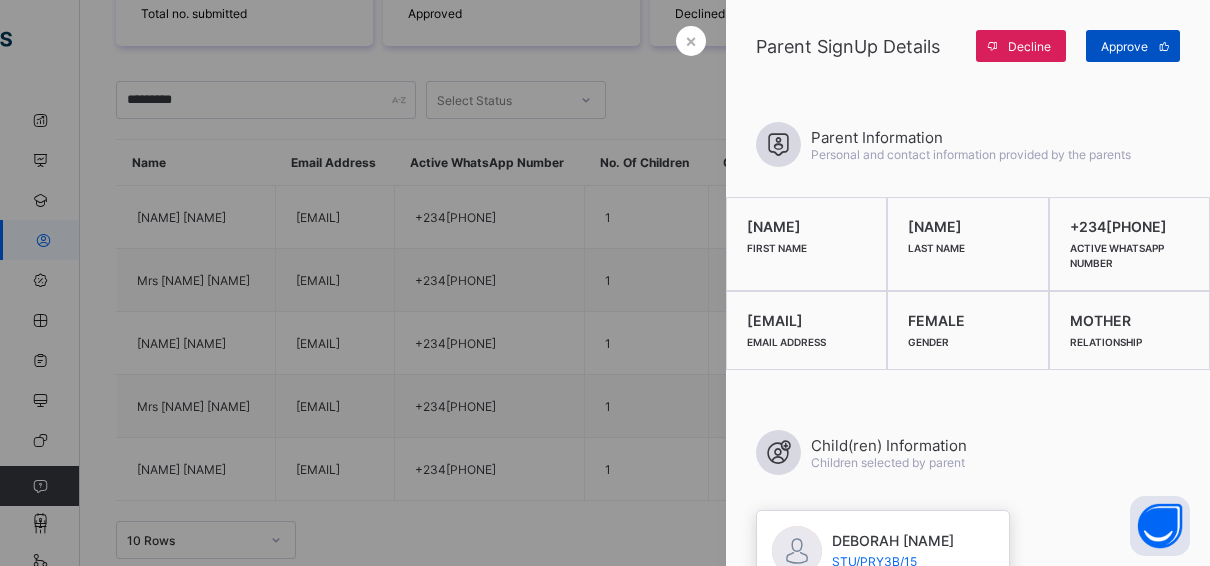 click on "Approve" at bounding box center [1124, 46] 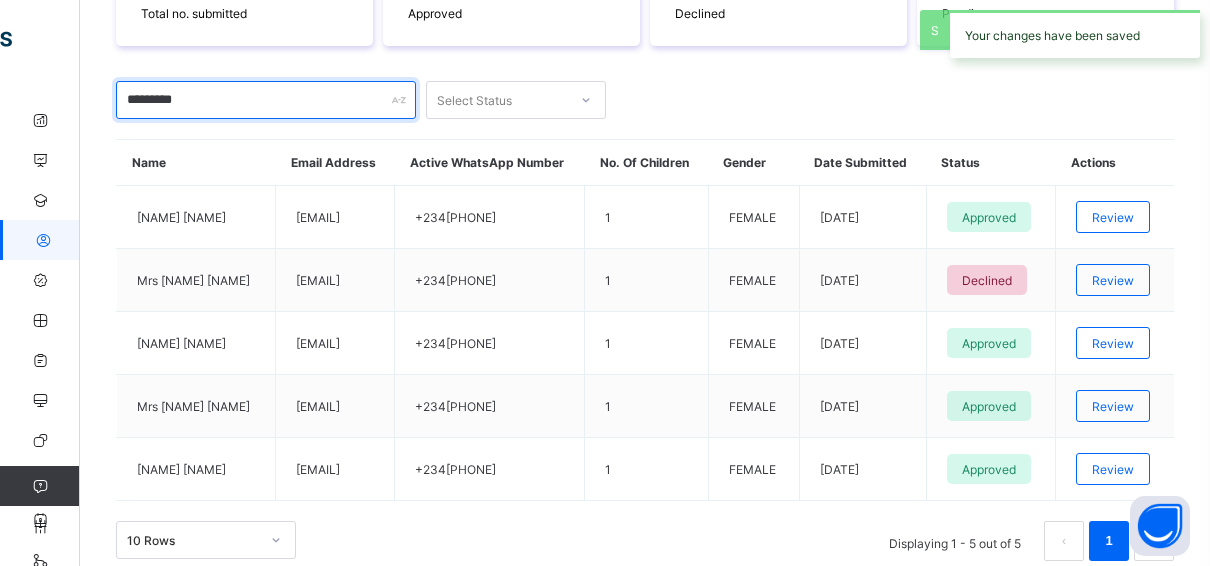 click on "*********" at bounding box center (266, 100) 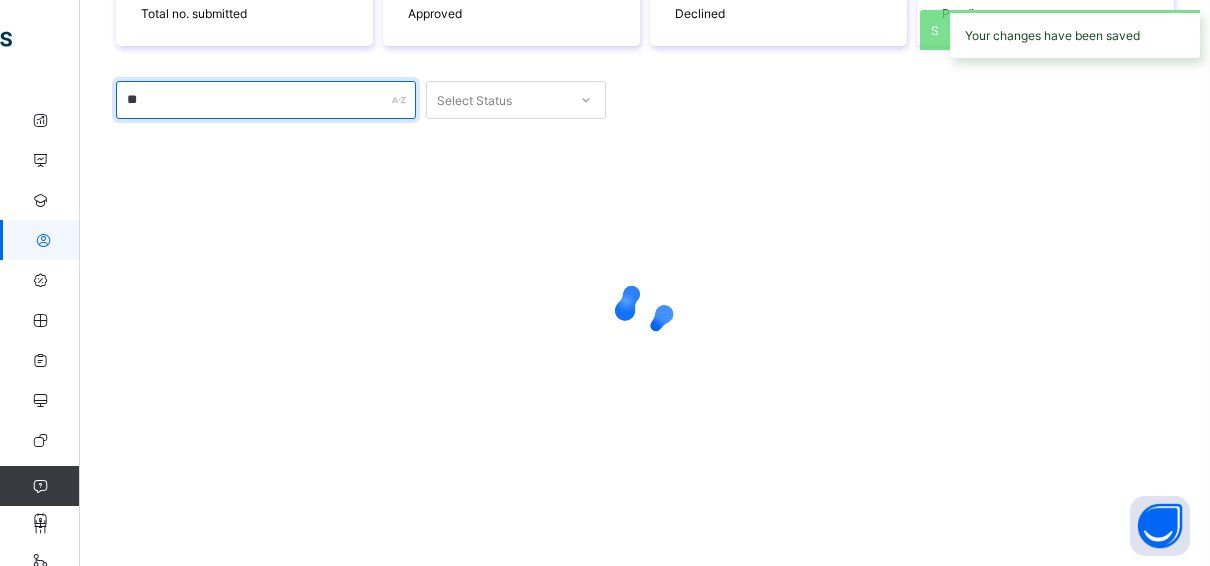 type on "*" 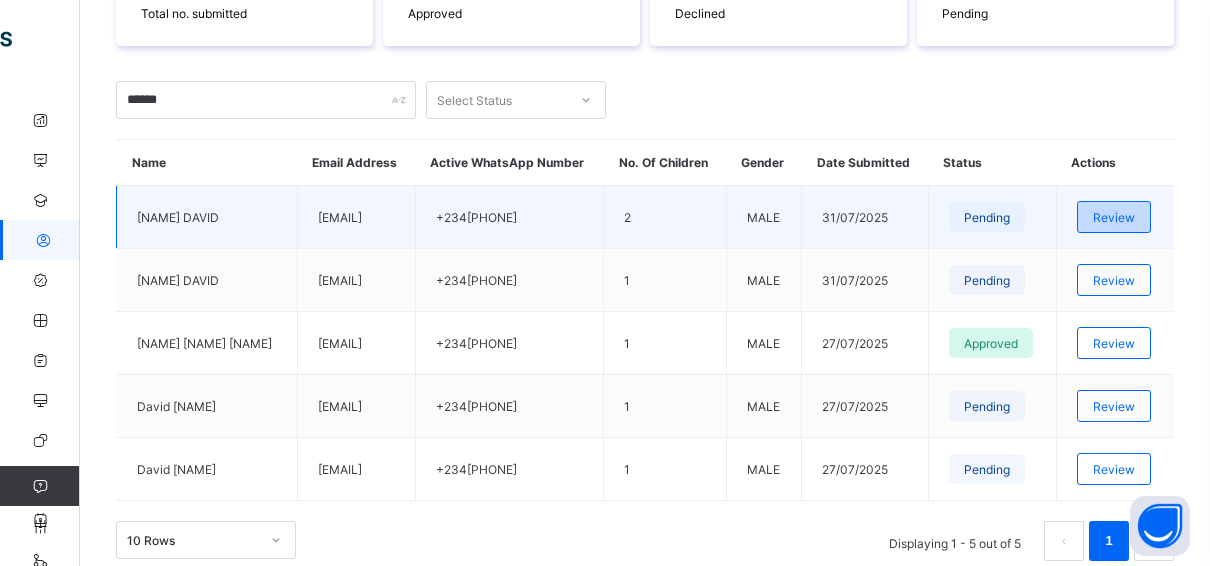 click on "Review" at bounding box center (1114, 217) 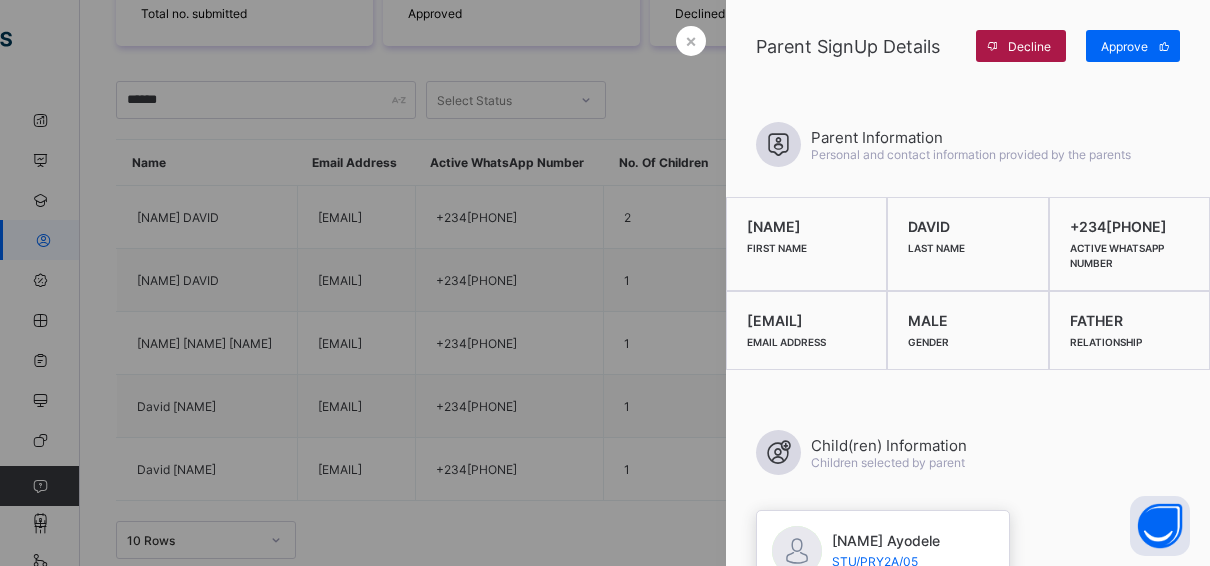 drag, startPoint x: 1137, startPoint y: 223, endPoint x: 1028, endPoint y: 40, distance: 213.00235 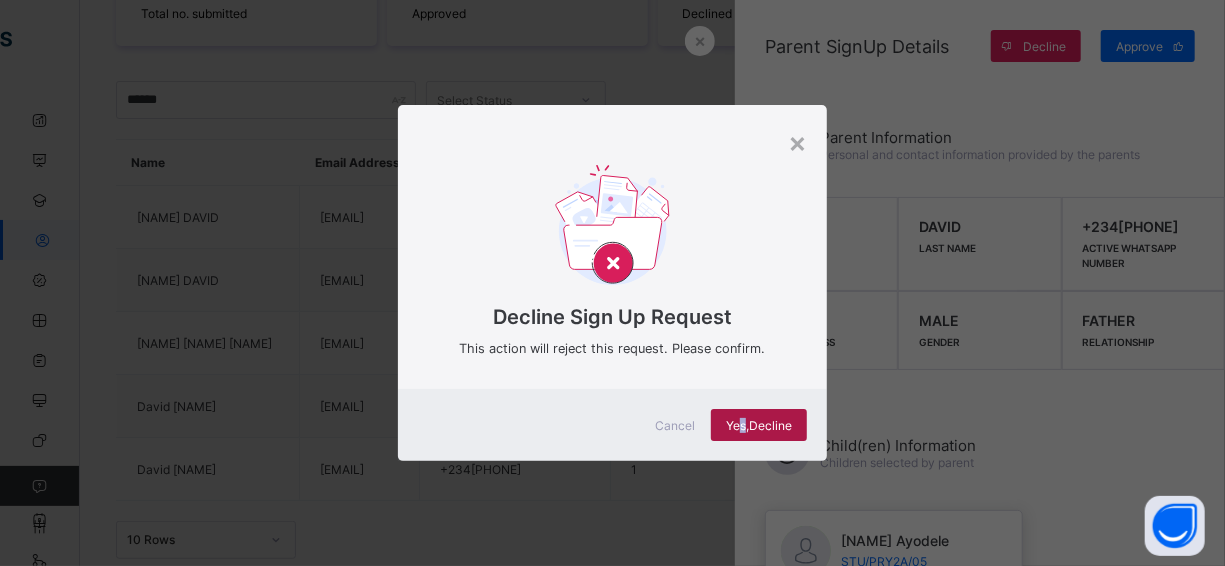 click on "Yes,  Decline" at bounding box center [759, 425] 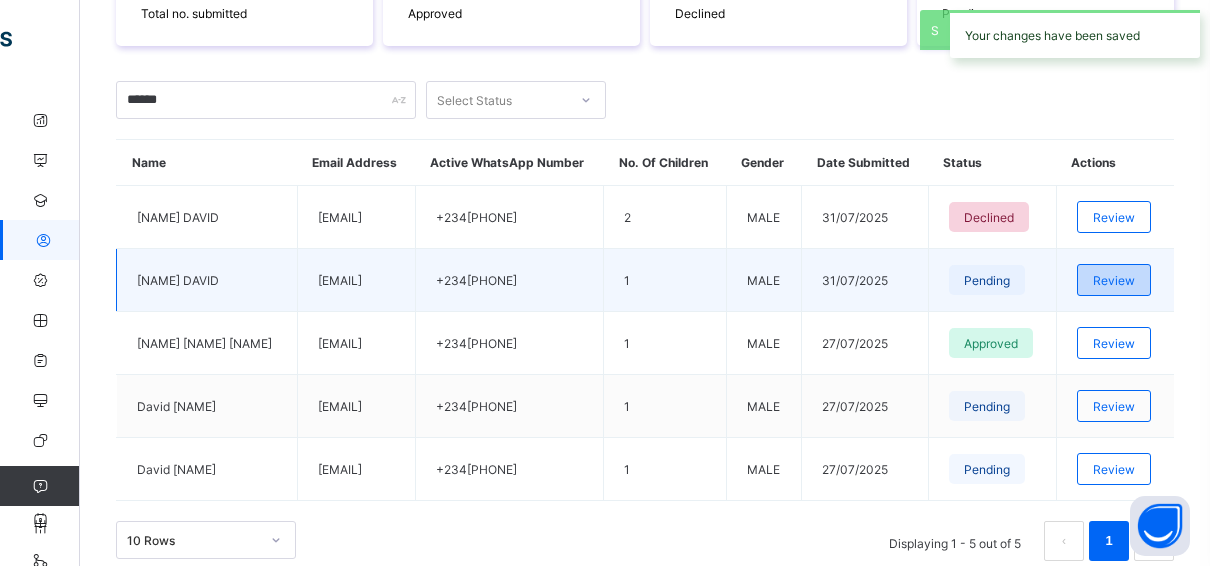 click on "Review" at bounding box center [1114, 280] 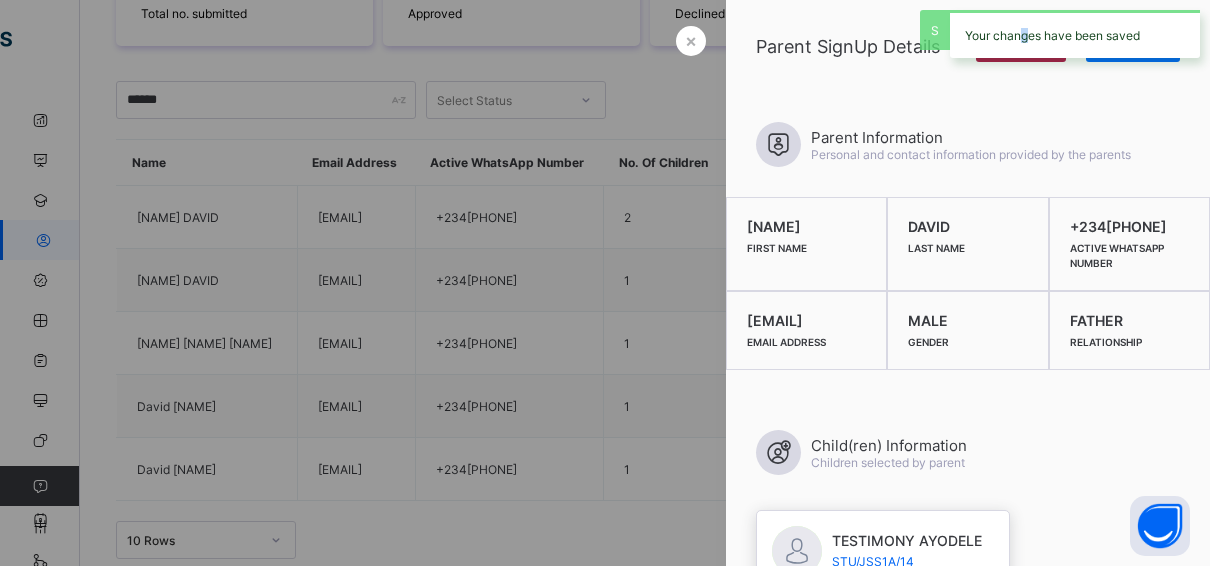 click on "Your changes have been saved" at bounding box center (1075, 34) 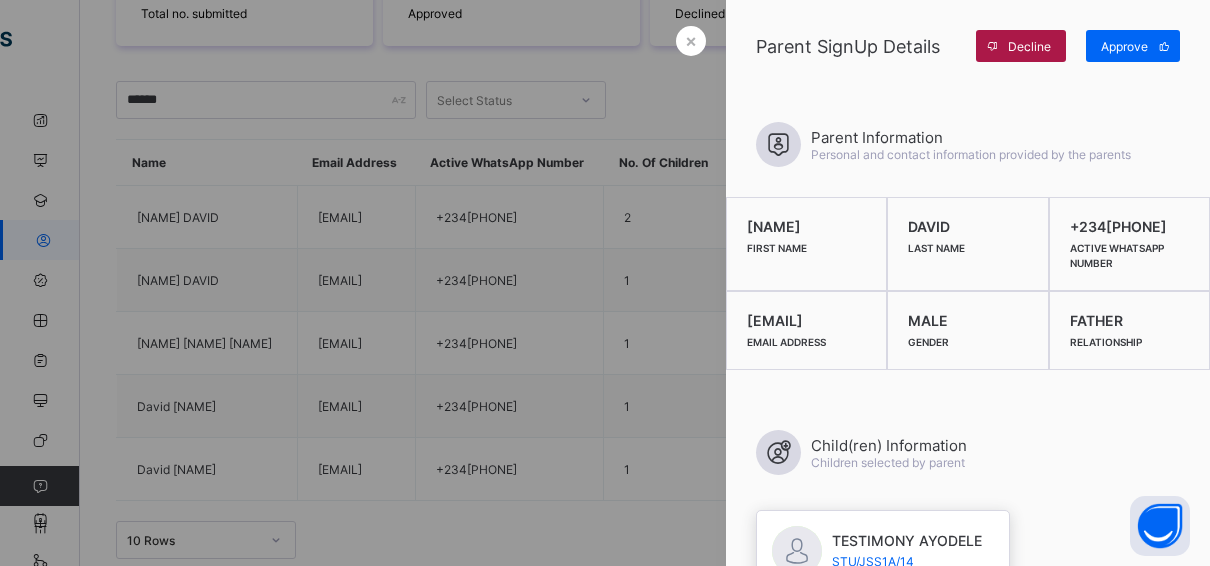 click on "Decline" at bounding box center [1029, 46] 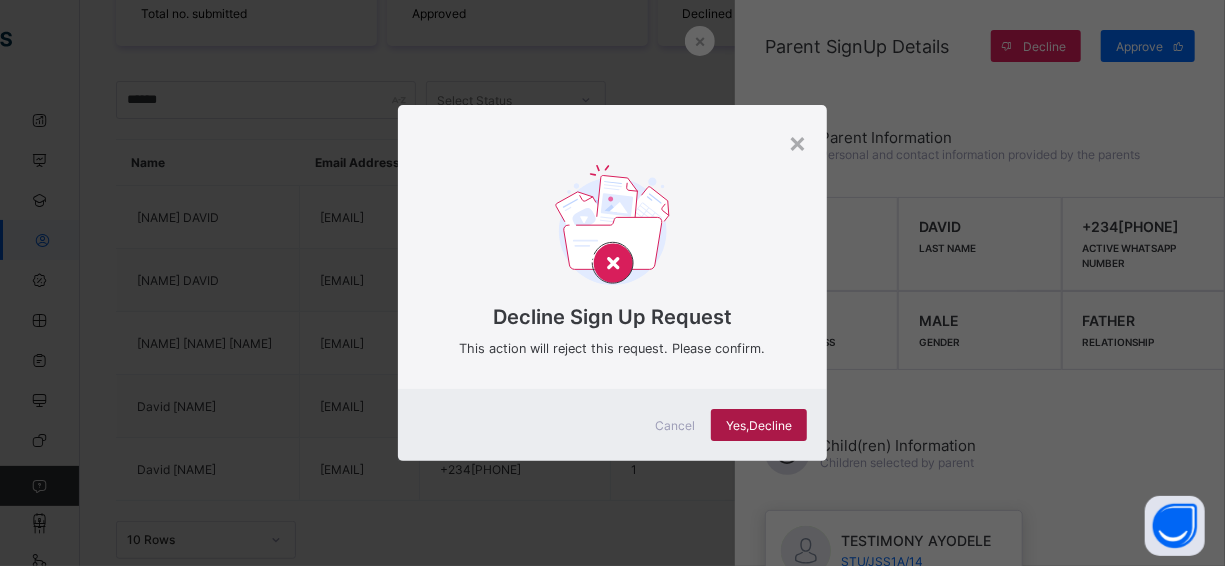click on "Yes,  Decline" at bounding box center (759, 425) 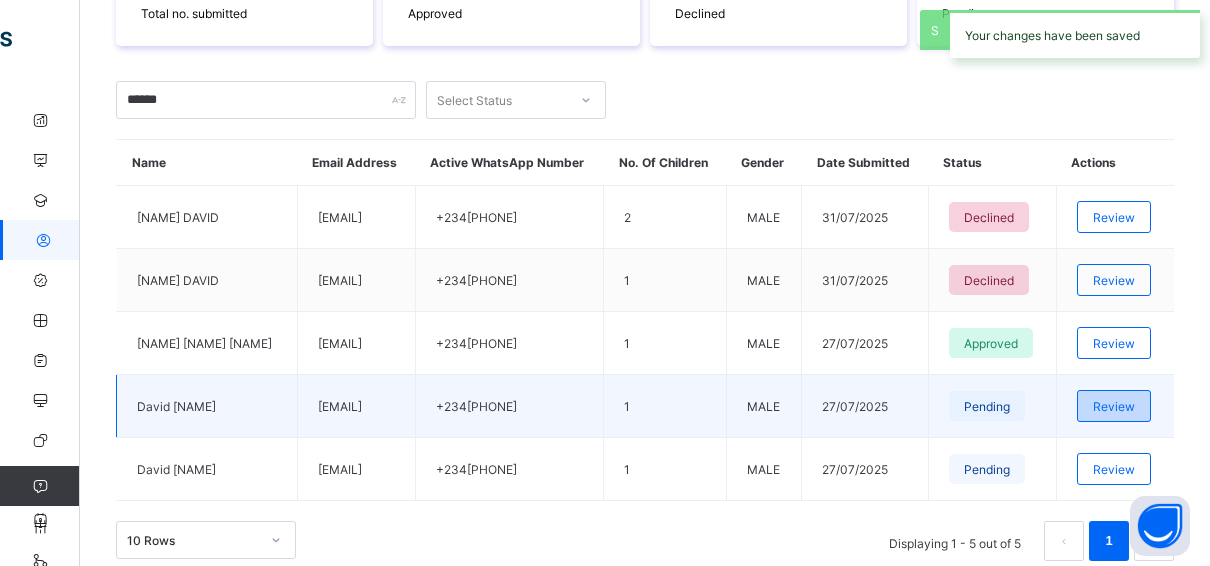 click on "Review" at bounding box center (1114, 406) 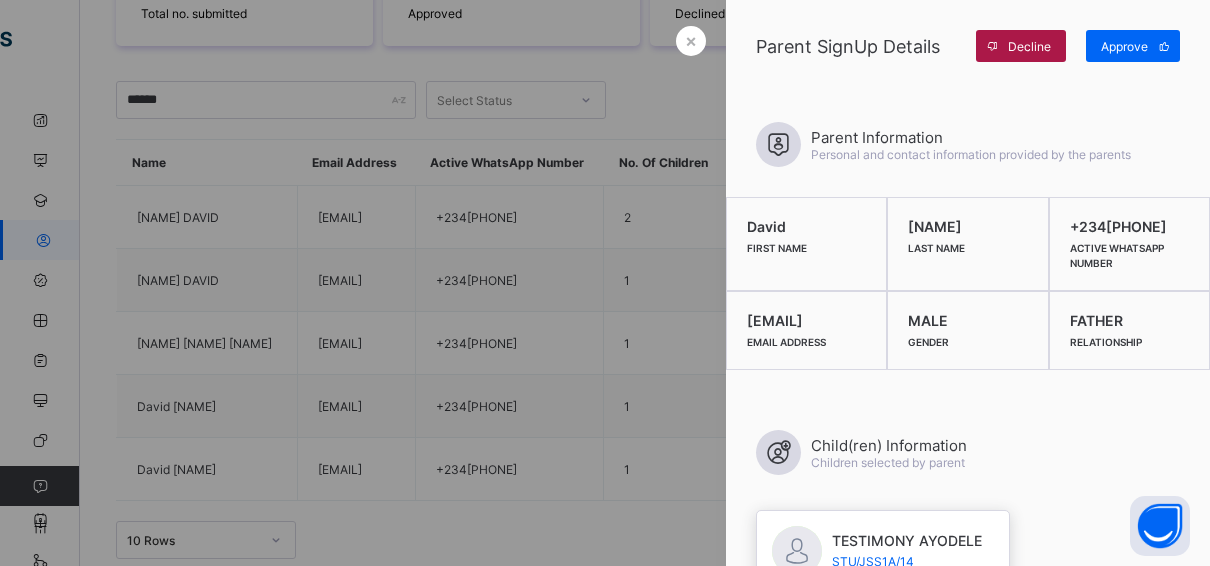 click at bounding box center [992, 46] 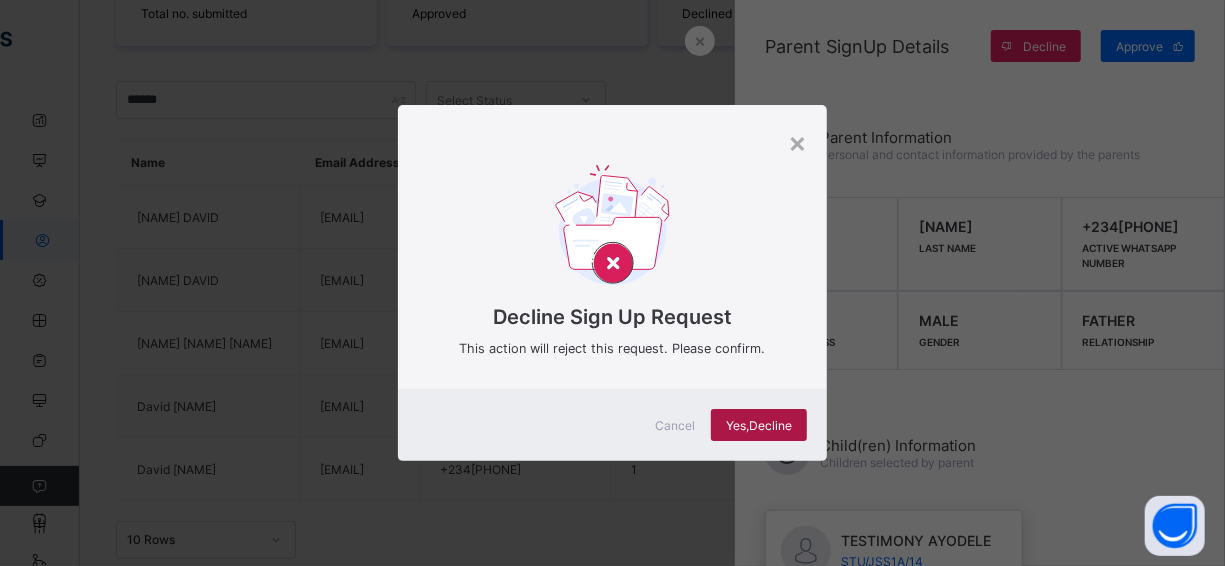 click on "Yes,  Decline" at bounding box center (759, 425) 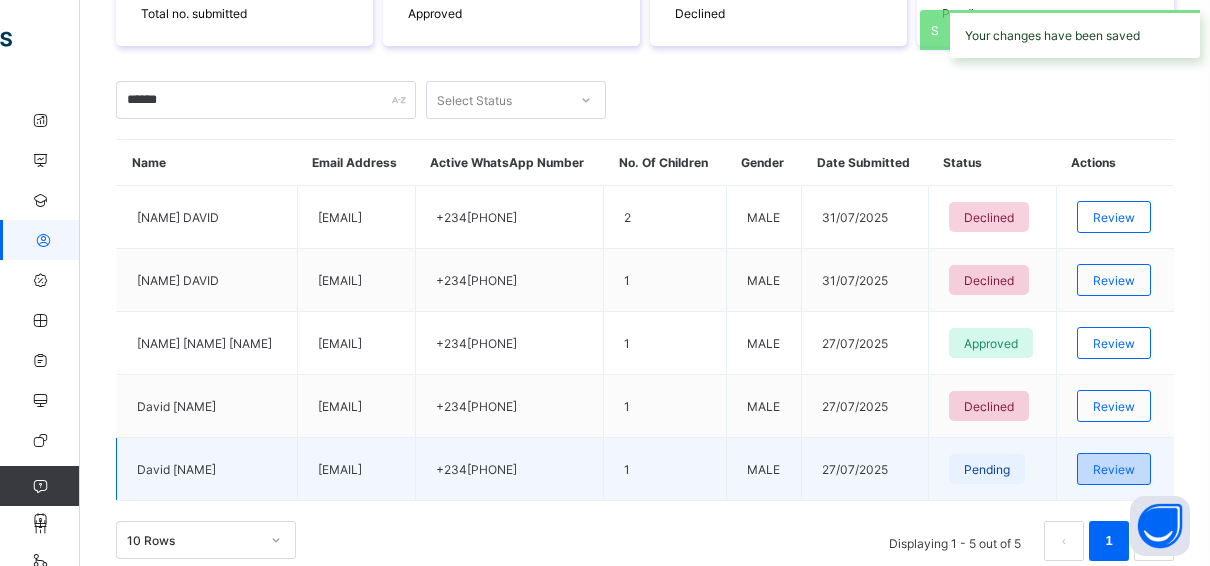 click on "Review" at bounding box center (1114, 469) 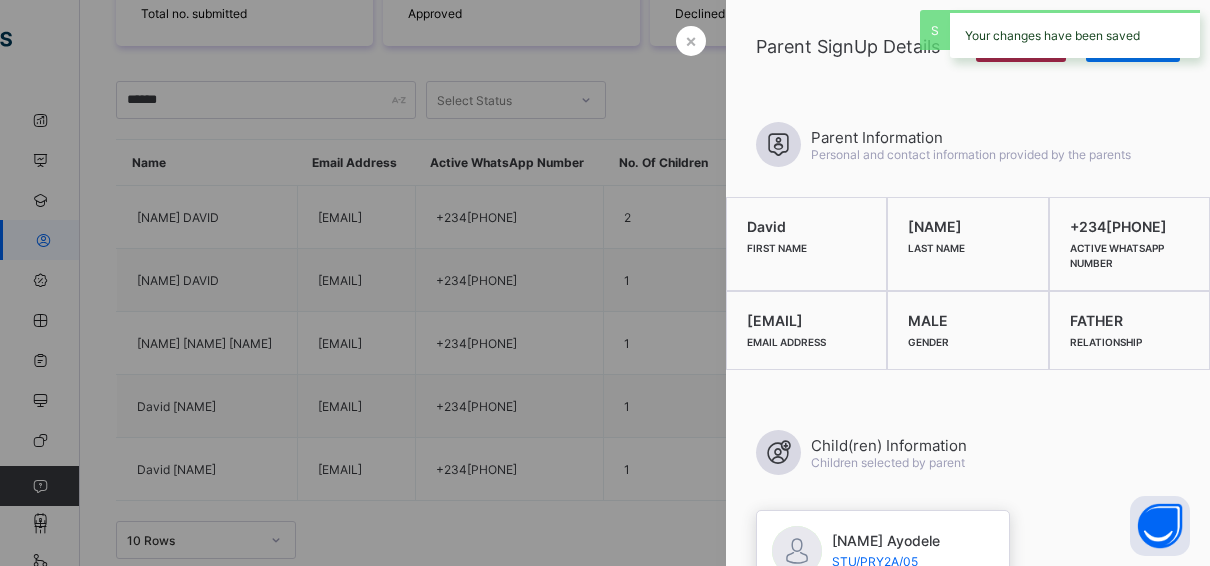 click on "Your changes have been saved" at bounding box center (1075, 34) 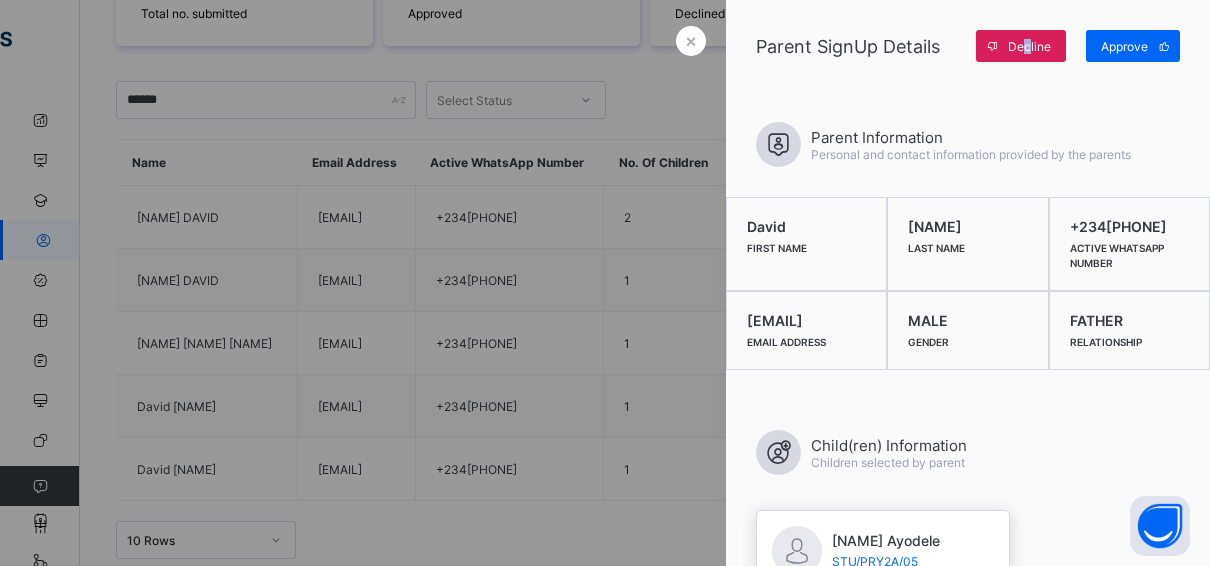 click on "Decline" at bounding box center [1021, 46] 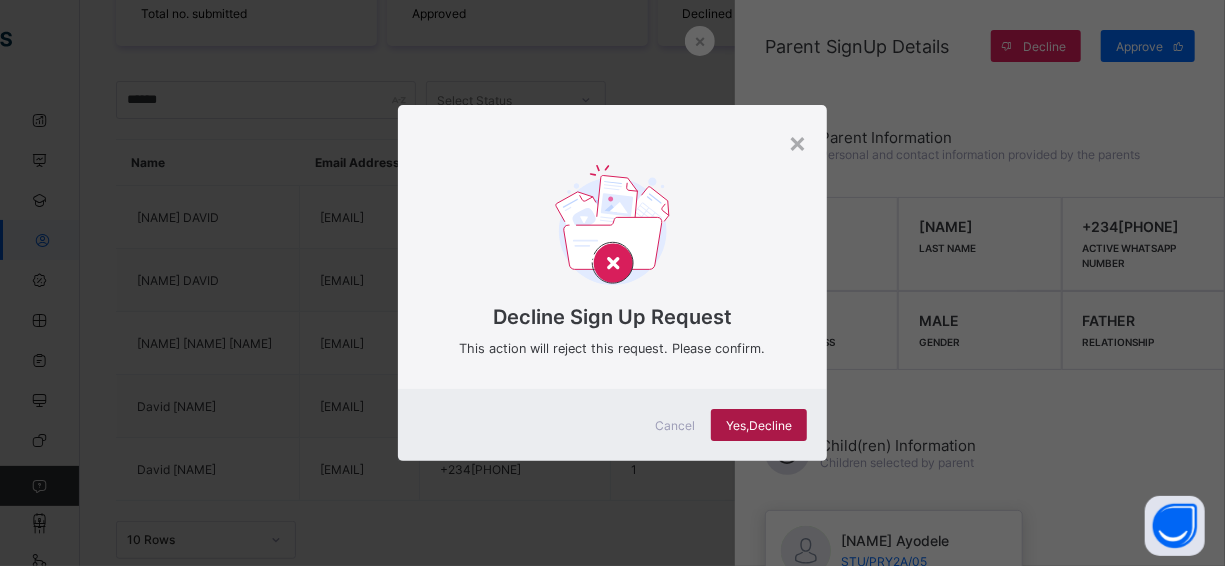 click on "Yes,  Decline" at bounding box center (759, 425) 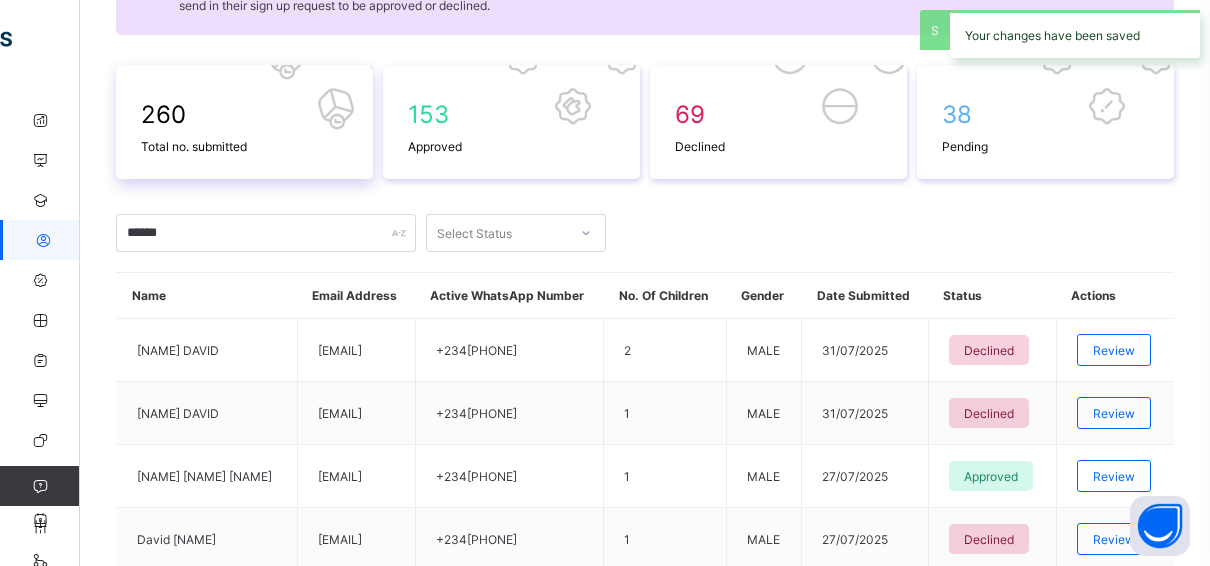 scroll, scrollTop: 100, scrollLeft: 0, axis: vertical 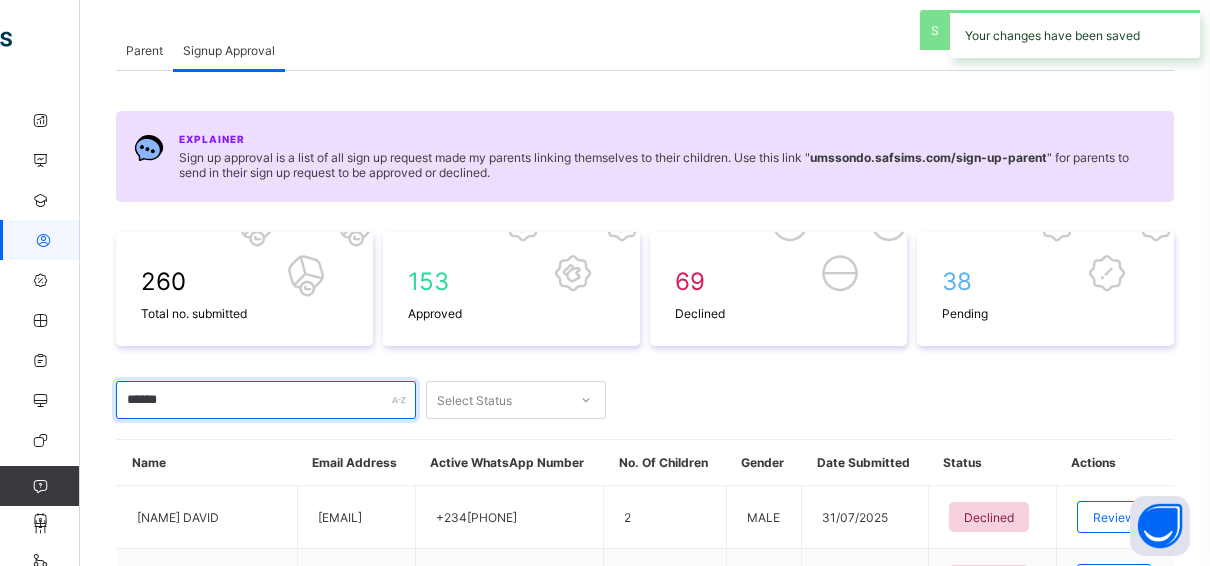 click on "******" at bounding box center (266, 400) 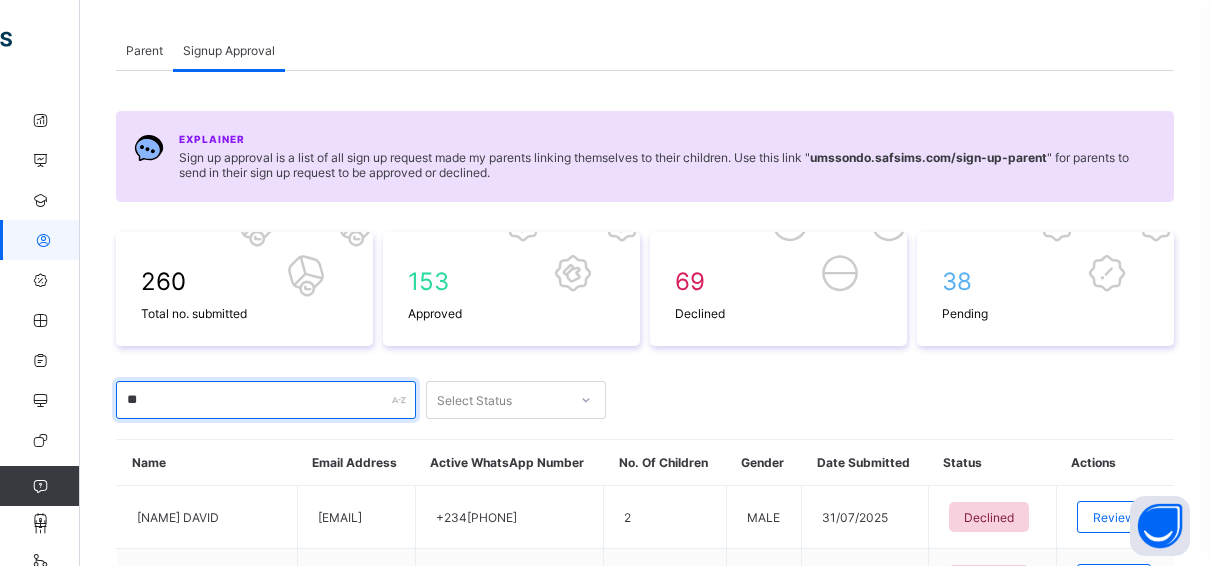 type on "*" 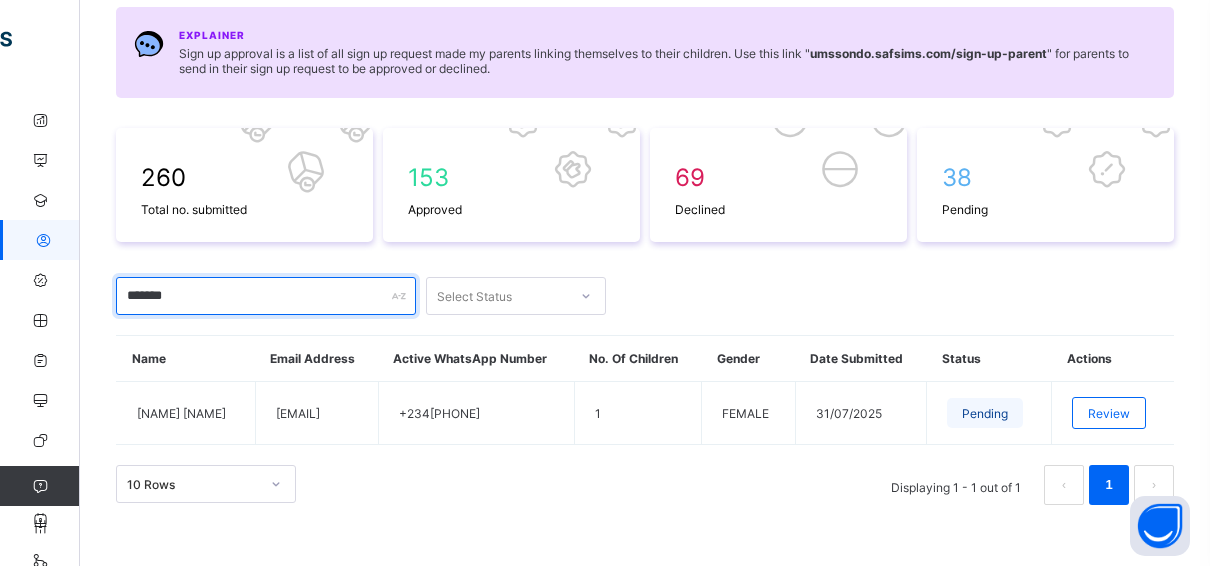 scroll, scrollTop: 208, scrollLeft: 0, axis: vertical 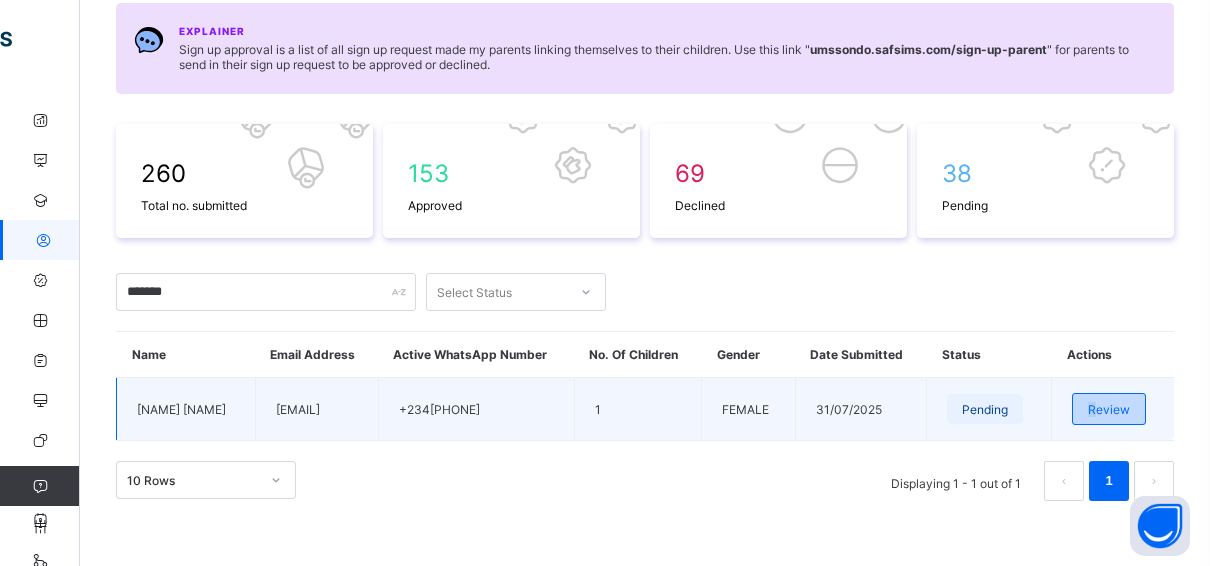 click on "Review" at bounding box center (1109, 409) 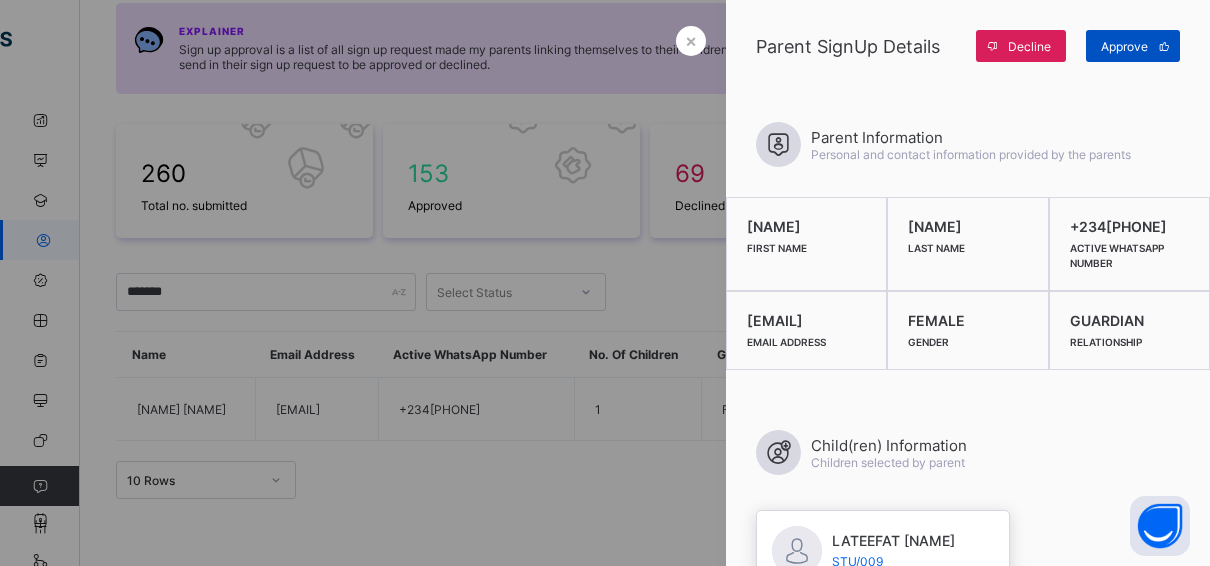 click on "Approve" at bounding box center (1124, 46) 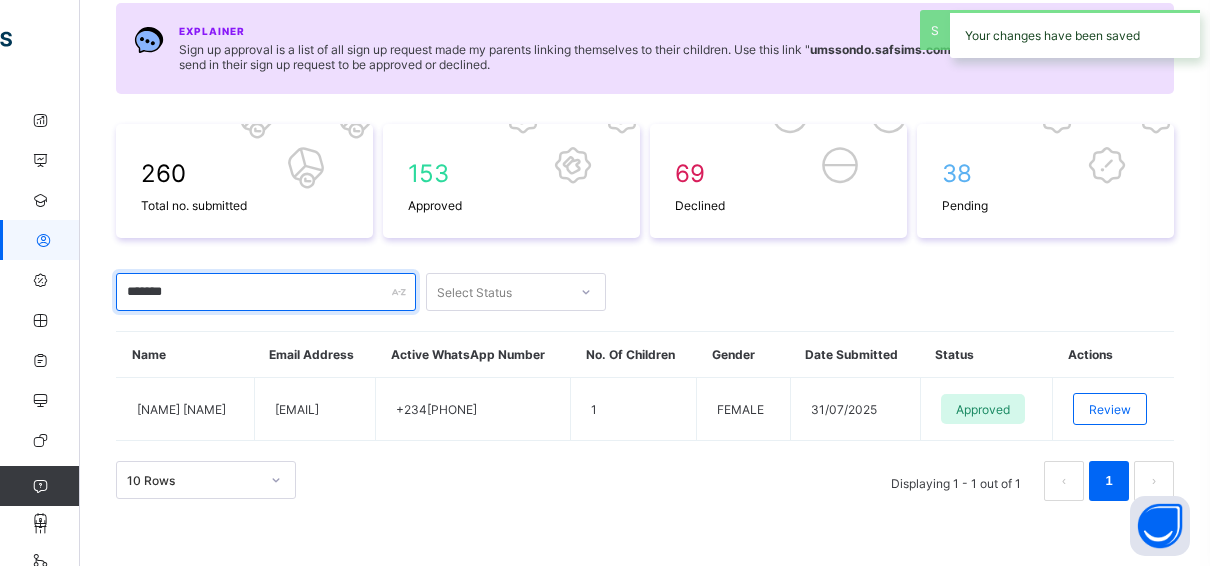 click on "*******" at bounding box center [266, 292] 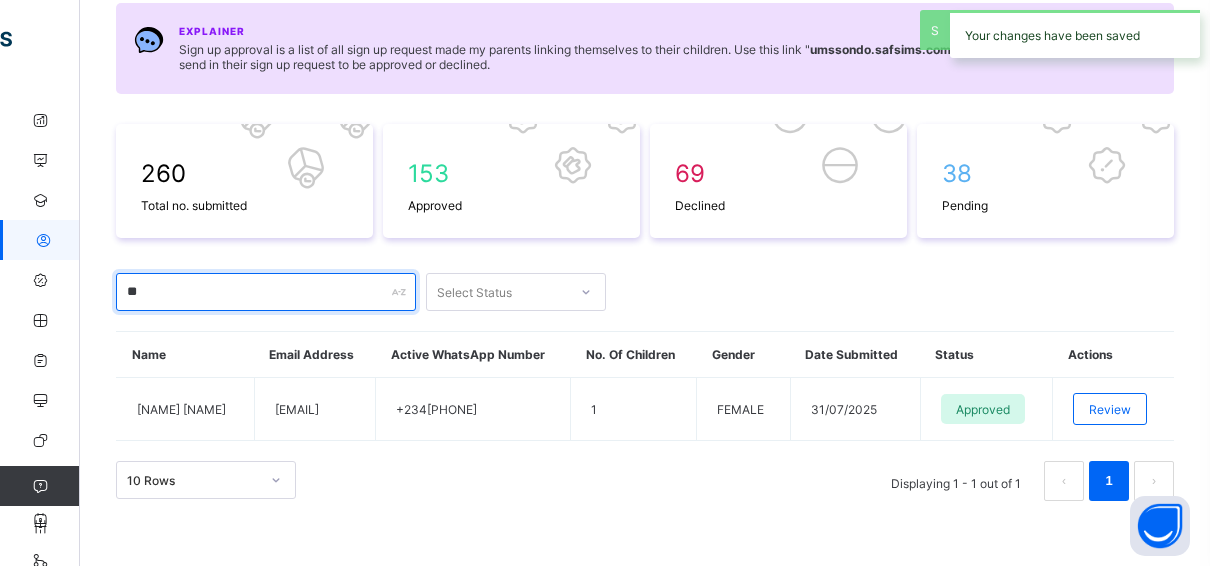 type on "*" 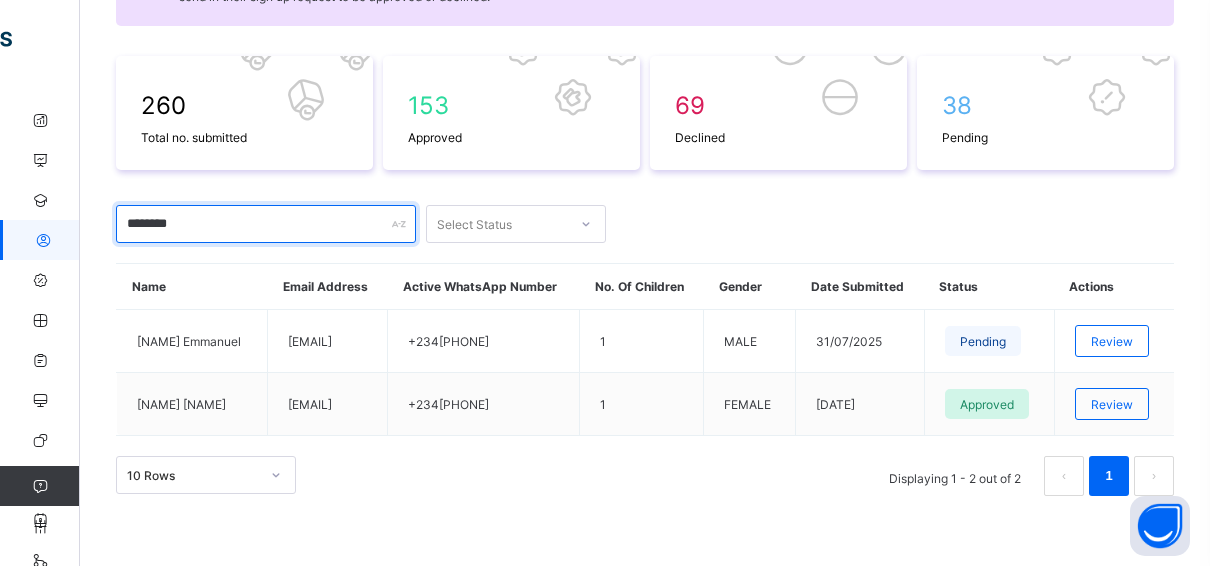 scroll, scrollTop: 285, scrollLeft: 0, axis: vertical 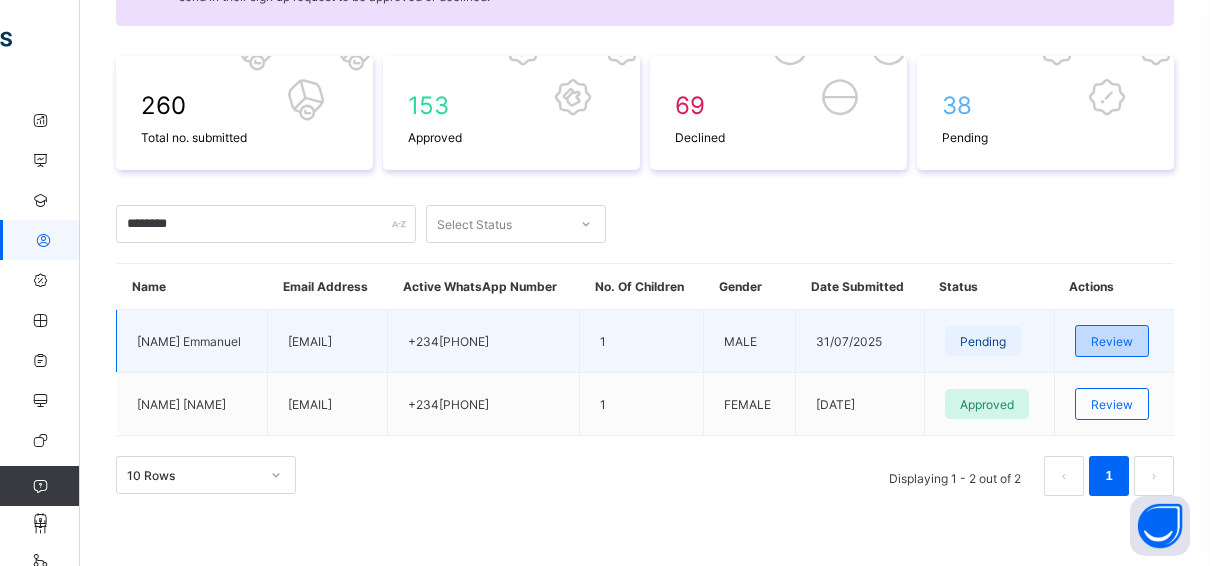 click on "Review" at bounding box center (1112, 341) 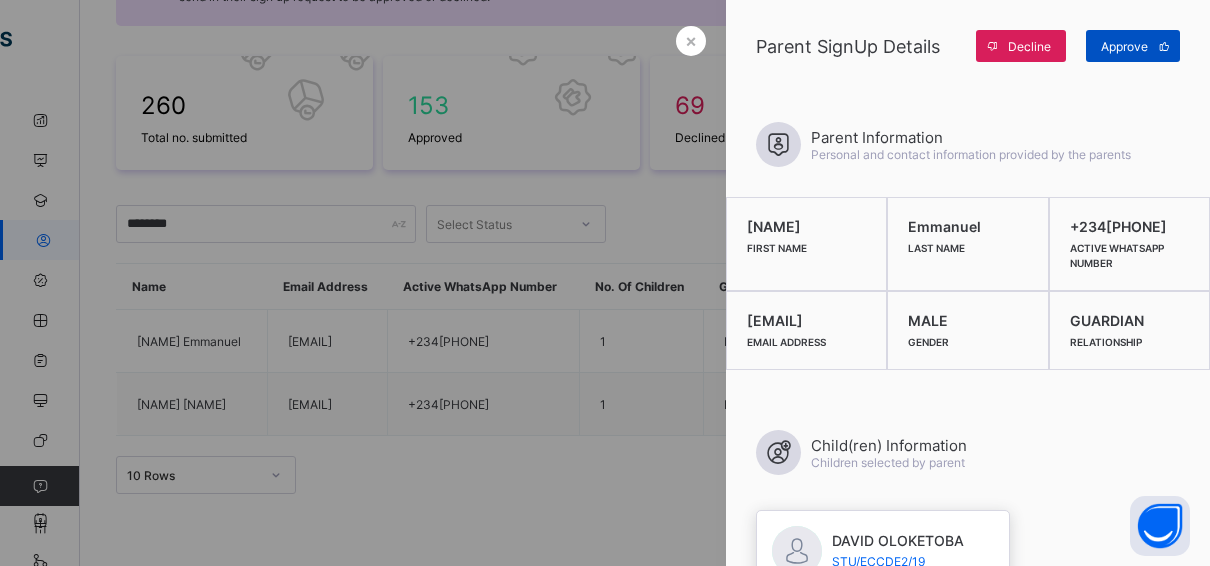 click on "Approve" at bounding box center [1124, 46] 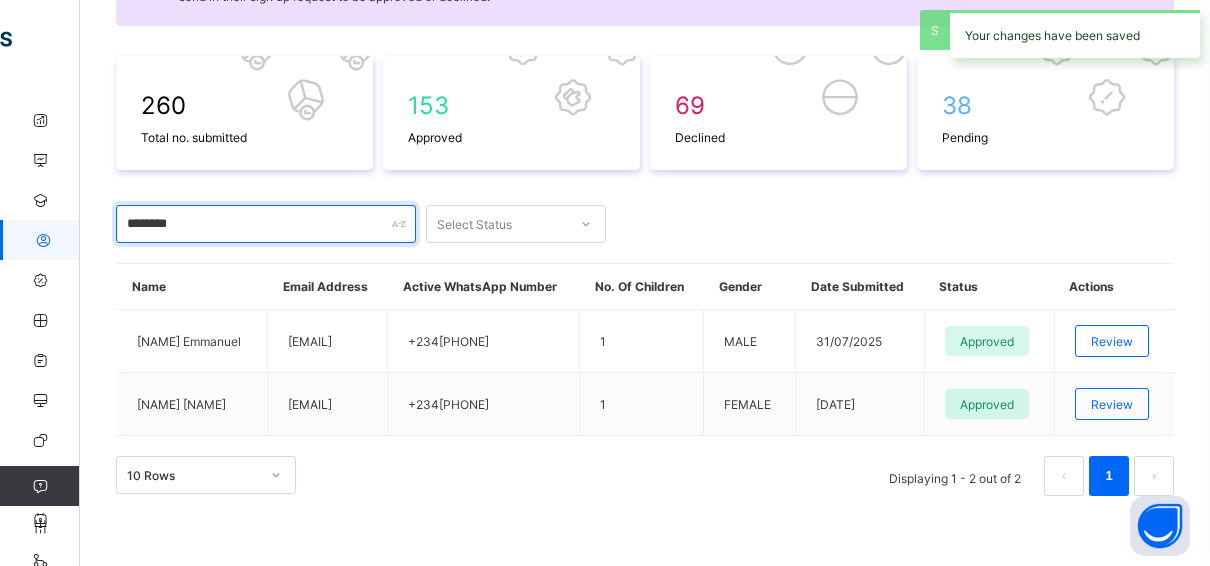 click on "********" at bounding box center (266, 224) 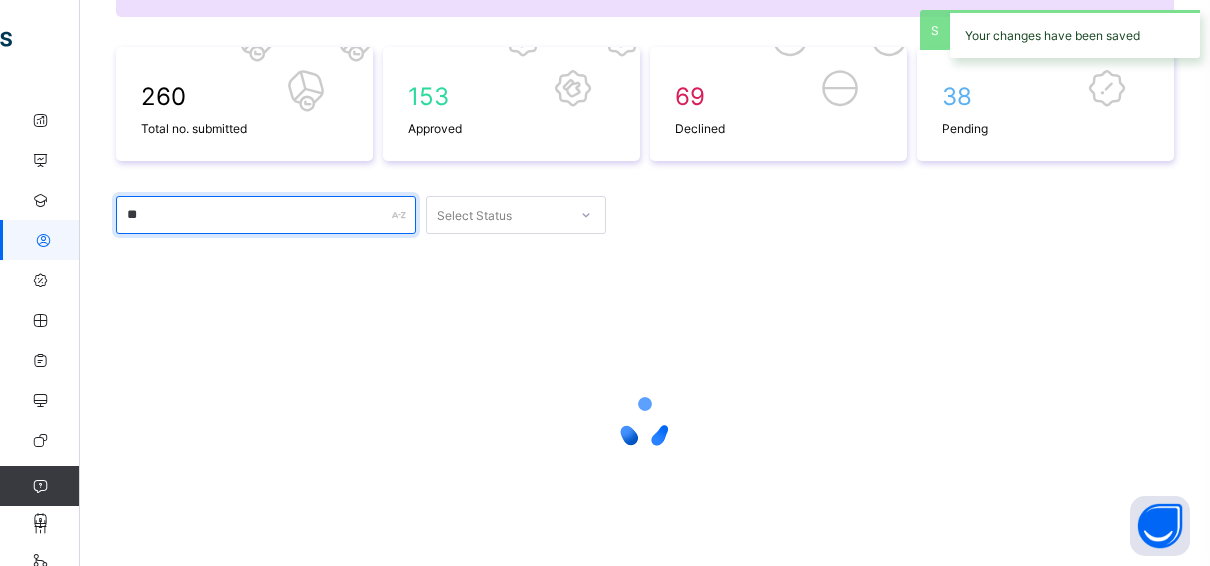 type on "*" 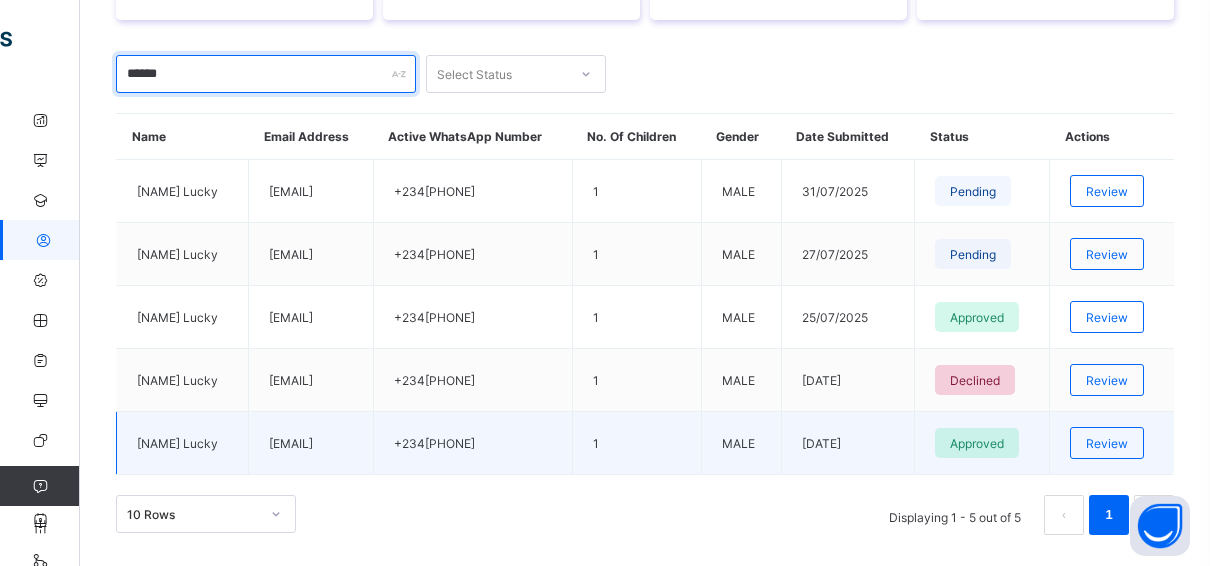 scroll, scrollTop: 459, scrollLeft: 0, axis: vertical 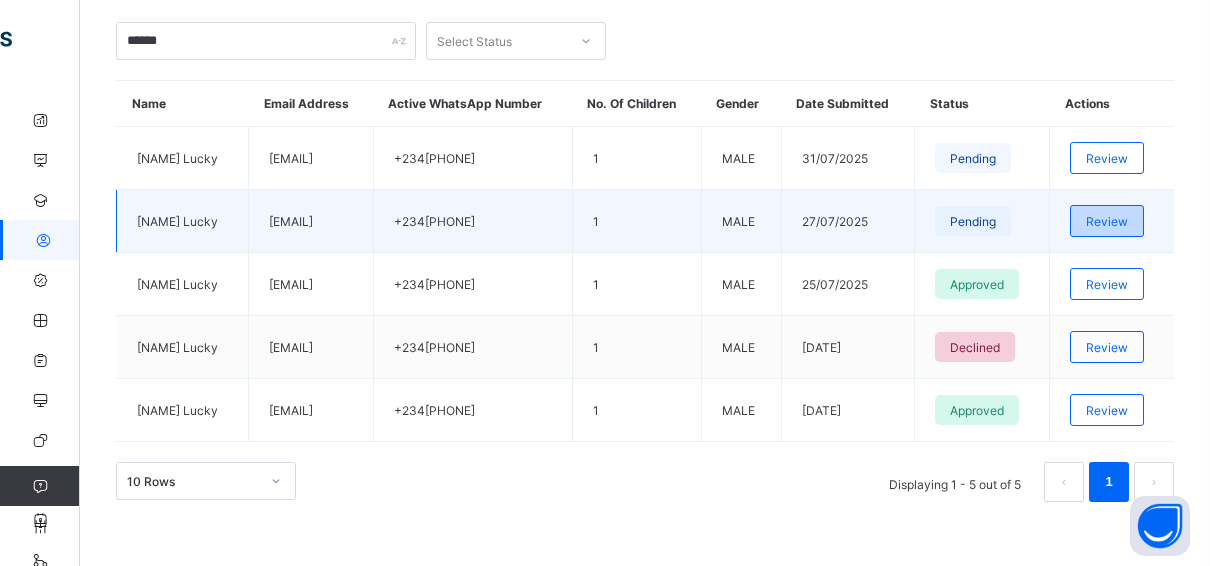 click on "Review" at bounding box center [1107, 221] 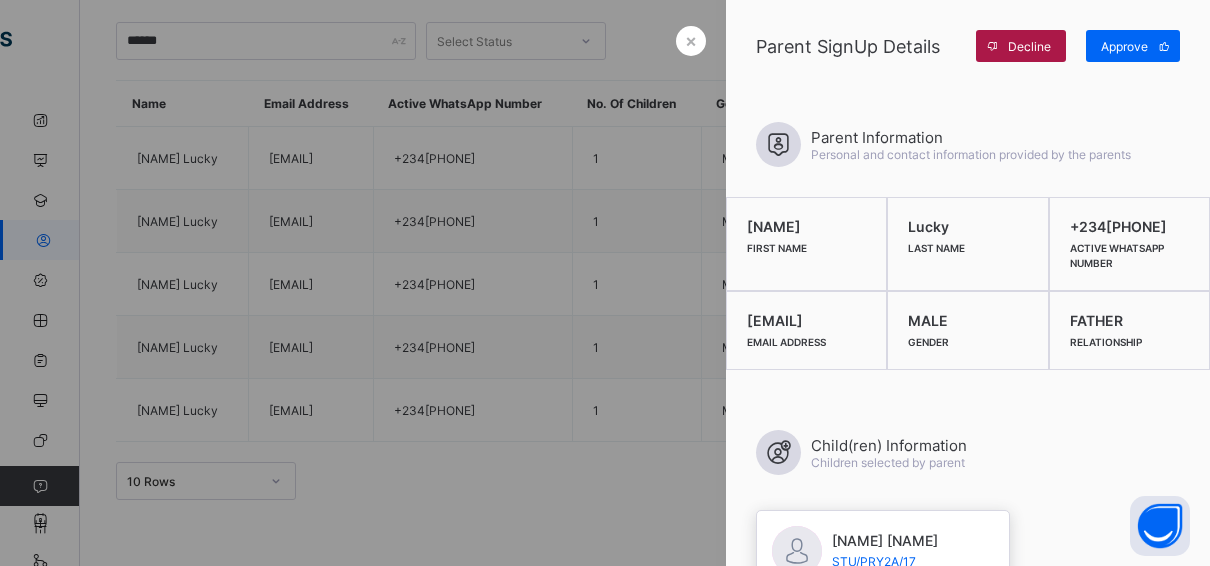 click on "Decline" at bounding box center (1021, 46) 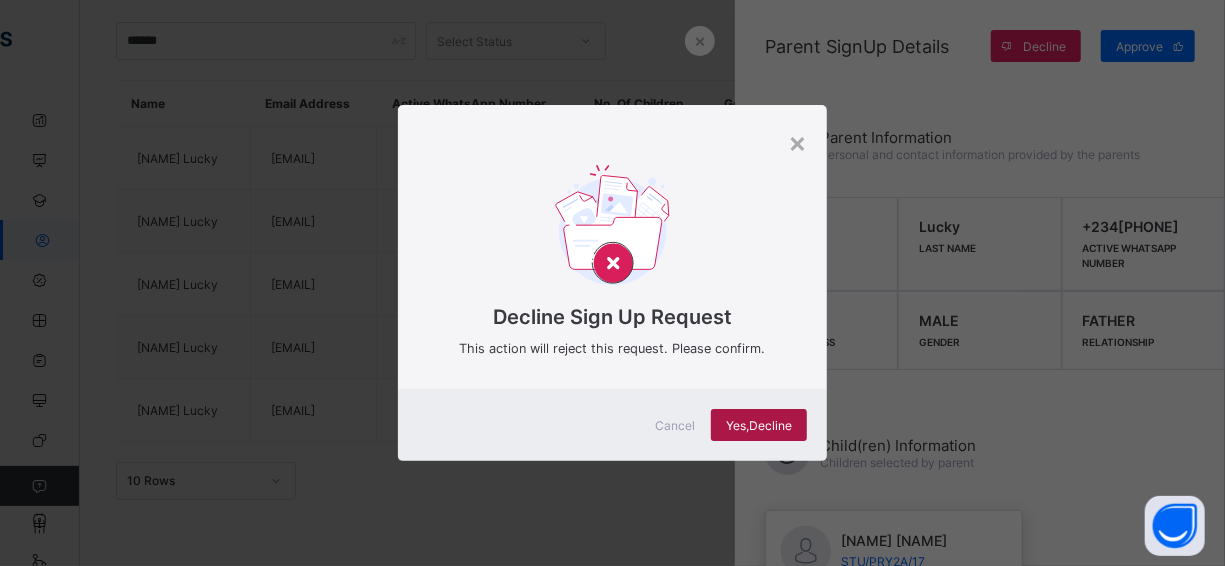 click on "Yes,  Decline" at bounding box center (759, 425) 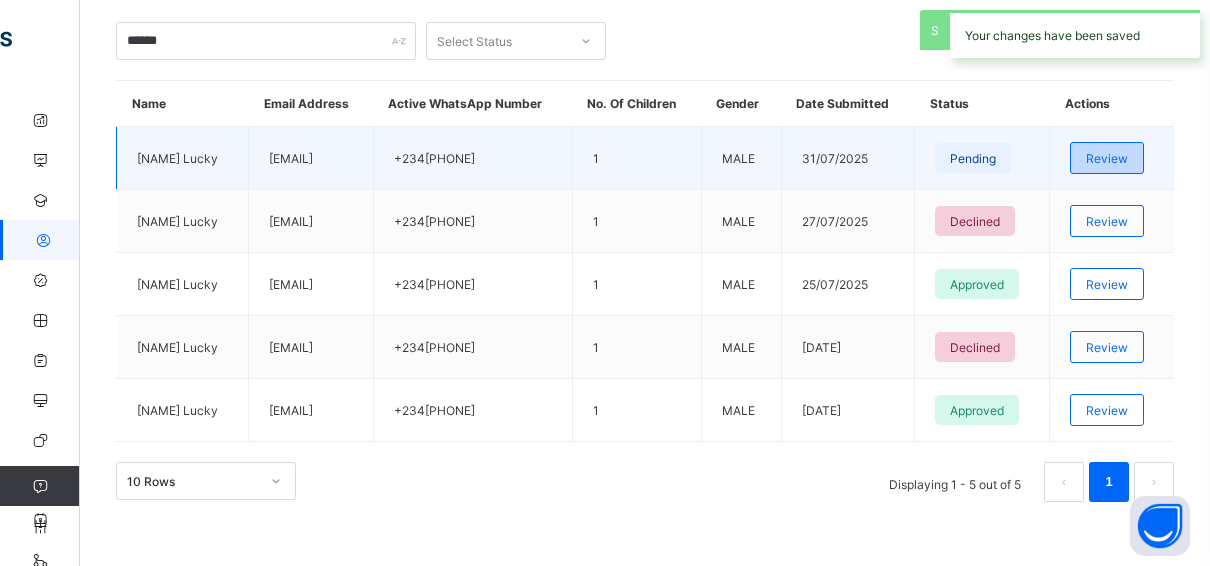 click on "Review" at bounding box center [1107, 158] 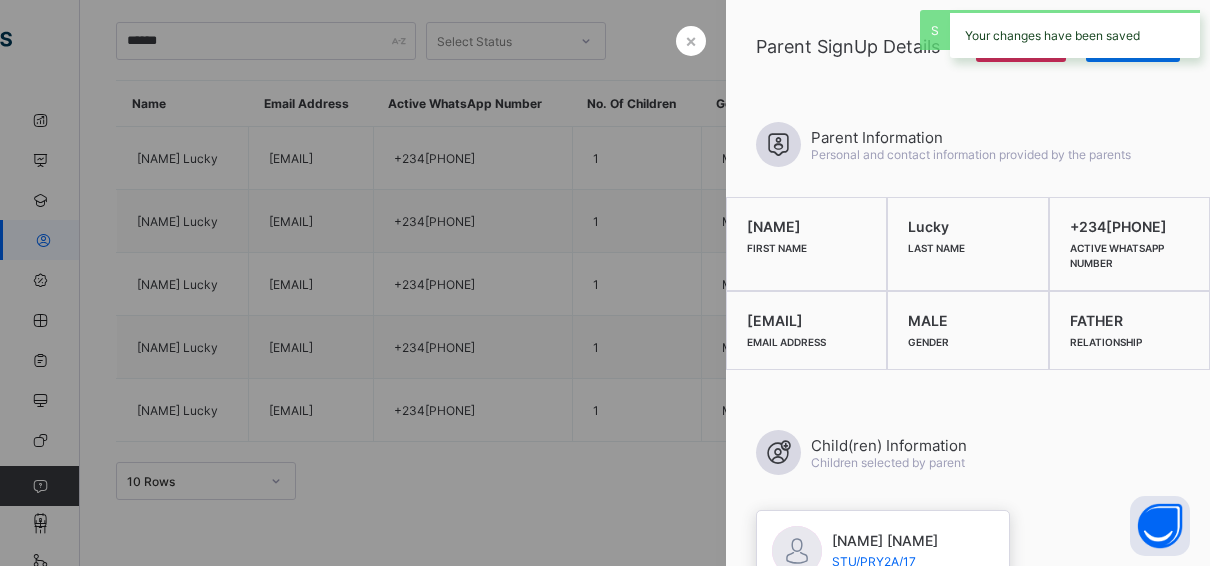 click on "Your changes have been saved" at bounding box center (1075, 34) 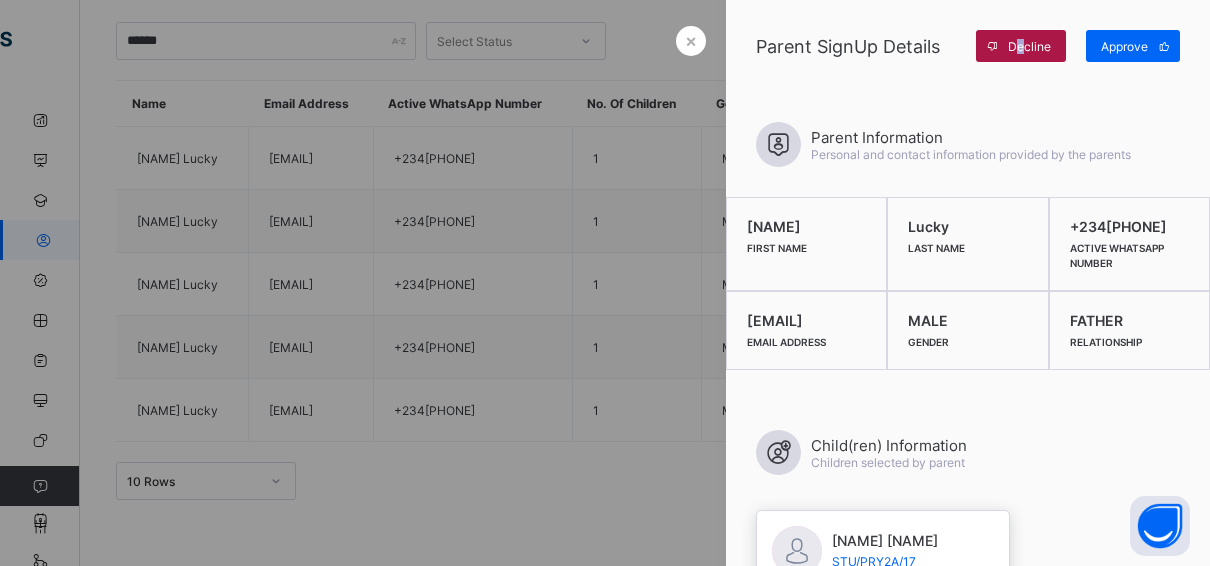 click on "Decline" at bounding box center (1029, 46) 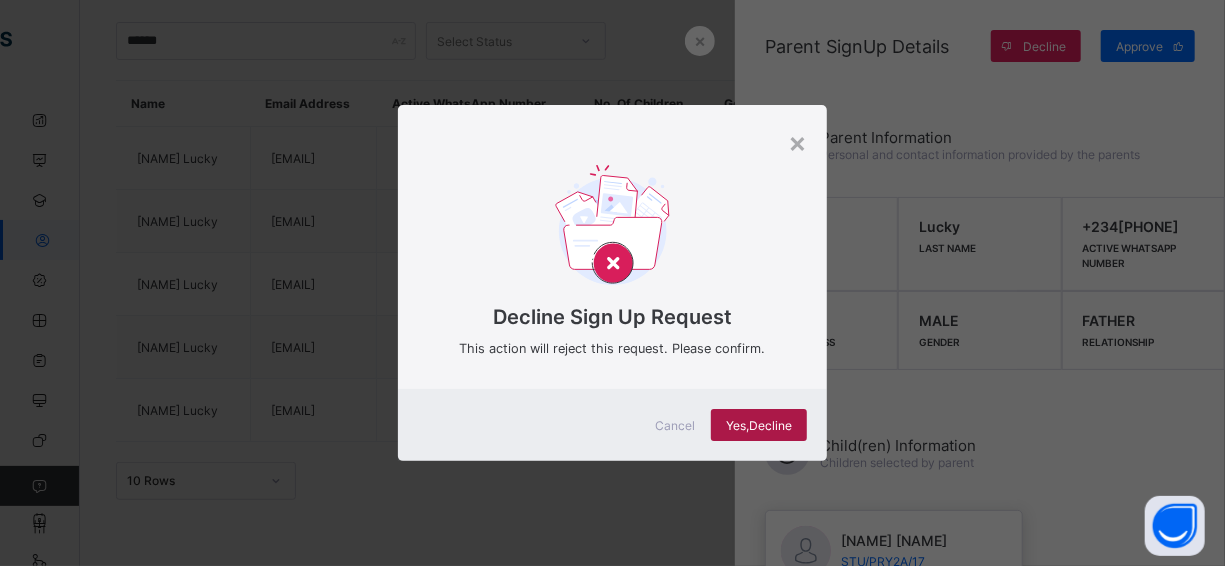 click on "Yes,  Decline" at bounding box center [759, 425] 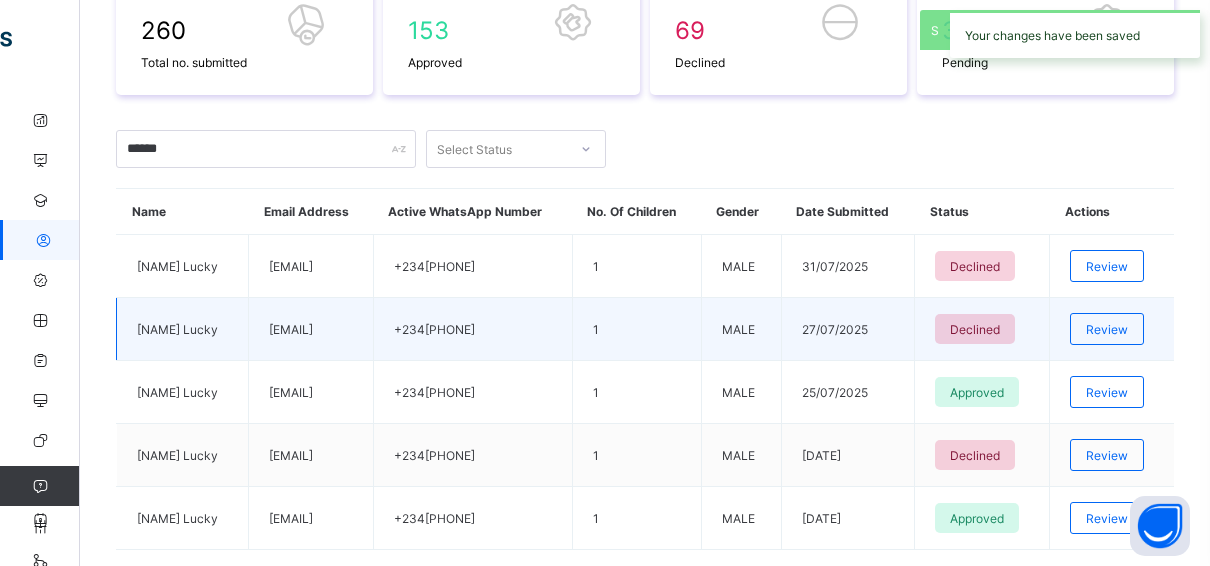 scroll, scrollTop: 159, scrollLeft: 0, axis: vertical 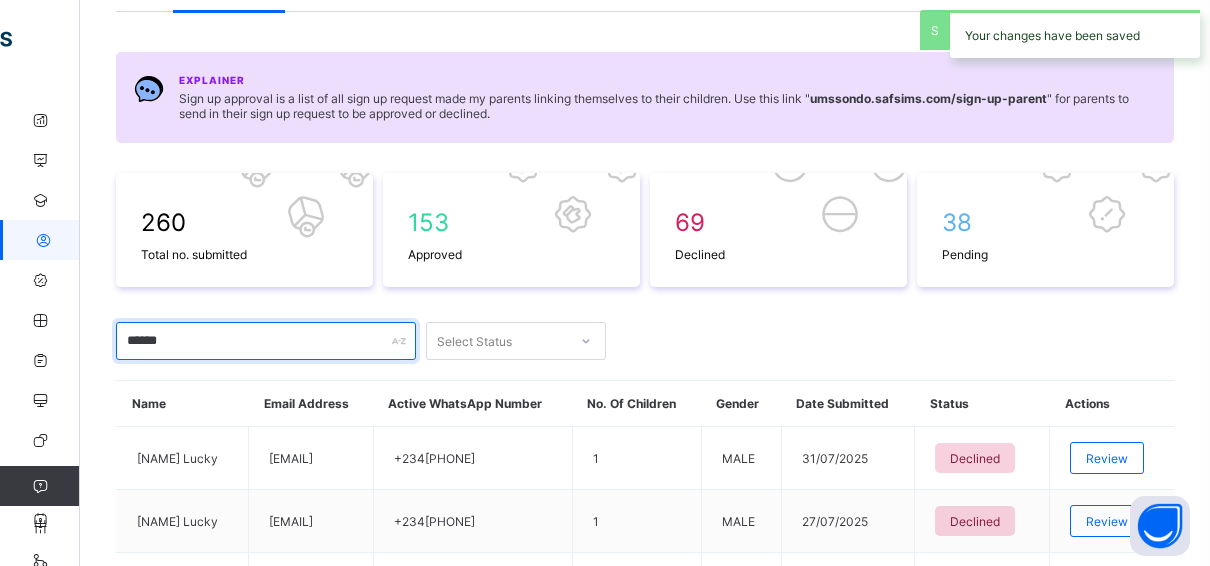 click on "******" at bounding box center (266, 341) 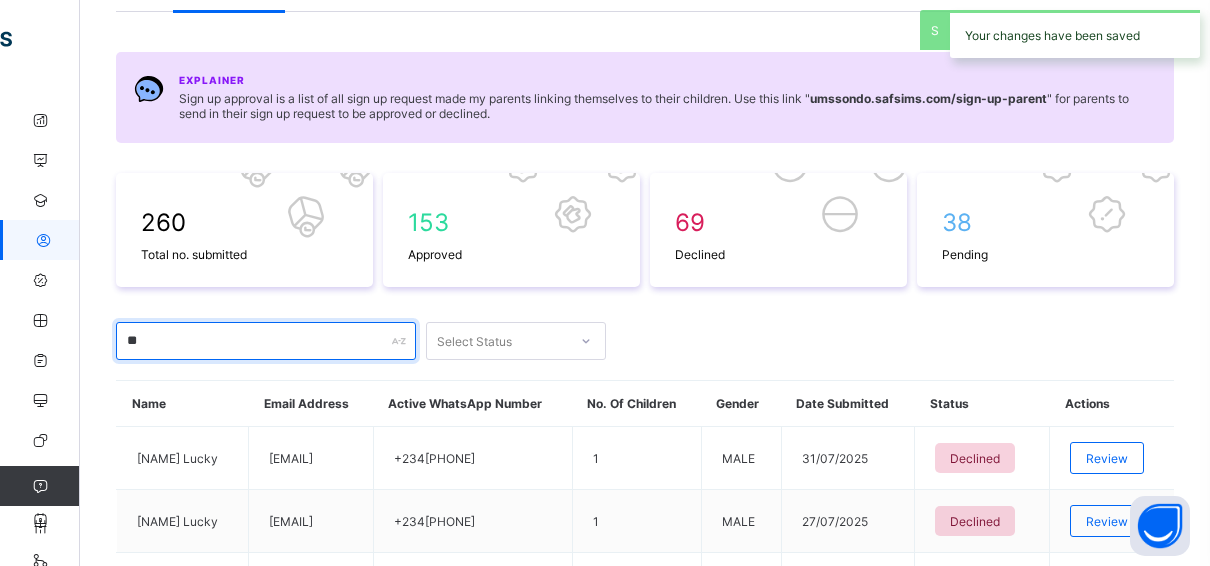 type on "*" 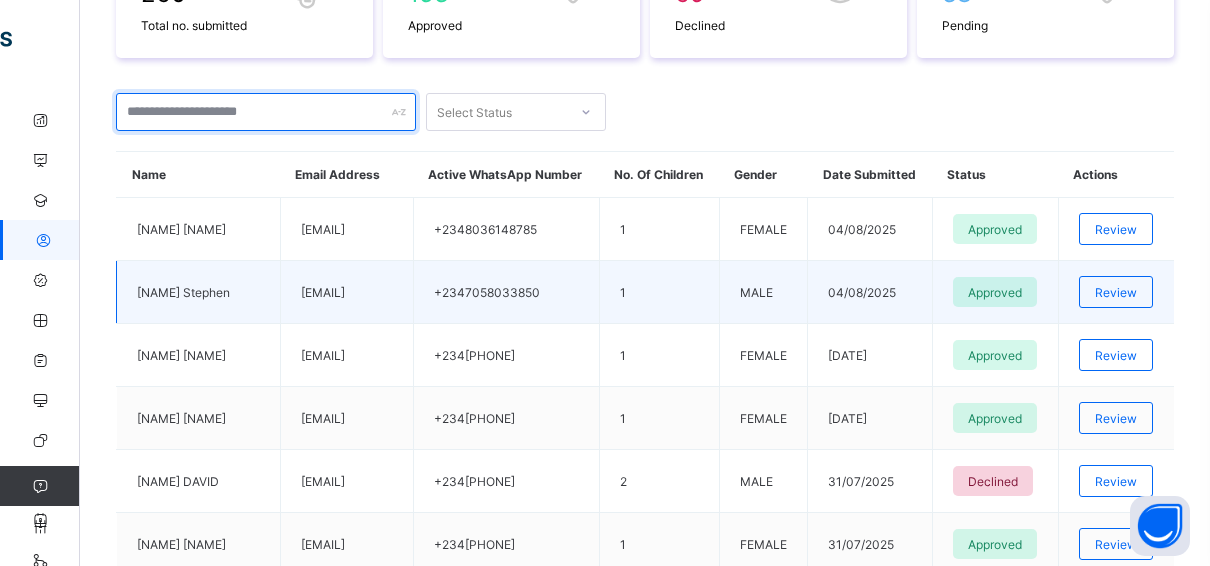 scroll, scrollTop: 386, scrollLeft: 0, axis: vertical 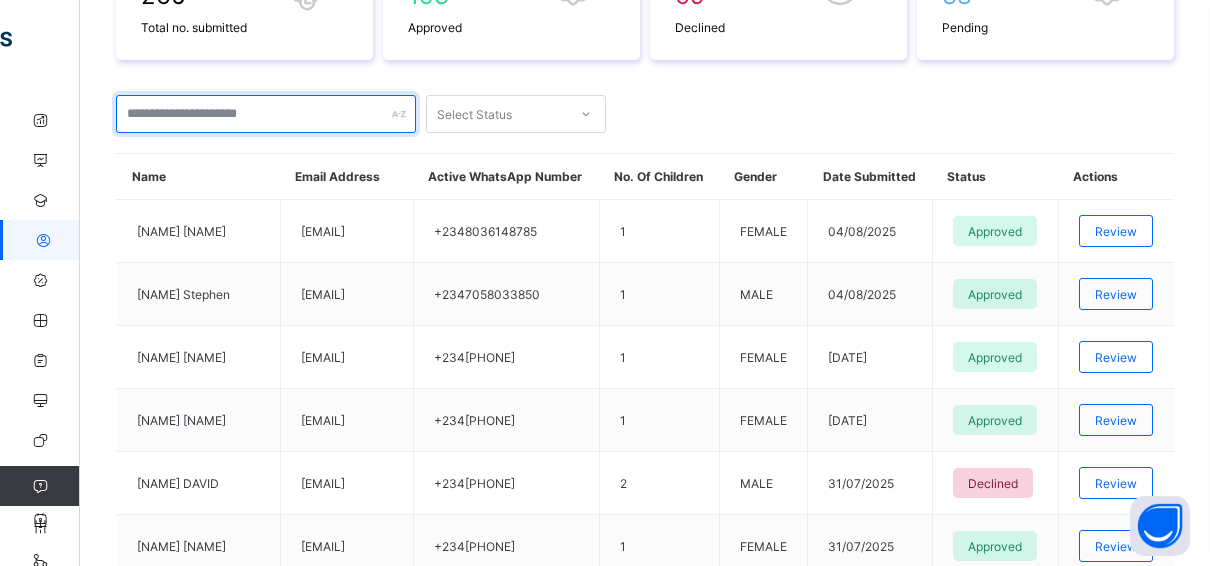 click at bounding box center [266, 114] 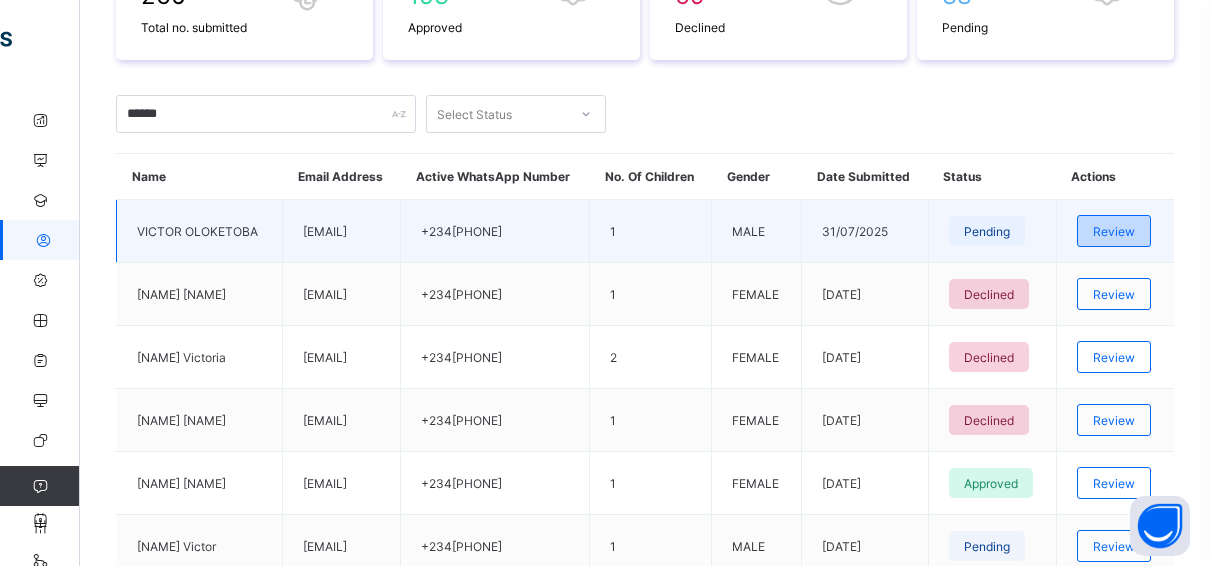 click on "Review" at bounding box center (1114, 231) 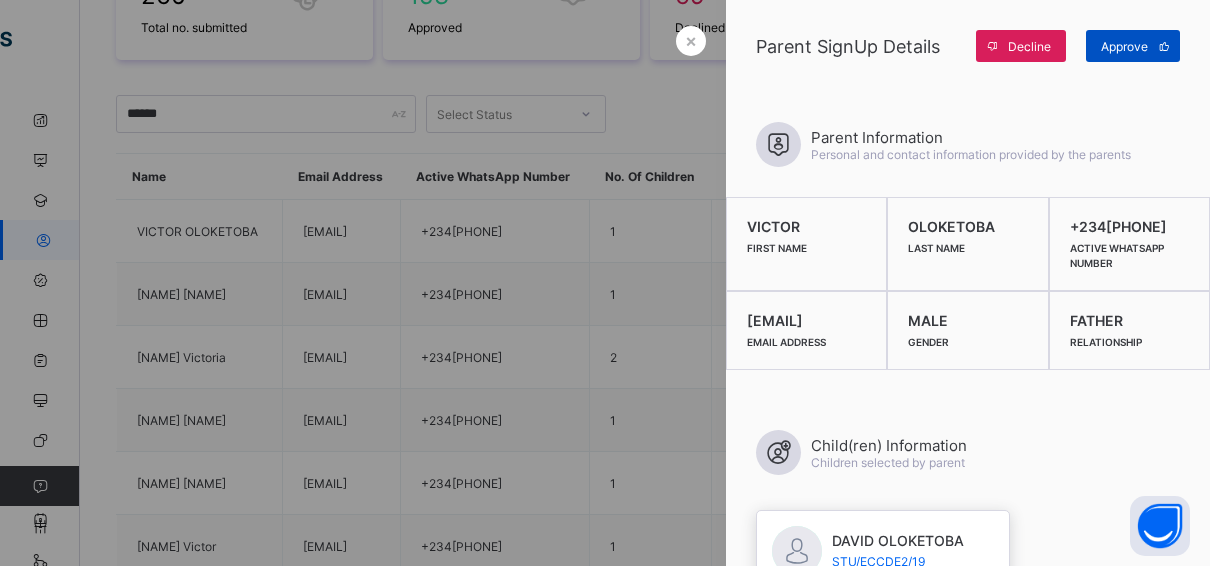 click on "Approve" at bounding box center (1124, 46) 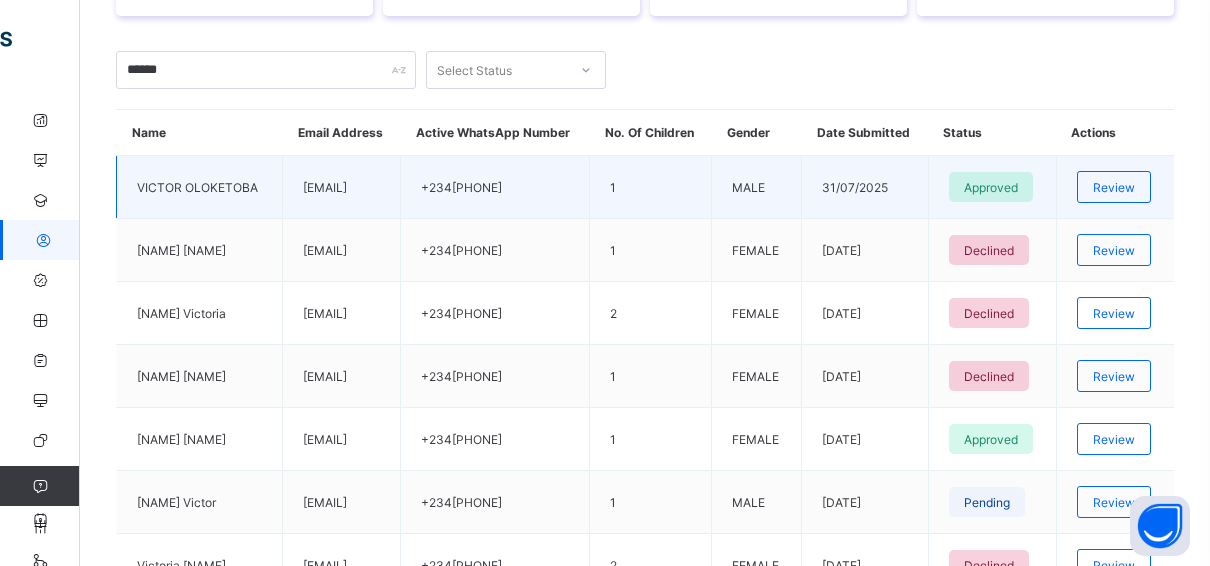 scroll, scrollTop: 386, scrollLeft: 0, axis: vertical 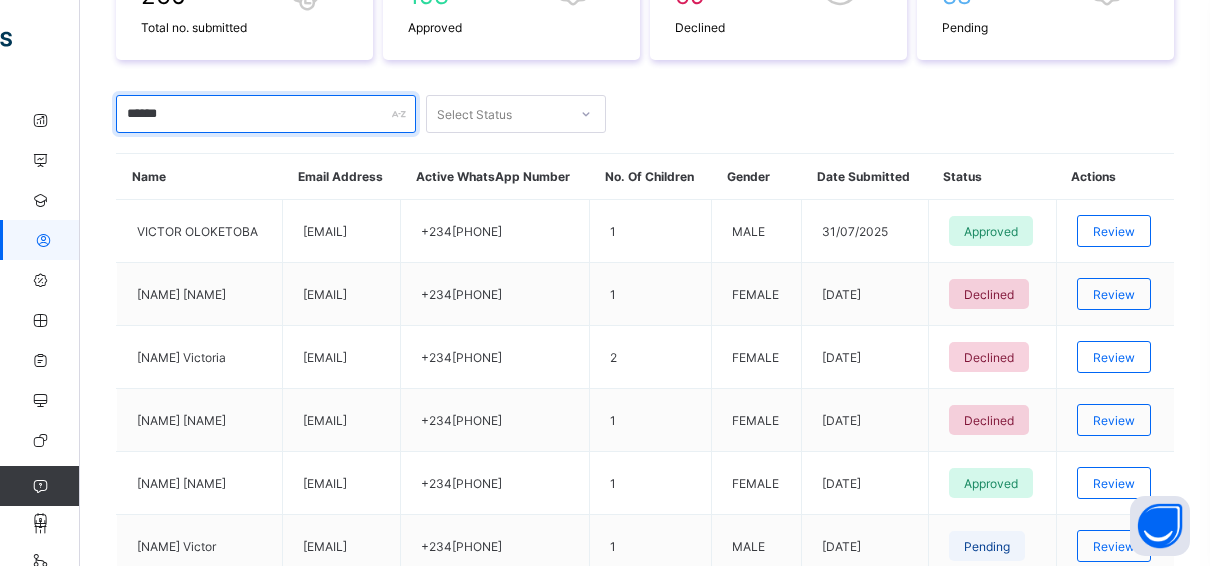 click on "******" at bounding box center [266, 114] 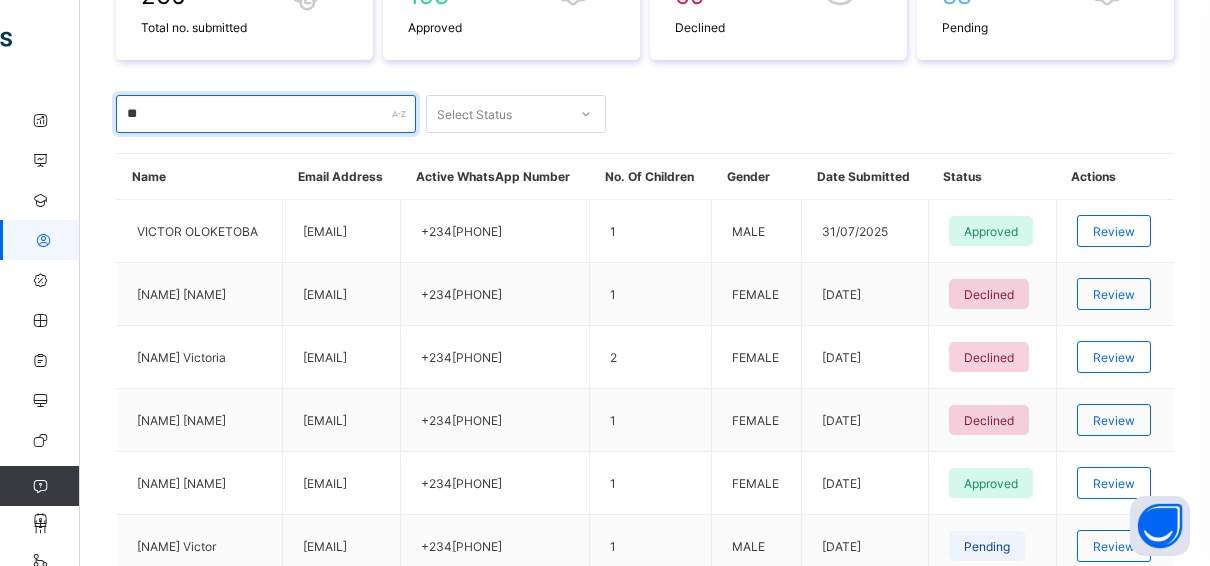 type on "*" 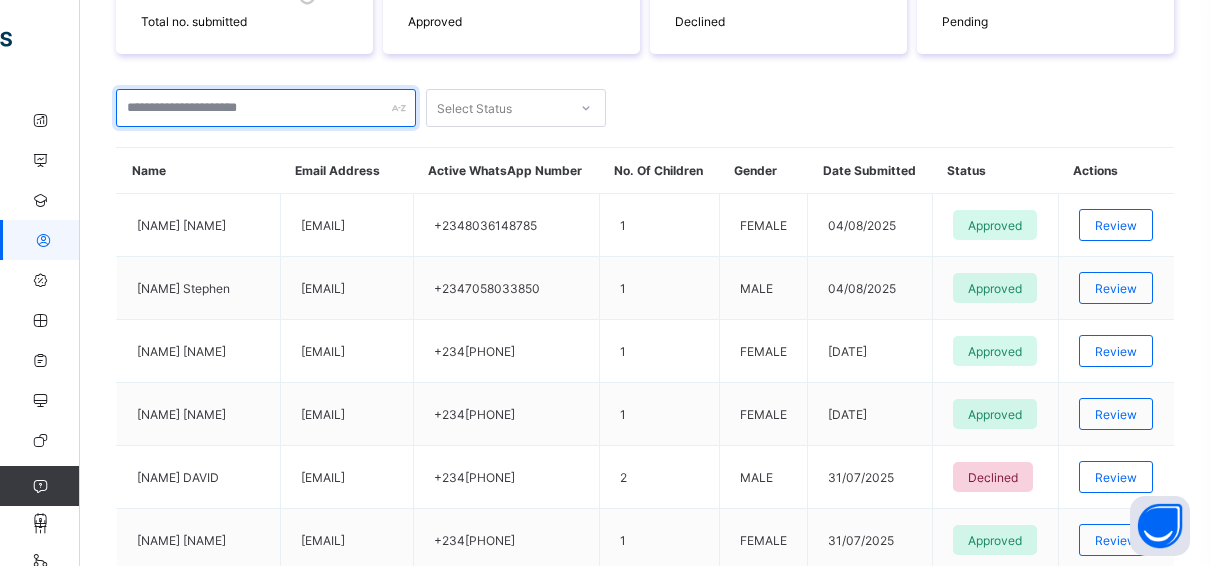 scroll, scrollTop: 386, scrollLeft: 0, axis: vertical 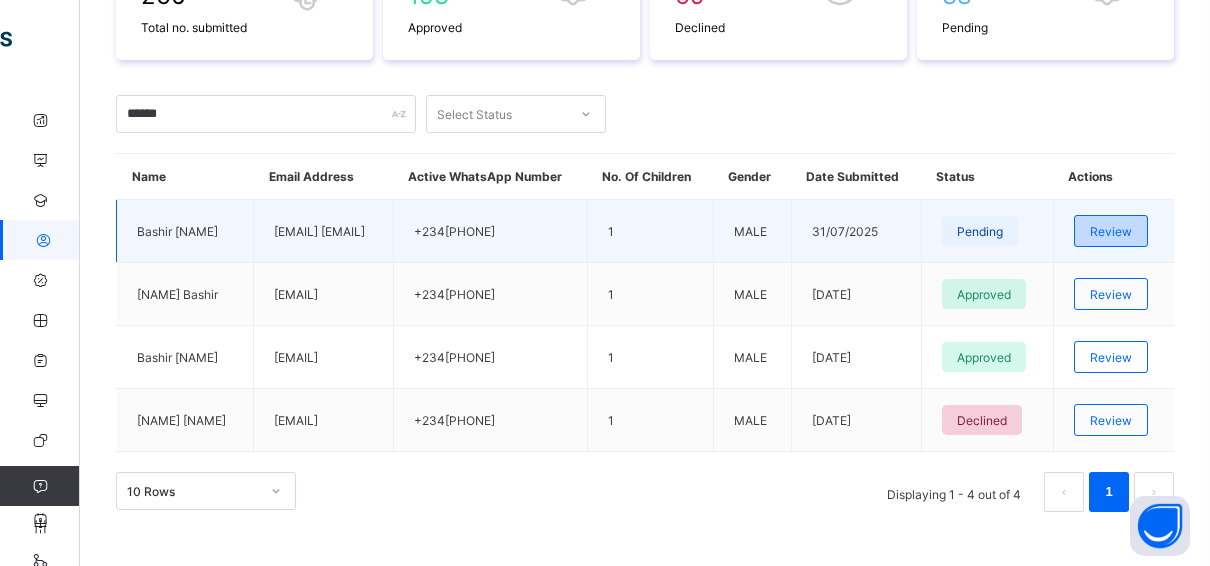 click on "Review" at bounding box center (1111, 231) 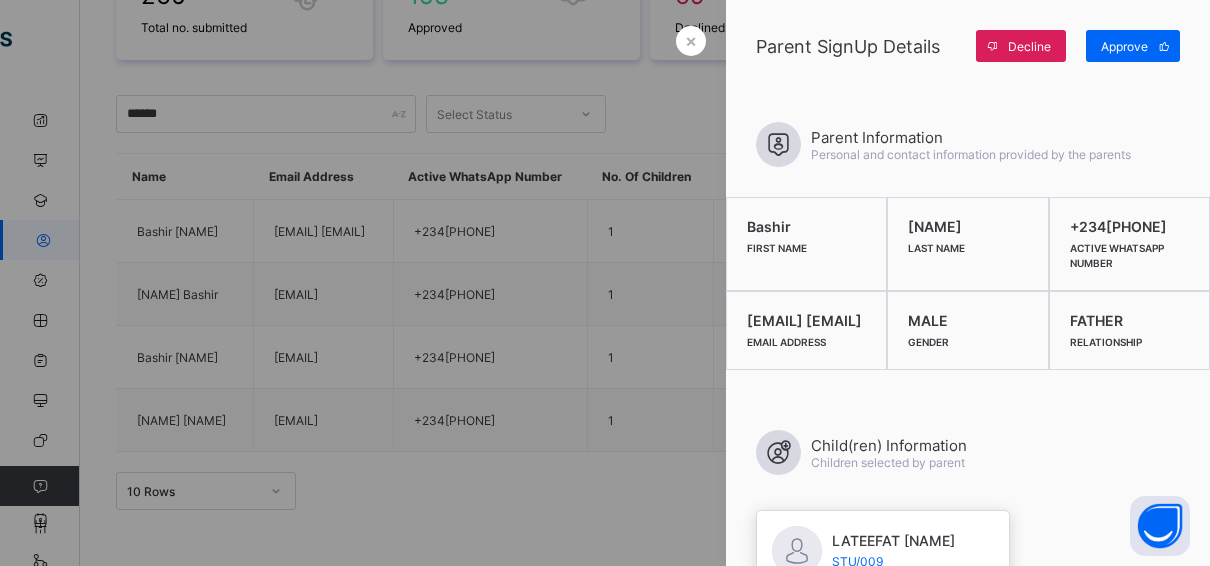click on "Decline" at bounding box center [1029, 46] 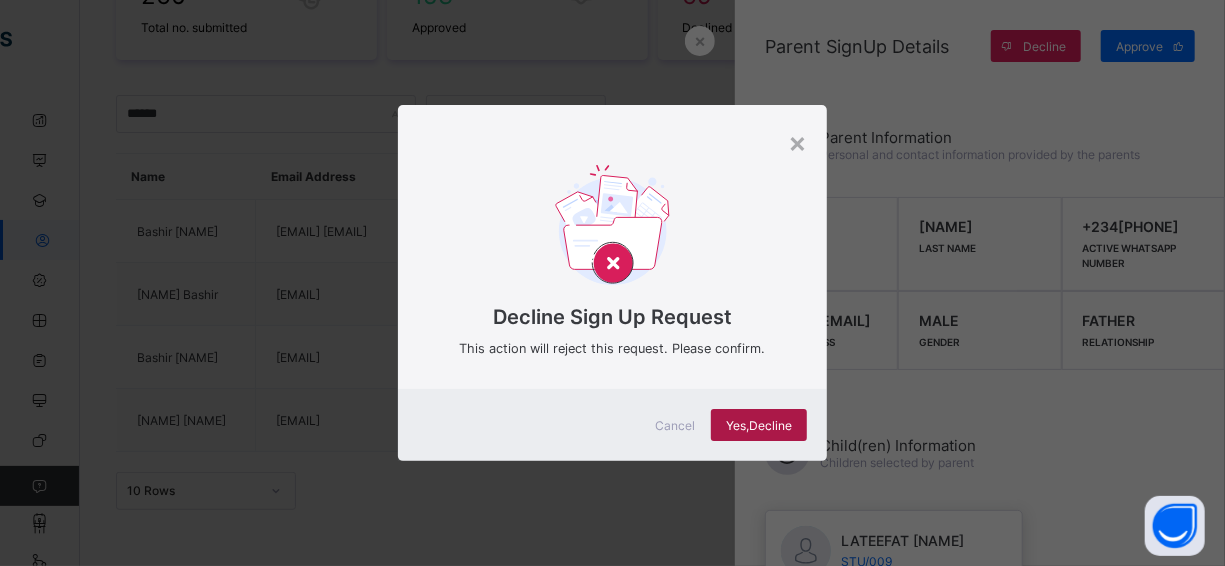 click on "Yes,  Decline" at bounding box center [759, 425] 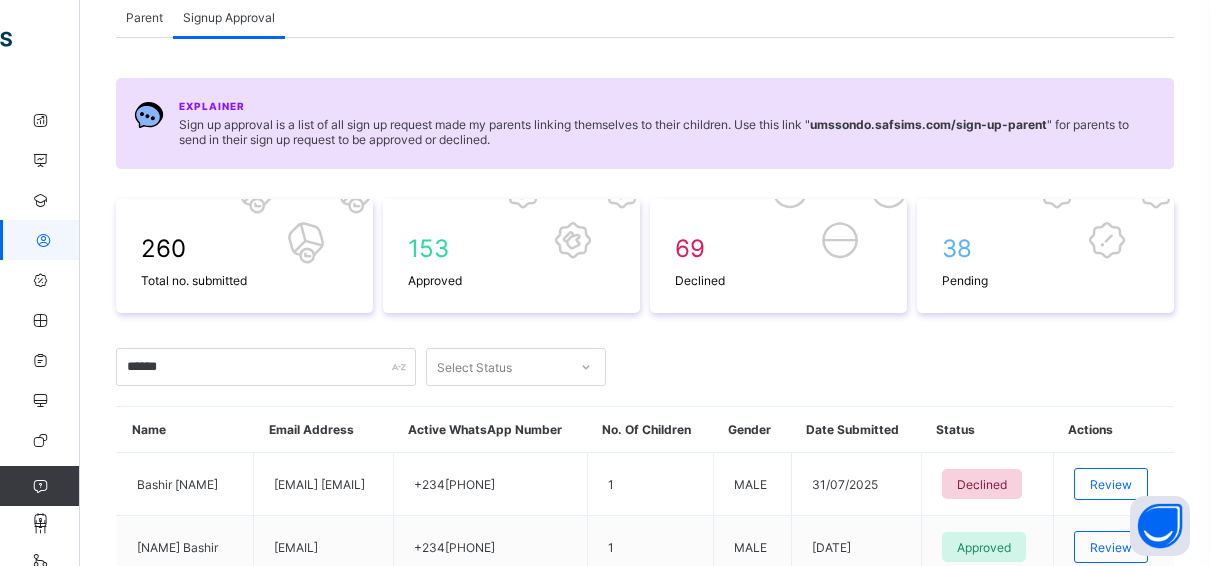 scroll, scrollTop: 300, scrollLeft: 0, axis: vertical 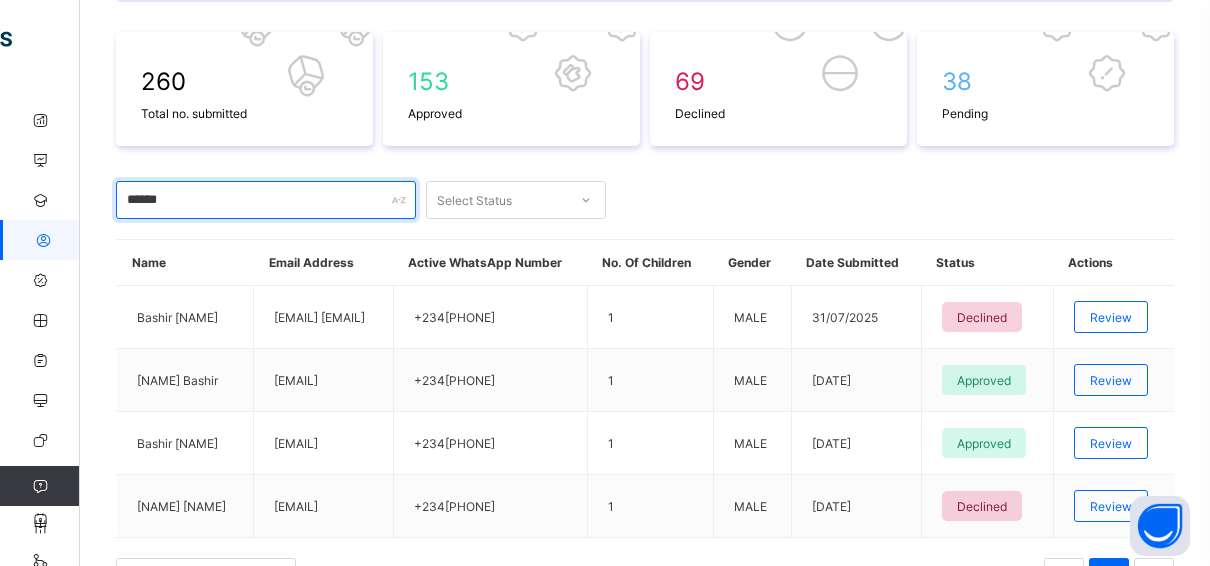 click on "******" at bounding box center [266, 200] 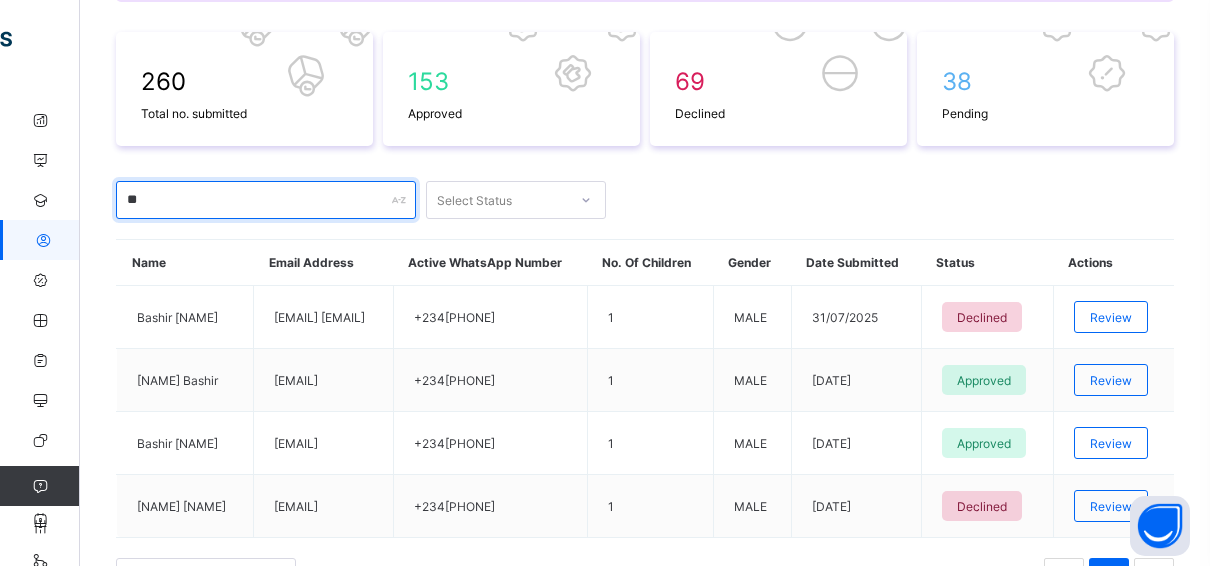 type on "*" 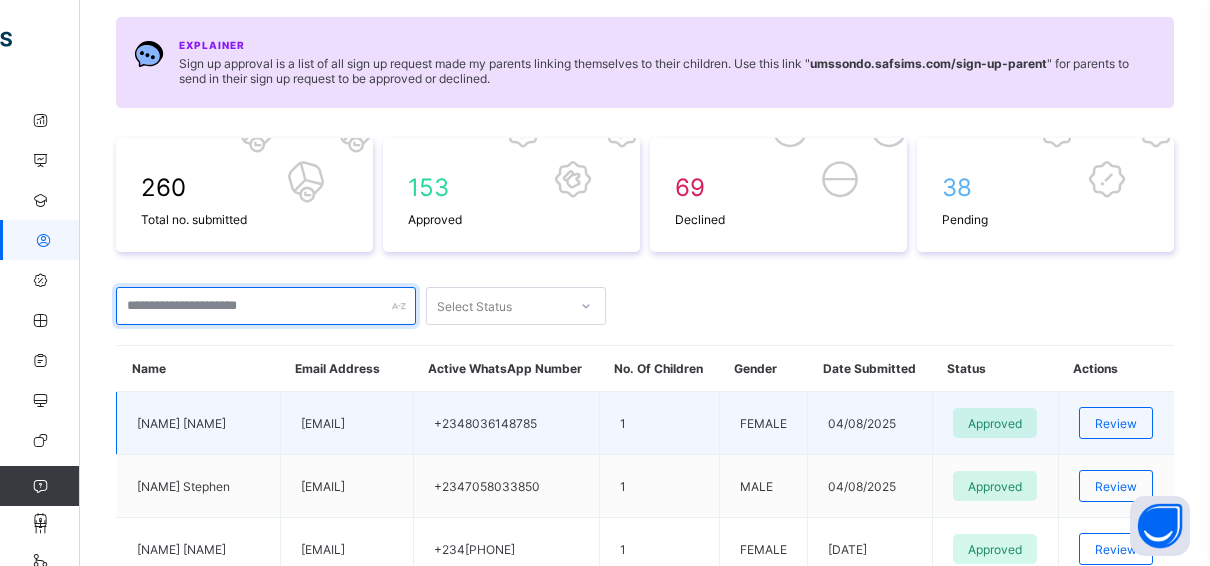 scroll, scrollTop: 186, scrollLeft: 0, axis: vertical 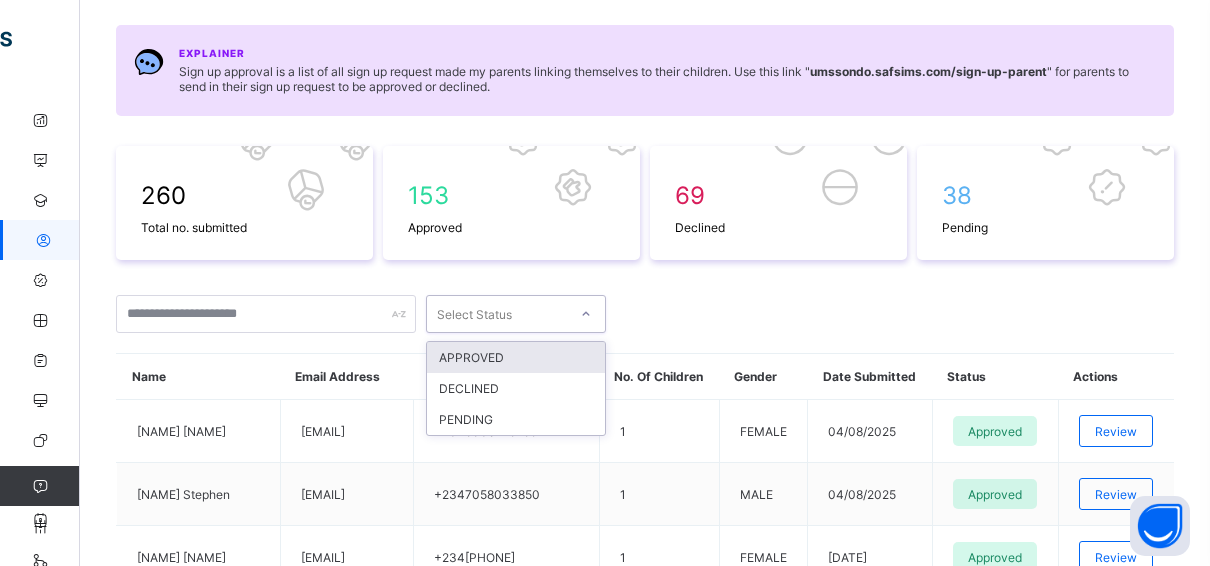 click on "Select Status" at bounding box center (497, 314) 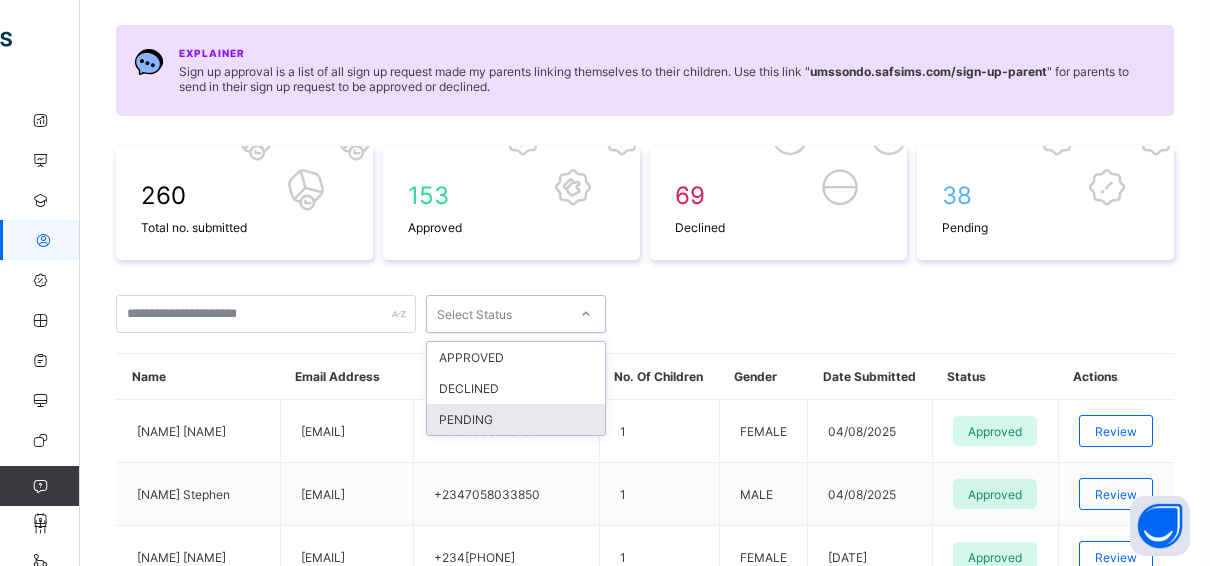 click on "PENDING" at bounding box center (516, 419) 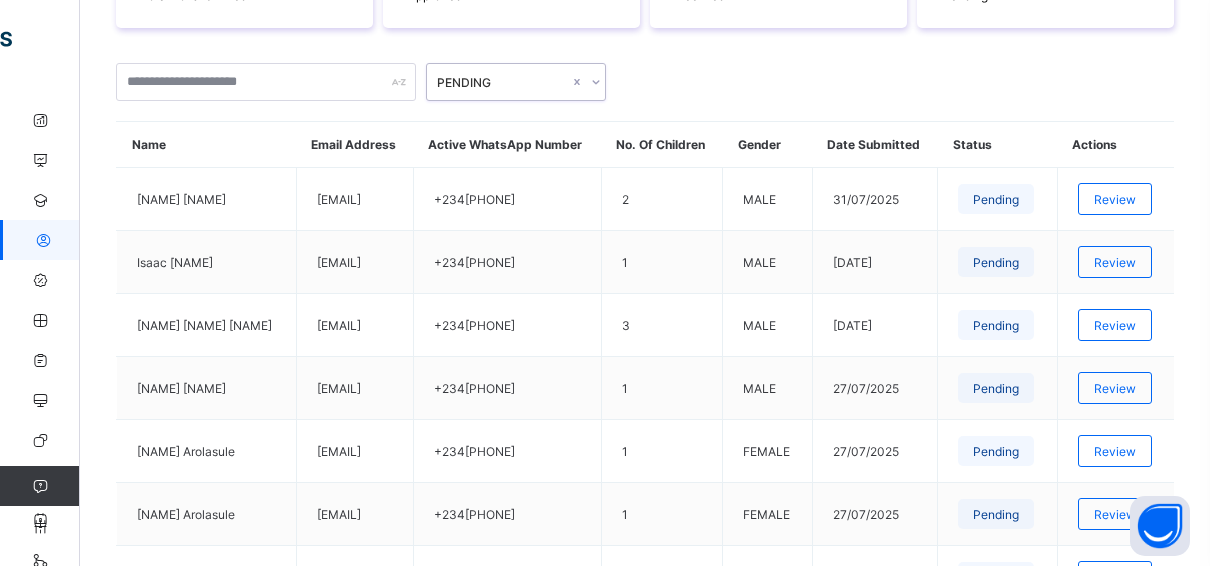 scroll, scrollTop: 386, scrollLeft: 0, axis: vertical 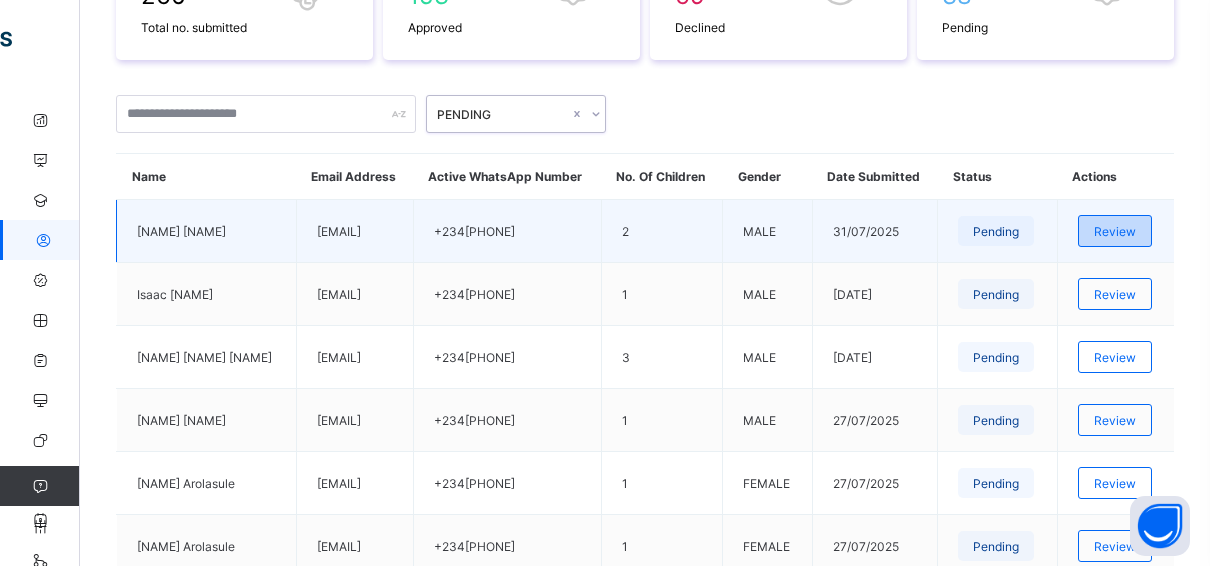 click on "Review" at bounding box center (1115, 231) 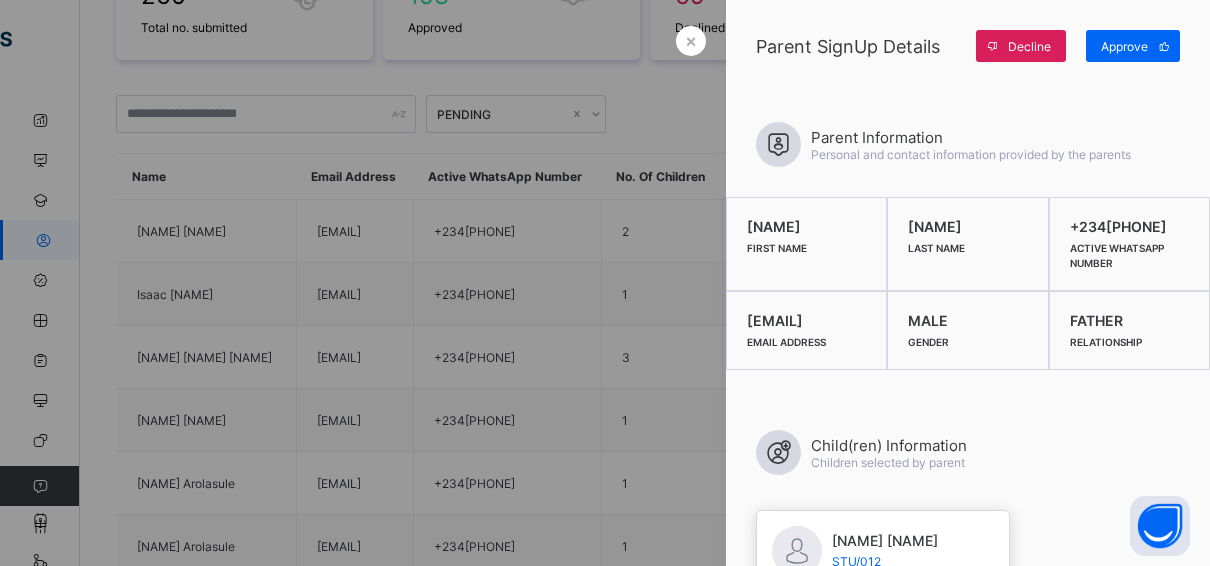 click on "Decline" at bounding box center [1029, 46] 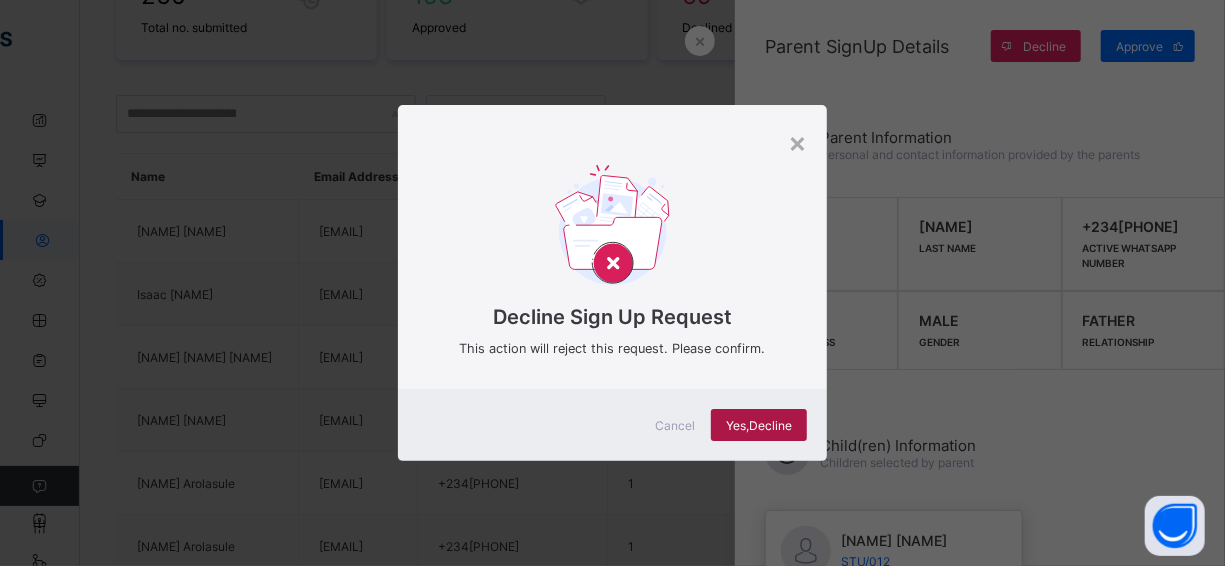 click on "Yes,  Decline" at bounding box center [759, 425] 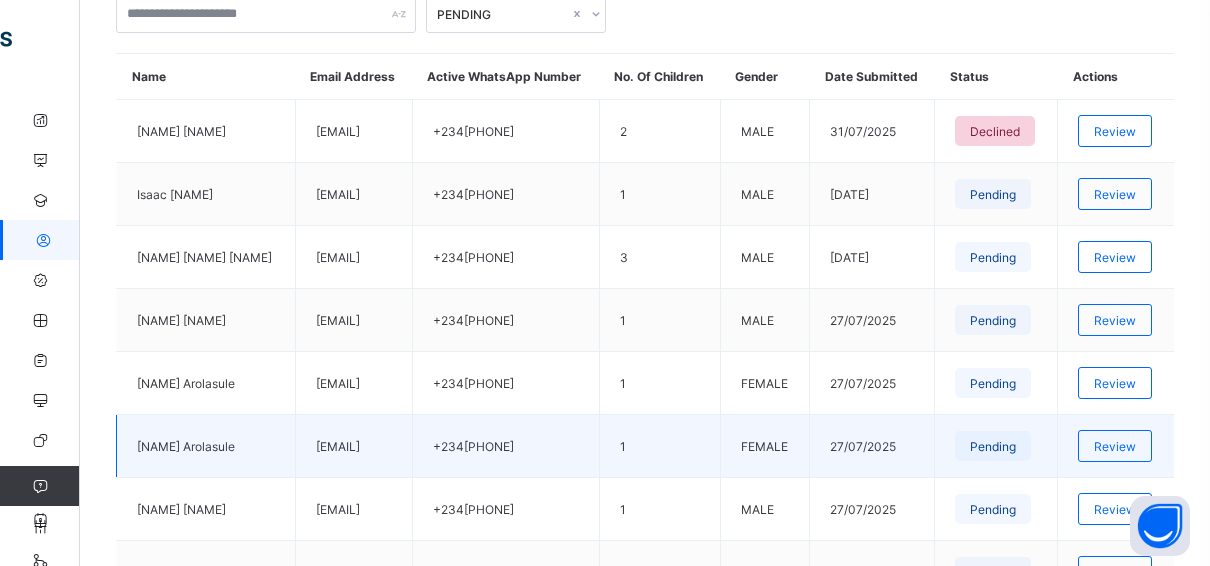 scroll, scrollTop: 586, scrollLeft: 0, axis: vertical 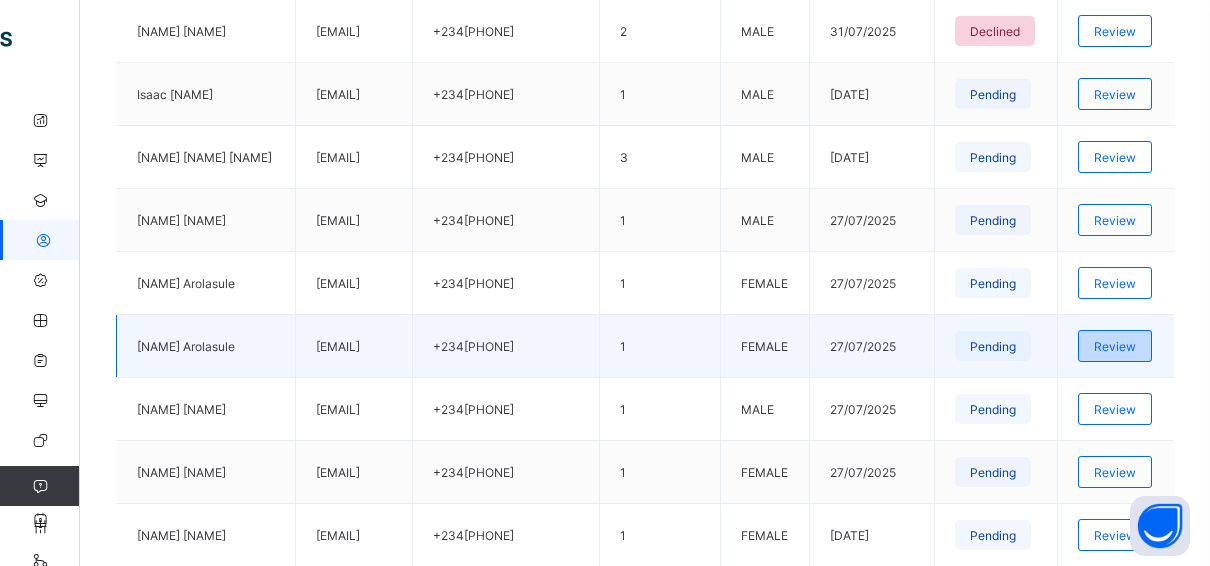 click on "Review" at bounding box center [1115, 346] 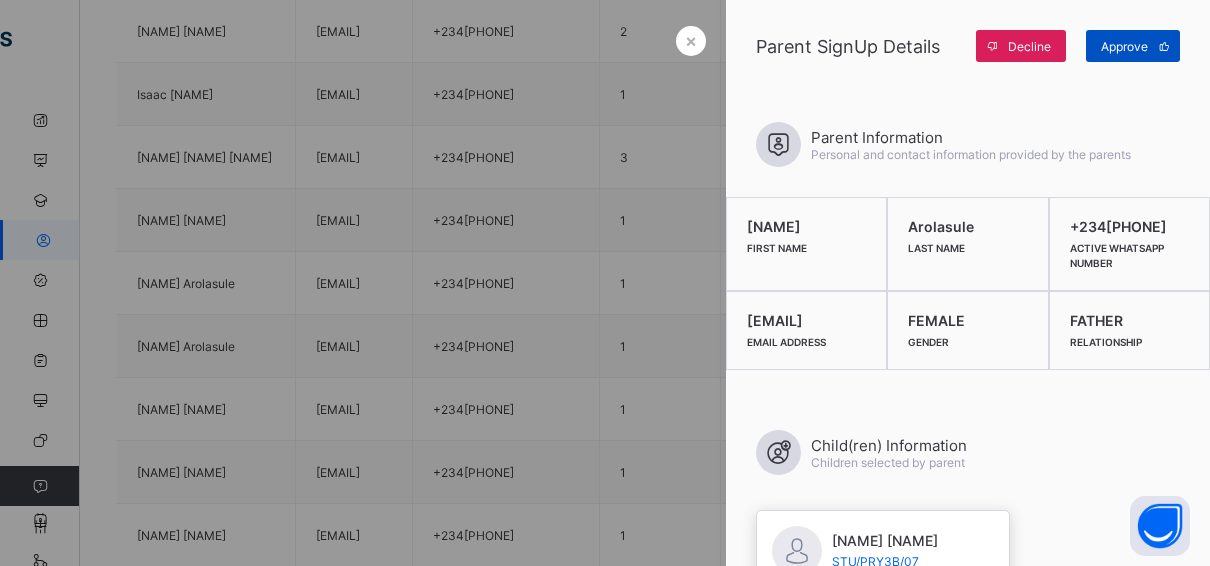 click on "Approve" at bounding box center [1124, 46] 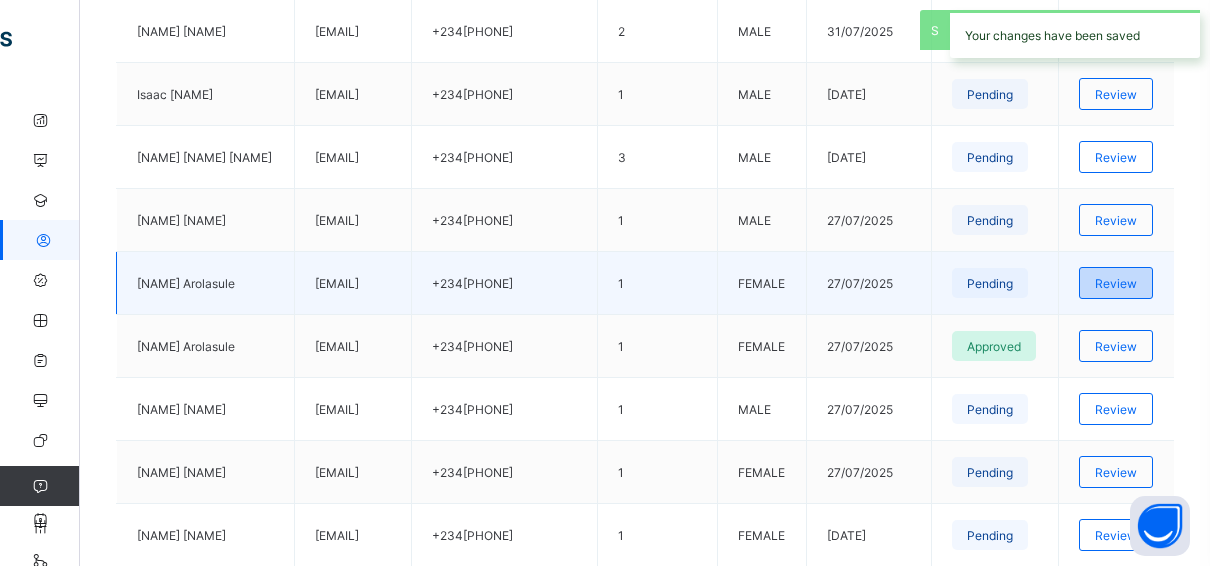 click on "Review" at bounding box center [1116, 283] 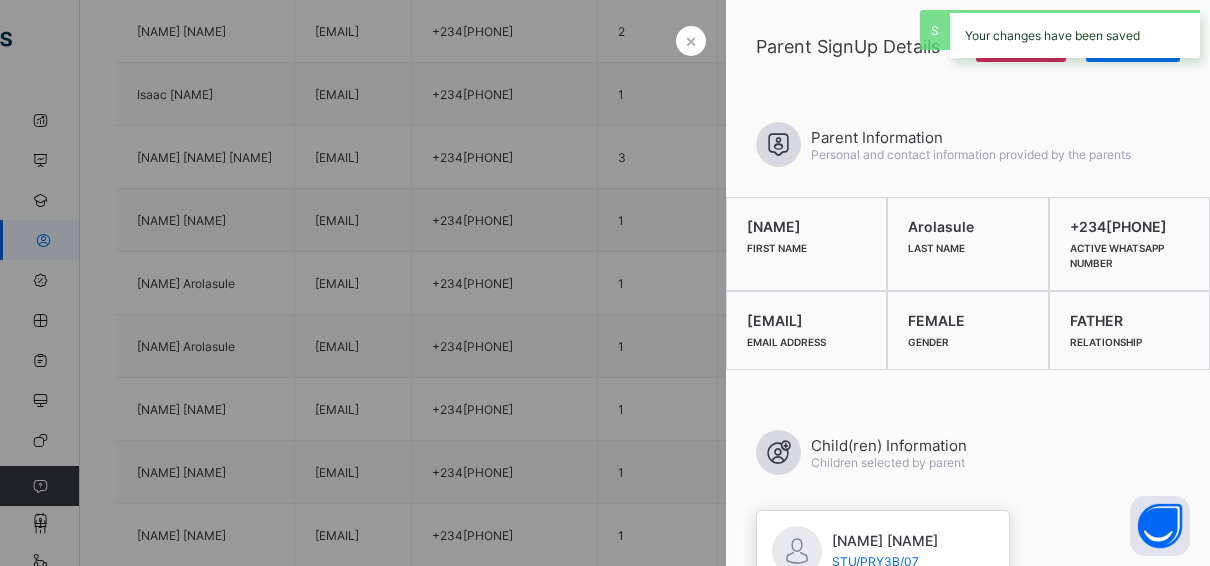 click on "Your changes have been saved" at bounding box center [1075, 34] 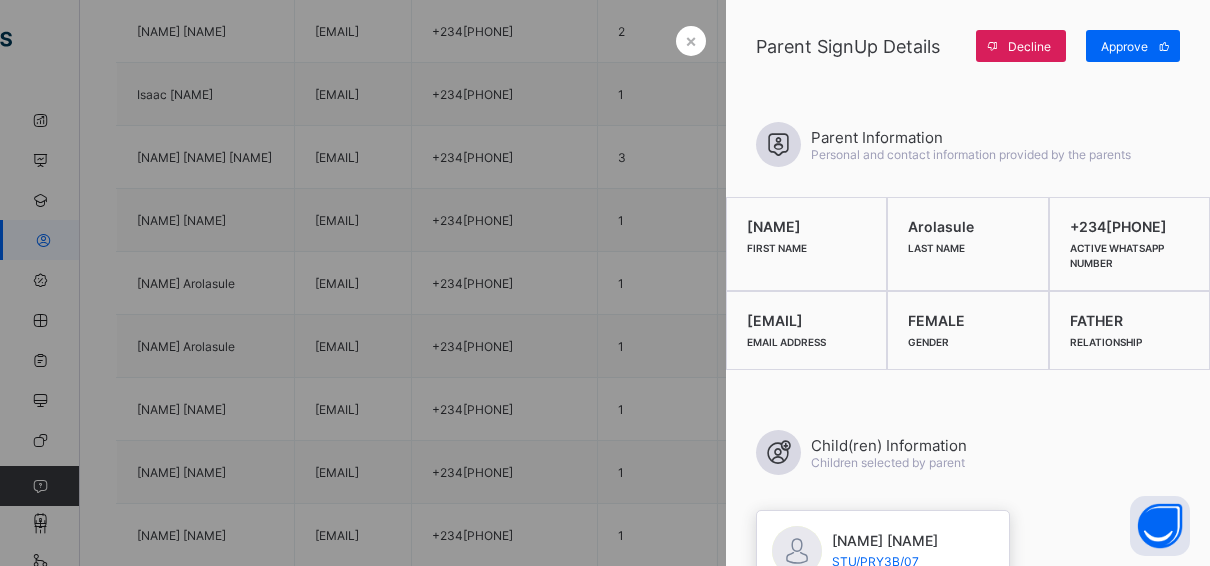 click at bounding box center [992, 46] 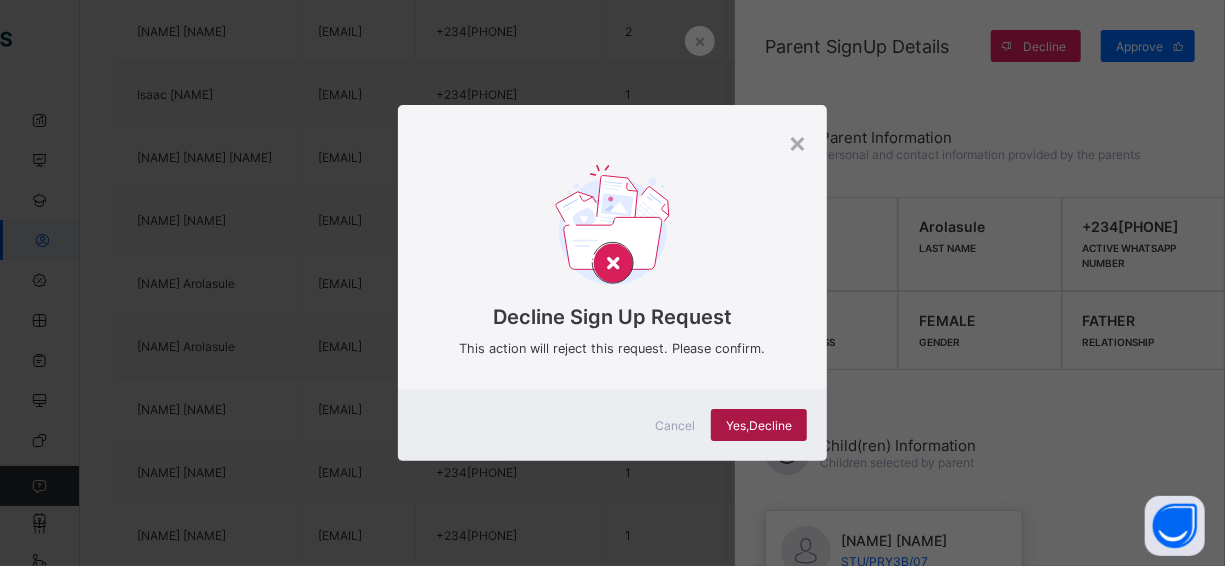 click on "Yes,  Decline" at bounding box center [759, 425] 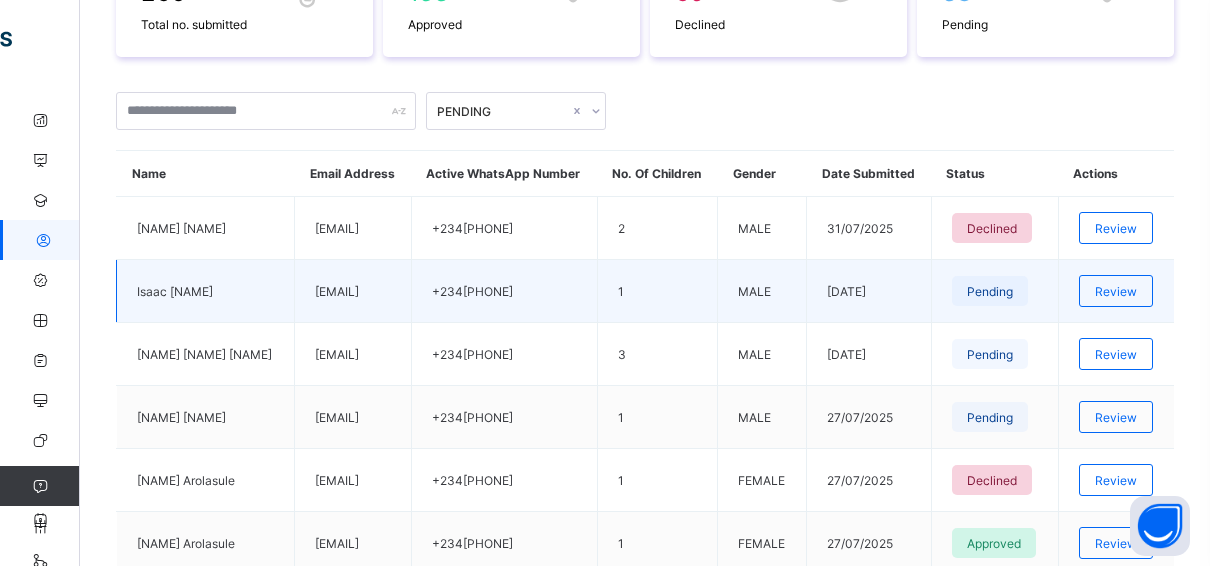 scroll, scrollTop: 386, scrollLeft: 0, axis: vertical 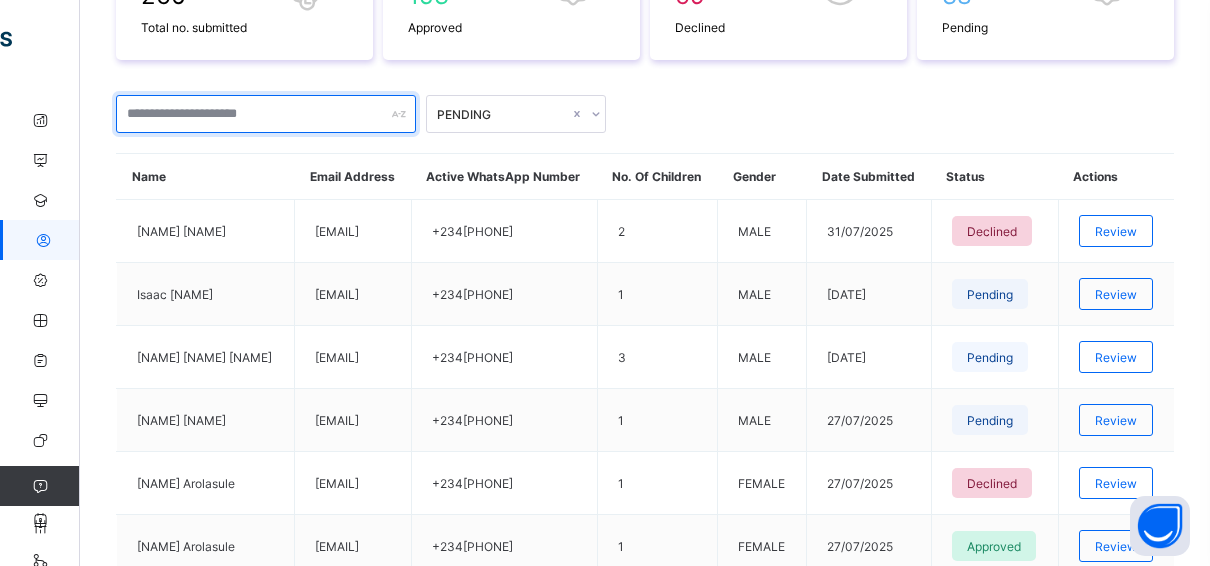 click at bounding box center [266, 114] 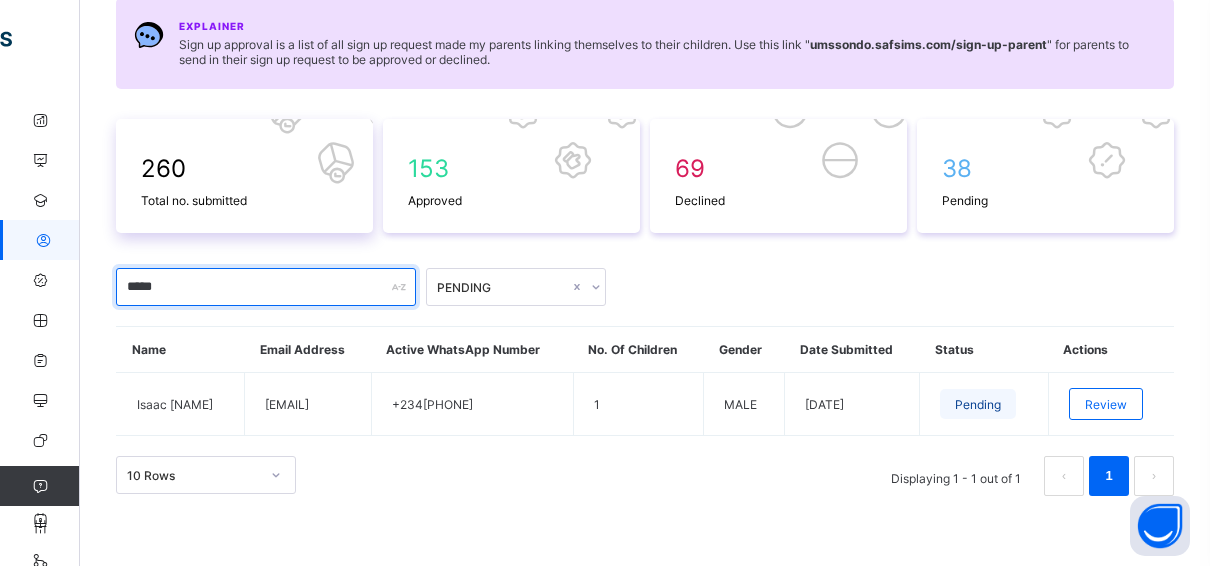 scroll, scrollTop: 208, scrollLeft: 0, axis: vertical 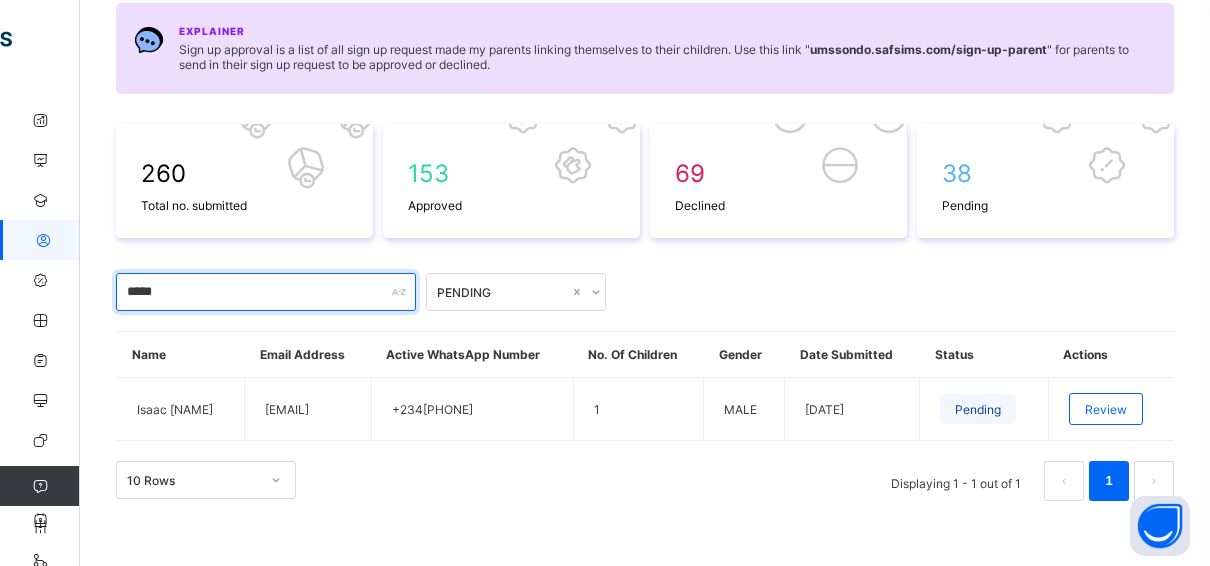 type on "*****" 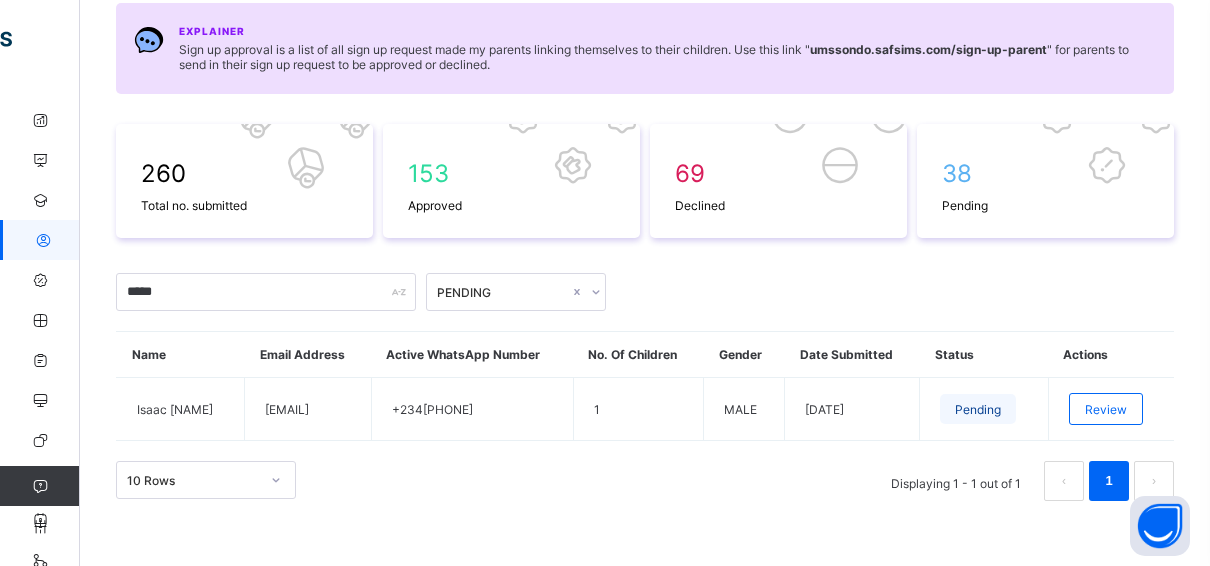 click 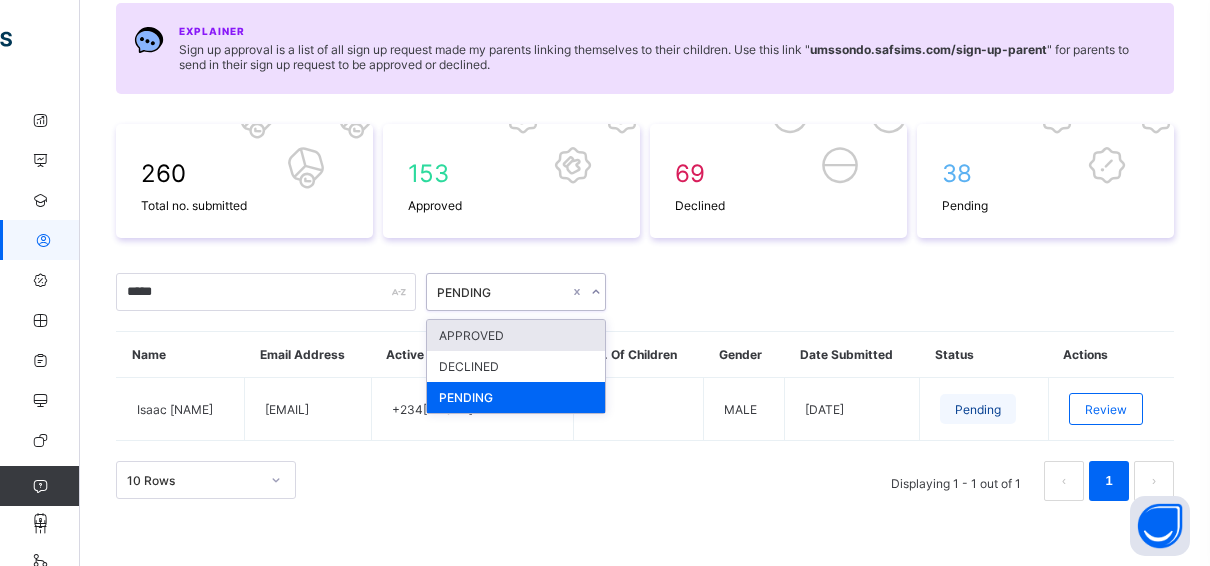 click on "APPROVED" at bounding box center [516, 335] 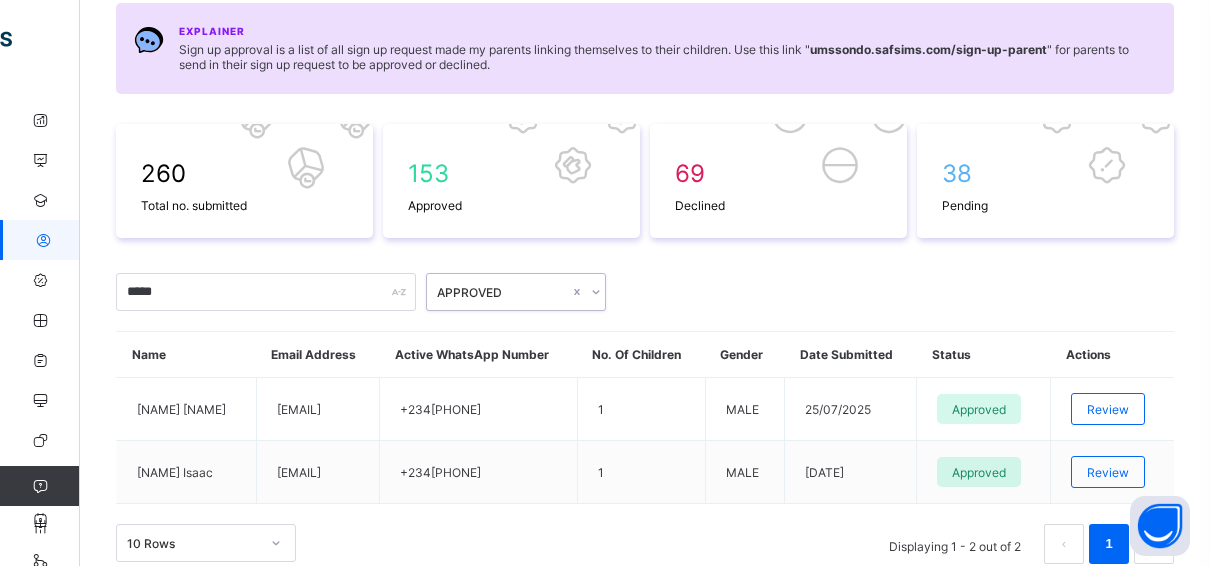 scroll, scrollTop: 271, scrollLeft: 0, axis: vertical 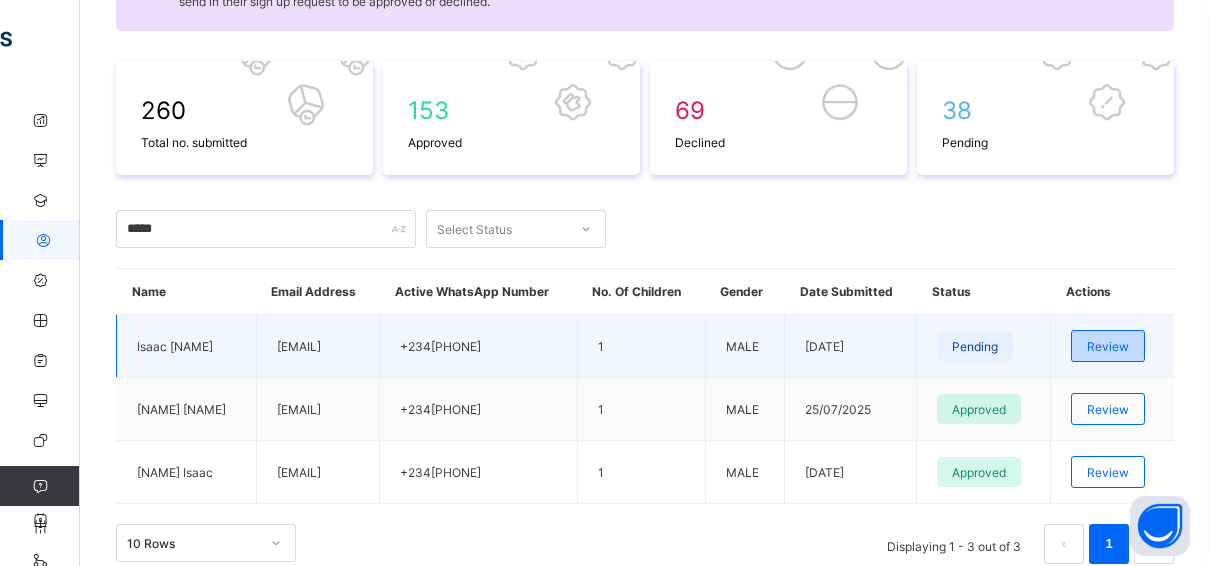 click on "Review" at bounding box center (1108, 346) 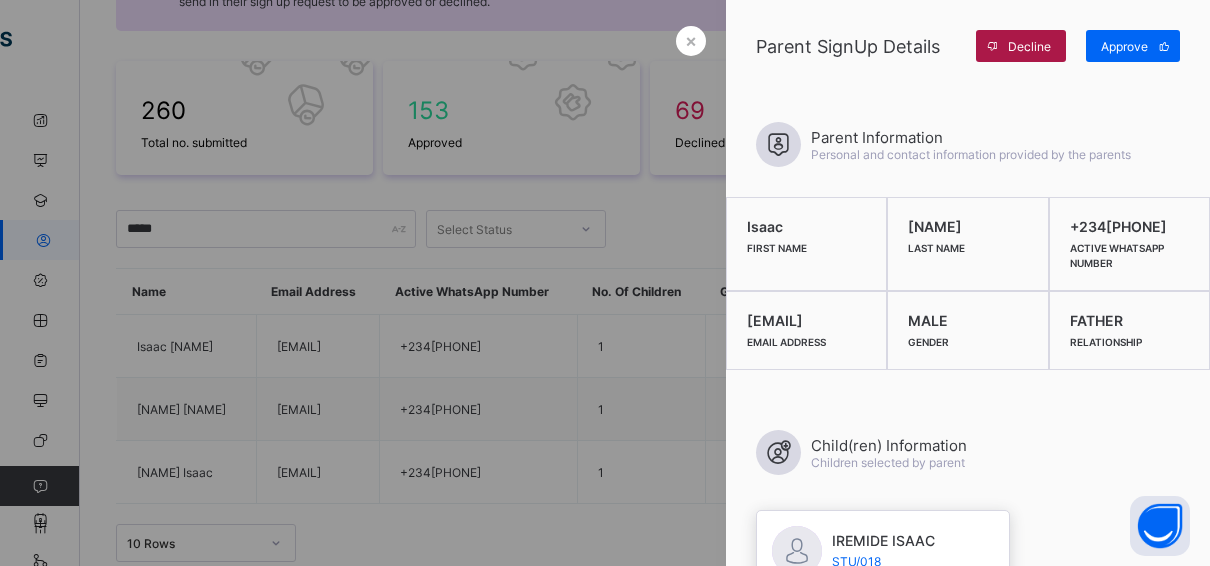 click at bounding box center [992, 46] 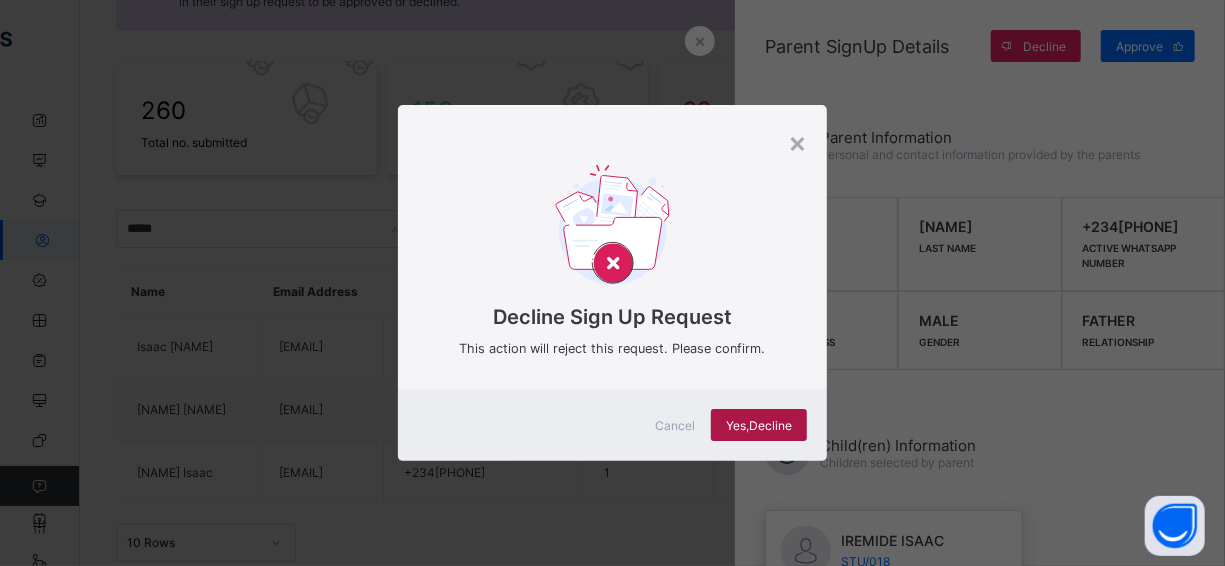 click on "Yes,  Decline" at bounding box center [759, 425] 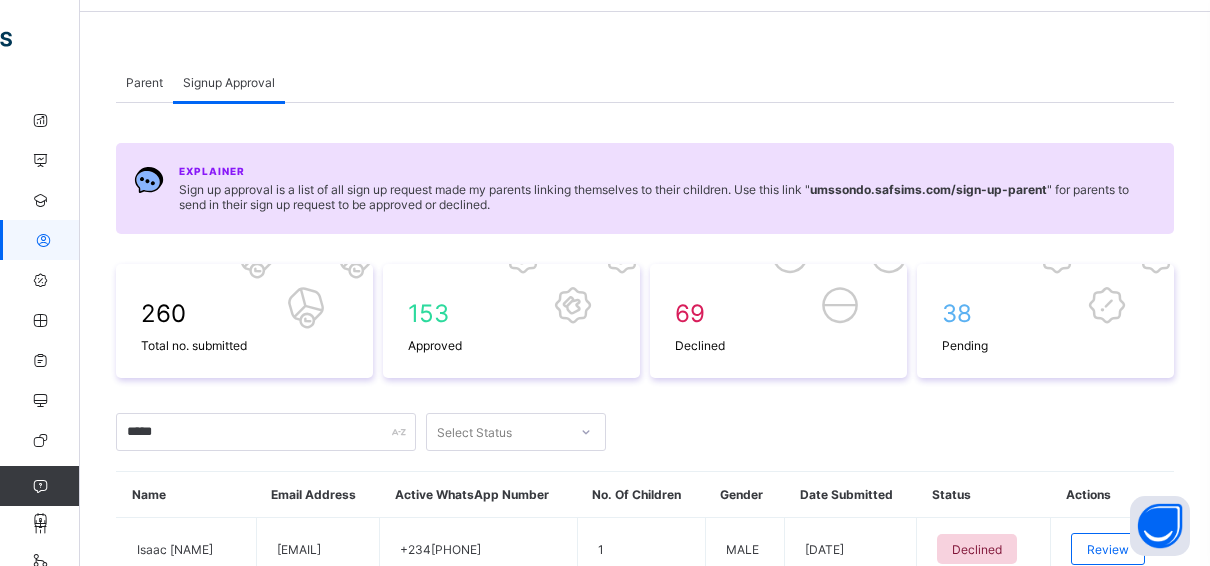 scroll, scrollTop: 100, scrollLeft: 0, axis: vertical 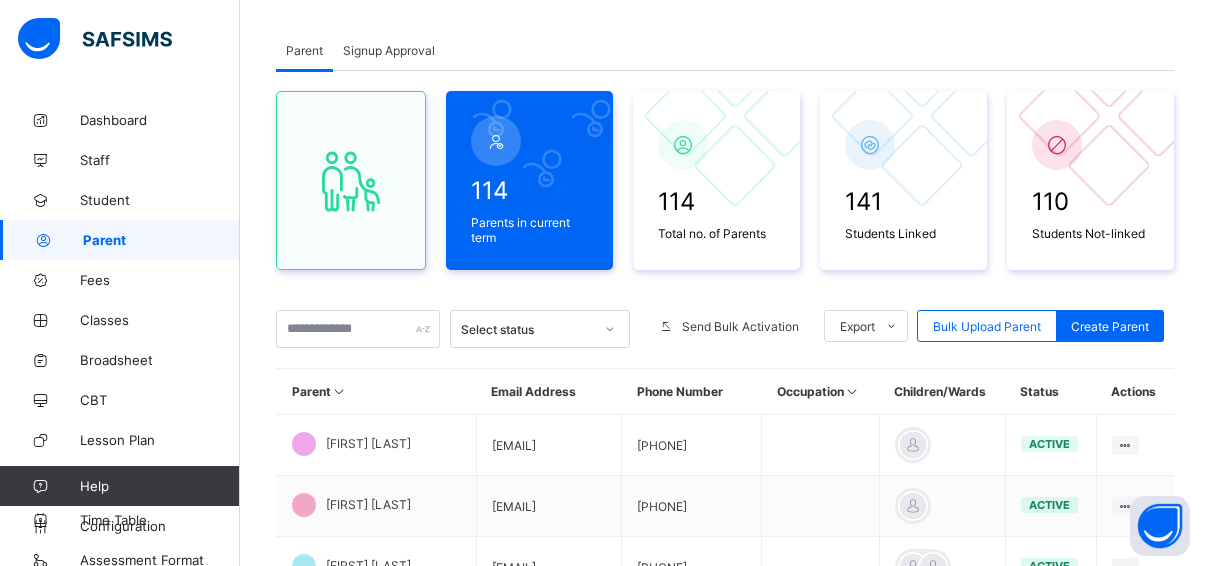 click on "Signup Approval" at bounding box center (389, 50) 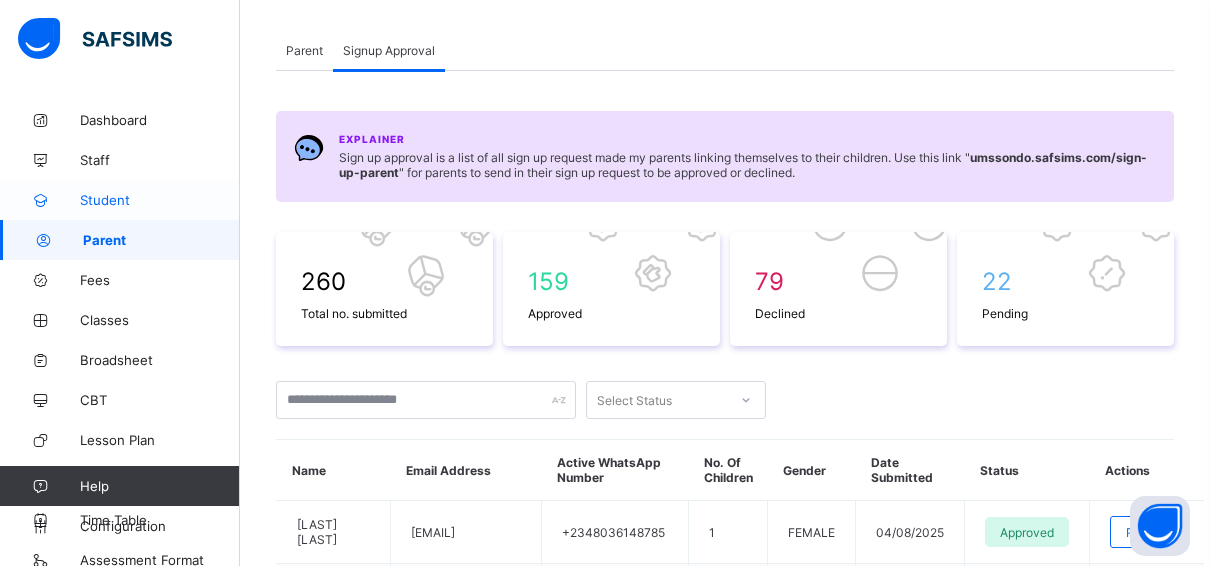 click on "Student" at bounding box center [160, 200] 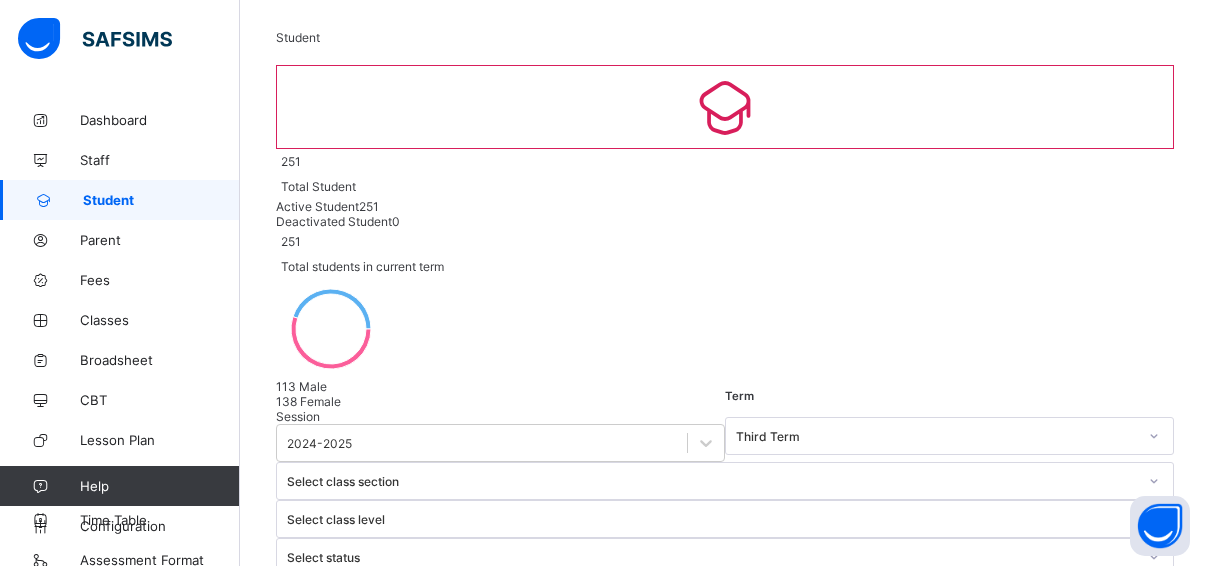 click at bounding box center [426, 624] 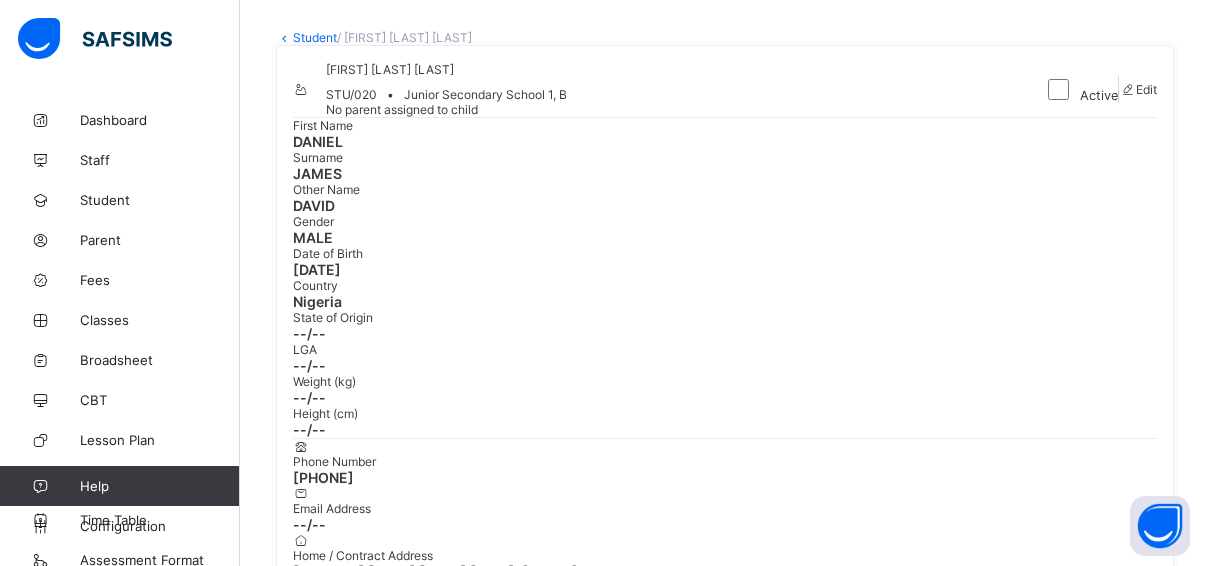 scroll, scrollTop: 0, scrollLeft: 0, axis: both 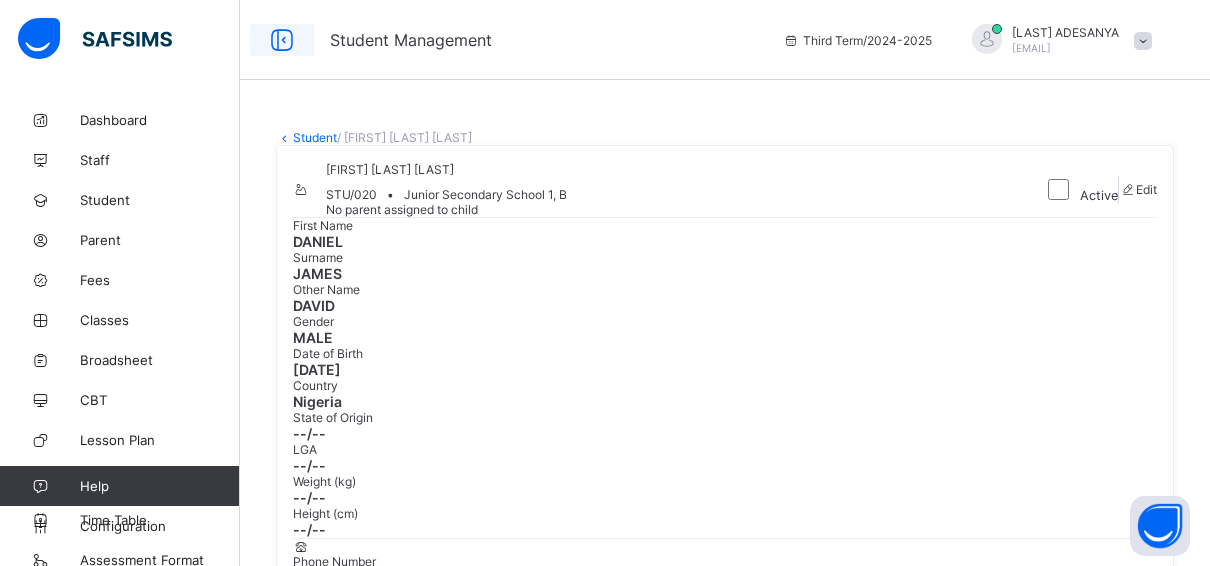 click at bounding box center (282, 40) 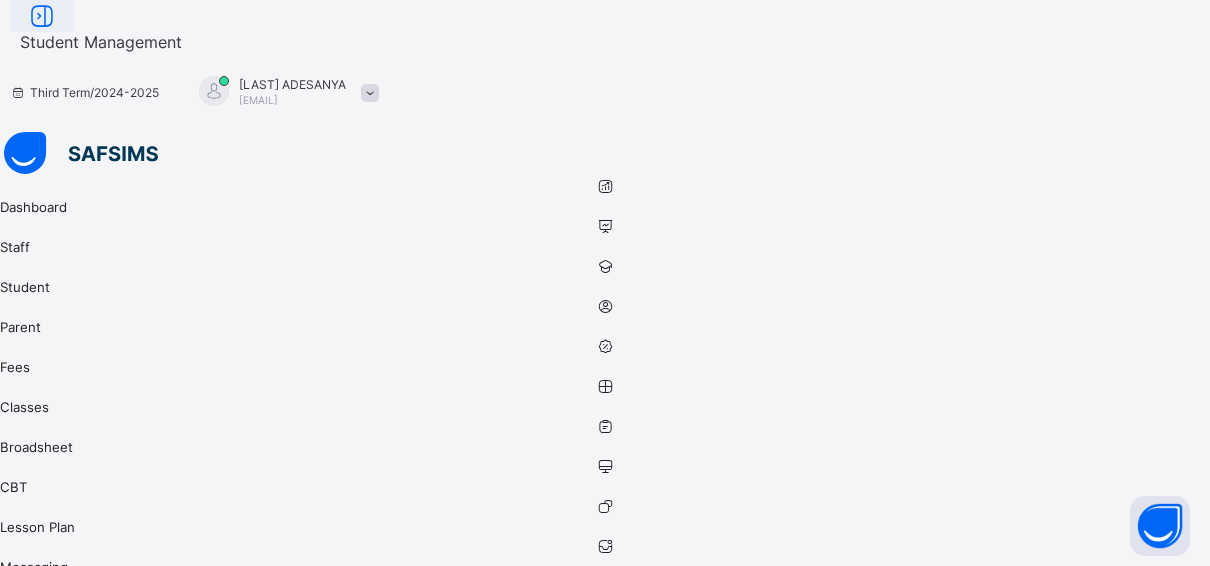 click at bounding box center [42, 16] 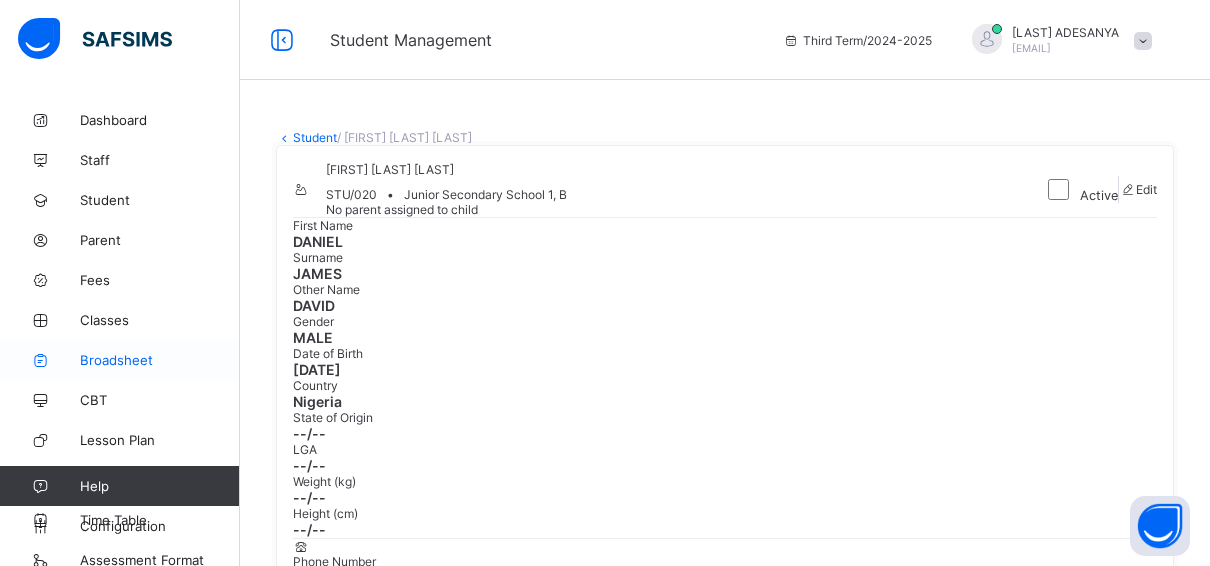 click on "Broadsheet" at bounding box center [160, 360] 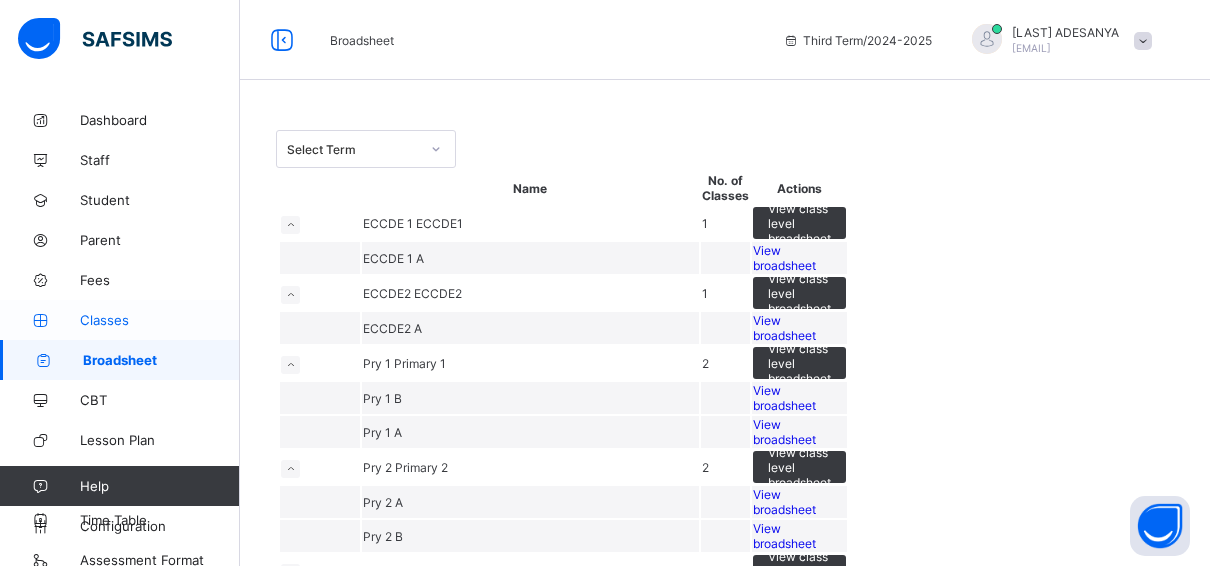 scroll, scrollTop: 14, scrollLeft: 0, axis: vertical 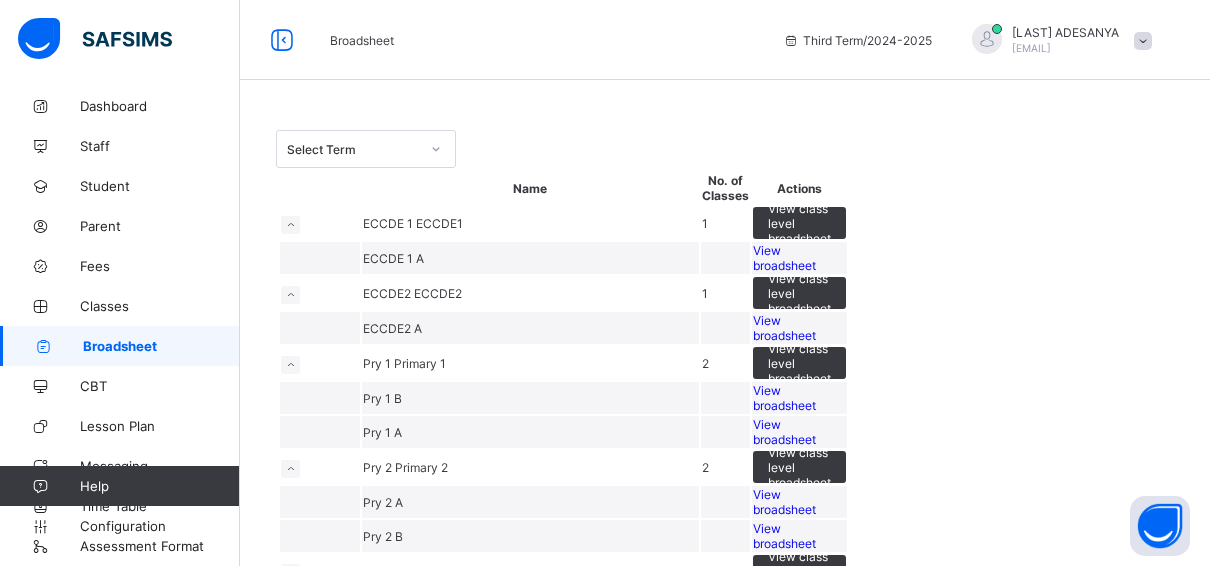 click on "Broadsheet" at bounding box center [161, 346] 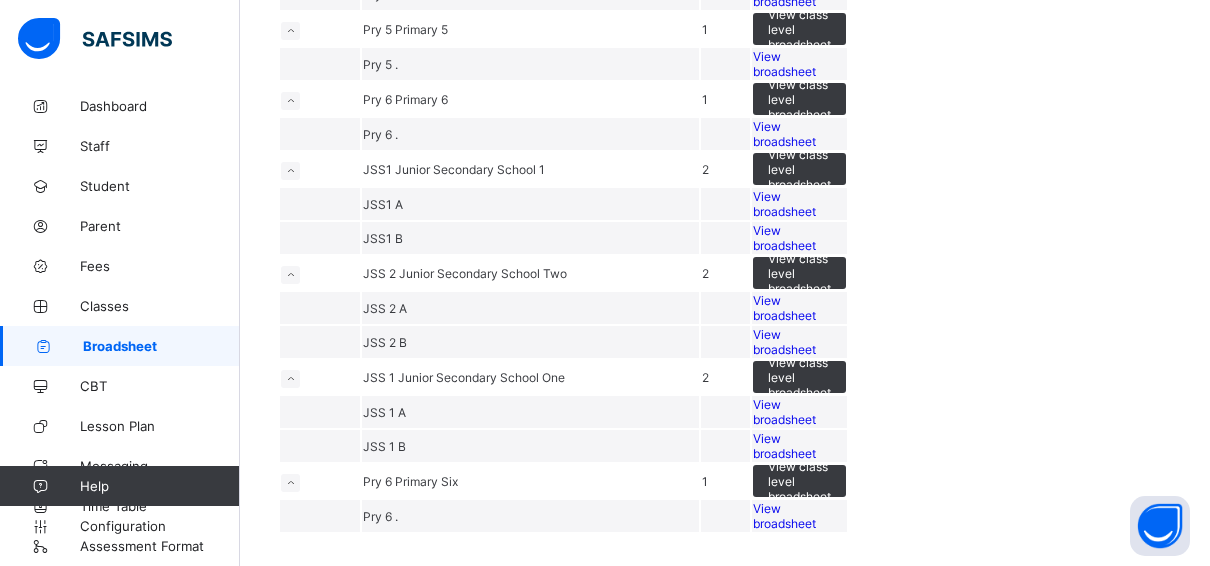 scroll, scrollTop: 1300, scrollLeft: 0, axis: vertical 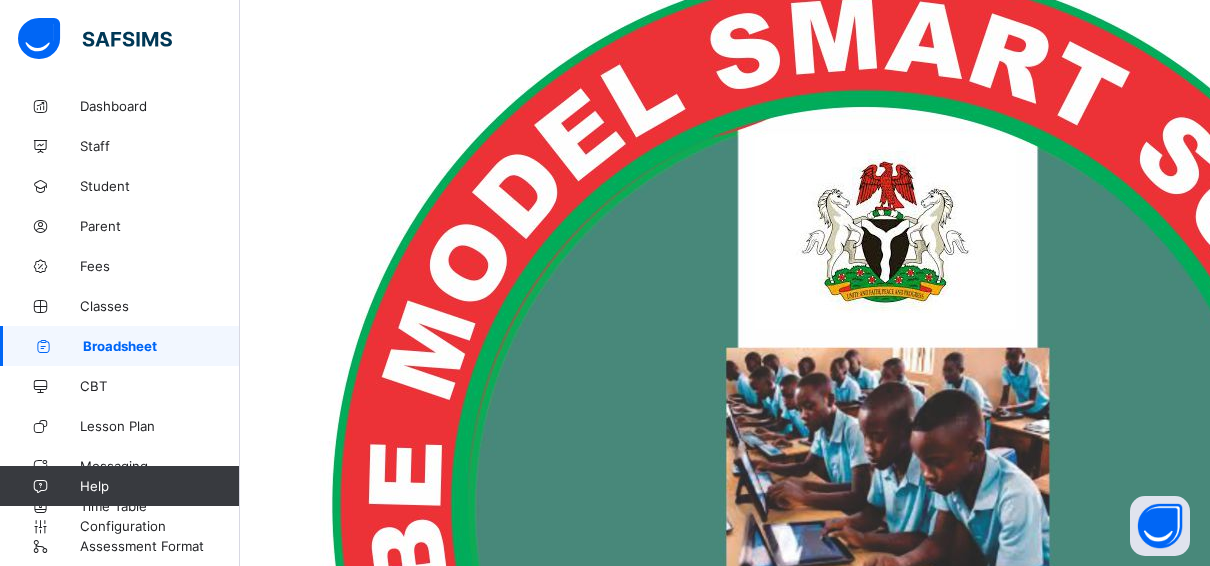 drag, startPoint x: 723, startPoint y: 514, endPoint x: 815, endPoint y: 544, distance: 96.76776 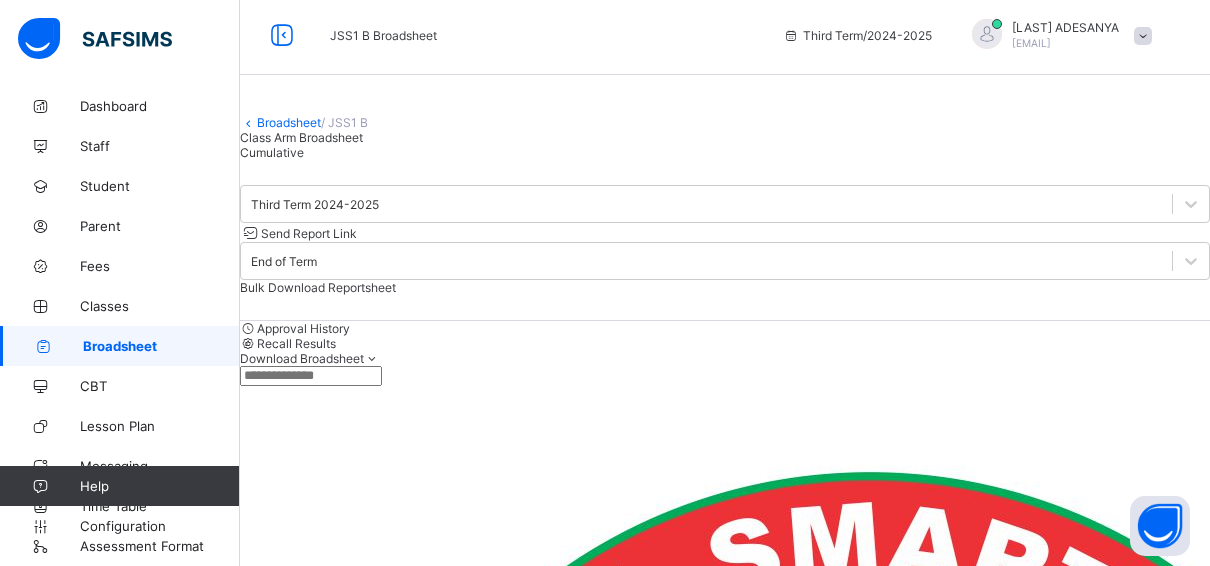 scroll, scrollTop: 0, scrollLeft: 0, axis: both 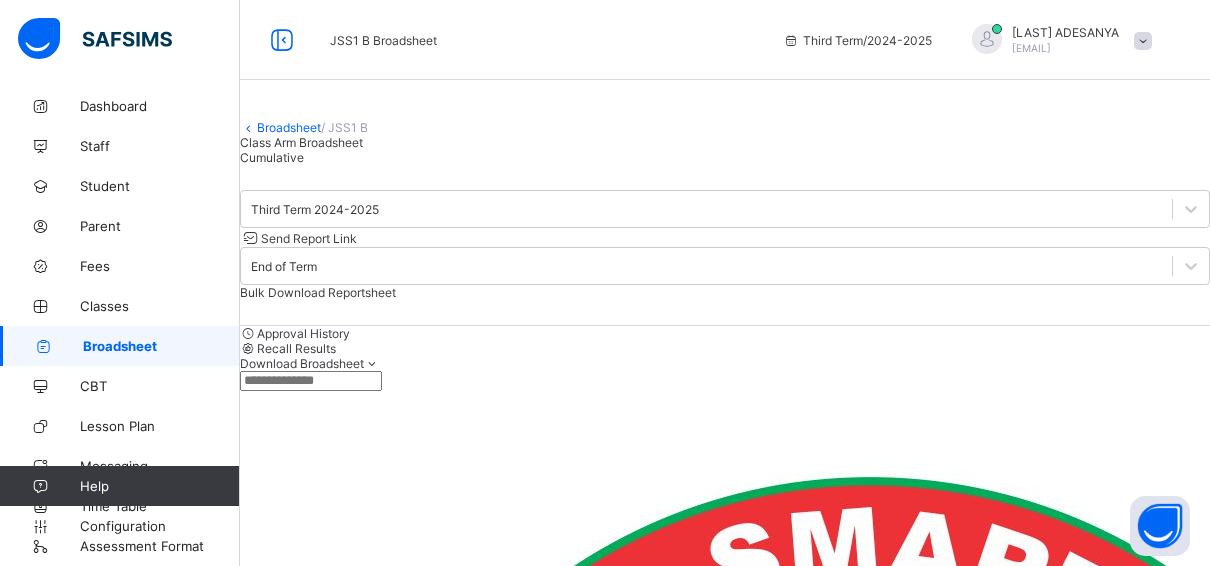 click on "Bulk Download Reportsheet" at bounding box center (318, 292) 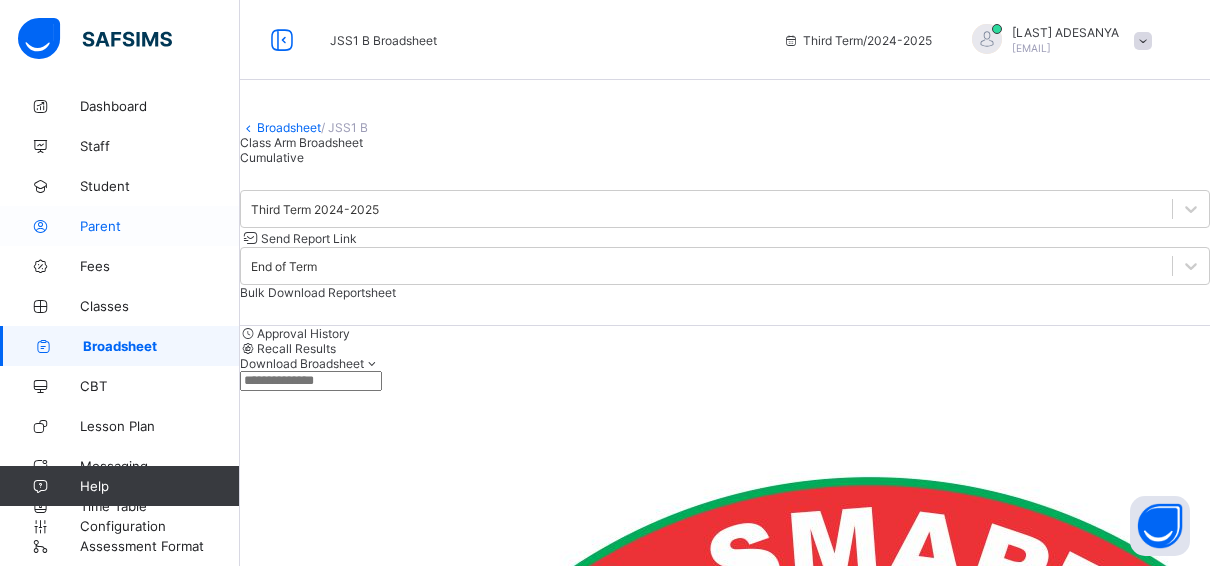 click on "Parent" at bounding box center [160, 226] 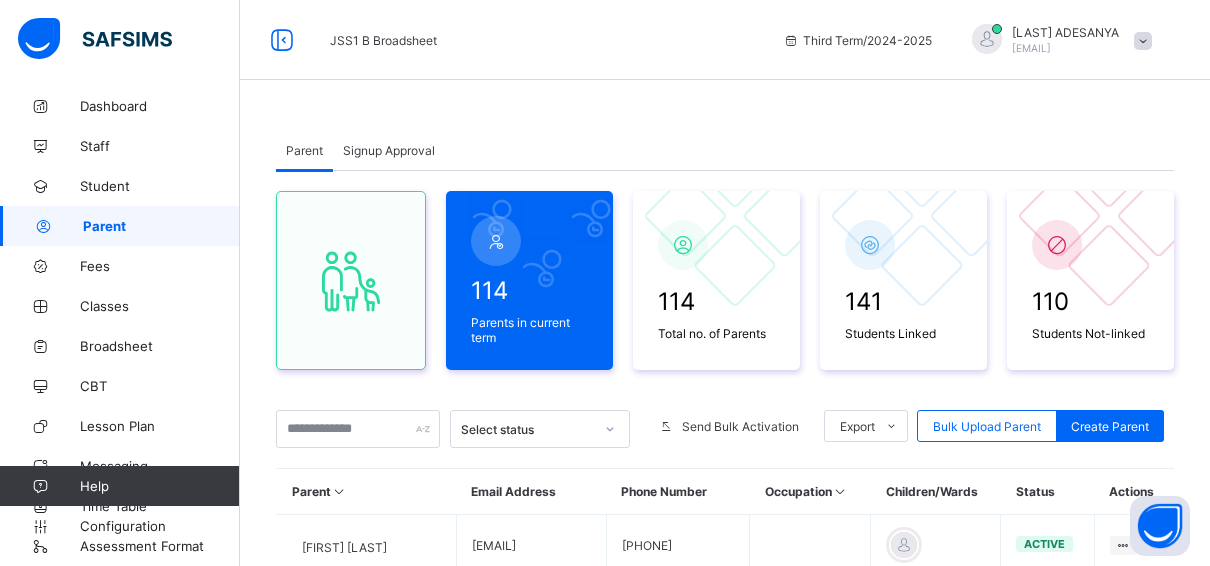 scroll, scrollTop: 100, scrollLeft: 0, axis: vertical 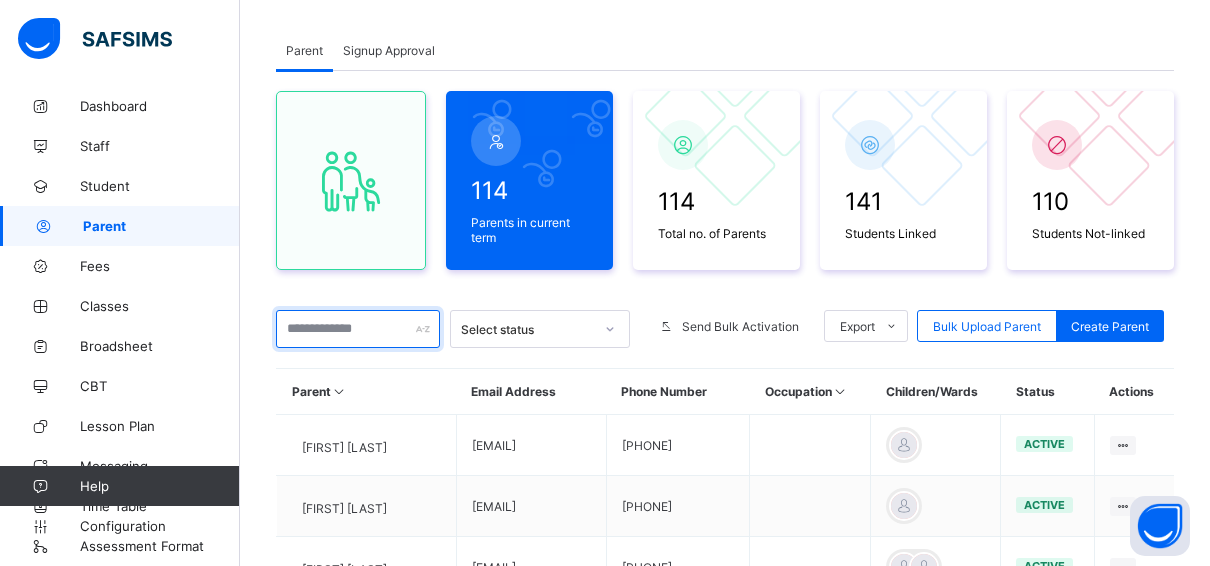 click at bounding box center [358, 329] 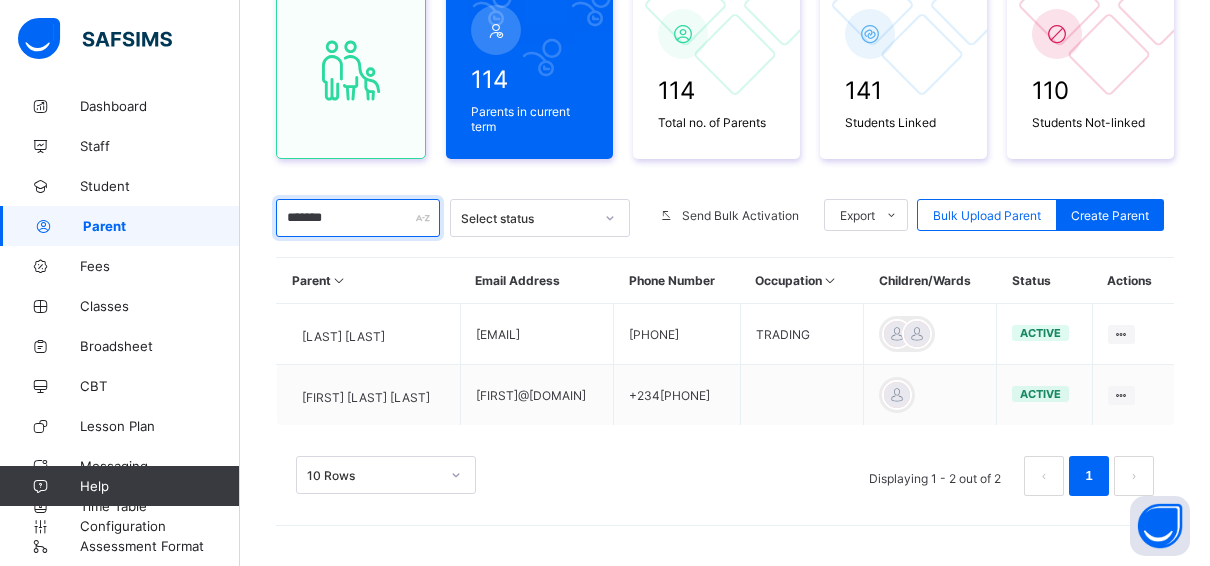 scroll, scrollTop: 220, scrollLeft: 0, axis: vertical 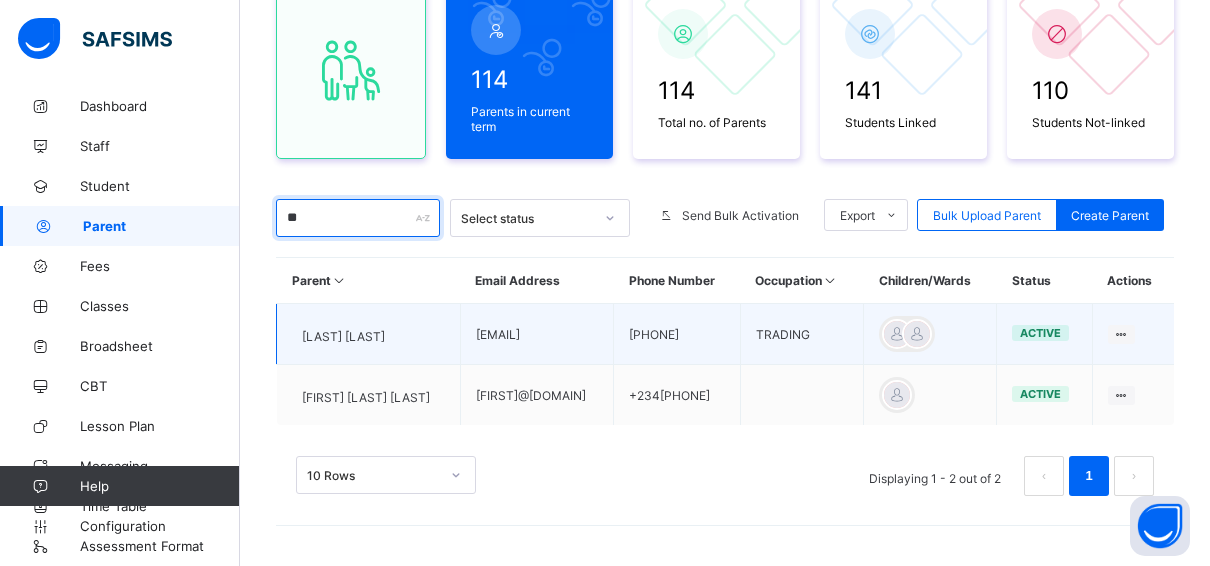 type on "*" 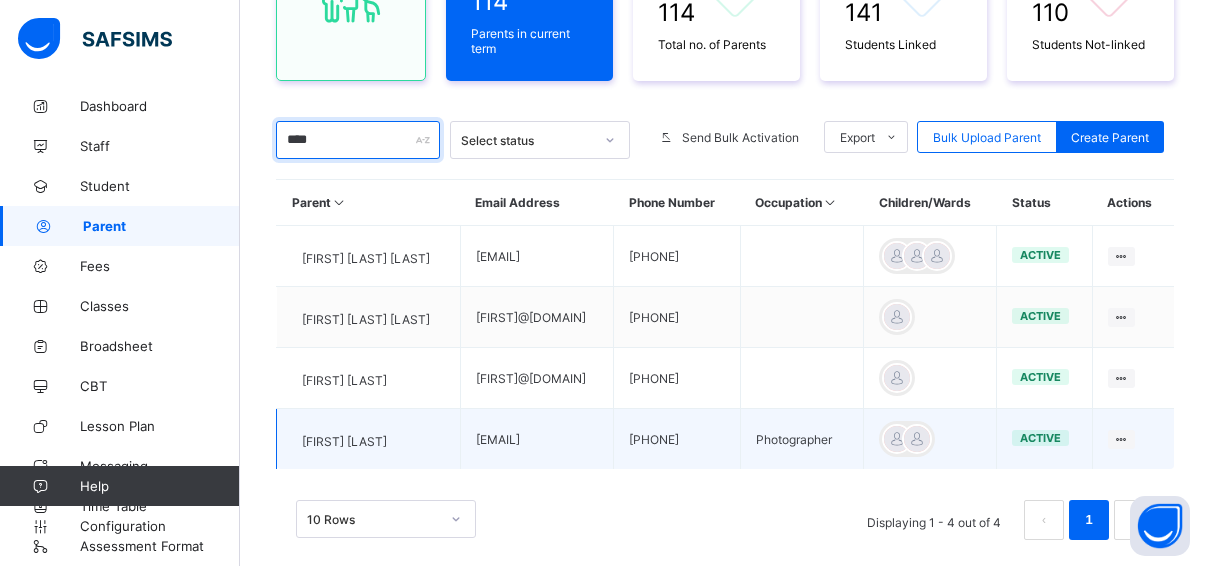 scroll, scrollTop: 342, scrollLeft: 0, axis: vertical 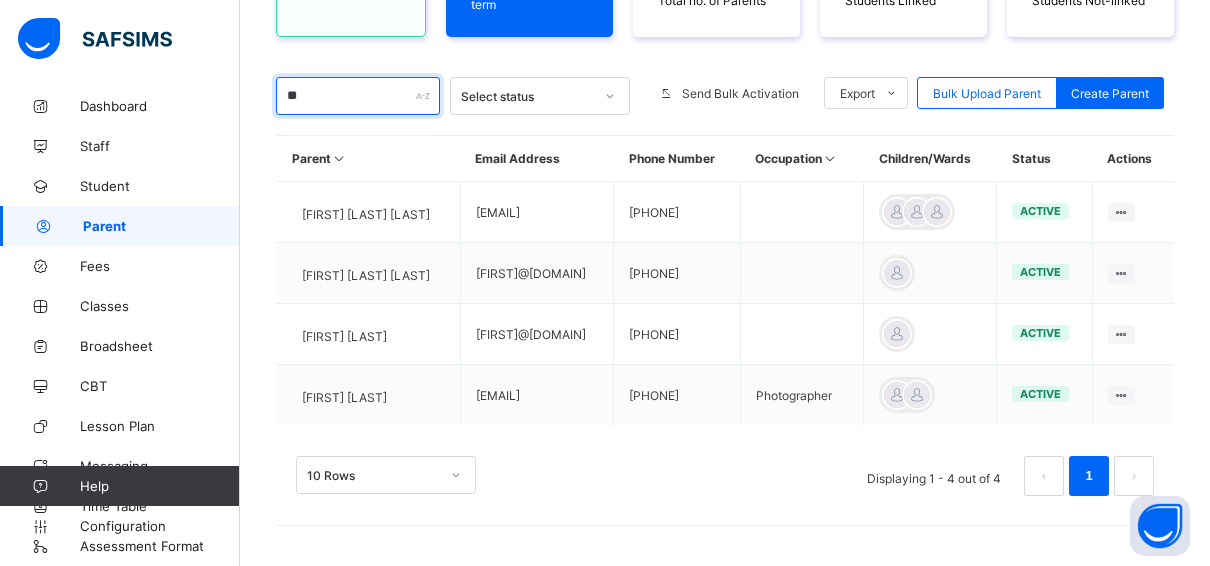 type on "*" 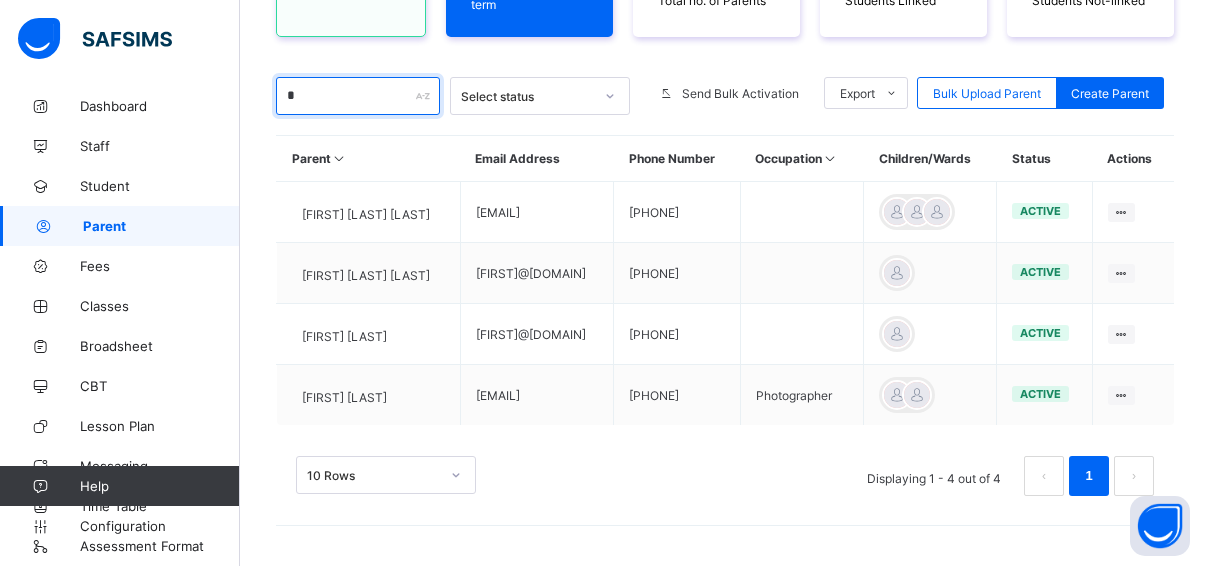 type 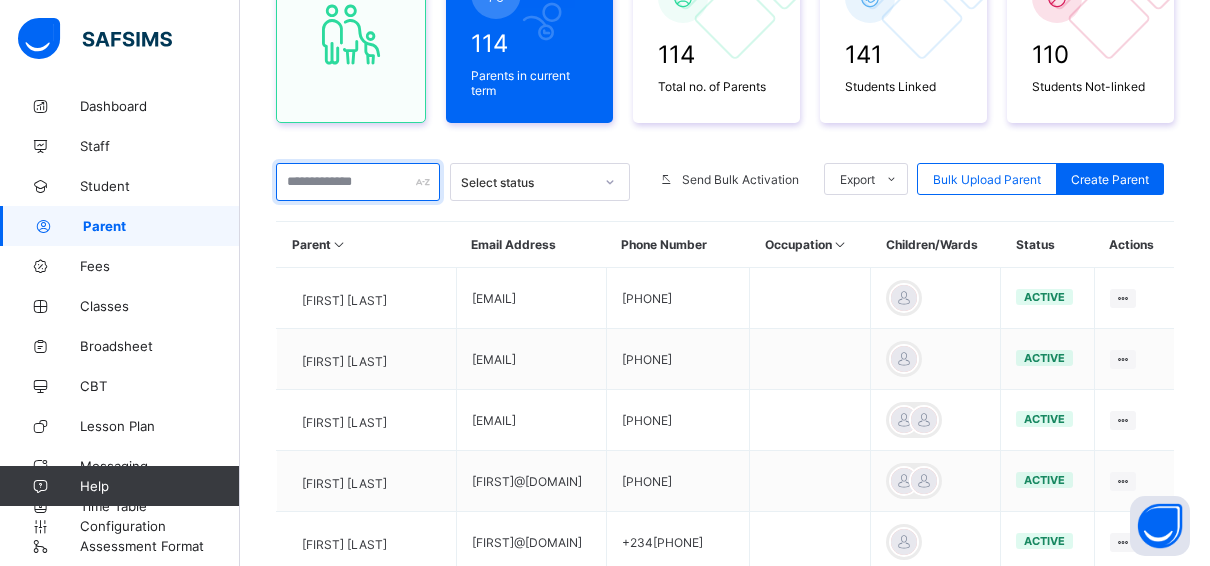 scroll, scrollTop: 200, scrollLeft: 0, axis: vertical 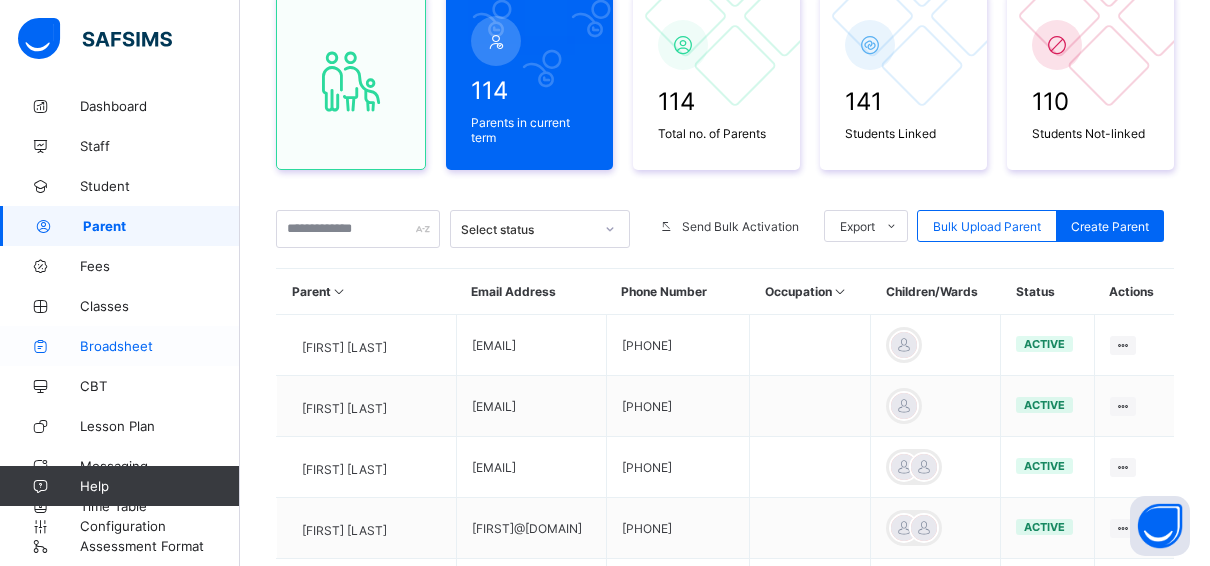 click on "Broadsheet" at bounding box center [160, 346] 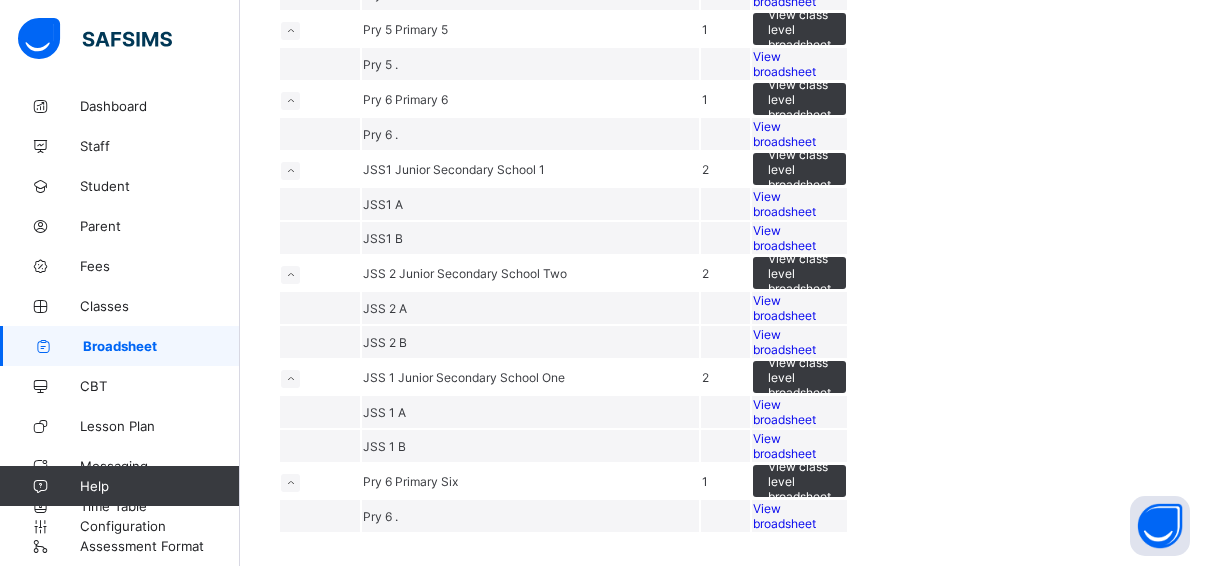 scroll, scrollTop: 1100, scrollLeft: 0, axis: vertical 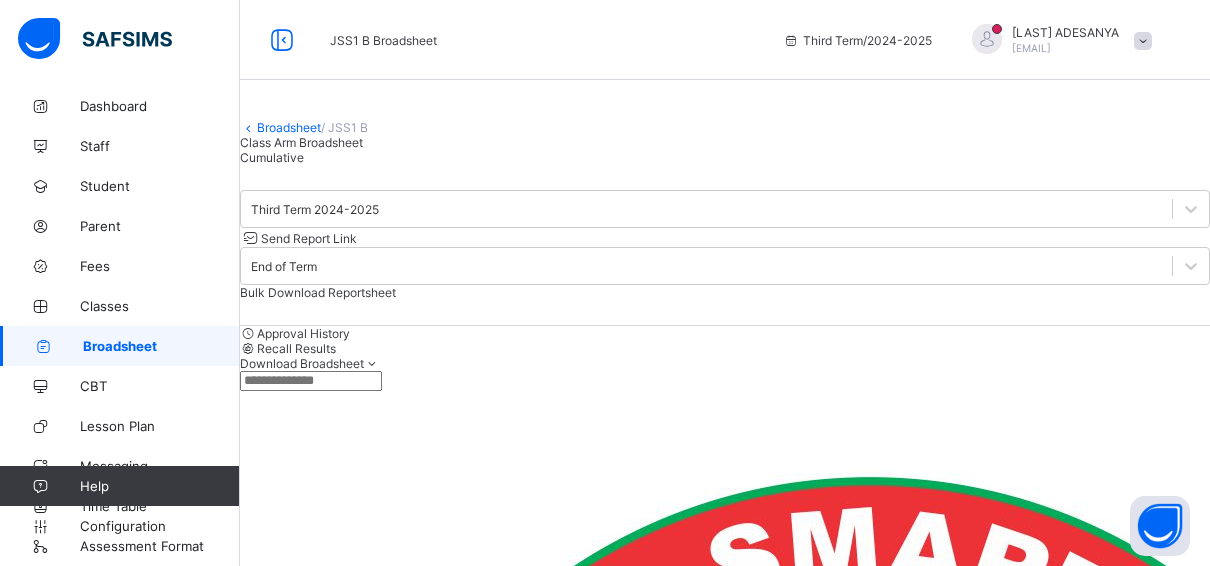 click on "Bulk Download Reportsheet" at bounding box center (318, 292) 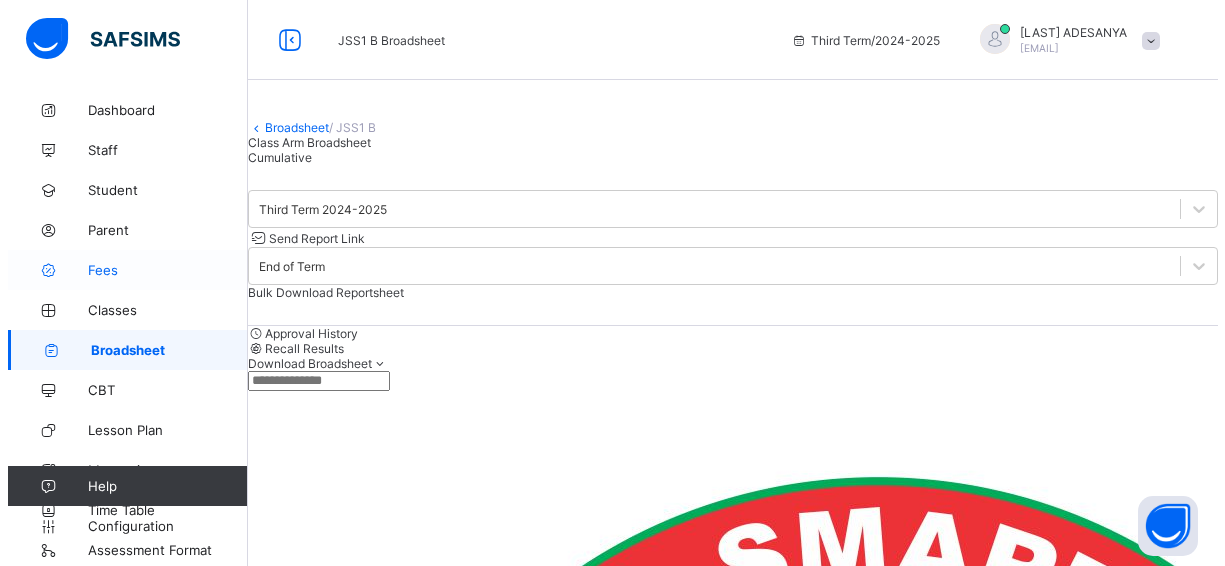scroll, scrollTop: 14, scrollLeft: 0, axis: vertical 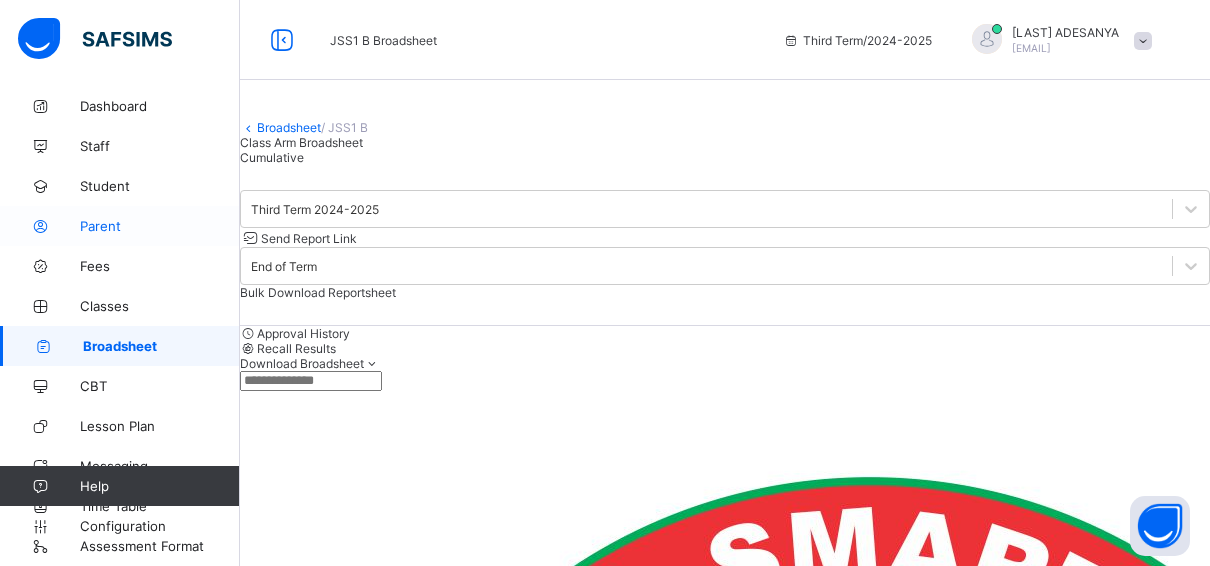click on "Parent" at bounding box center [160, 226] 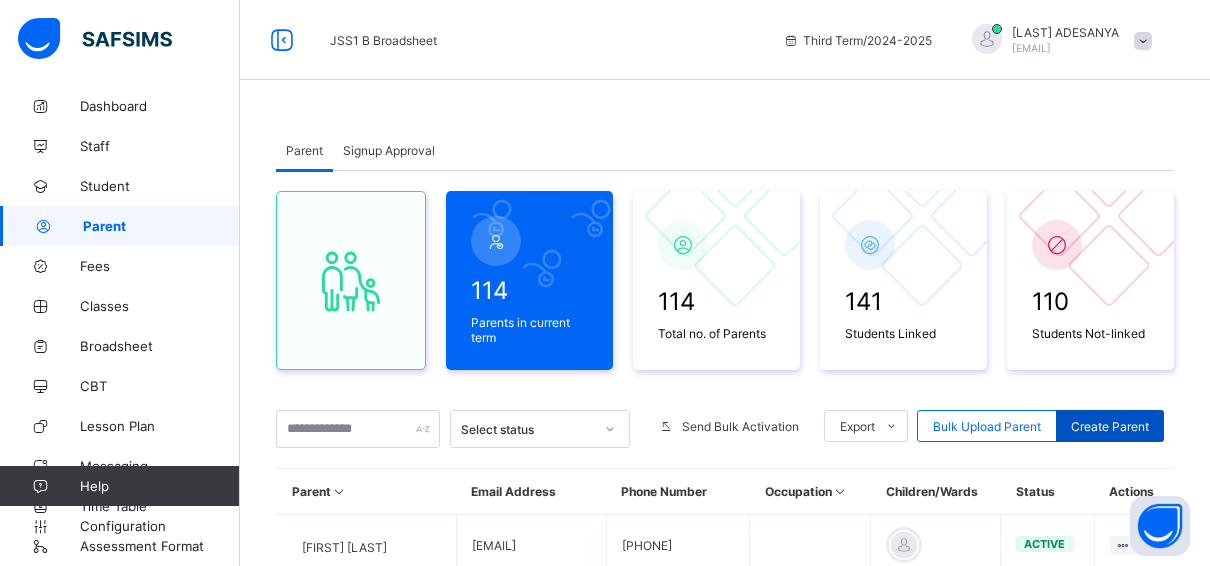 click on "Create Parent" at bounding box center (1110, 426) 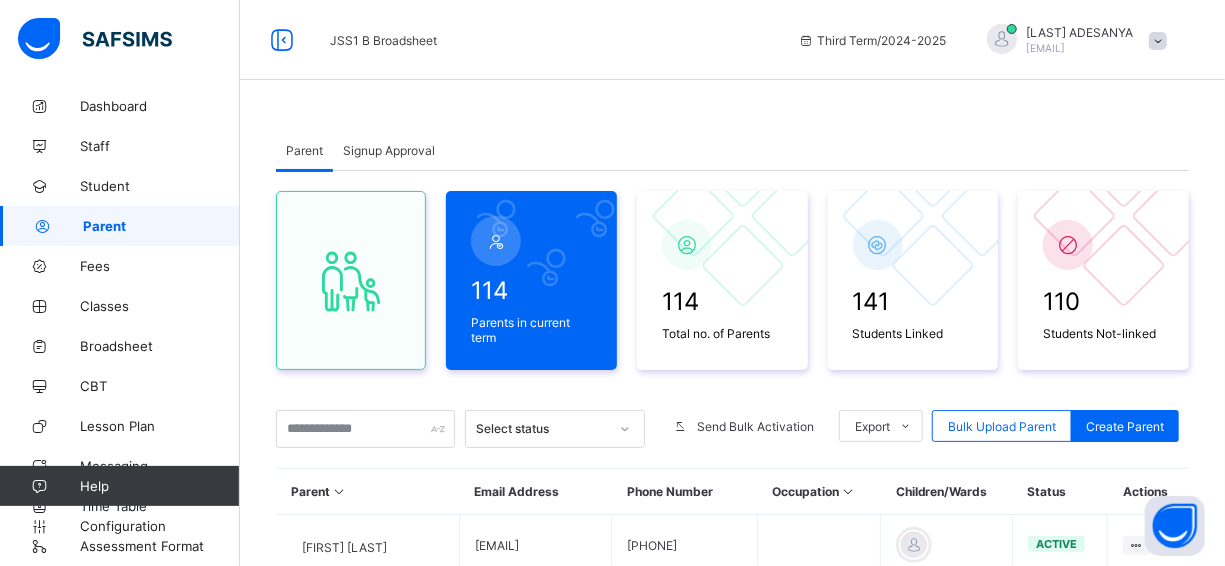 click at bounding box center [347, 1526] 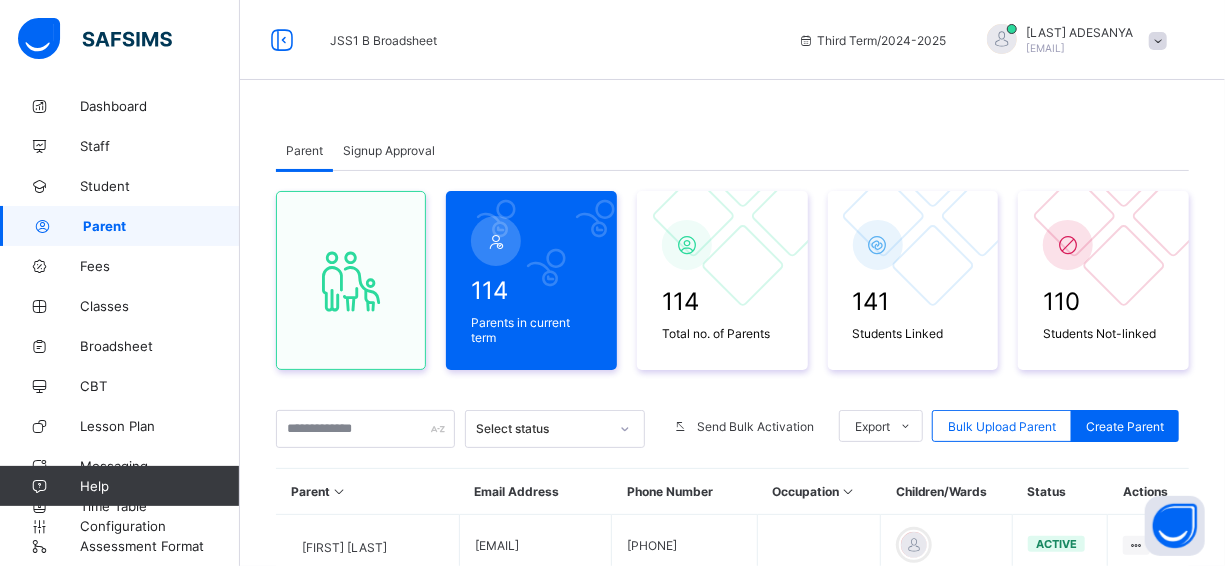 type on "*" 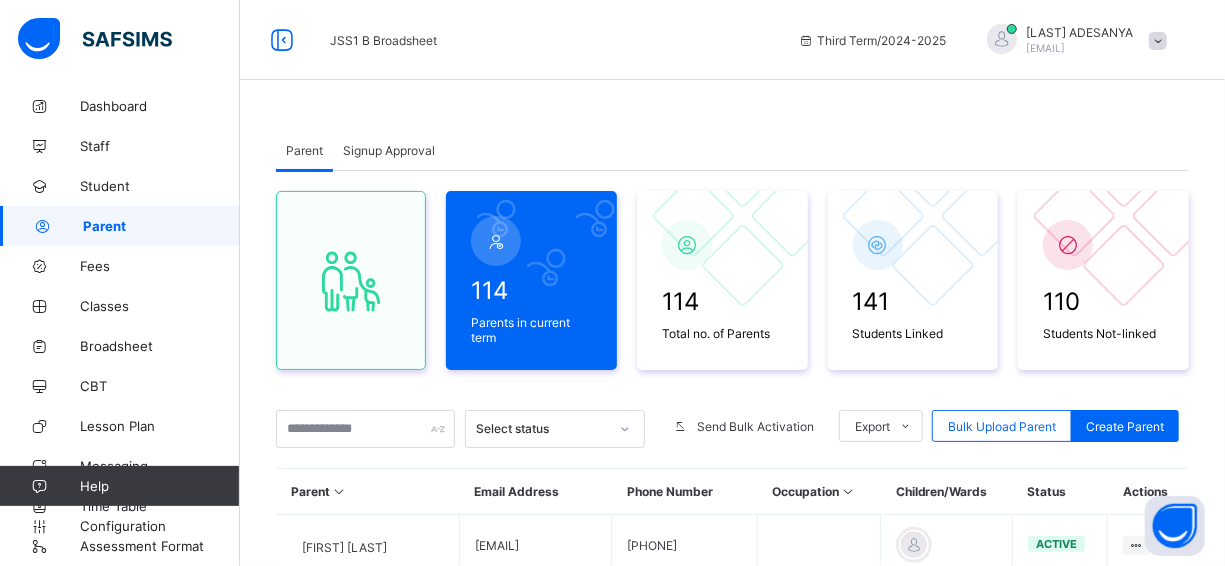 type on "*" 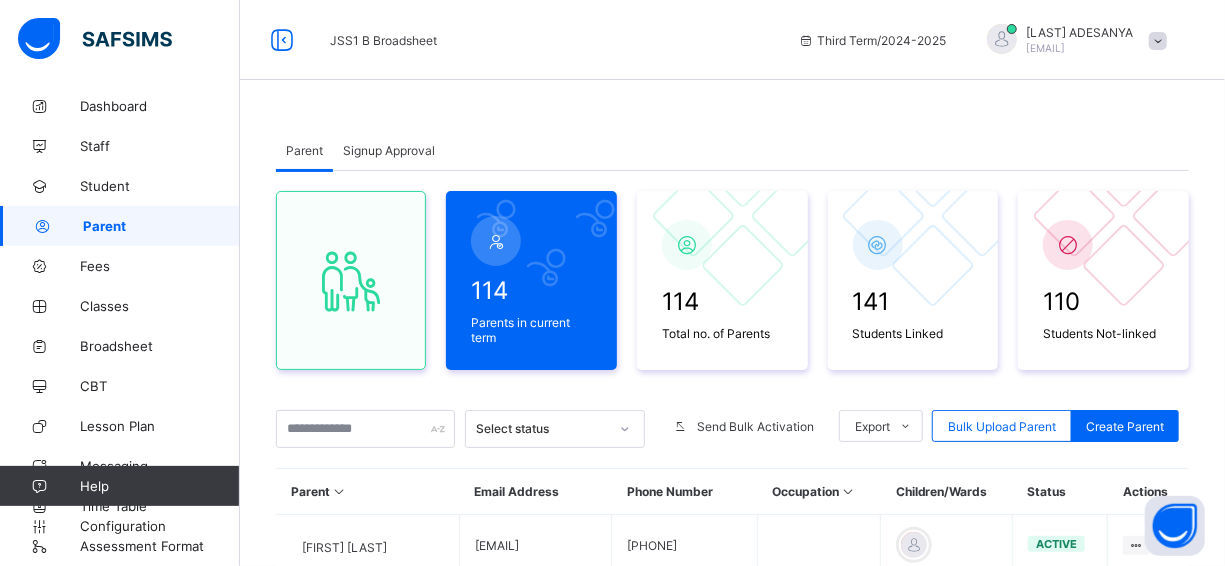 scroll, scrollTop: 314, scrollLeft: 0, axis: vertical 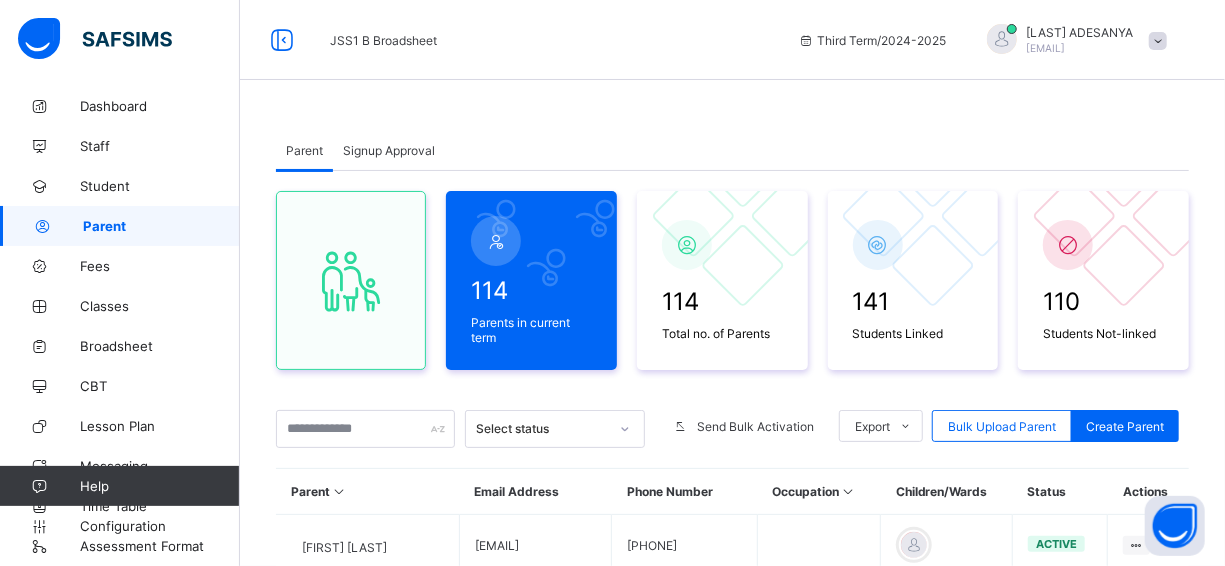 type on "**********" 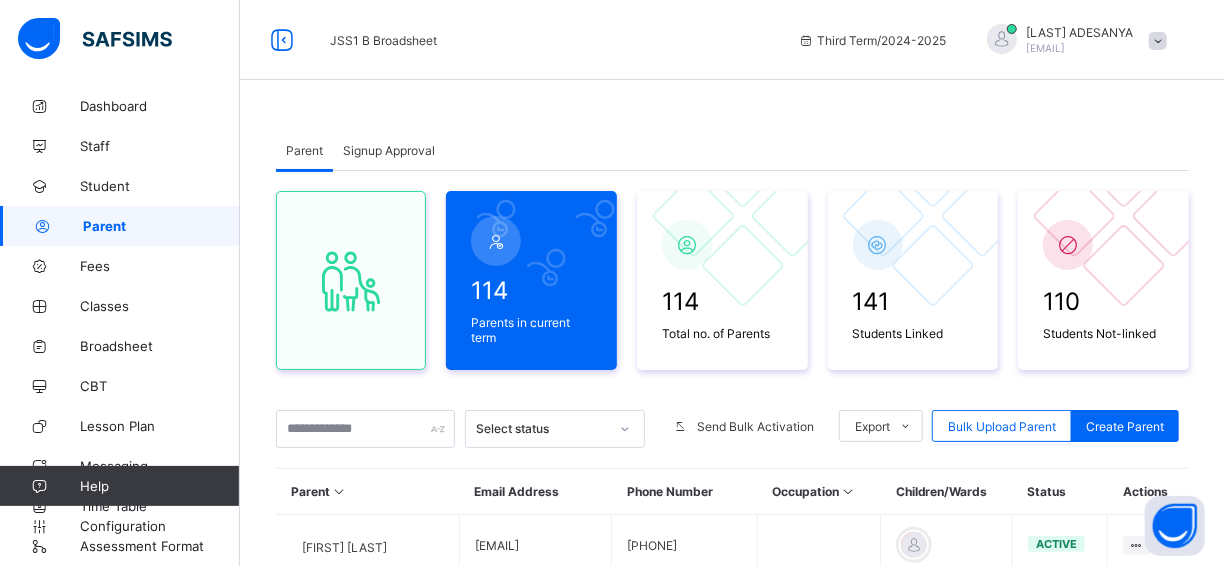 scroll, scrollTop: 332, scrollLeft: 0, axis: vertical 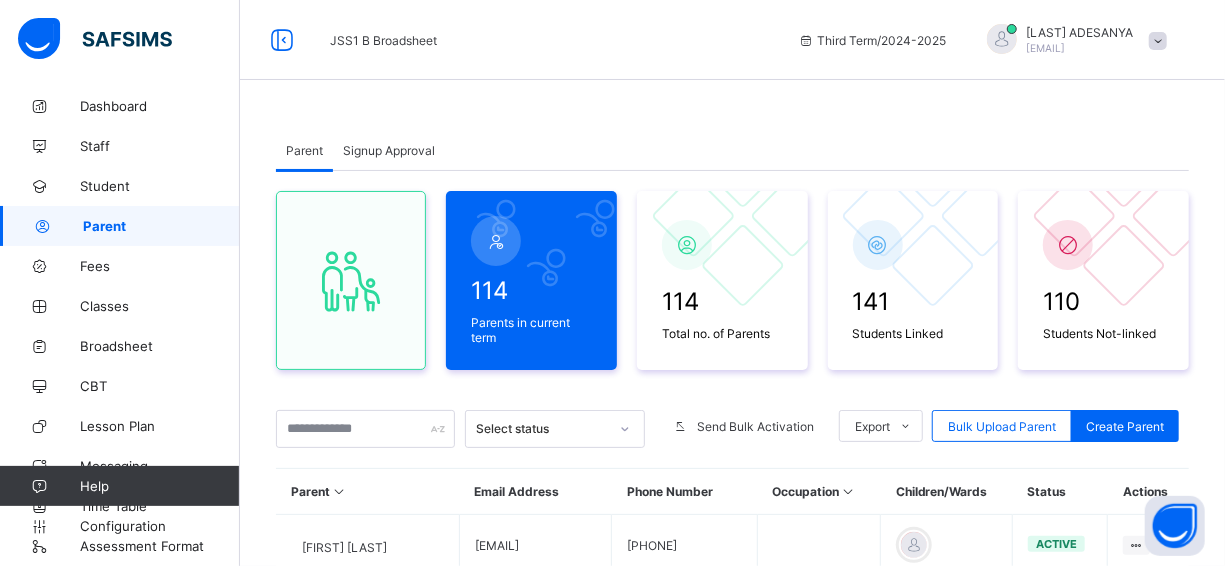click on "Nigeria" at bounding box center [732, 1720] 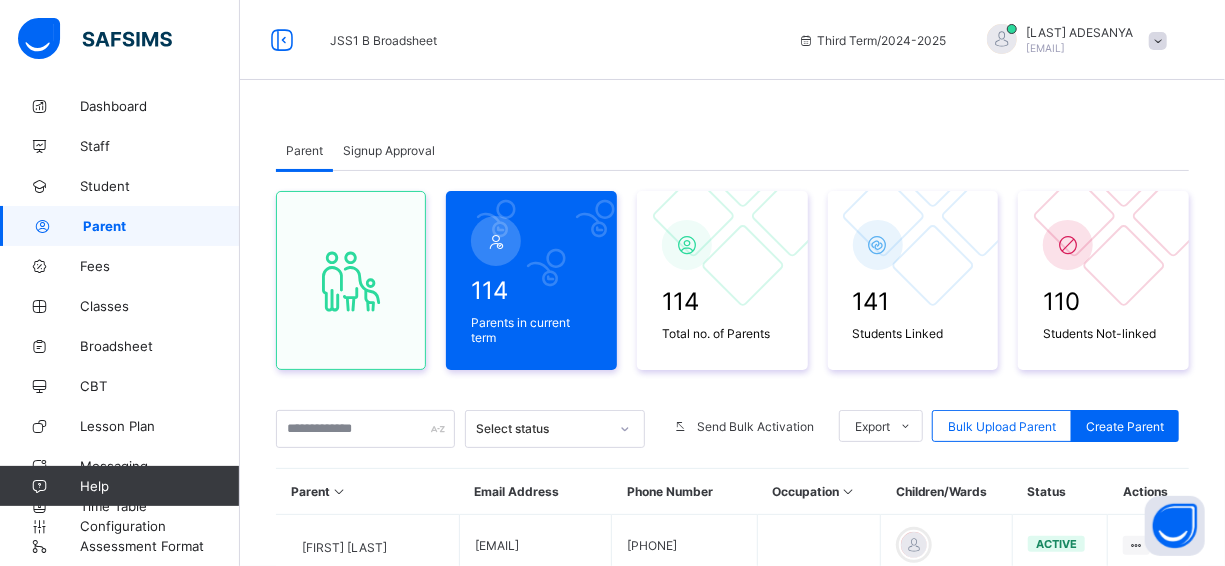 scroll, scrollTop: 428, scrollLeft: 0, axis: vertical 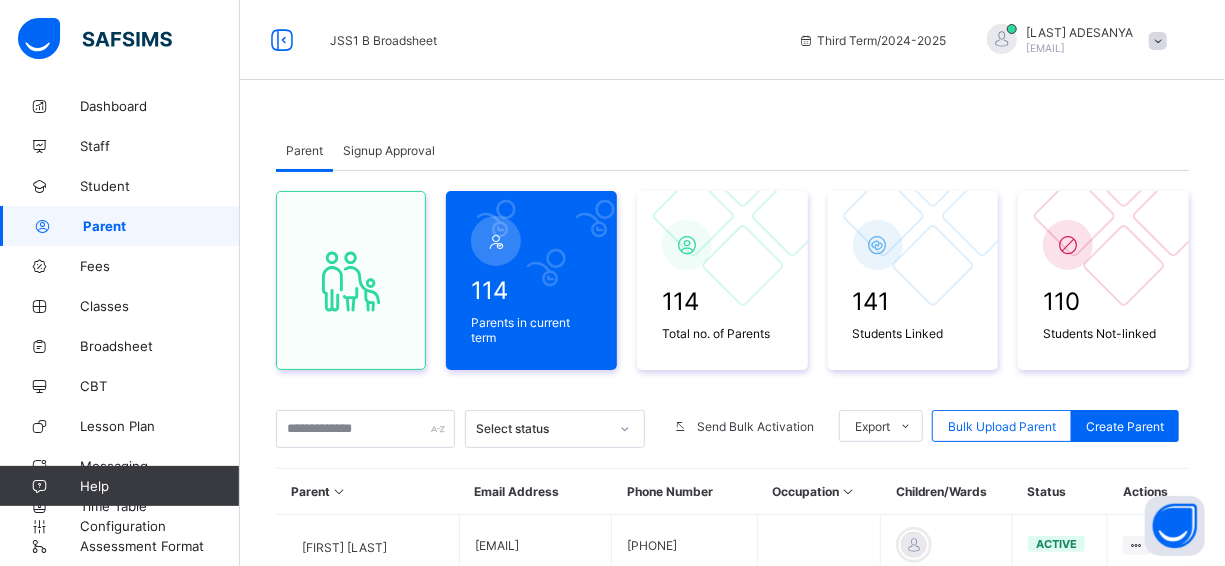 click on "****" at bounding box center (747, 1666) 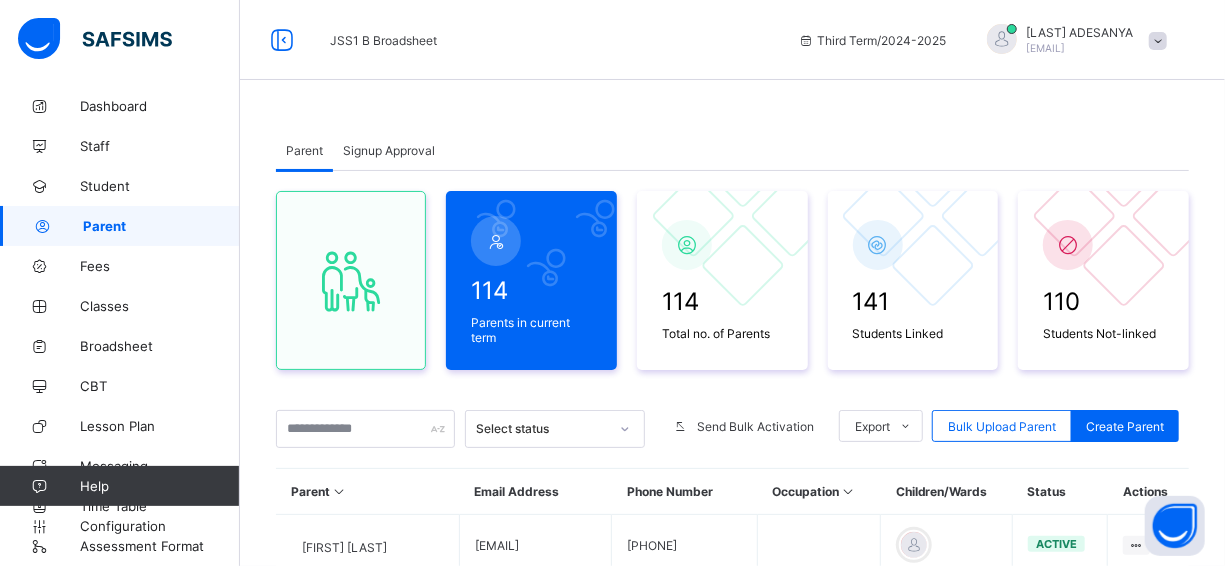 scroll, scrollTop: 562, scrollLeft: 0, axis: vertical 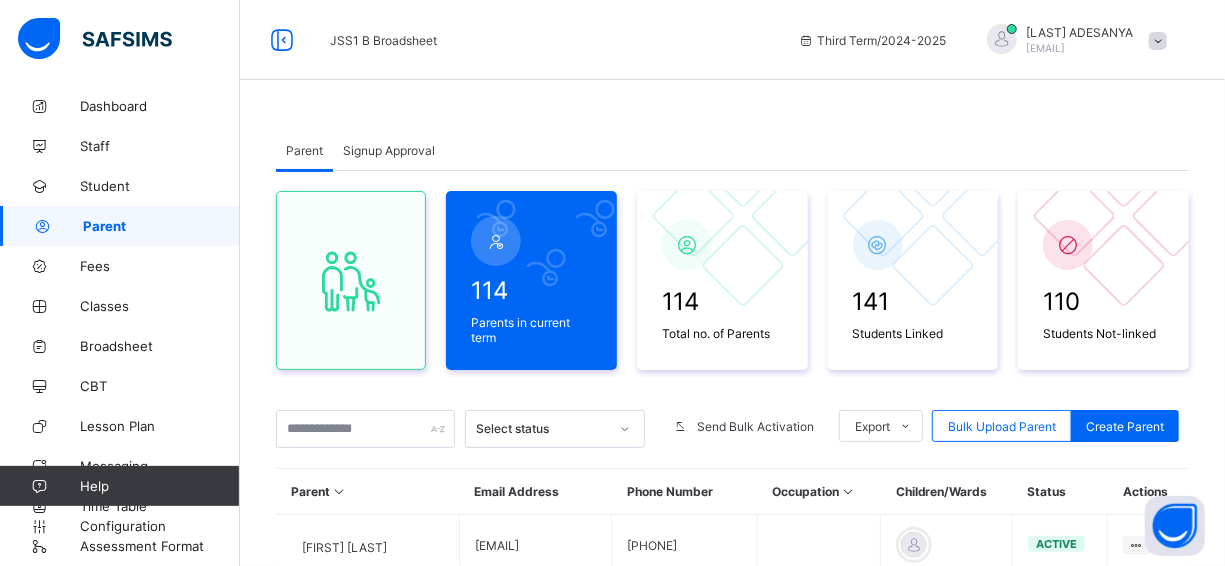 type on "**********" 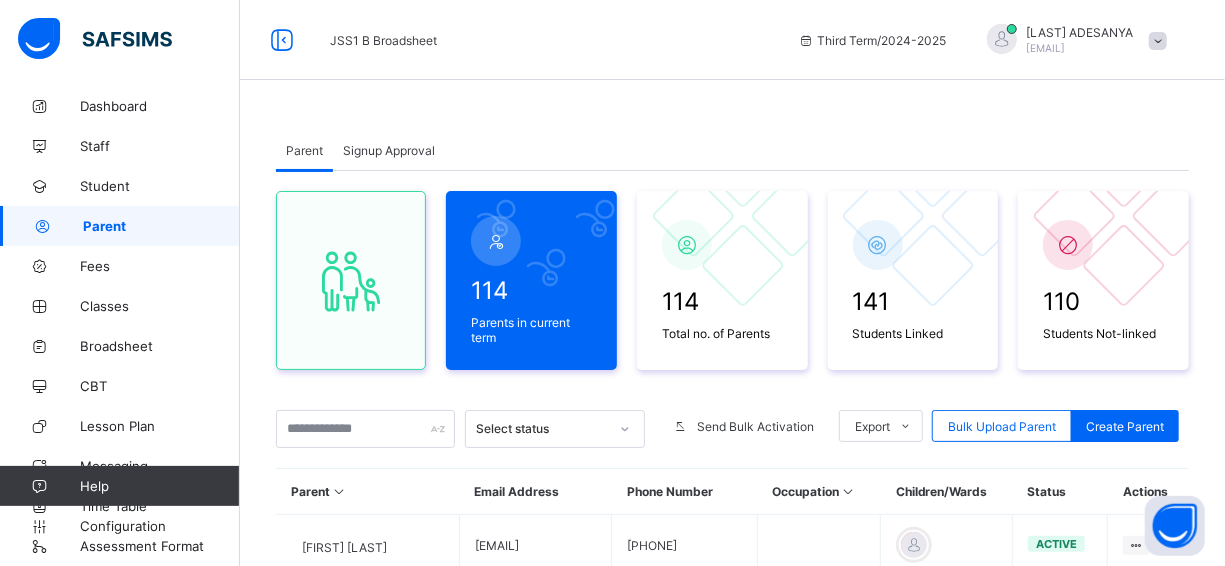 scroll, scrollTop: 0, scrollLeft: 0, axis: both 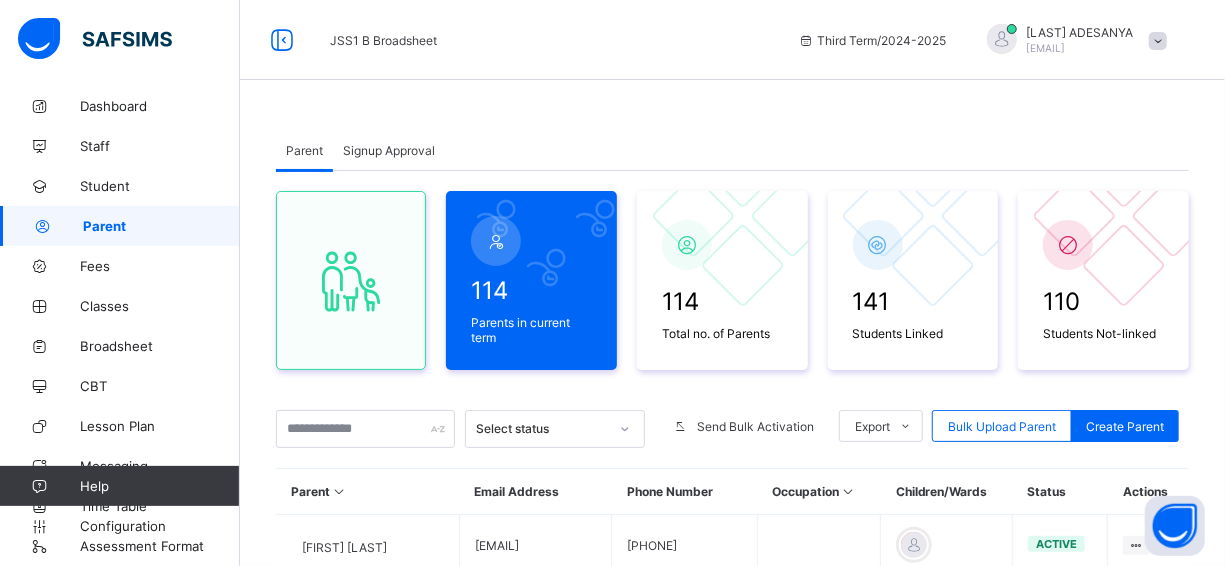 click on "Select local government area" at bounding box center [369, 1816] 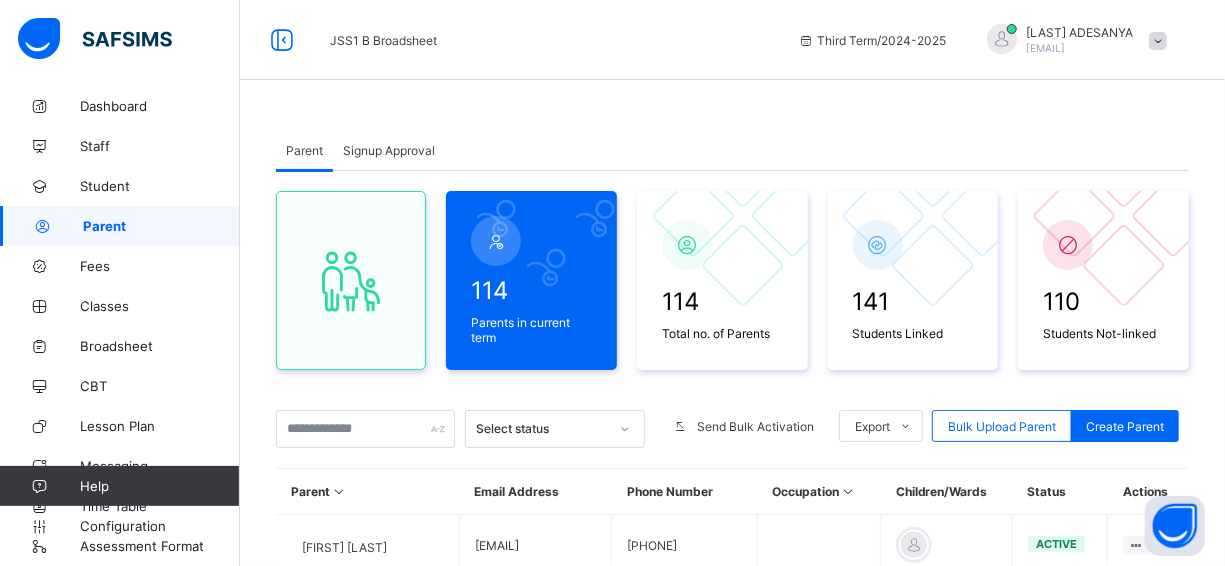 scroll, scrollTop: 240, scrollLeft: 0, axis: vertical 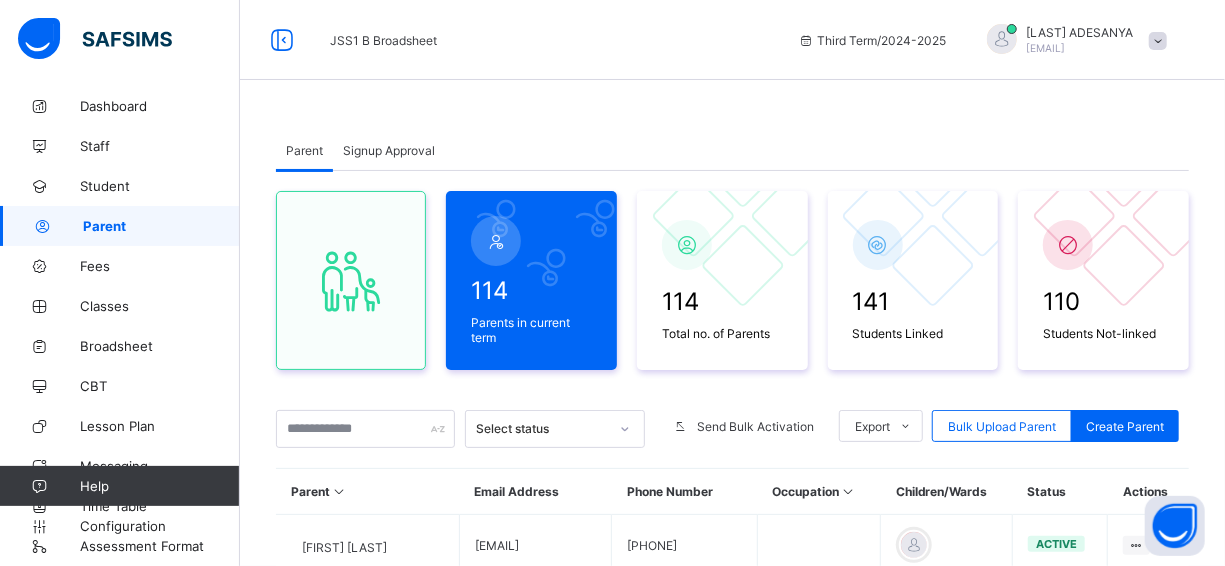click at bounding box center [347, 1845] 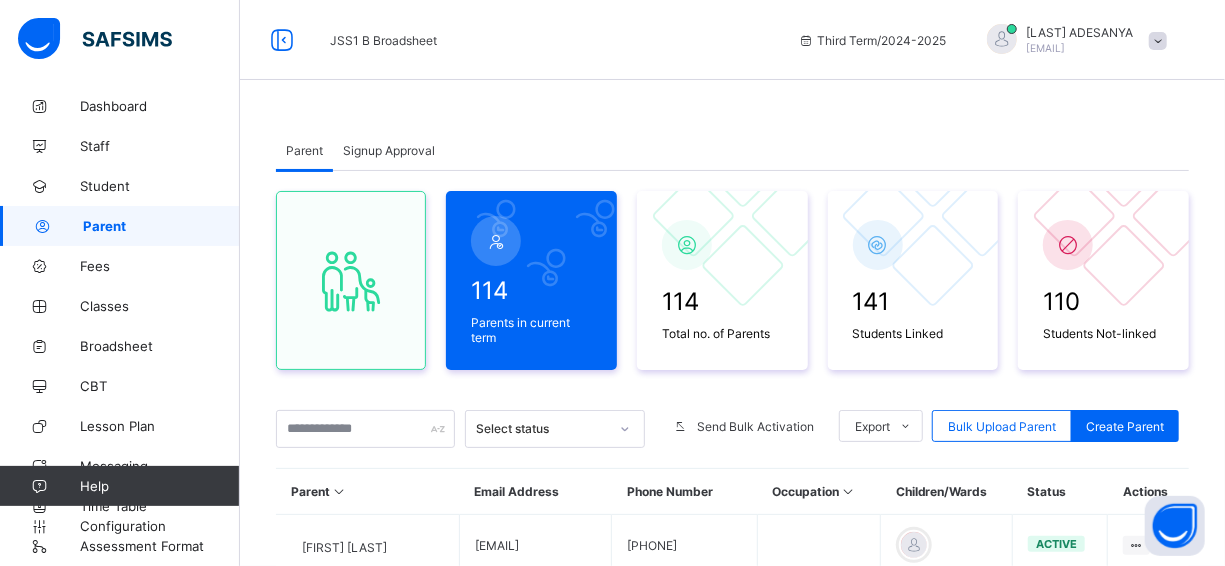 type on "*******" 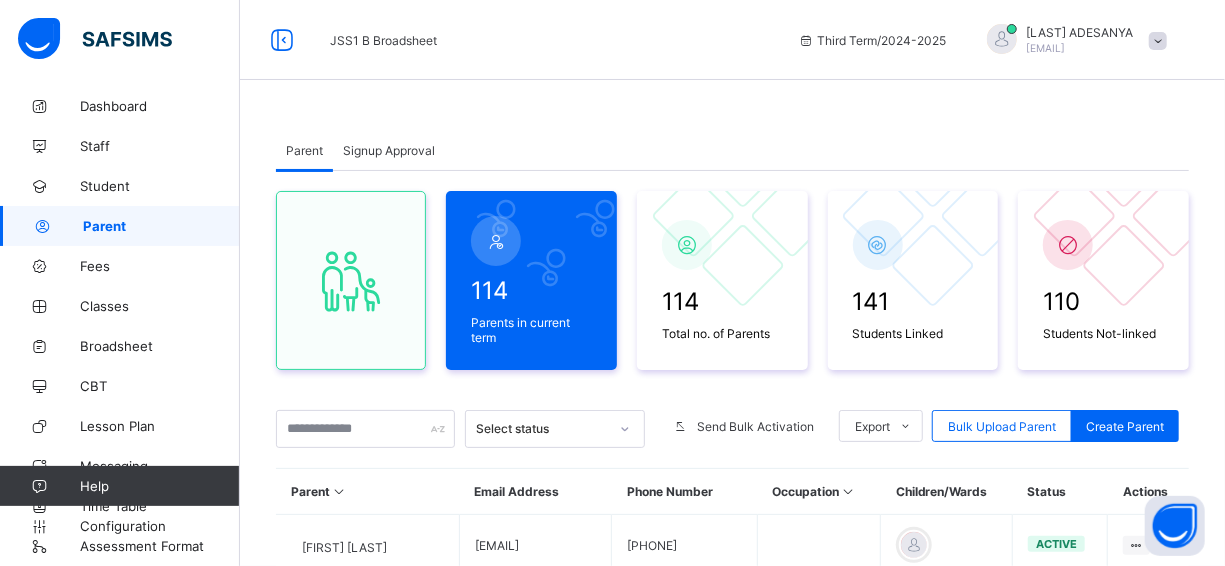 scroll, scrollTop: 770, scrollLeft: 0, axis: vertical 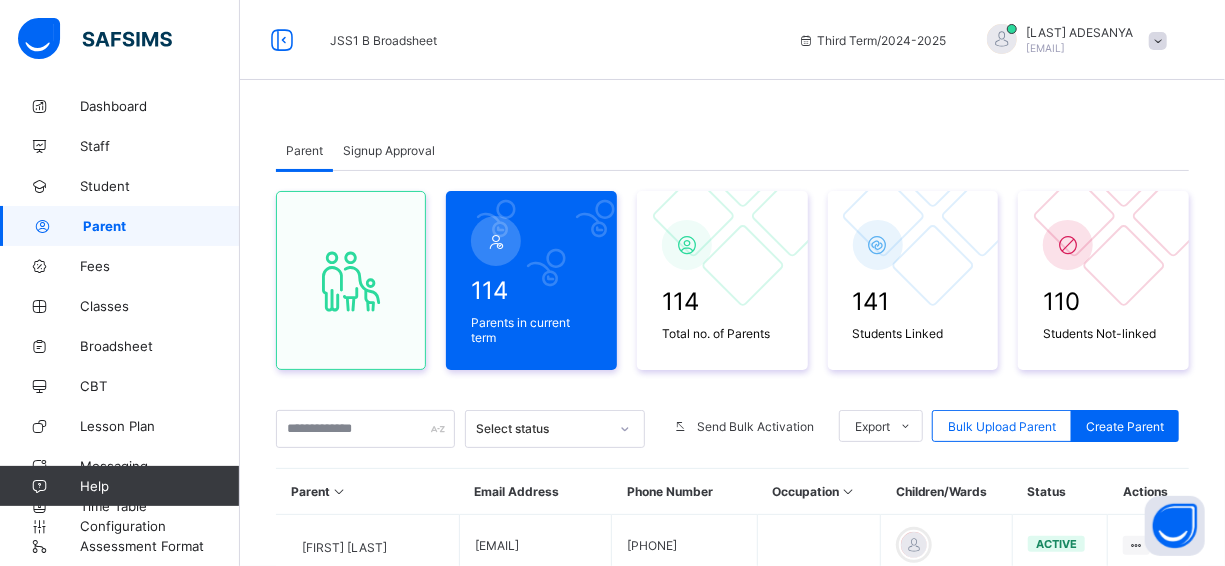 type on "**********" 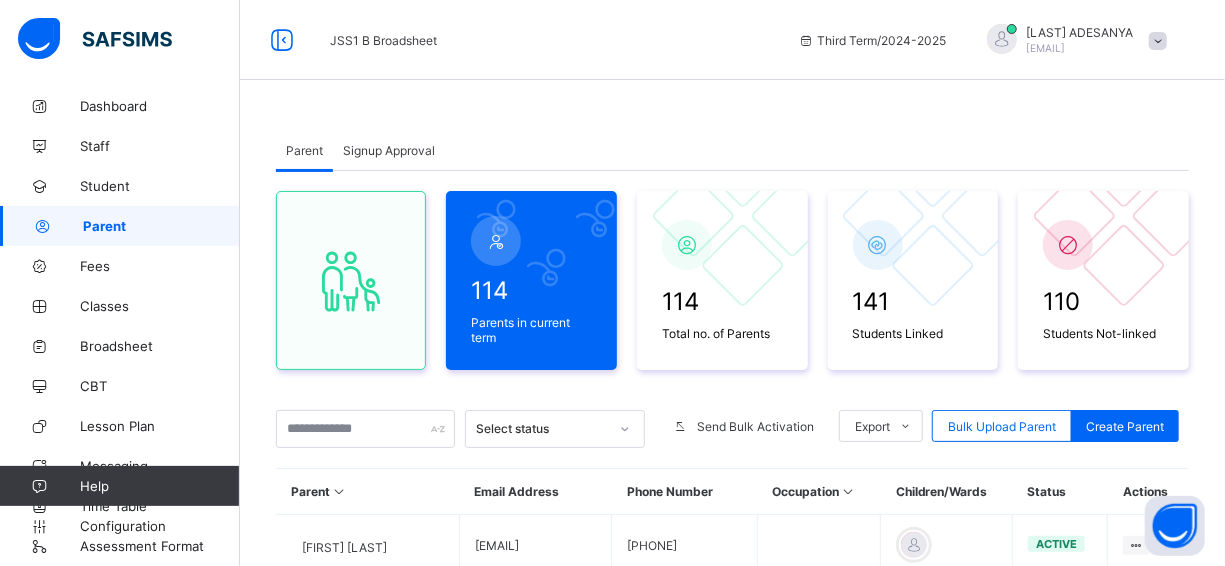 type on "******" 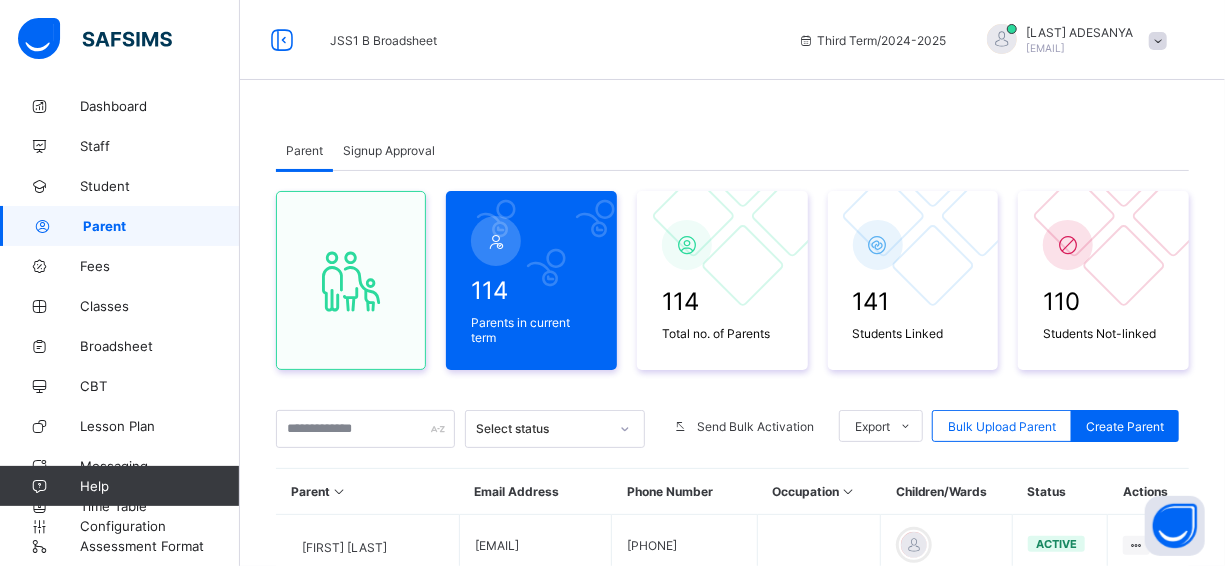 click on "STU/ECCDE1/03" at bounding box center (732, 2025) 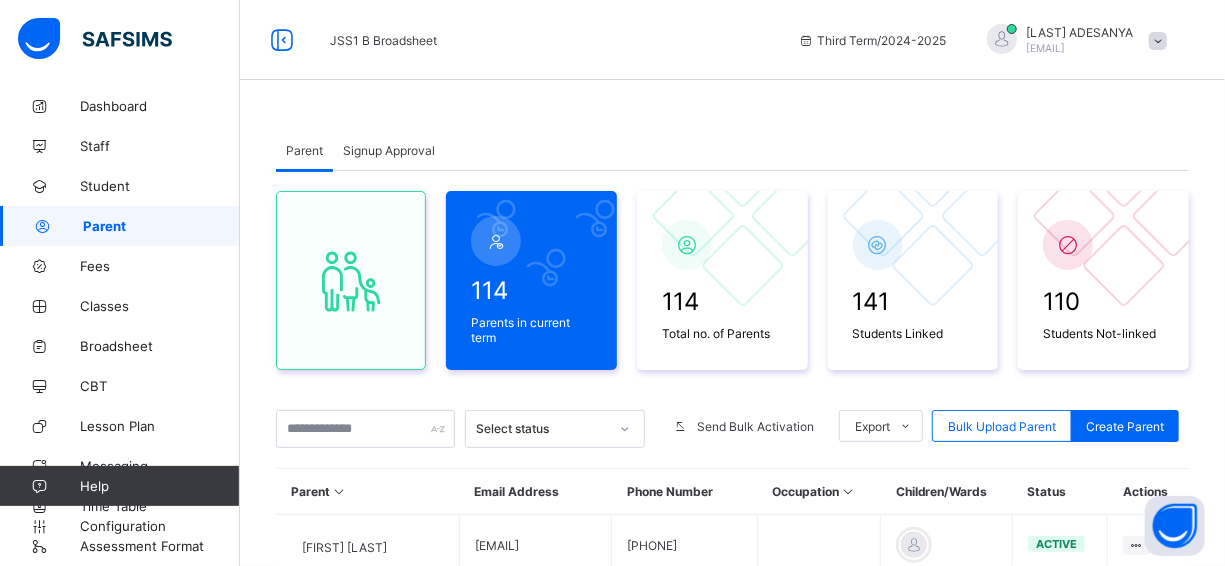 click at bounding box center [305, 2029] 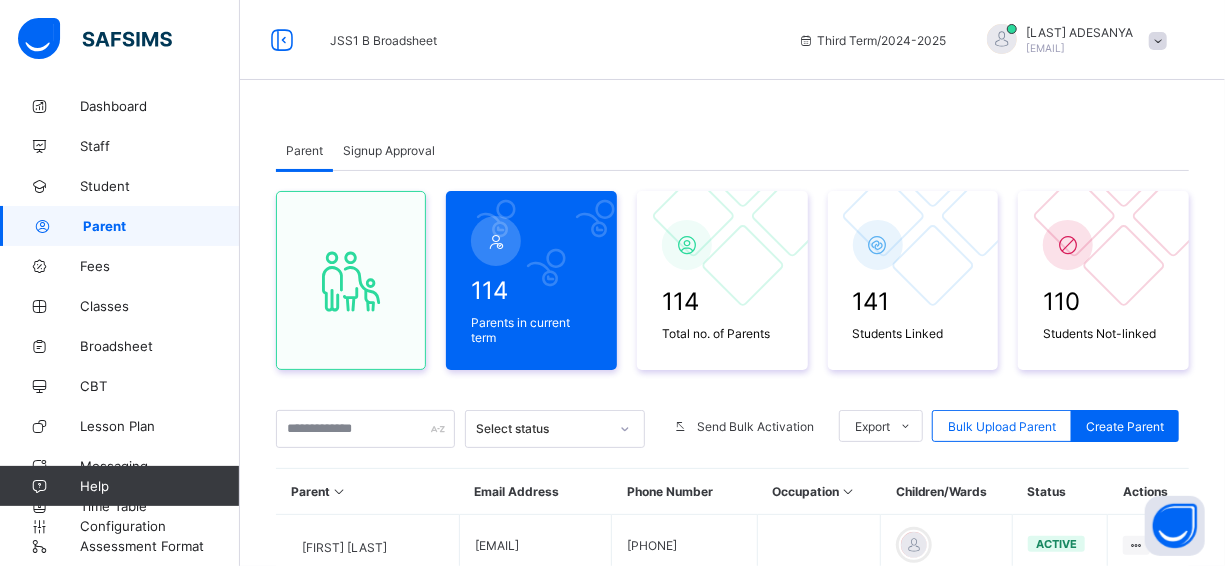 click on "ADELEYE EWATOMI IMOLEAYO" at bounding box center (732, 2070) 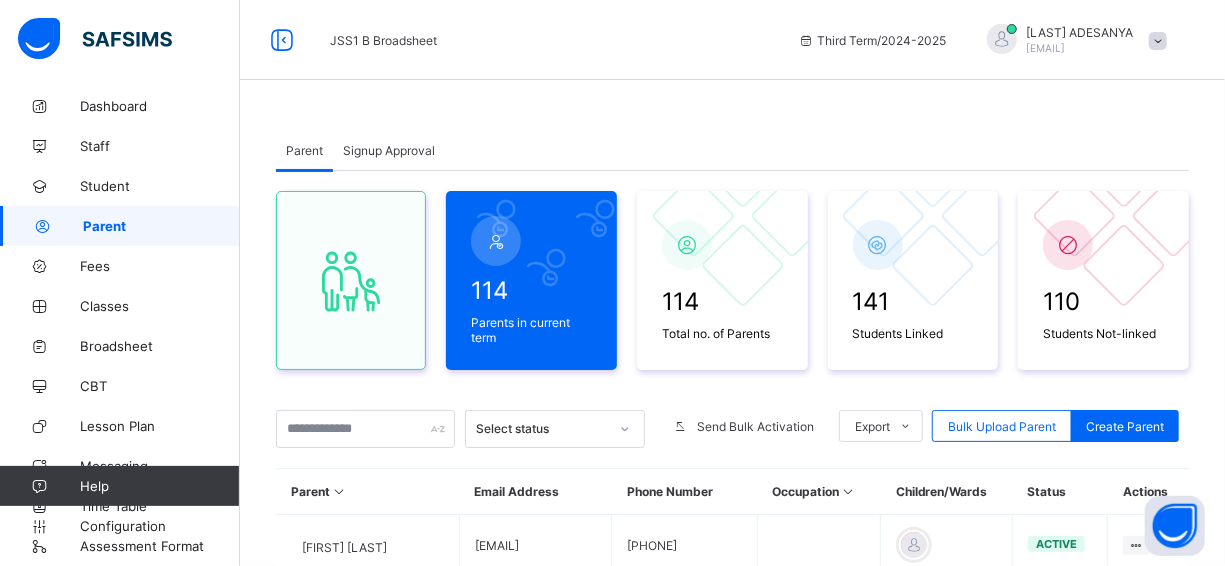 click at bounding box center (305, 2029) 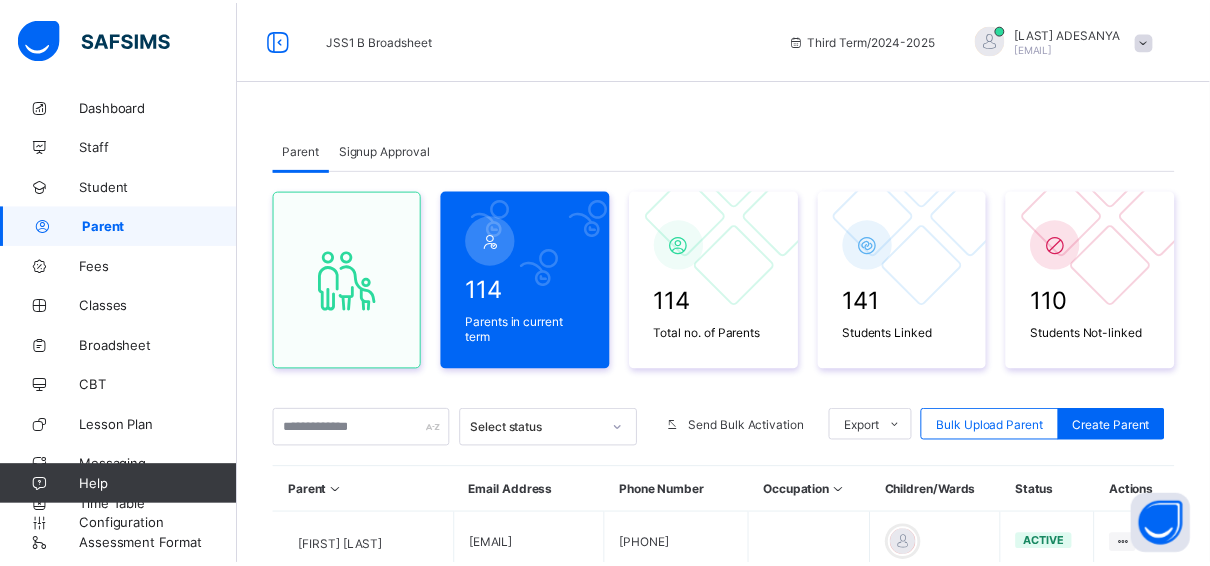 scroll, scrollTop: 836, scrollLeft: 0, axis: vertical 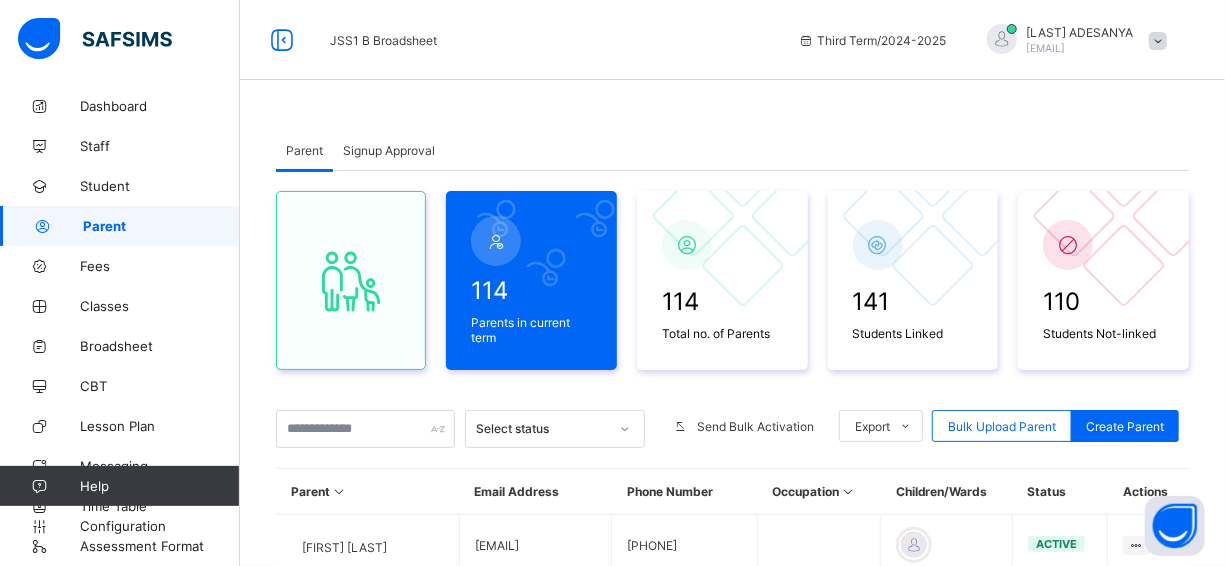 click on "Finish" at bounding box center (732, 3514) 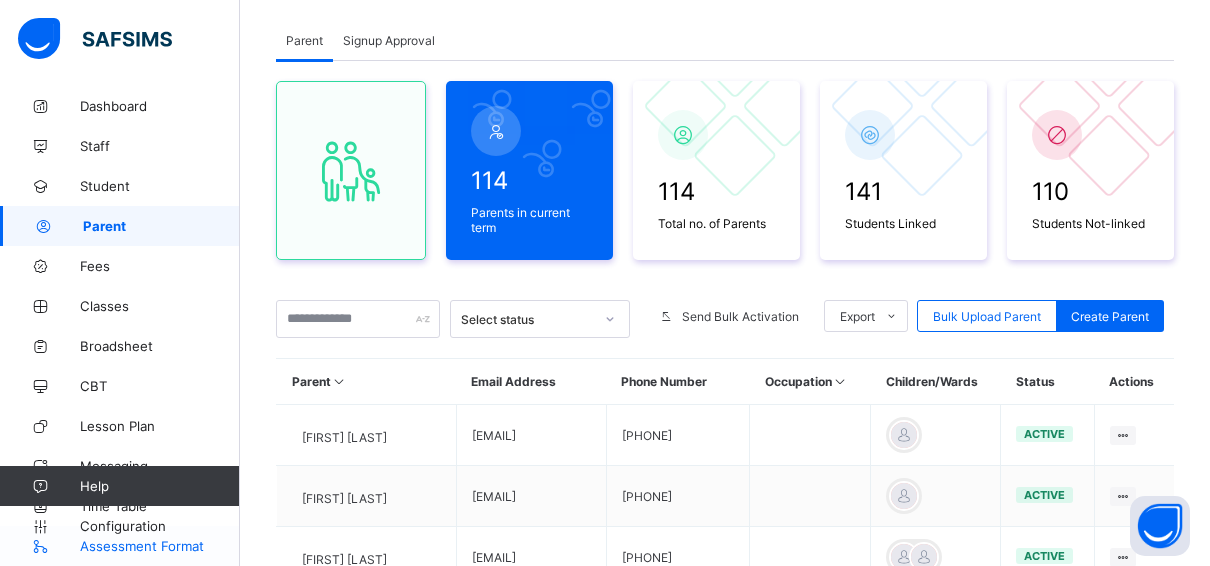 scroll, scrollTop: 200, scrollLeft: 0, axis: vertical 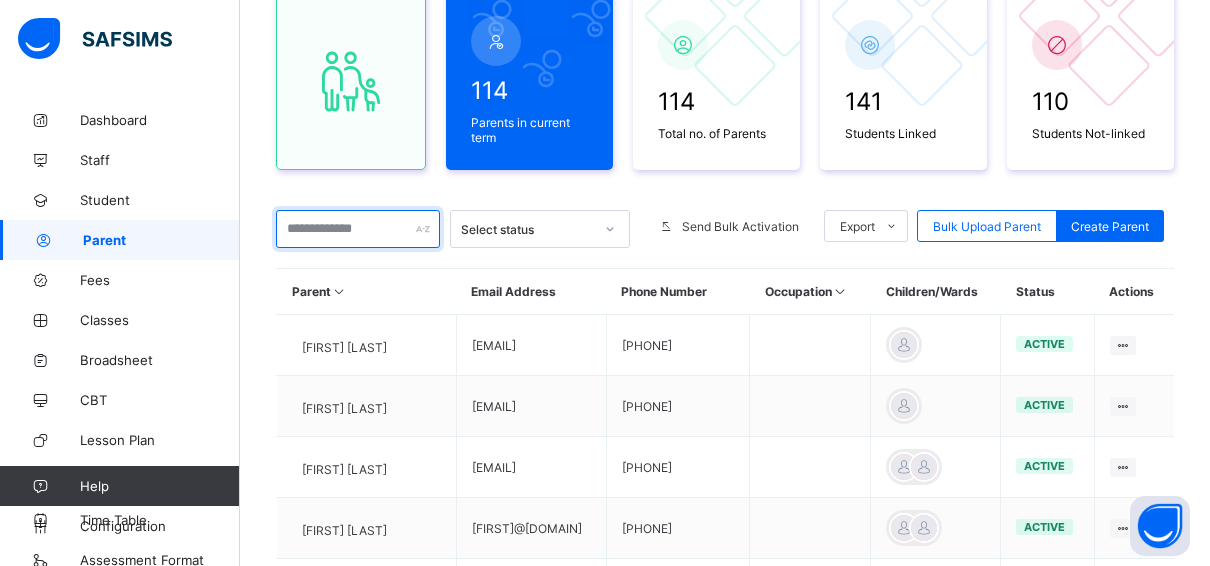 click at bounding box center (358, 229) 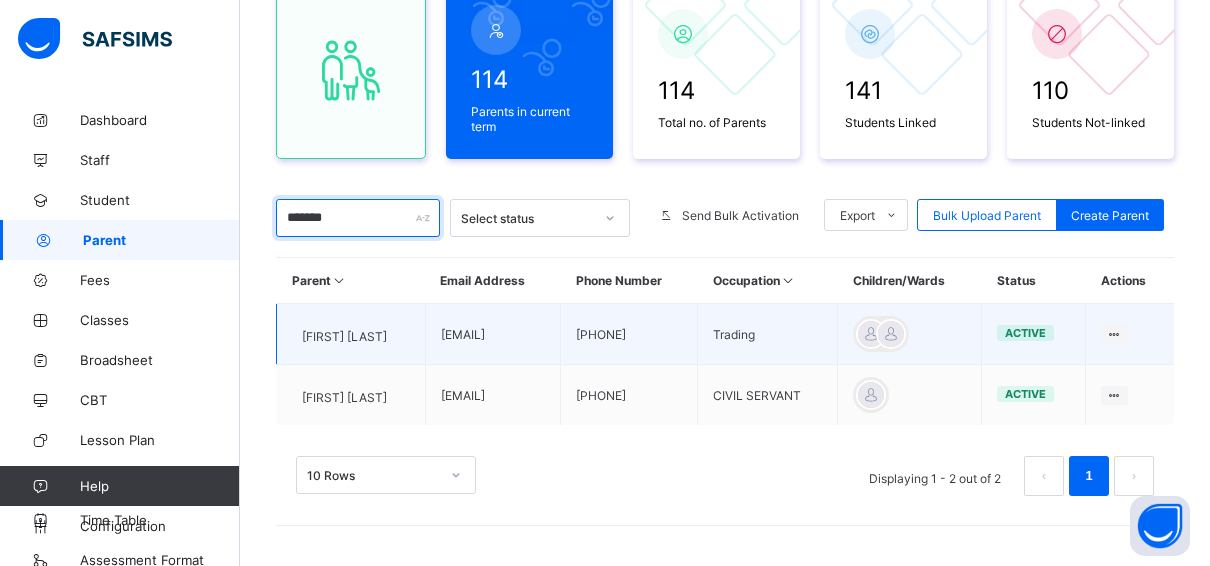 scroll, scrollTop: 120, scrollLeft: 0, axis: vertical 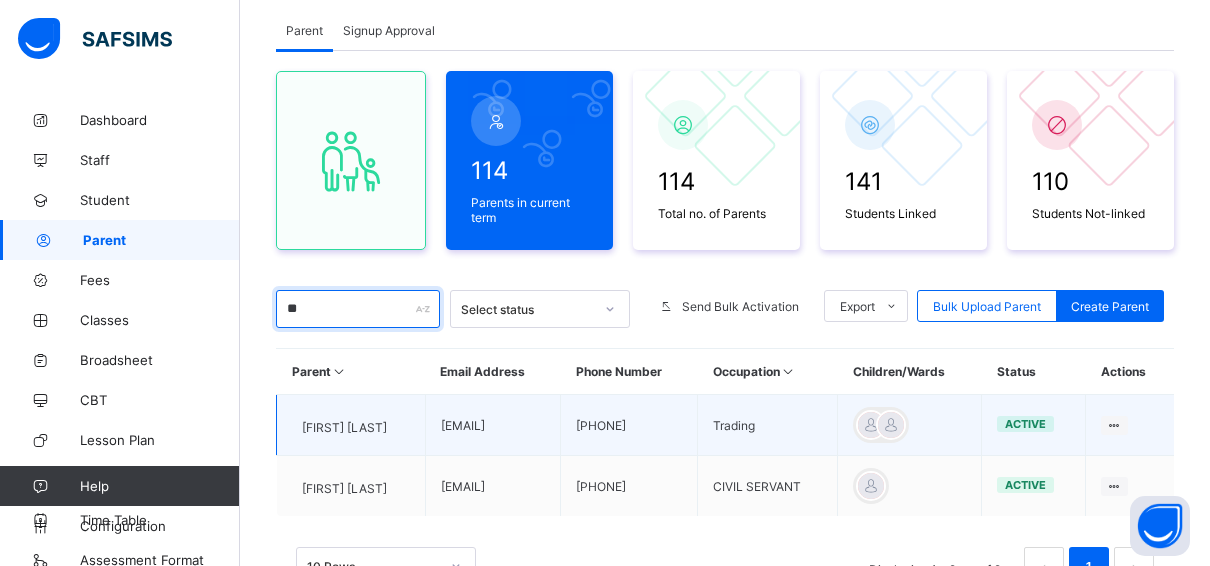 type on "*" 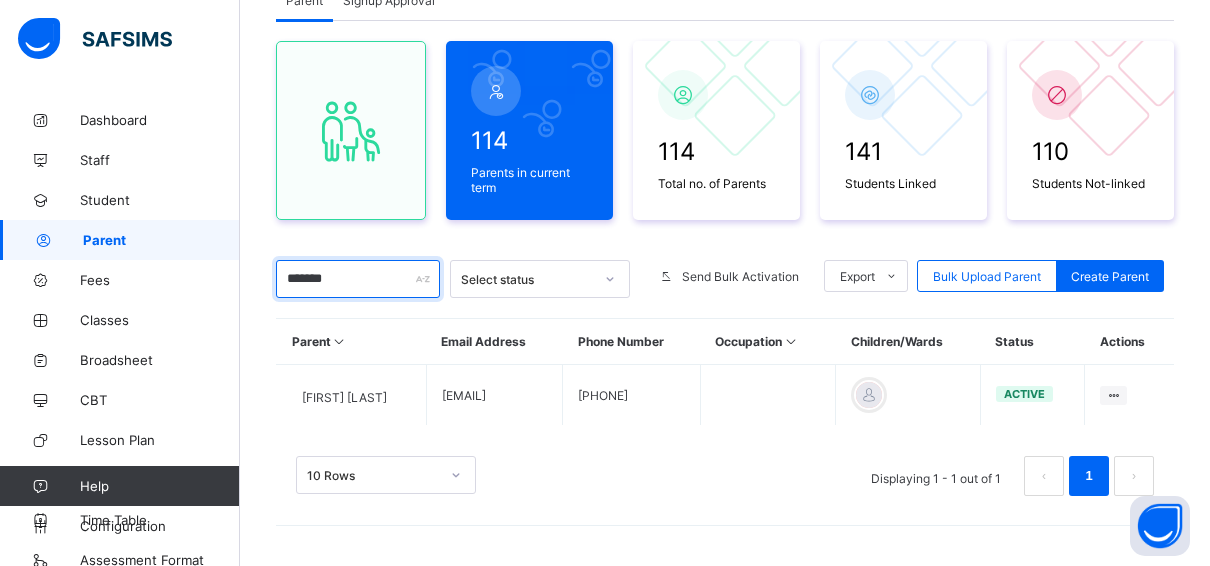scroll, scrollTop: 146, scrollLeft: 0, axis: vertical 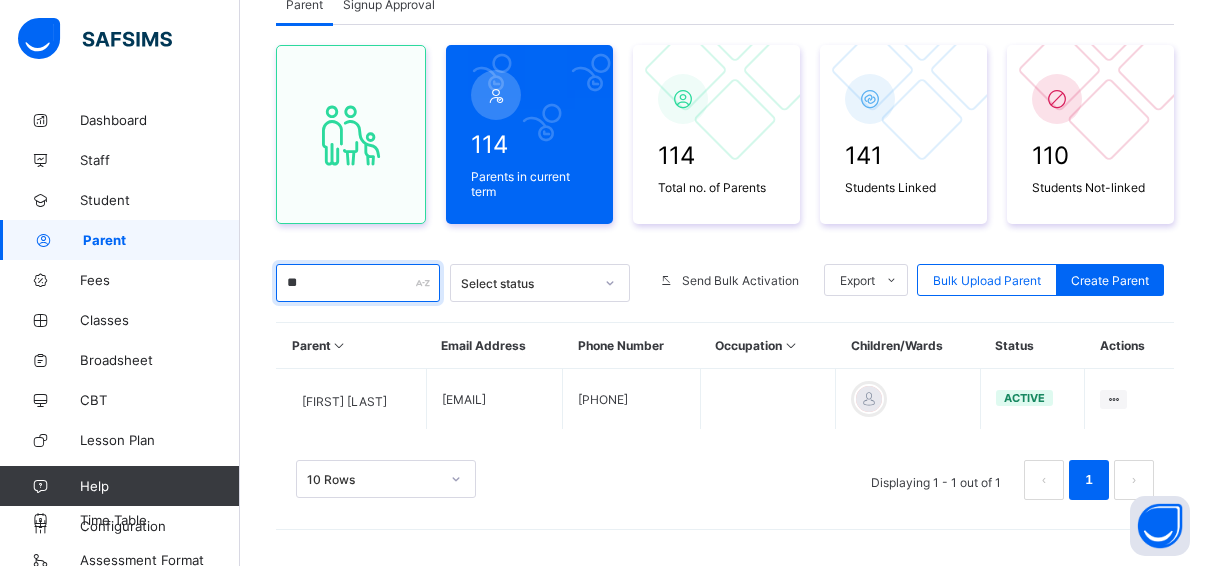 type on "*" 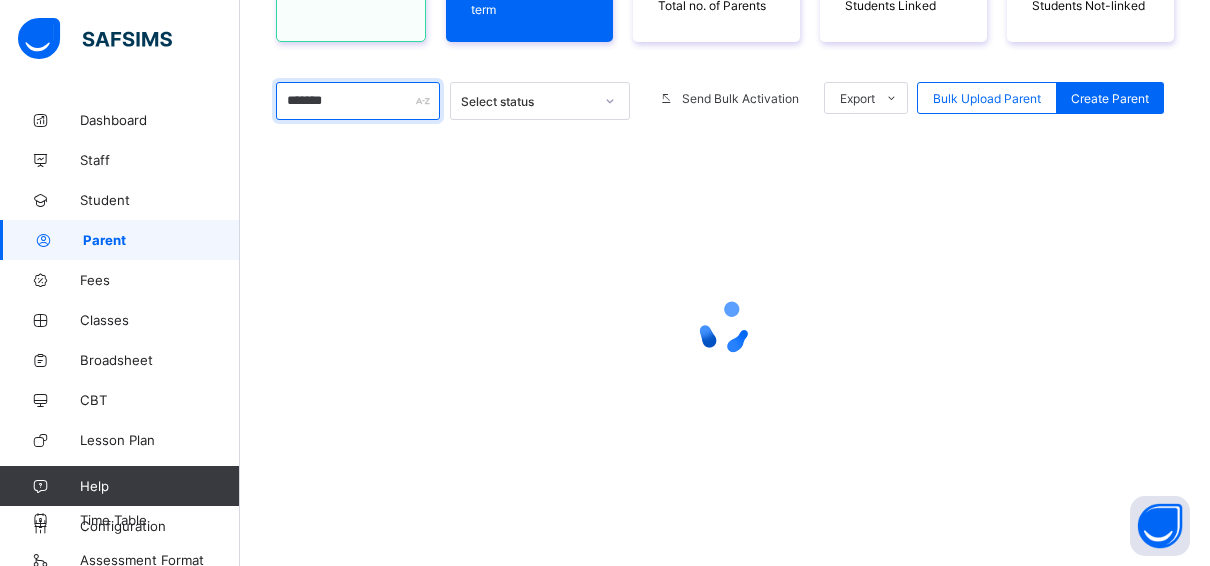 scroll, scrollTop: 220, scrollLeft: 0, axis: vertical 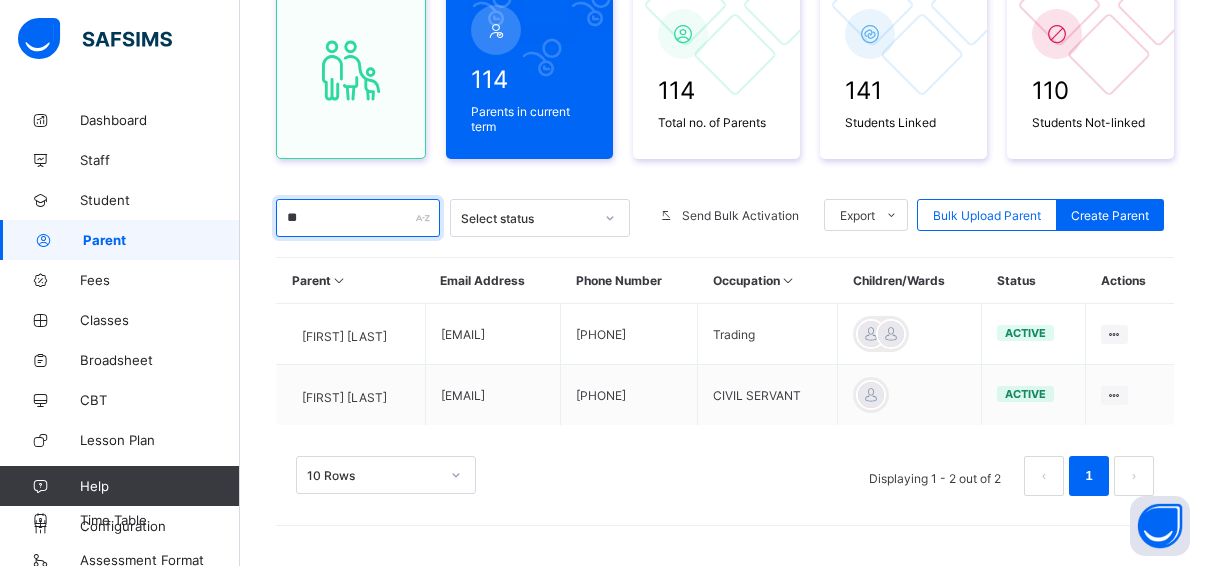 type on "*" 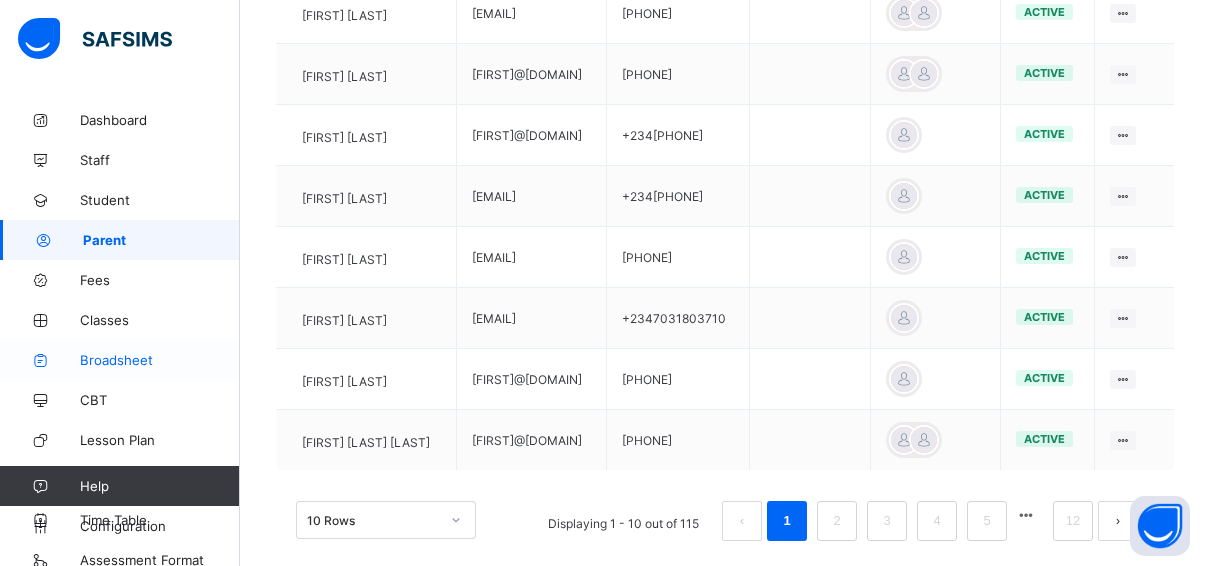 scroll, scrollTop: 700, scrollLeft: 0, axis: vertical 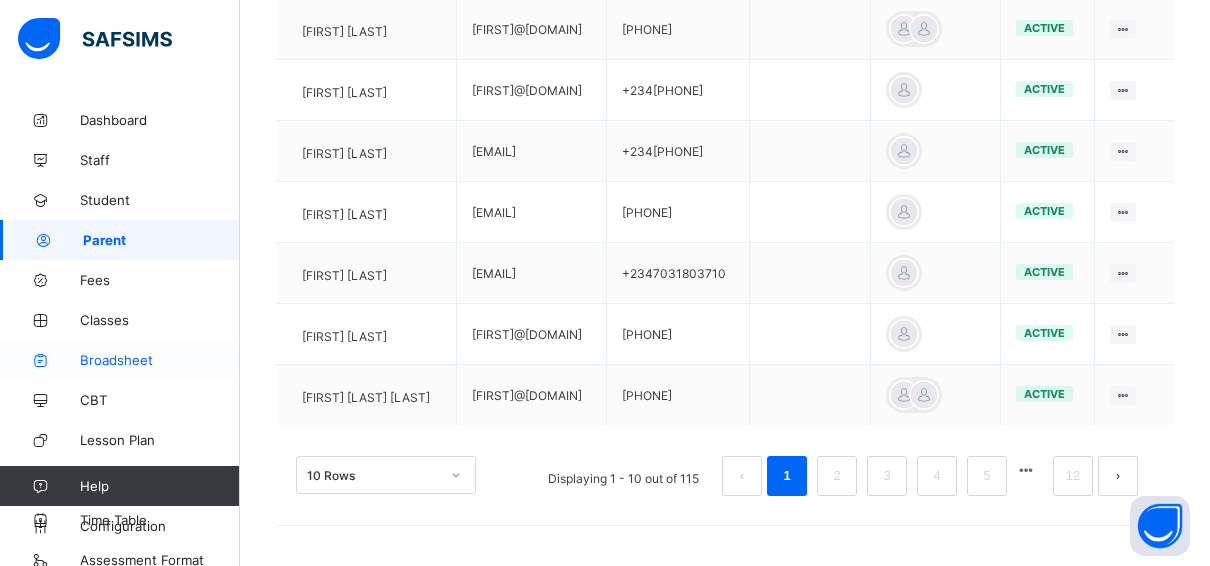 type 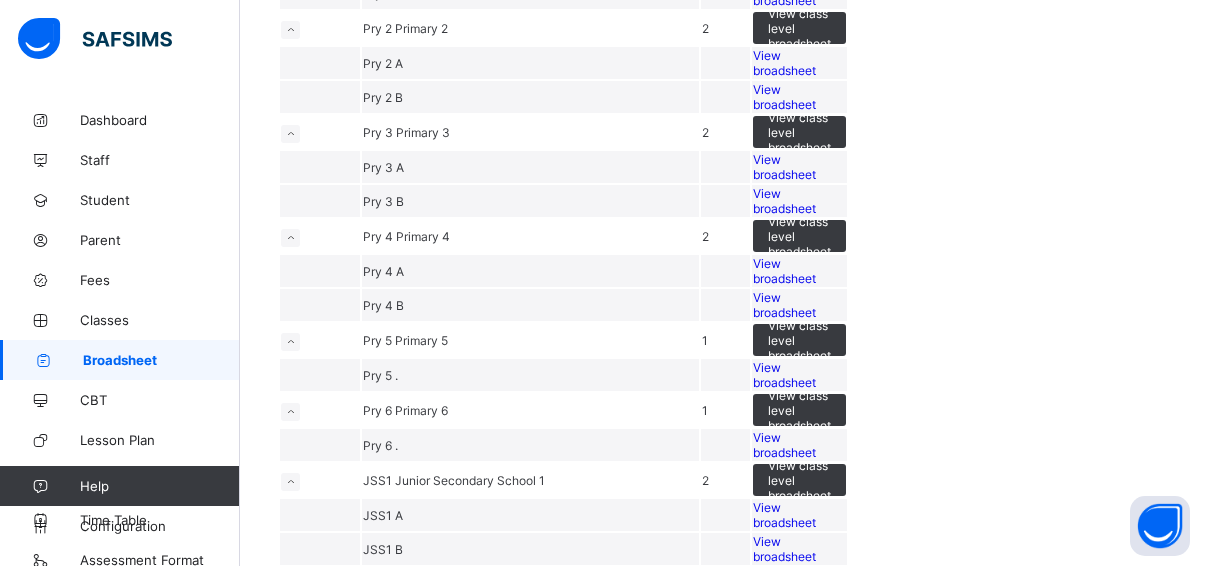 scroll, scrollTop: 400, scrollLeft: 0, axis: vertical 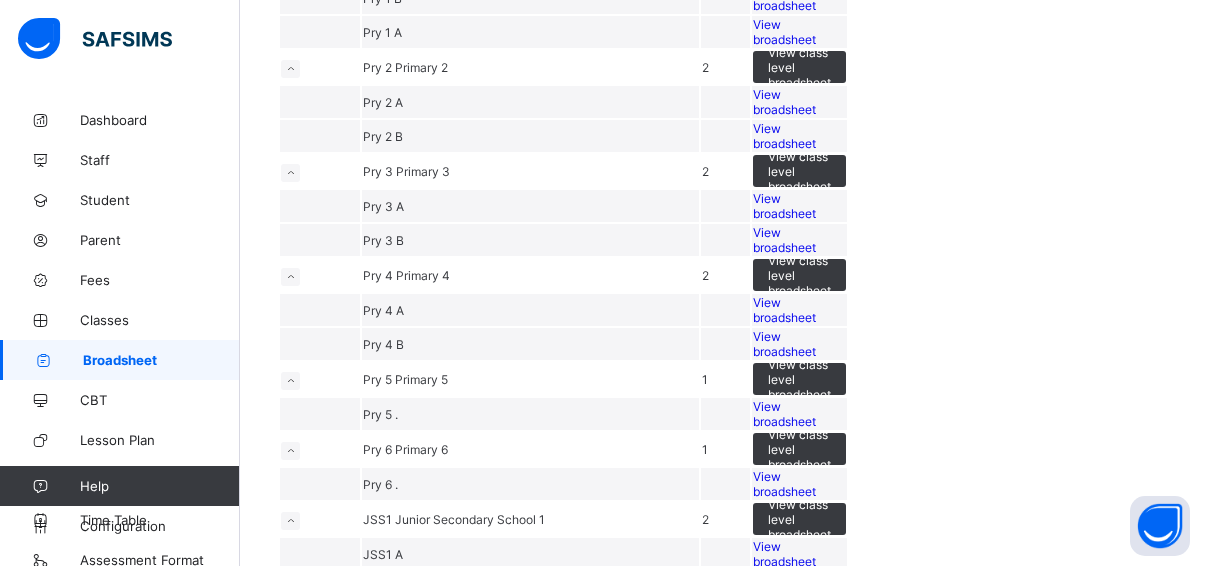 click on "View broadsheet" at bounding box center [784, -2] 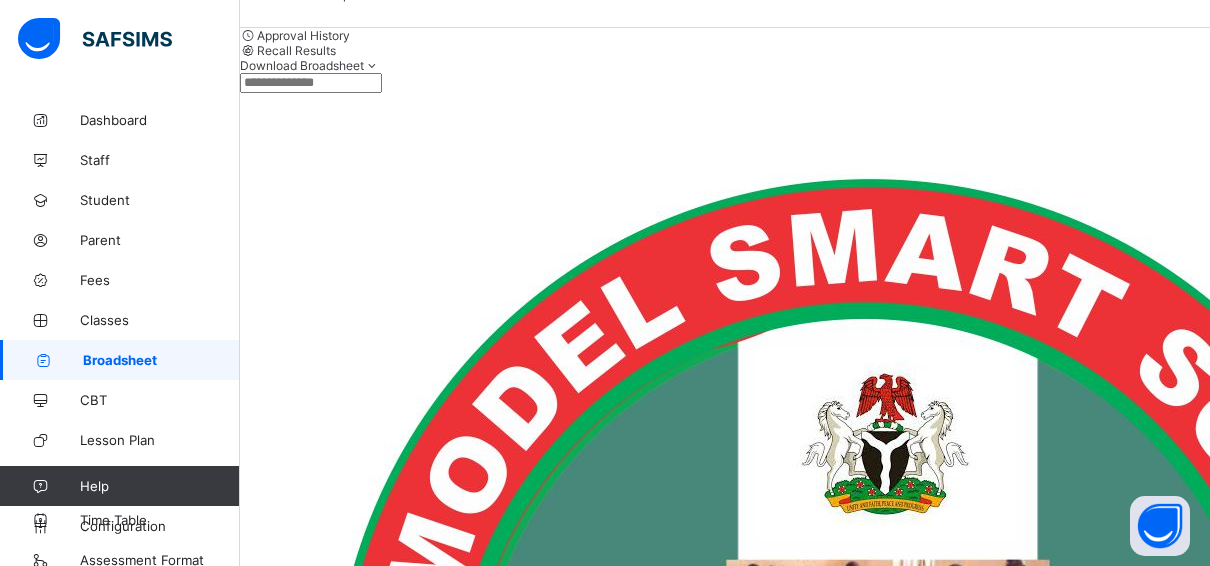 scroll, scrollTop: 300, scrollLeft: 0, axis: vertical 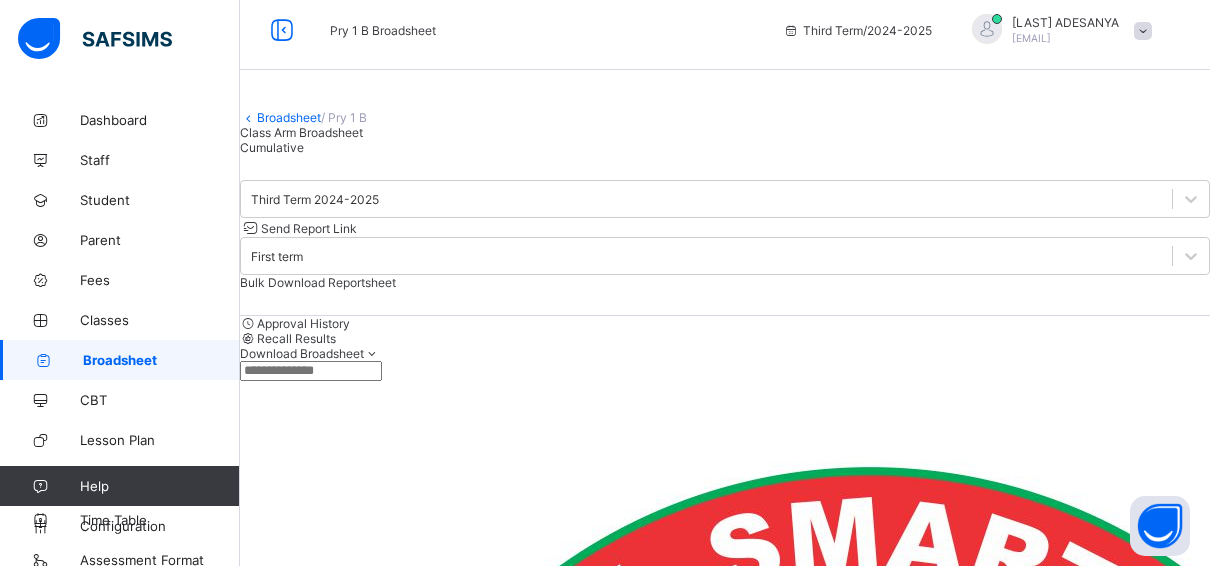 click on "Bulk Download Reportsheet" at bounding box center [318, 282] 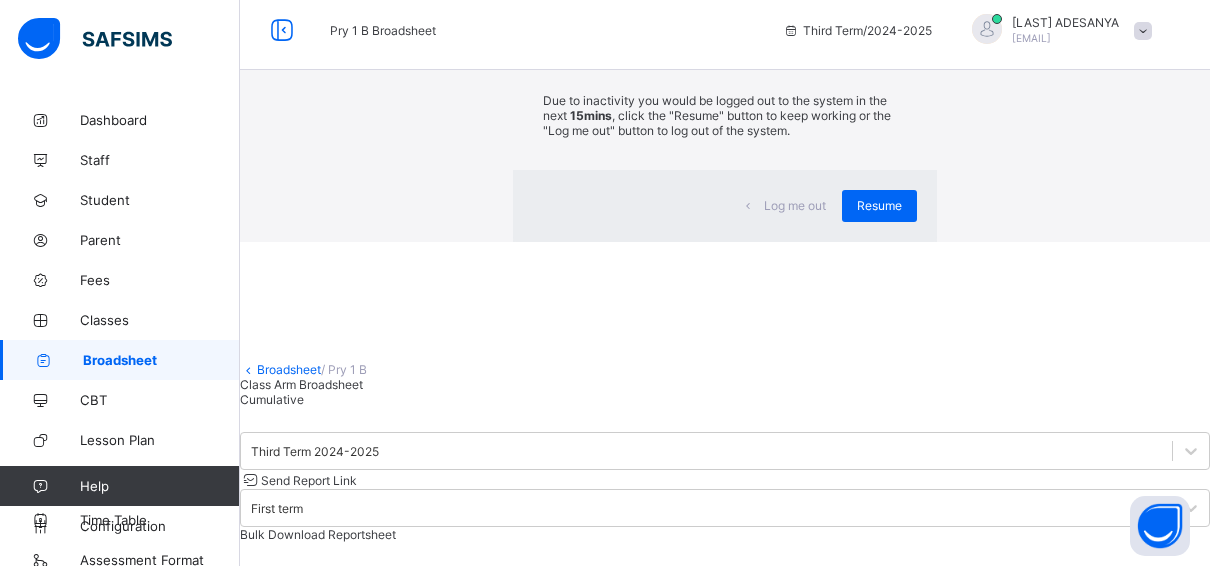 click on "×" at bounding box center (907, 27) 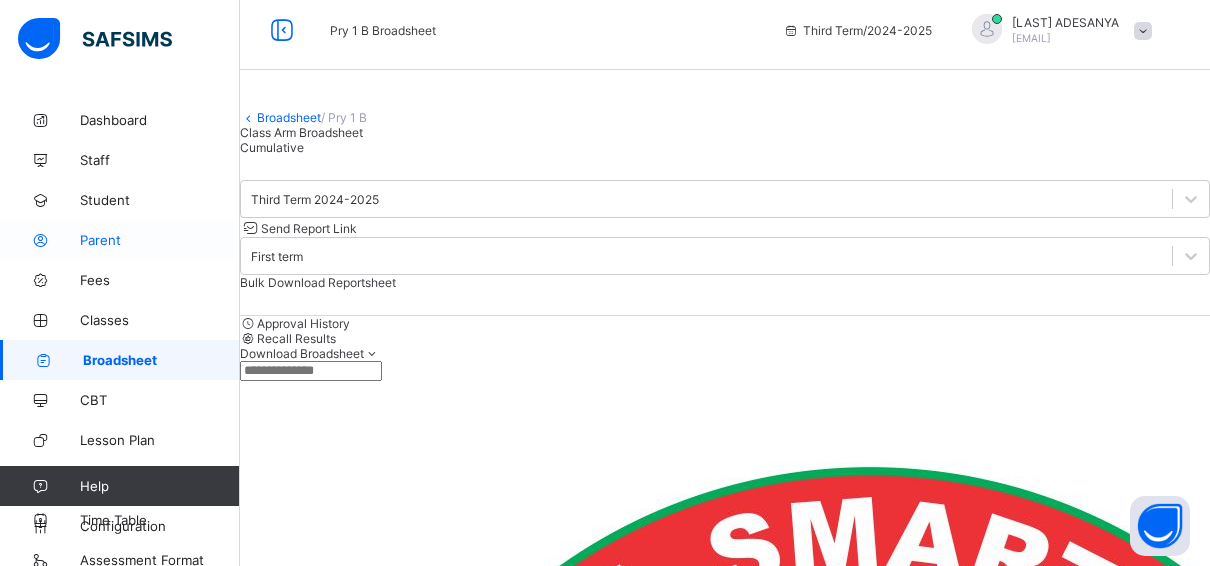 drag, startPoint x: 101, startPoint y: 243, endPoint x: 77, endPoint y: 243, distance: 24 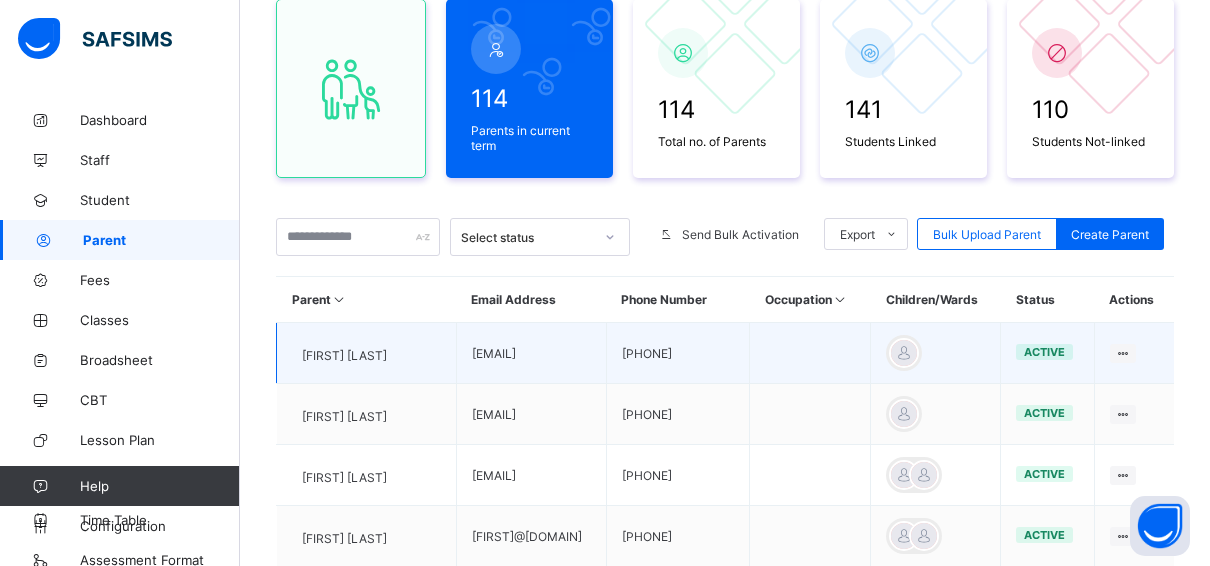 scroll, scrollTop: 210, scrollLeft: 0, axis: vertical 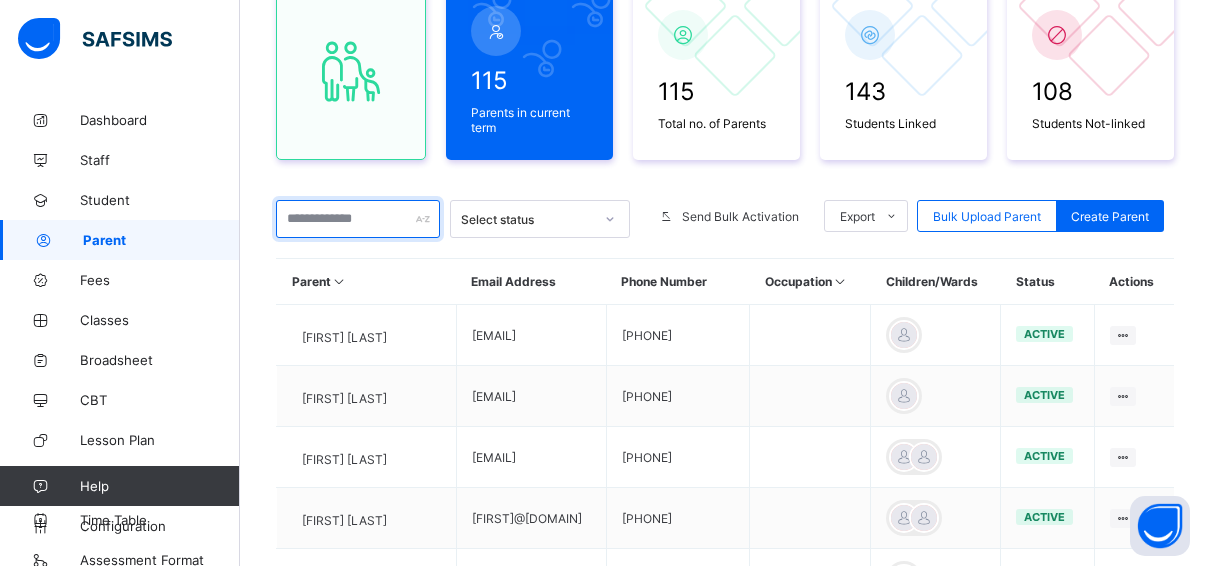 click at bounding box center [358, 219] 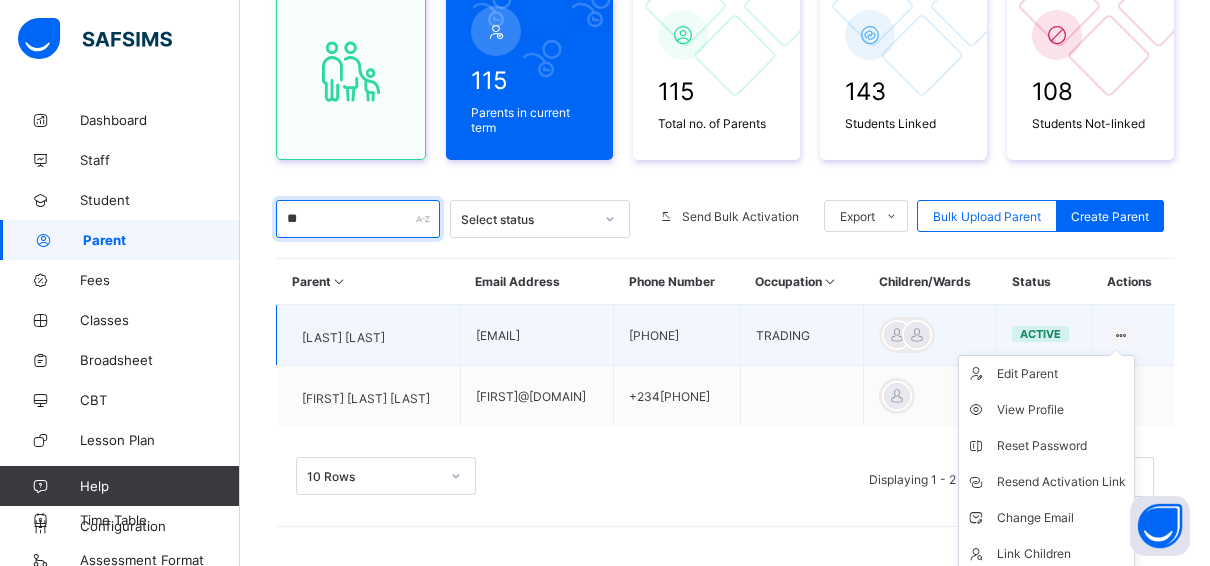 type on "*" 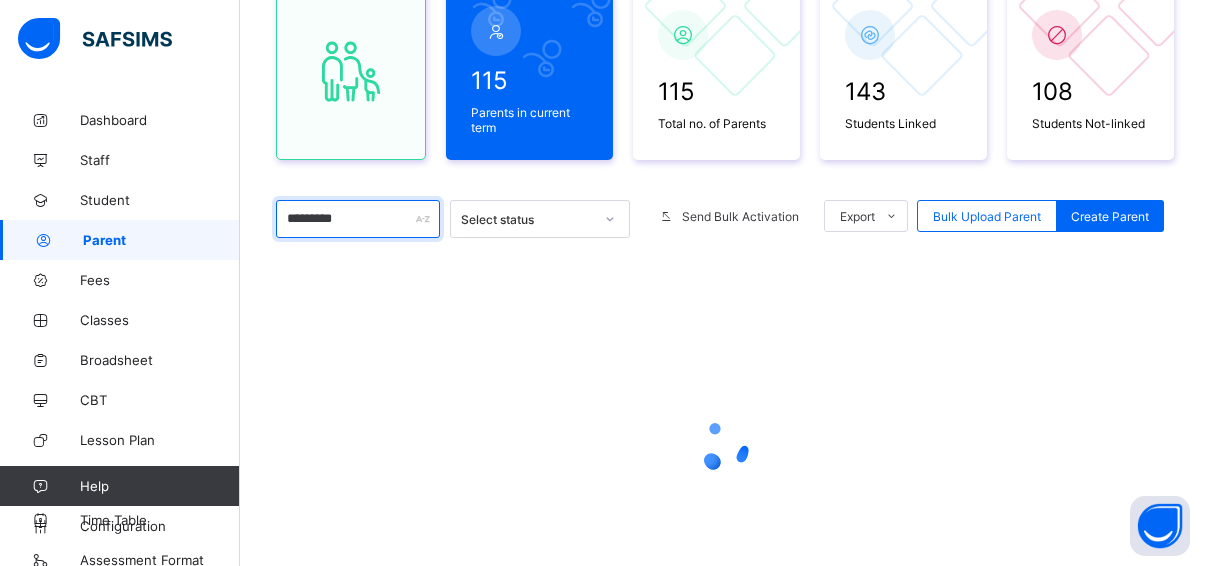 scroll, scrollTop: 206, scrollLeft: 0, axis: vertical 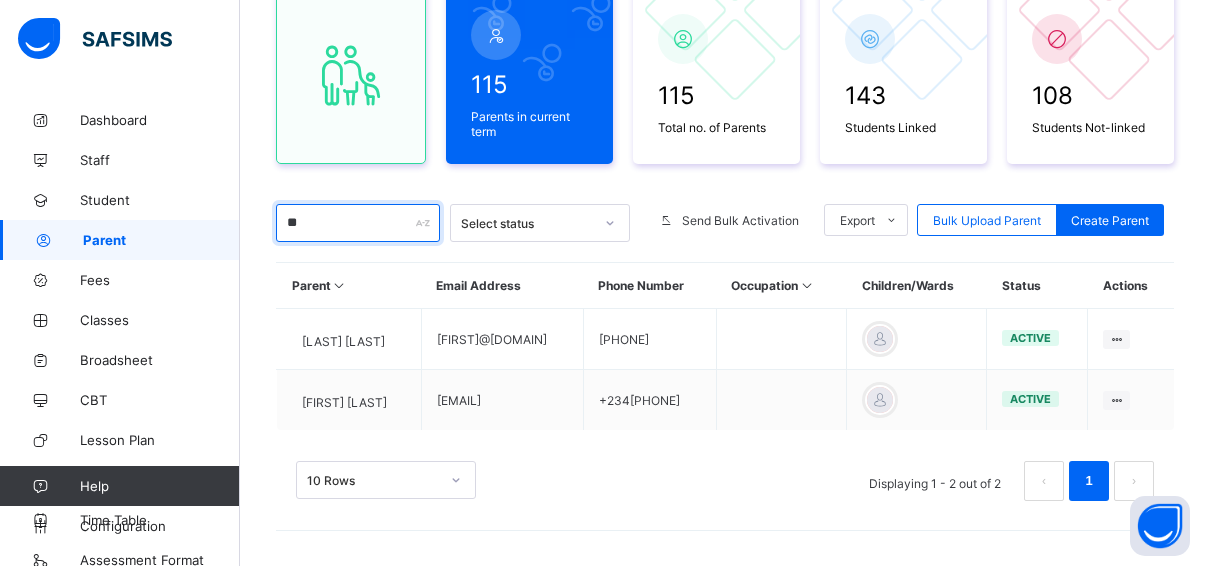 type on "*" 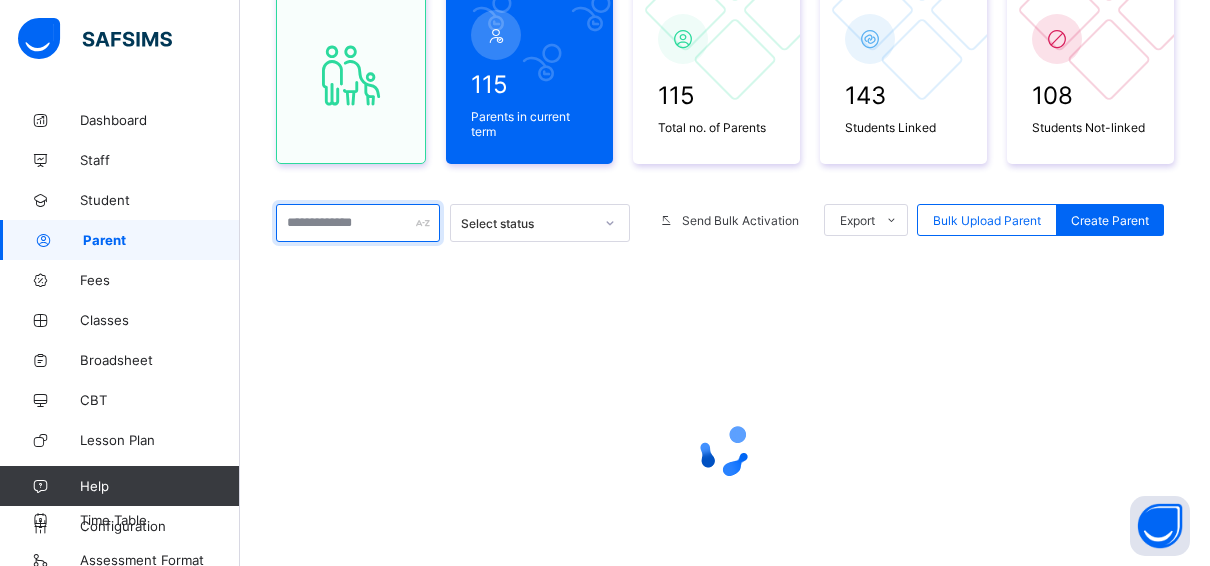 scroll, scrollTop: 210, scrollLeft: 0, axis: vertical 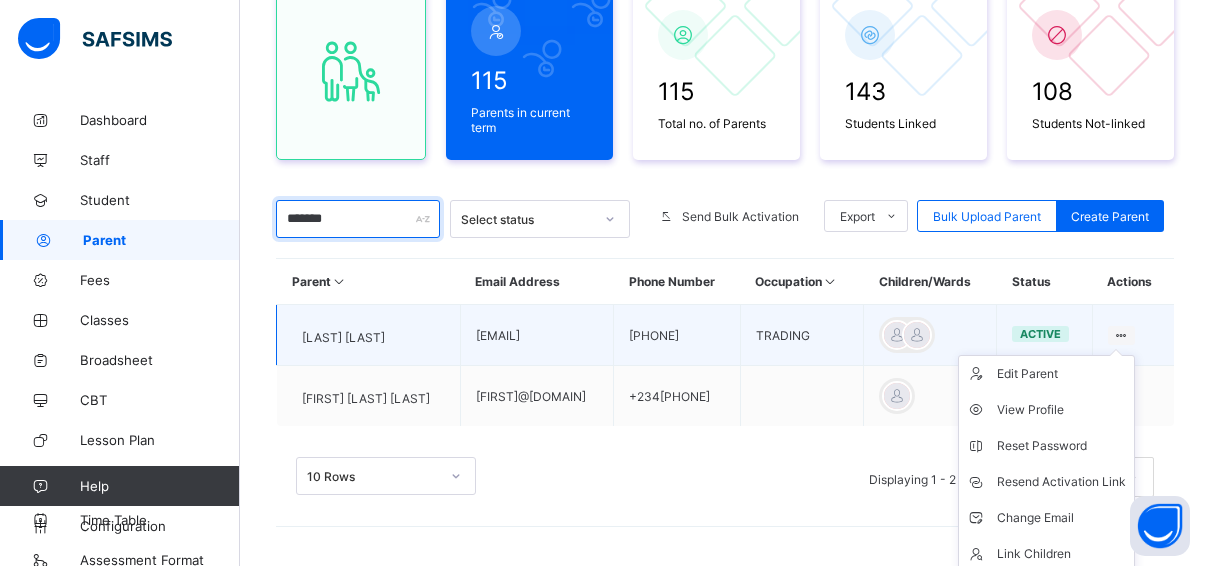 type on "*******" 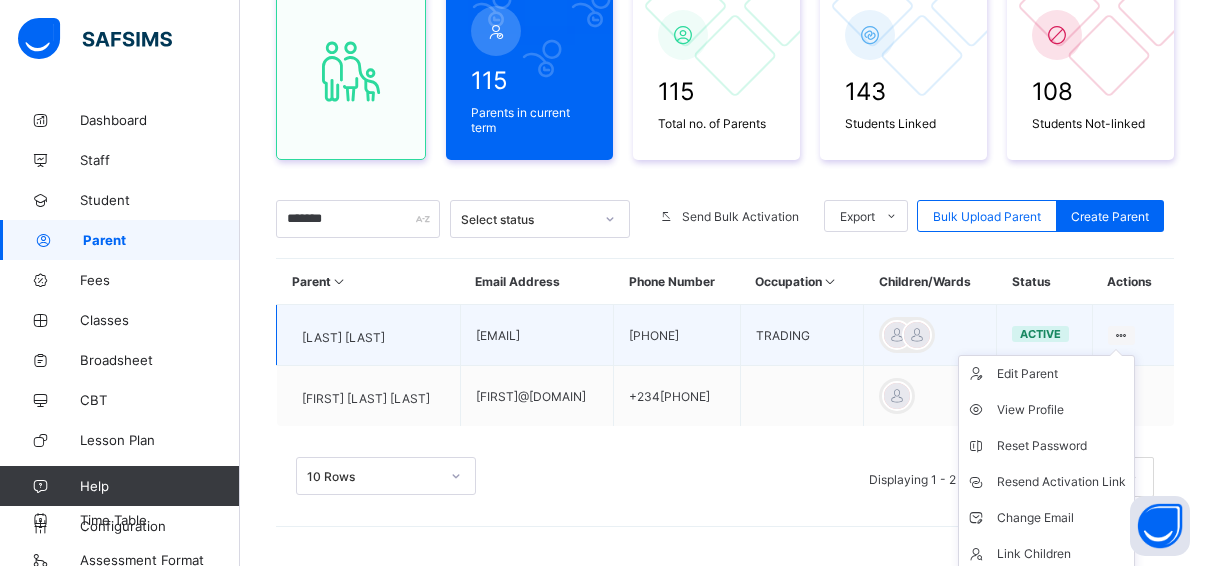 click on "Edit Parent View Profile Reset Password Resend Activation Link Change Email Link Children Delete Parent" at bounding box center (1046, 482) 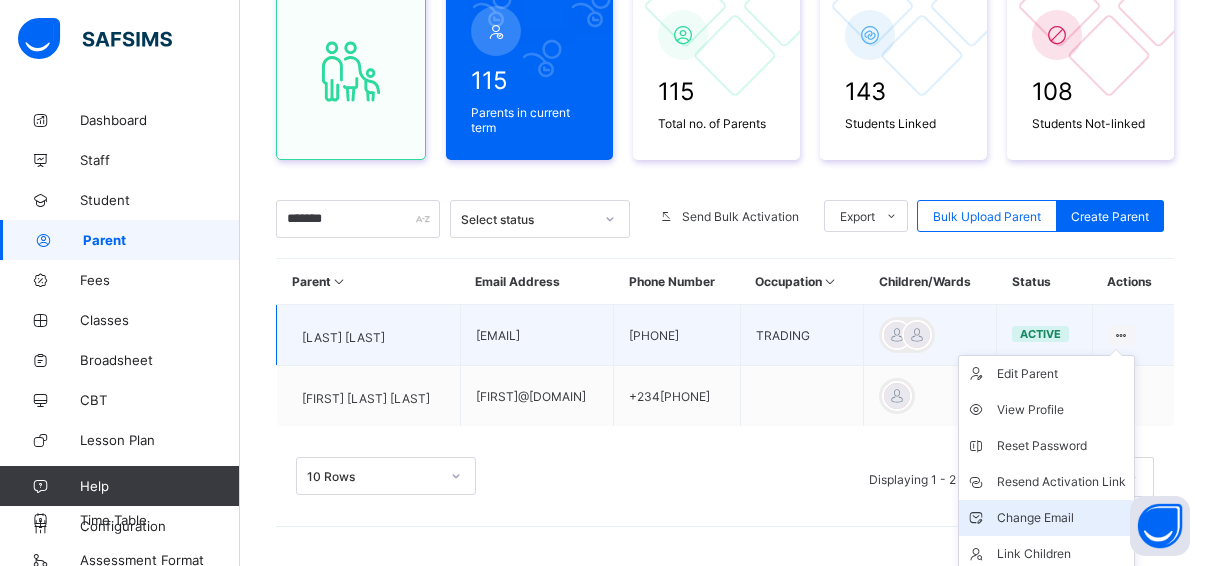 click on "Change Email" at bounding box center [1061, 518] 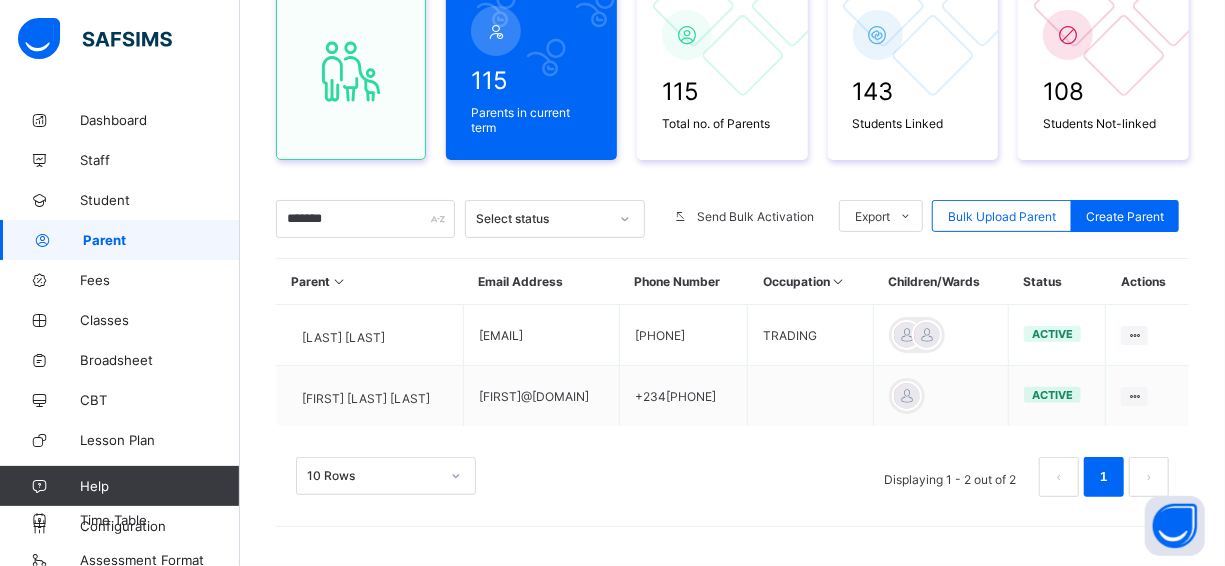 click at bounding box center (732, 686) 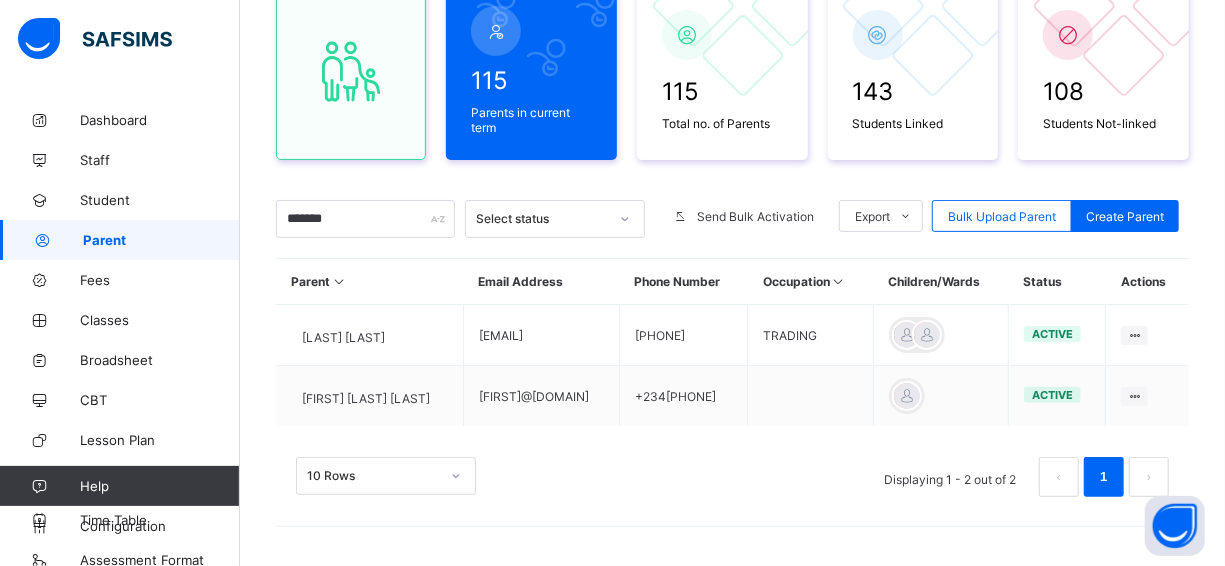 type on "**********" 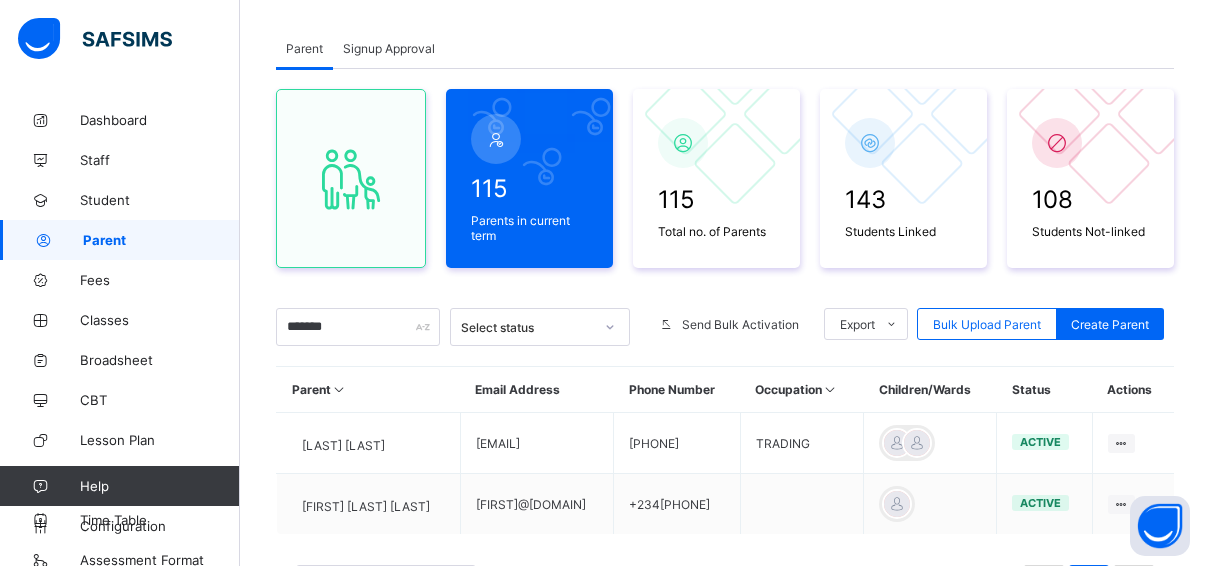 scroll, scrollTop: 0, scrollLeft: 0, axis: both 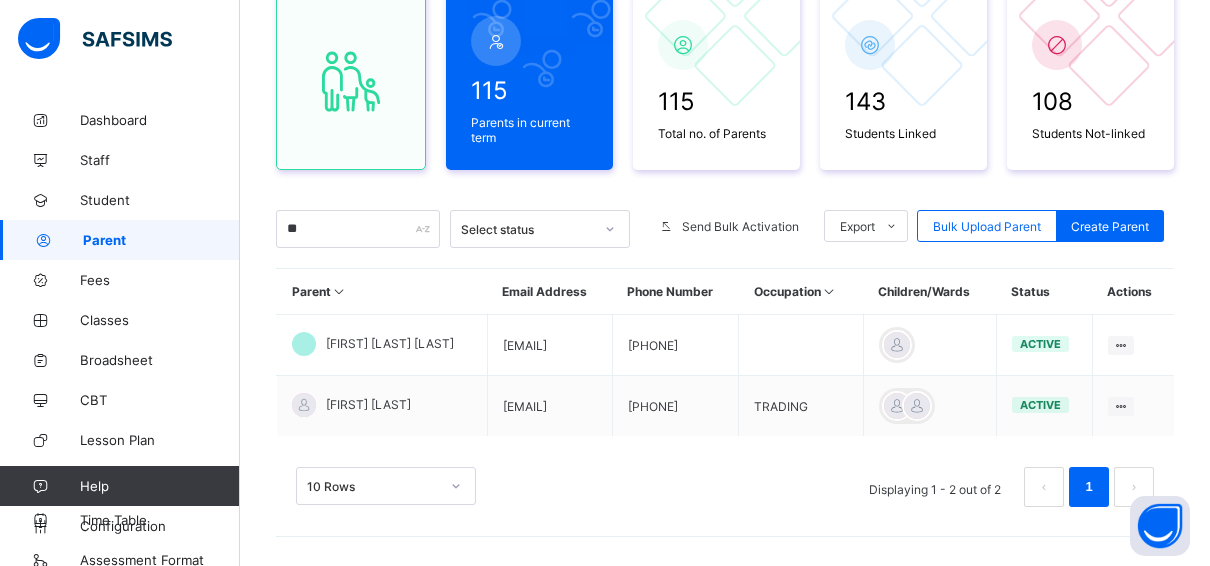 type on "*" 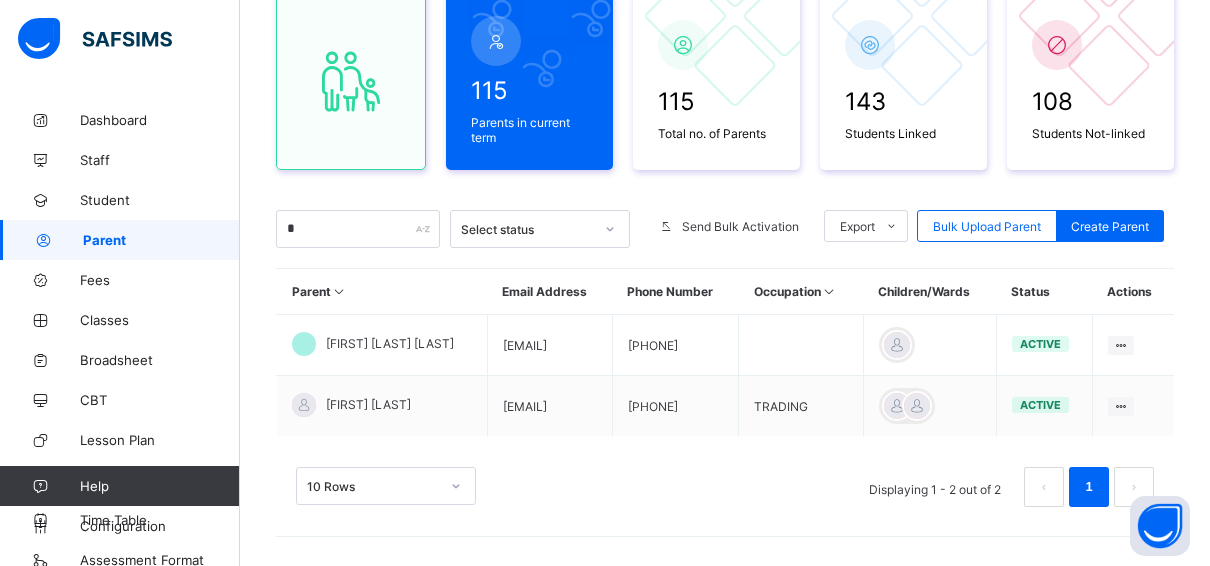 type 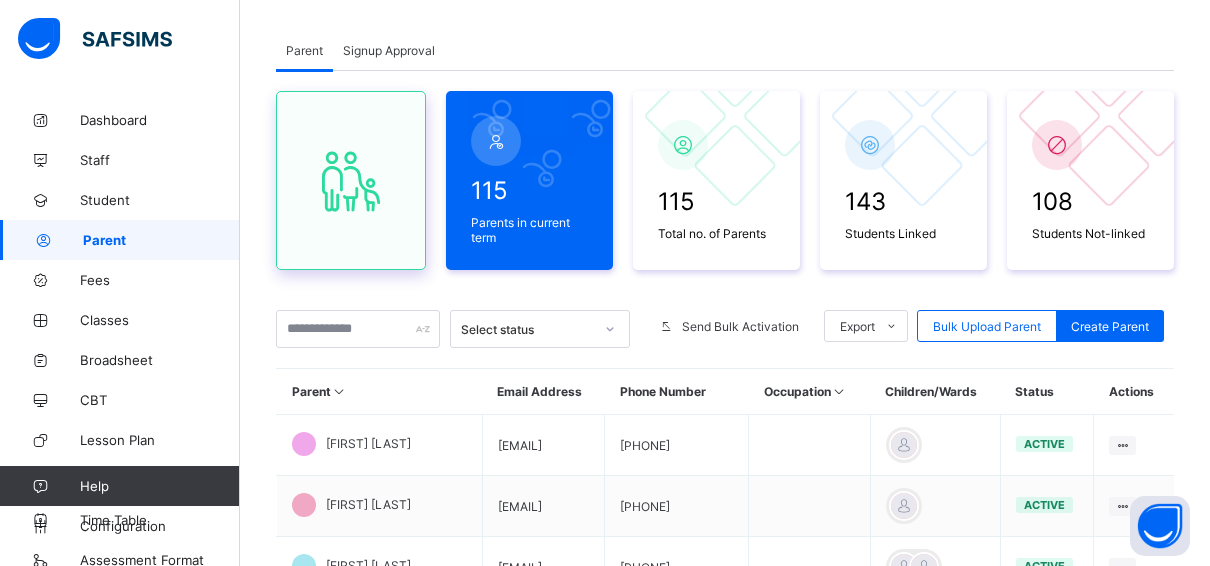 scroll, scrollTop: 0, scrollLeft: 0, axis: both 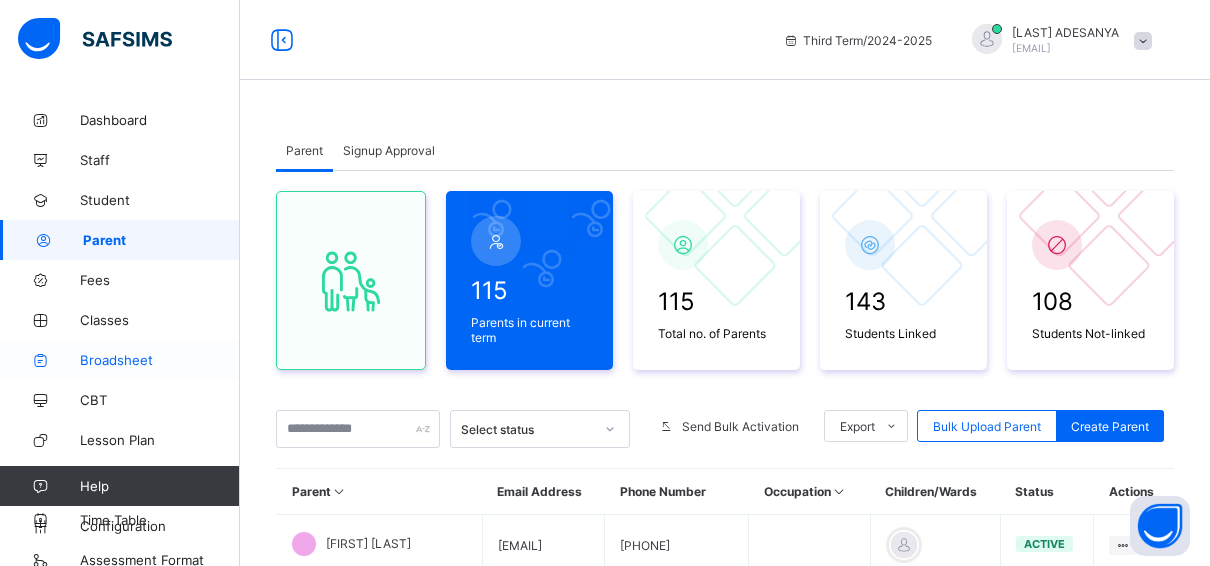 click on "Broadsheet" at bounding box center [120, 360] 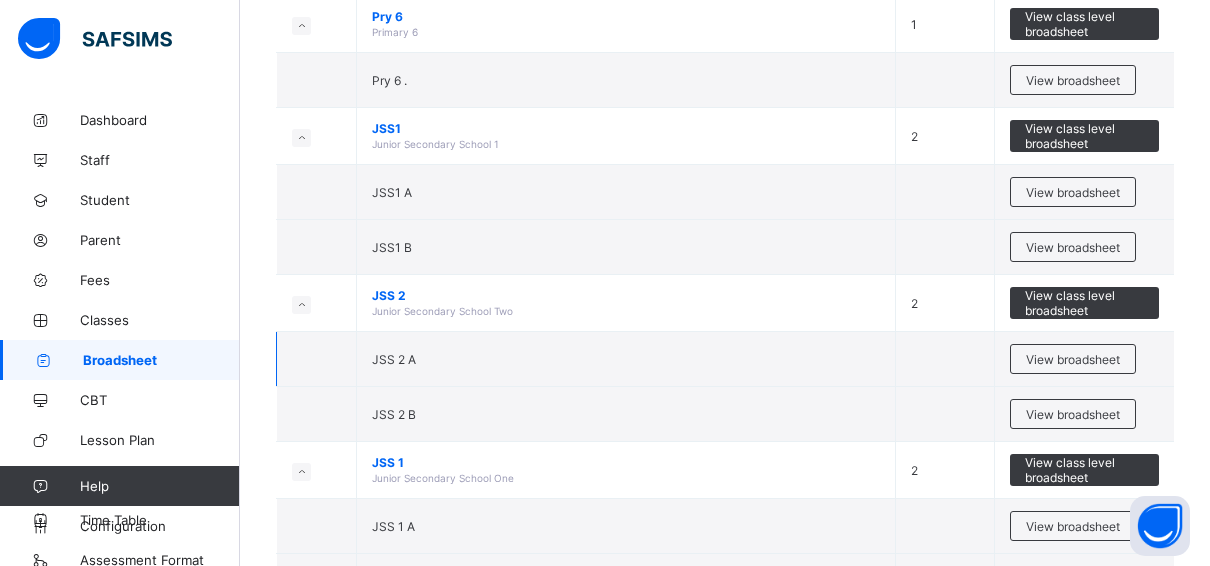 scroll, scrollTop: 1400, scrollLeft: 0, axis: vertical 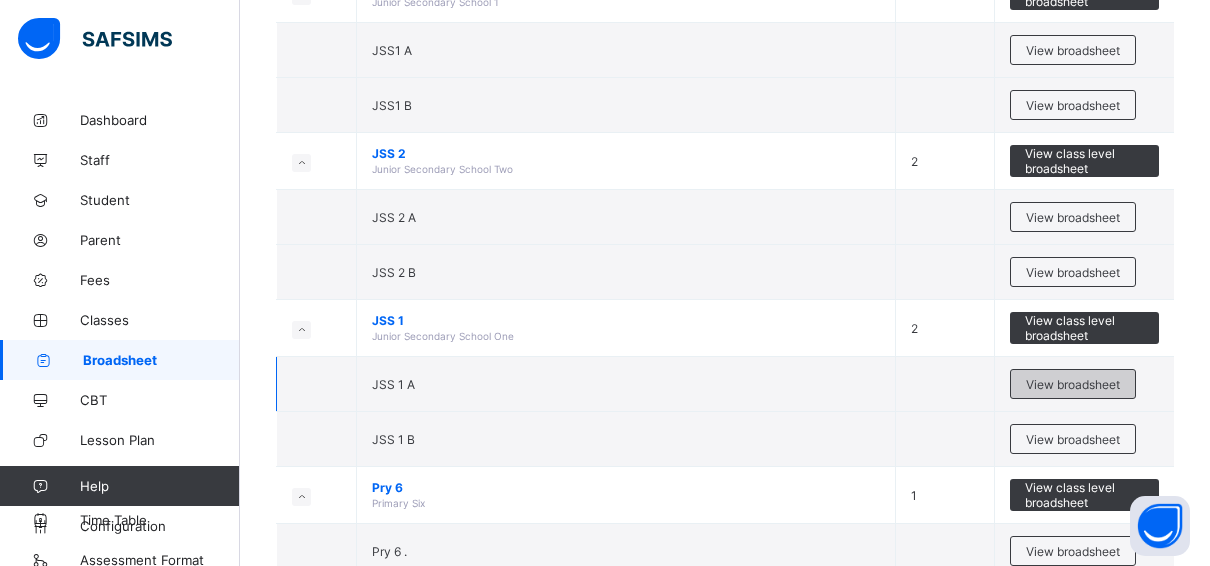 click on "View broadsheet" at bounding box center [1073, 384] 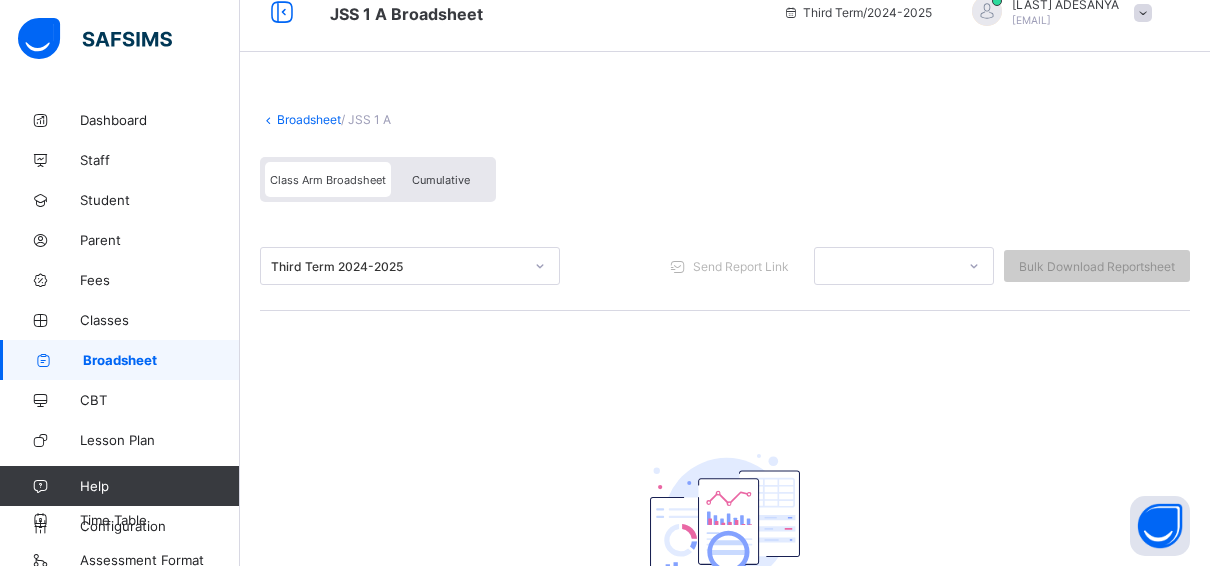 scroll, scrollTop: 0, scrollLeft: 0, axis: both 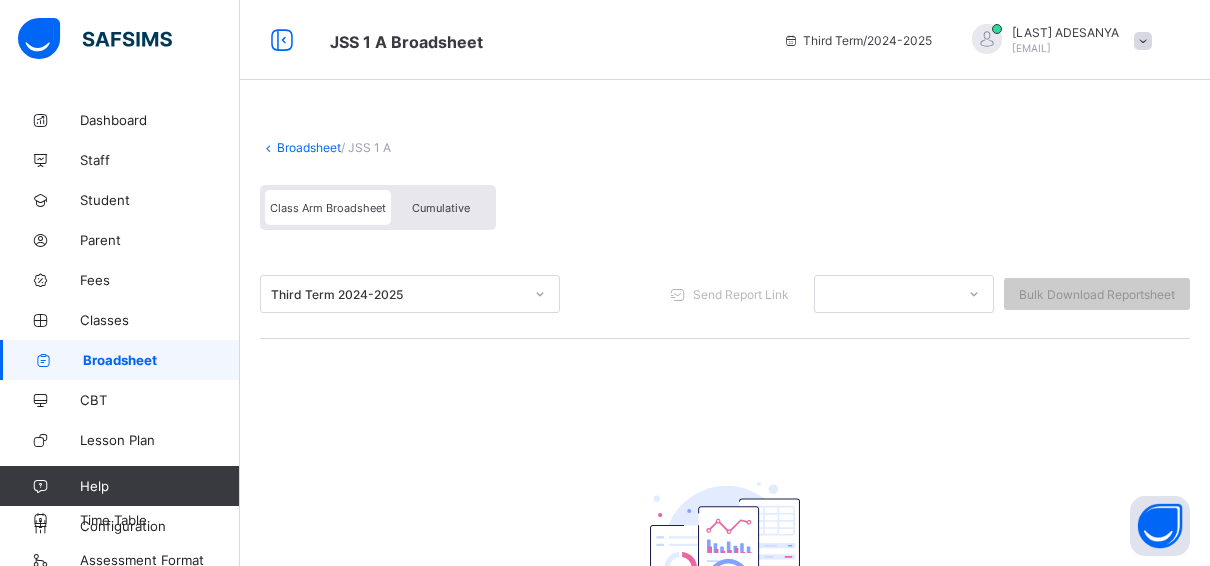 click on "Broadsheet" at bounding box center (309, 147) 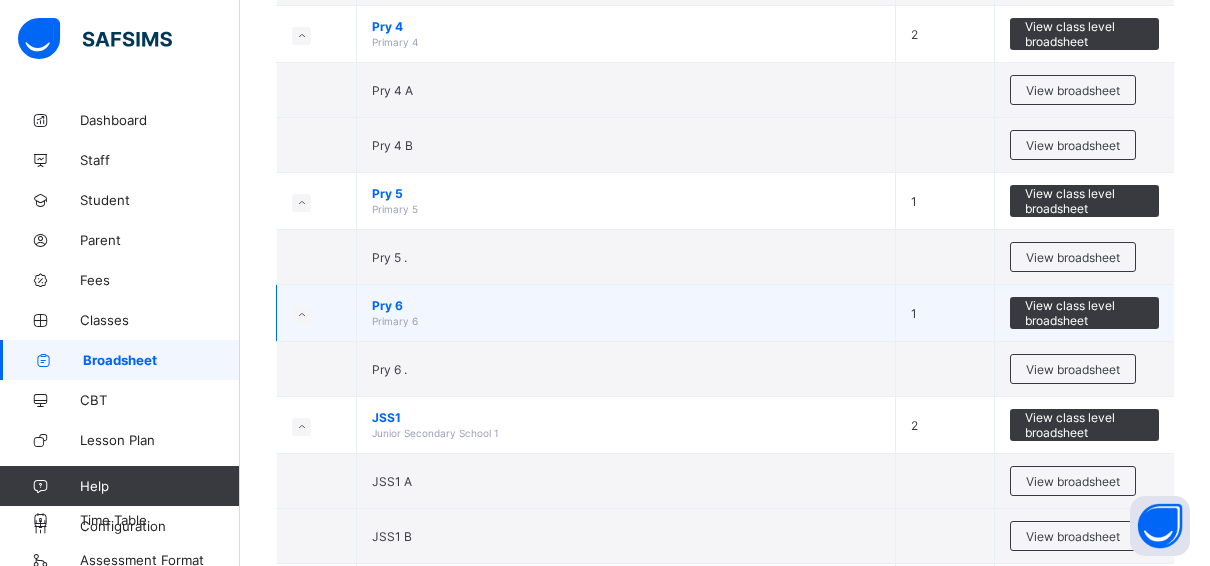 scroll, scrollTop: 1100, scrollLeft: 0, axis: vertical 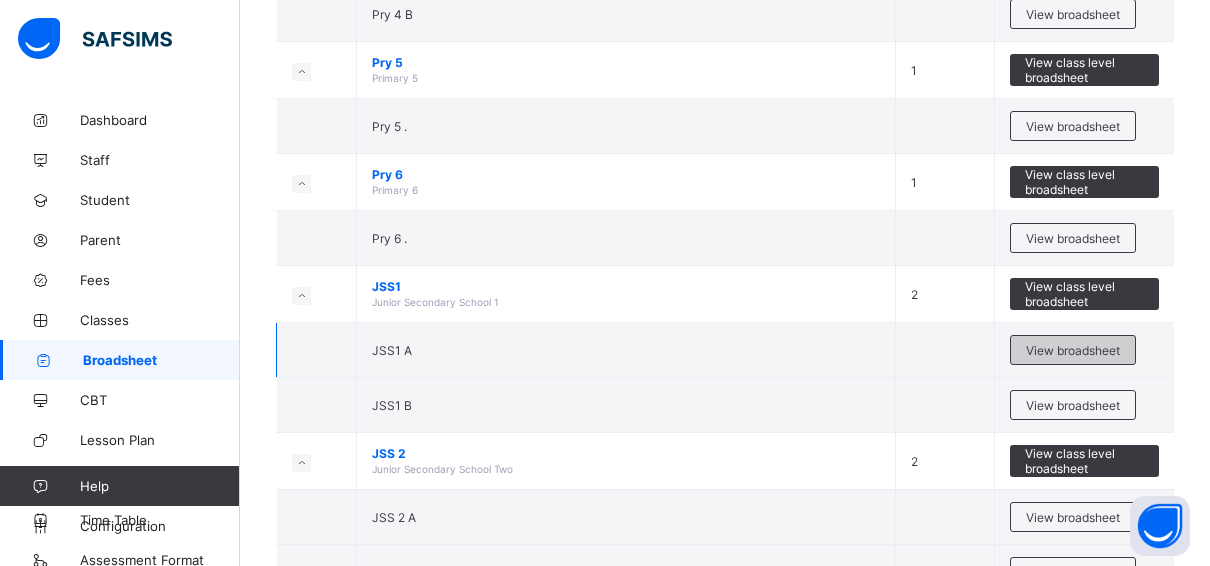 click on "View broadsheet" at bounding box center [1073, 350] 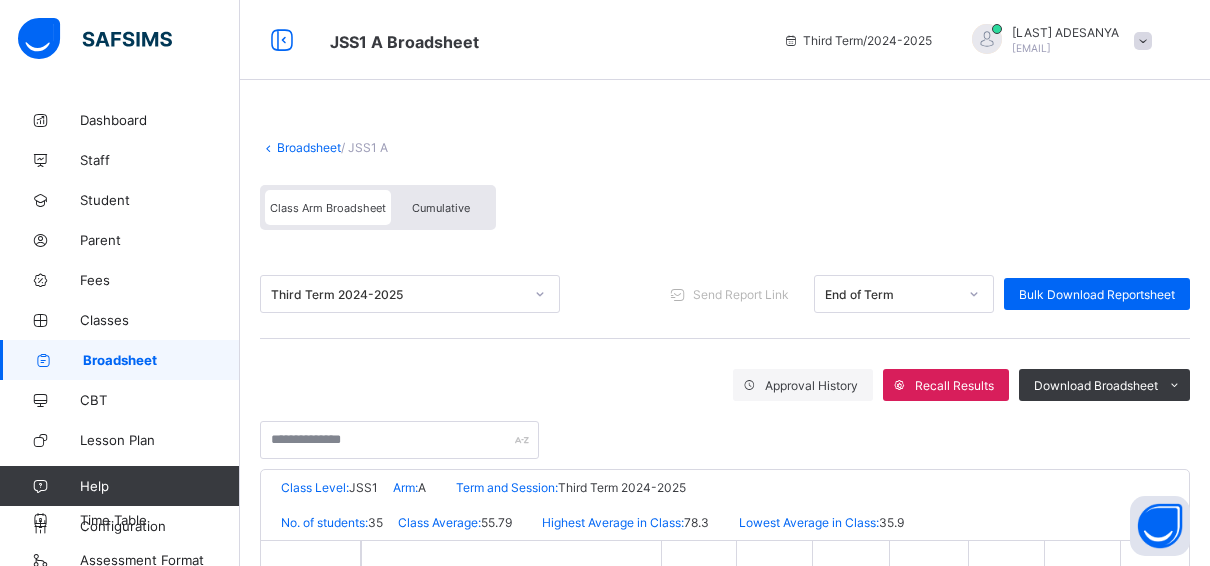 scroll, scrollTop: 100, scrollLeft: 0, axis: vertical 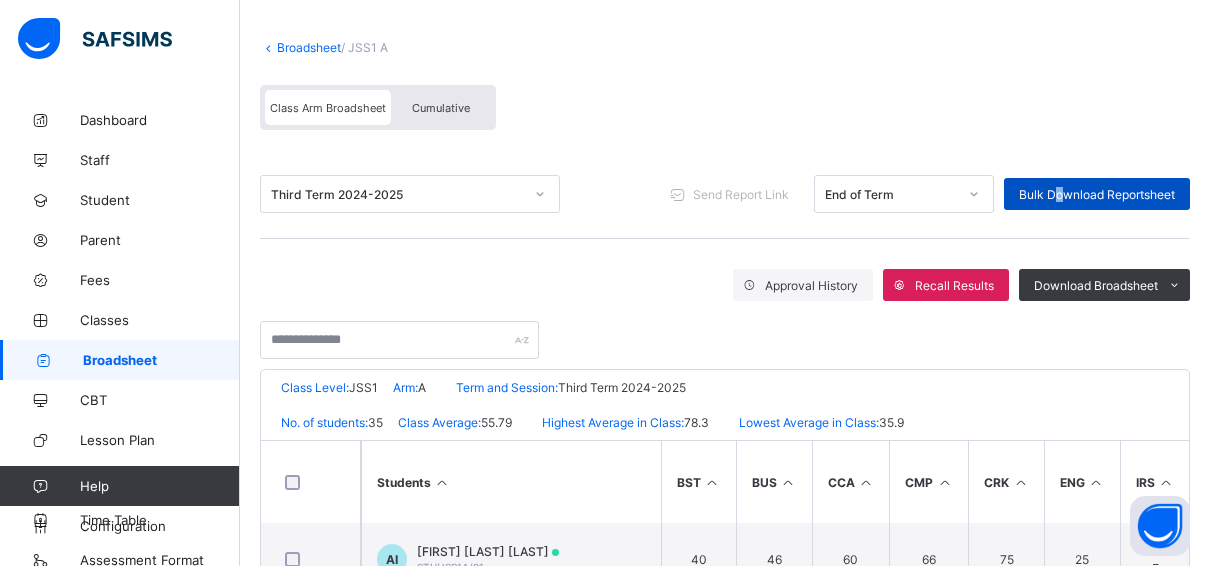 click on "Bulk Download Reportsheet" at bounding box center (1097, 194) 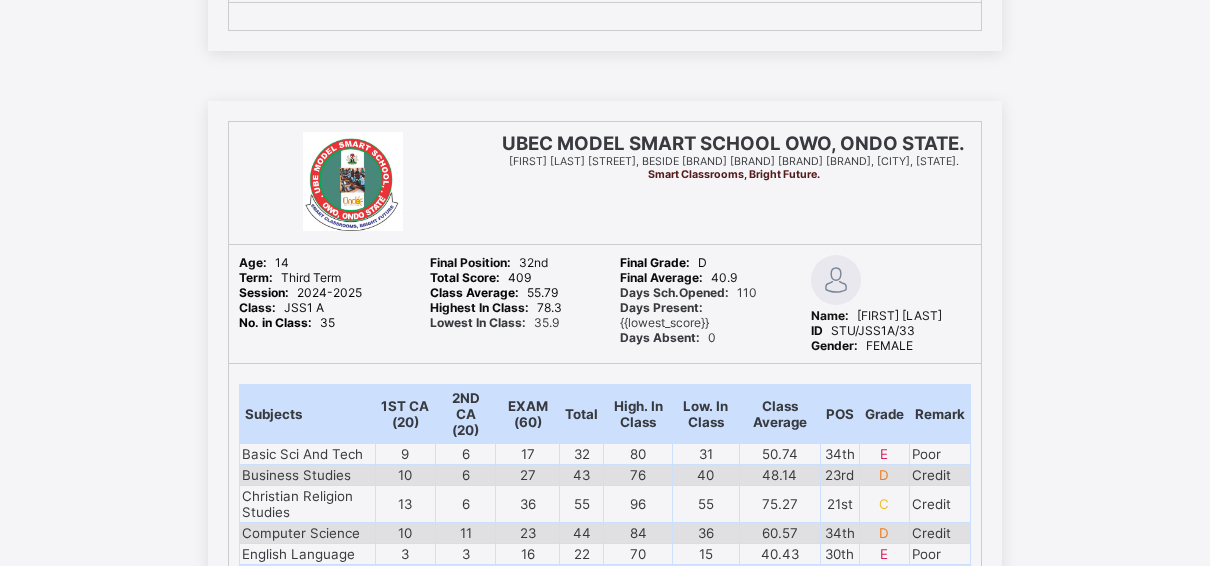 scroll, scrollTop: 29000, scrollLeft: 0, axis: vertical 